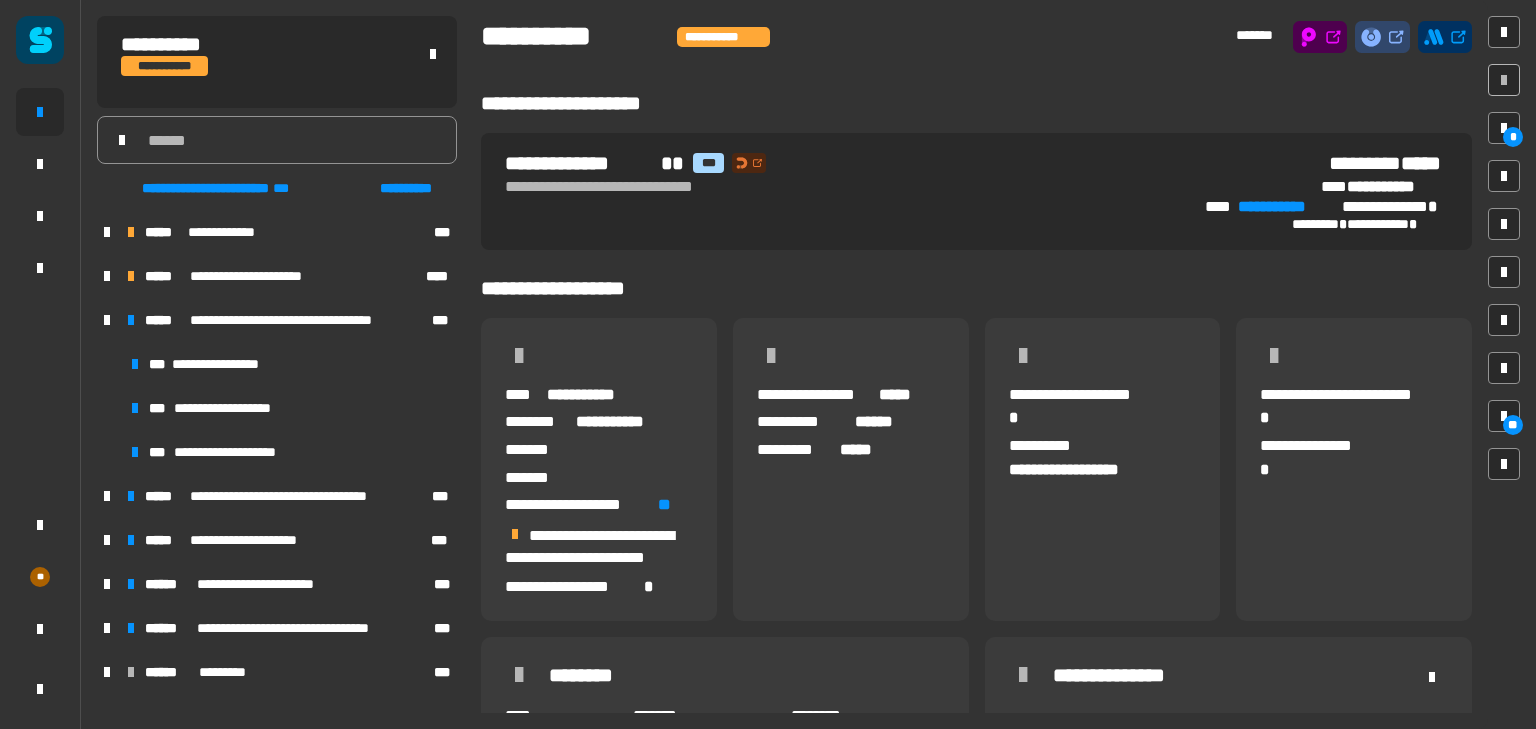 scroll, scrollTop: 0, scrollLeft: 0, axis: both 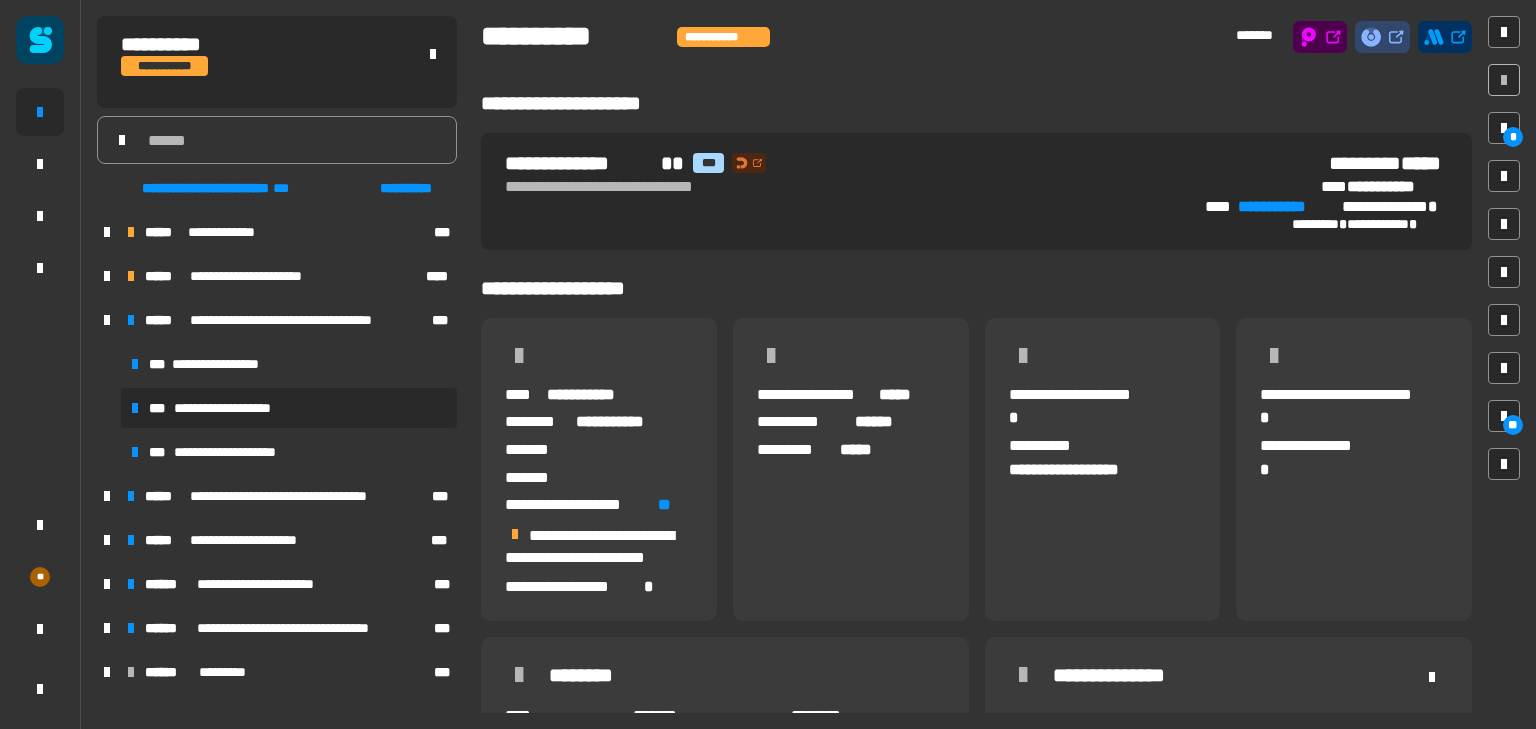 click on "**********" at bounding box center (289, 408) 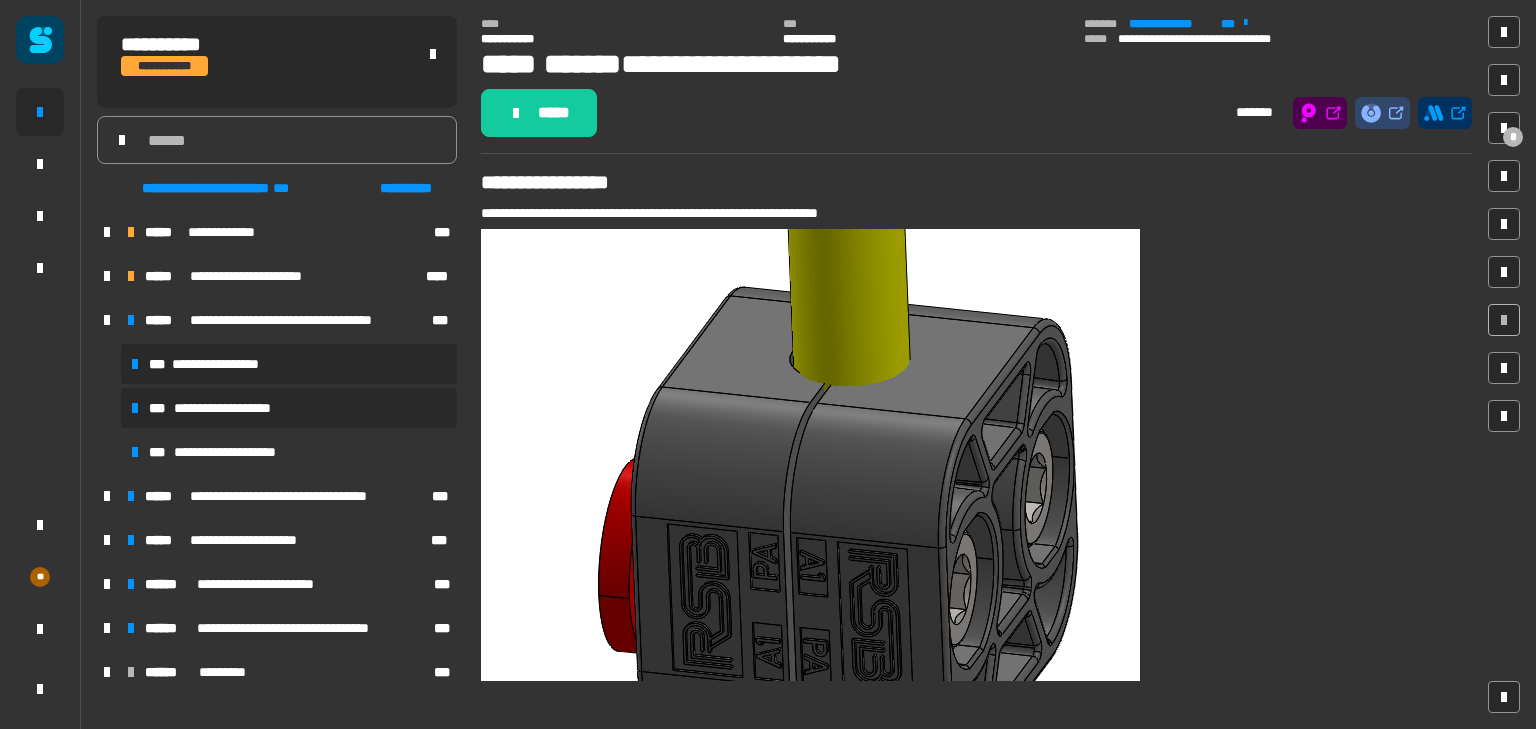 click on "**********" at bounding box center [220, 364] 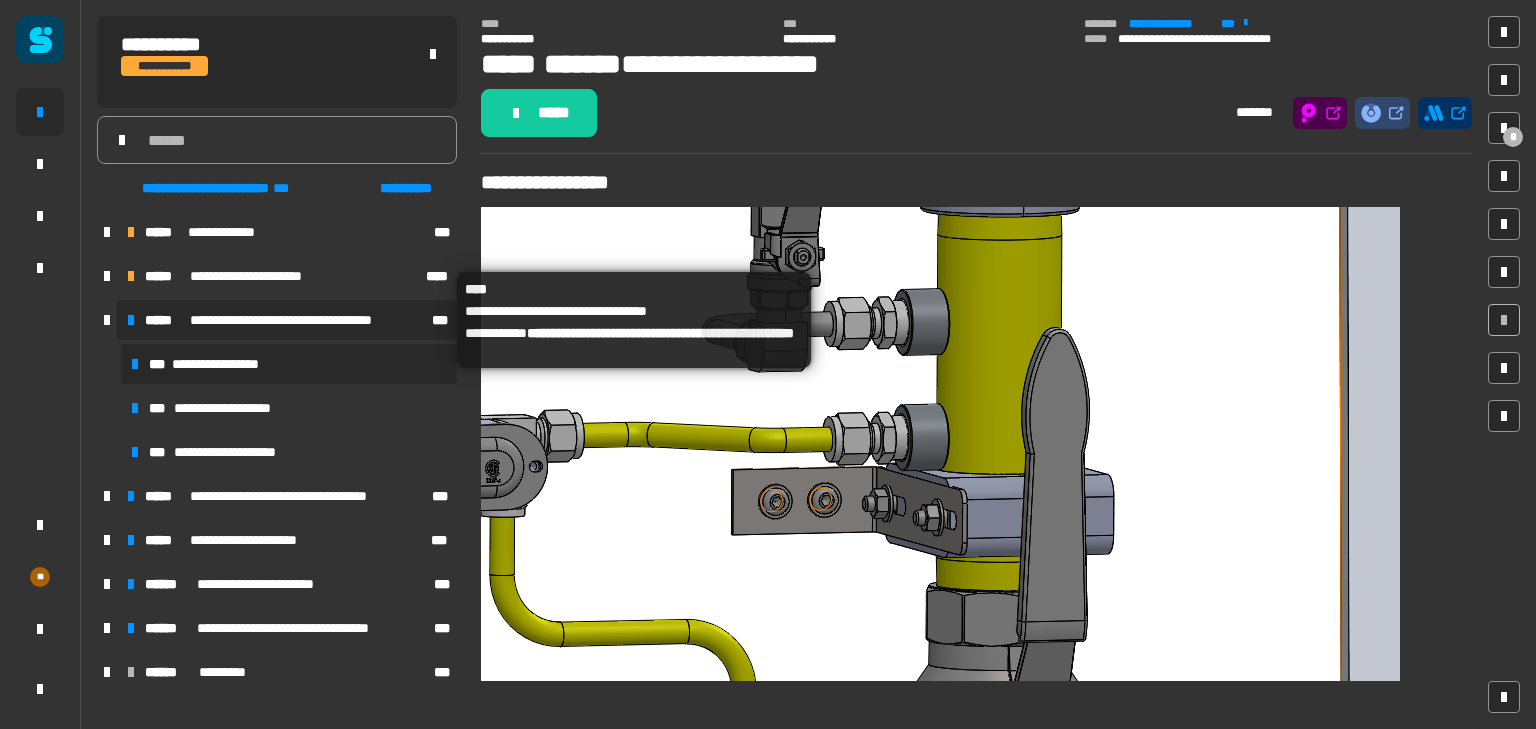 click on "**********" at bounding box center [299, 320] 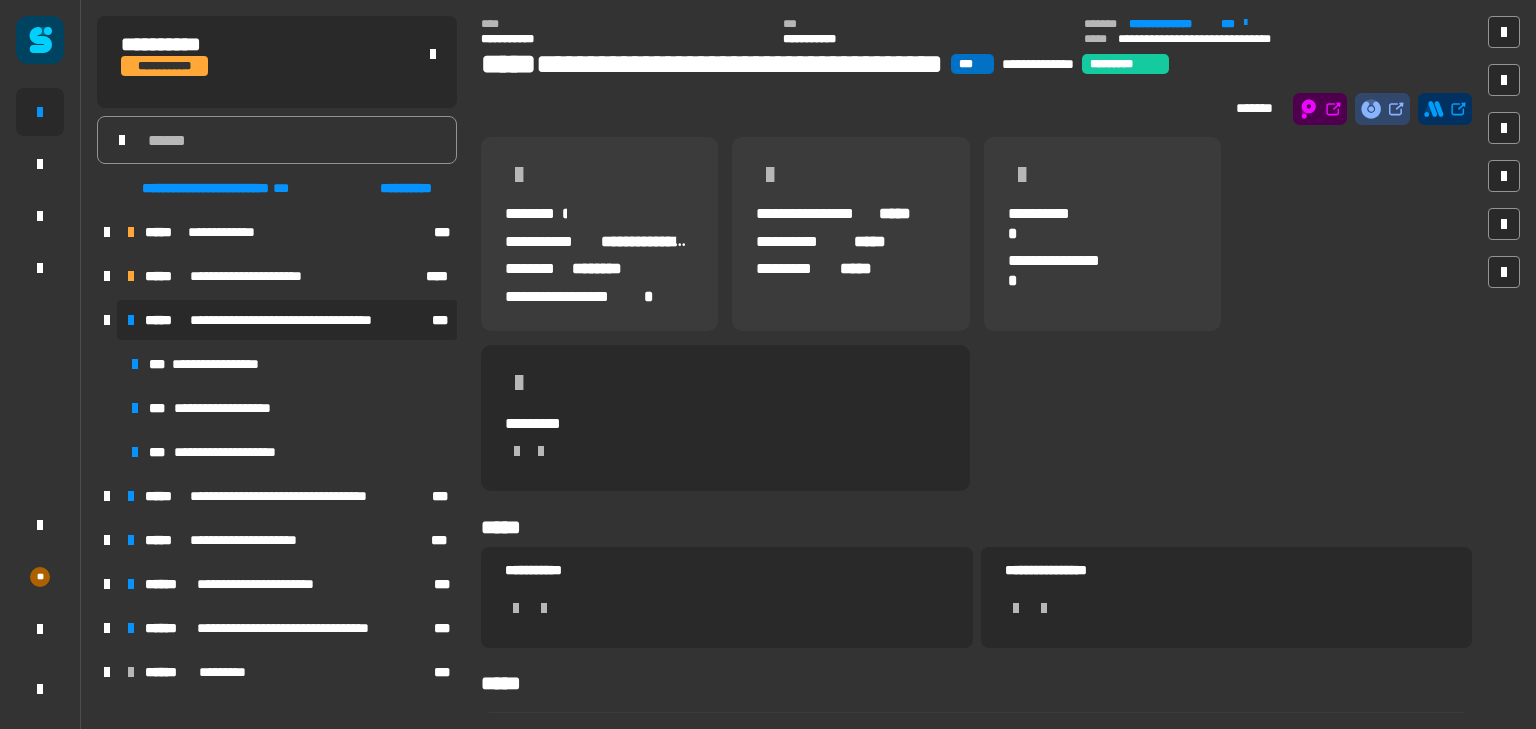 click at bounding box center [107, 276] 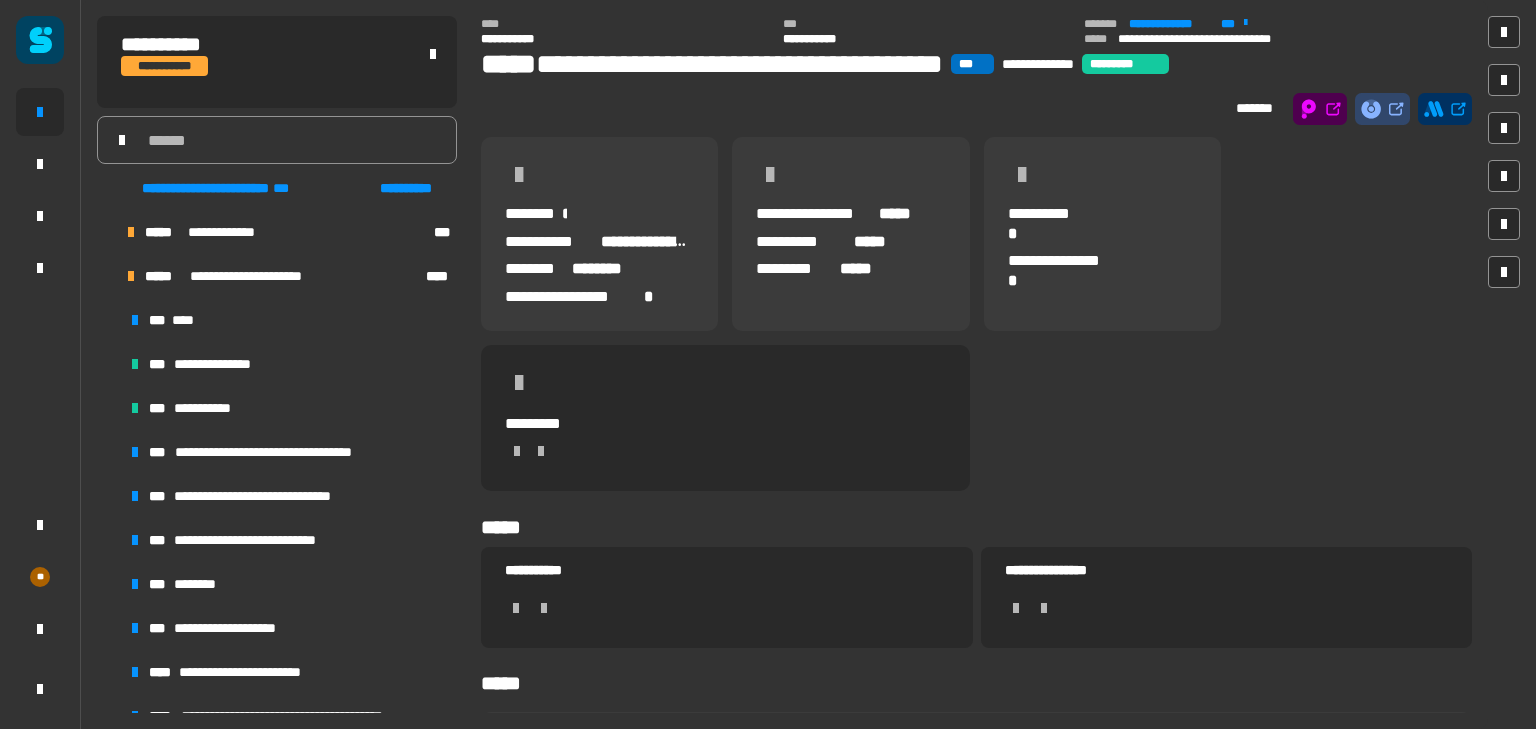 click at bounding box center [107, 232] 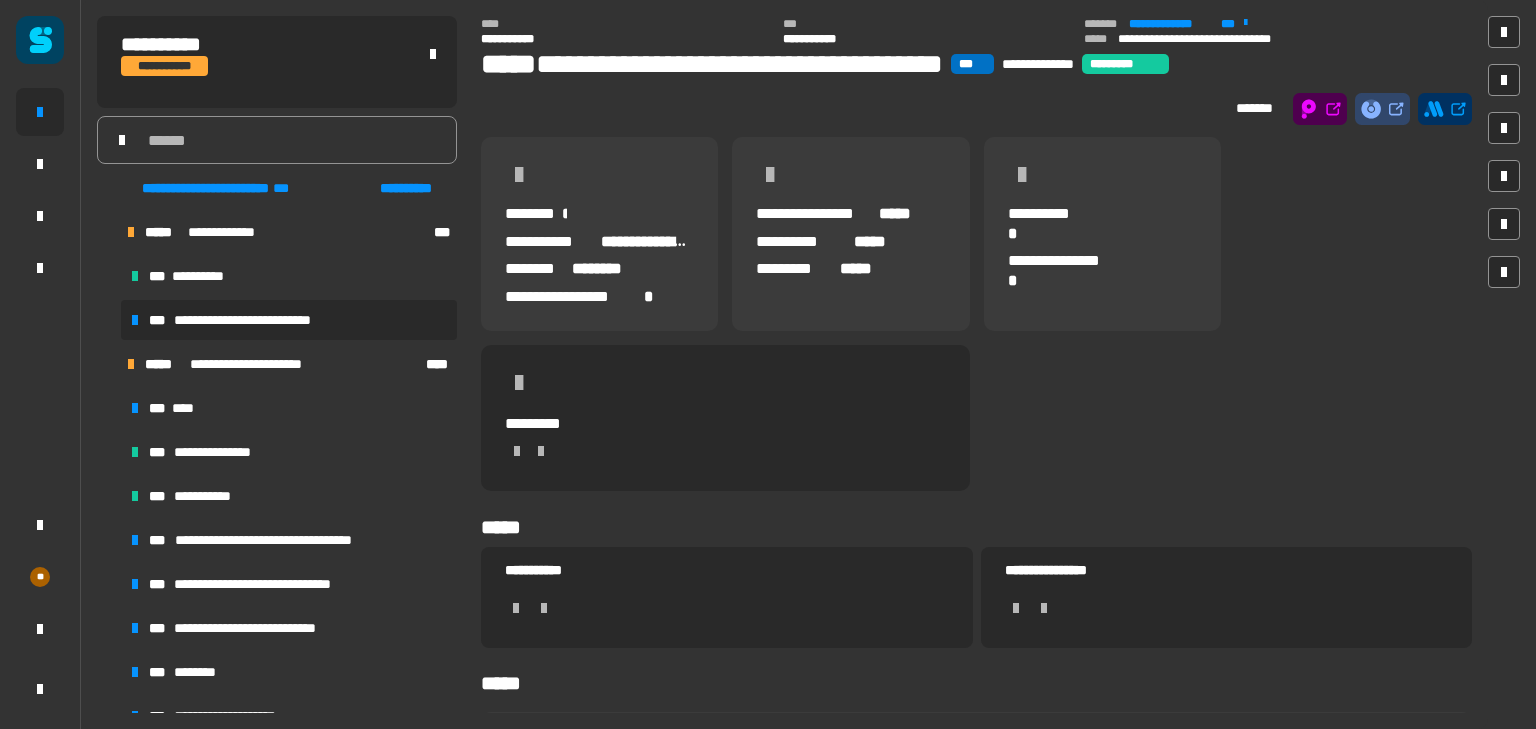 click on "**********" at bounding box center (252, 320) 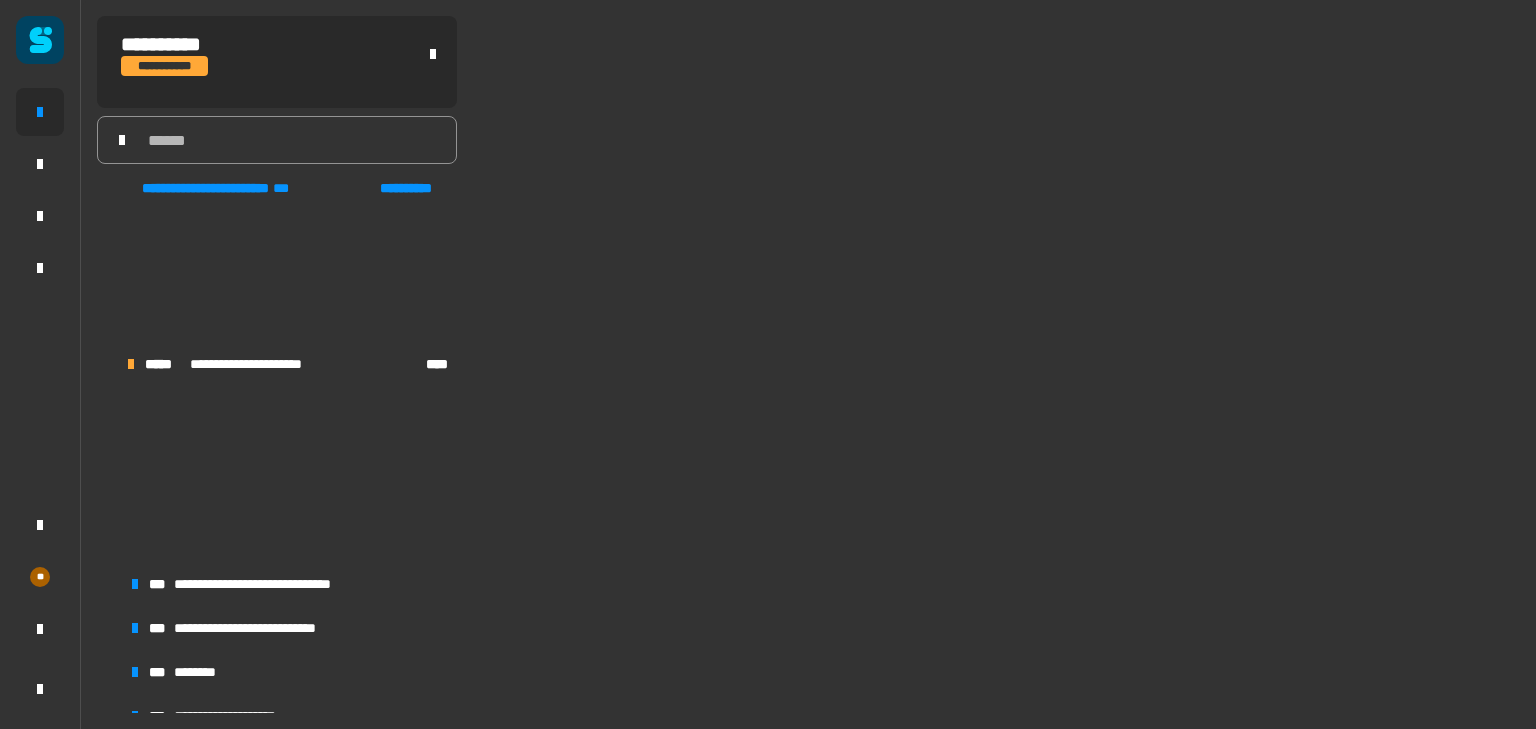 scroll, scrollTop: 0, scrollLeft: 0, axis: both 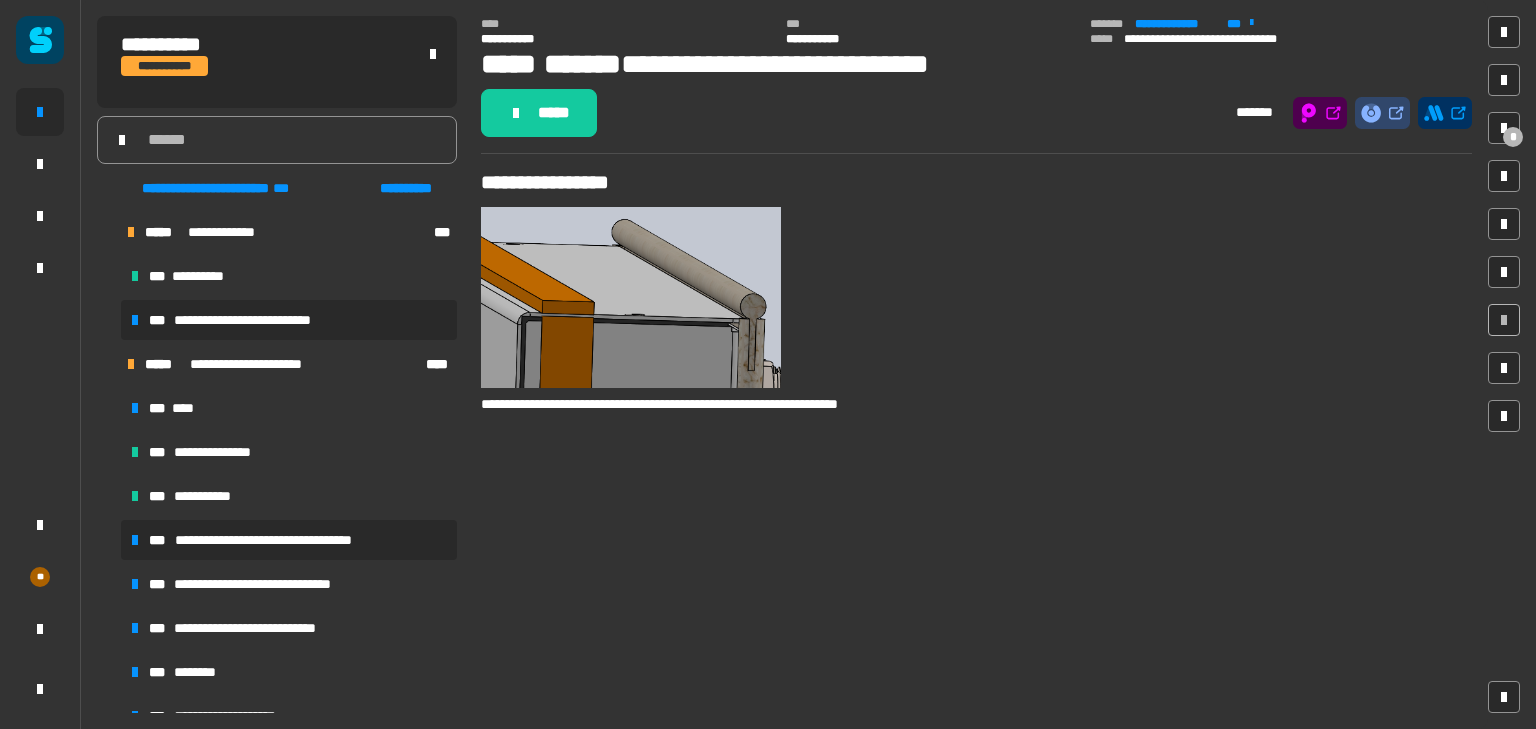 click on "**********" at bounding box center (282, 540) 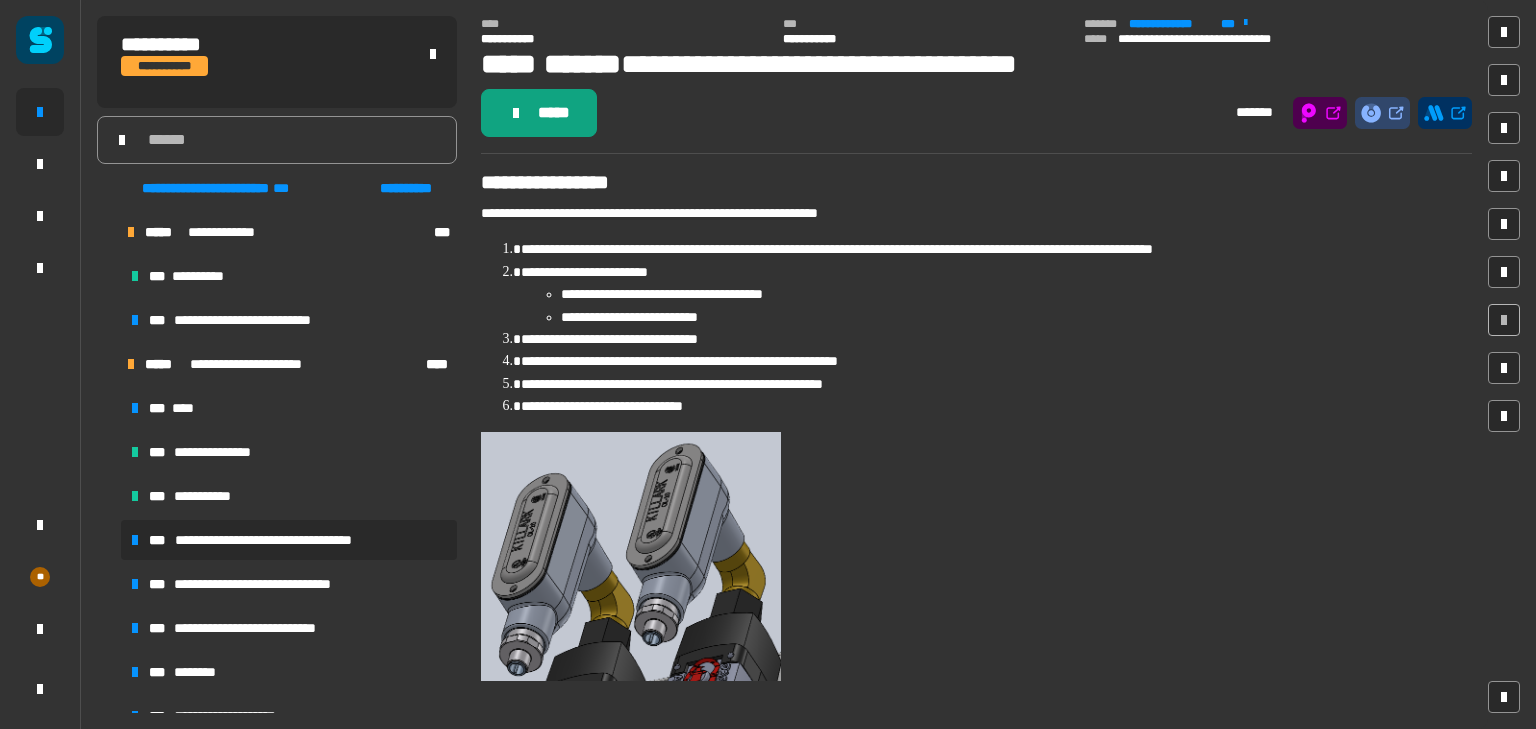 click on "*****" 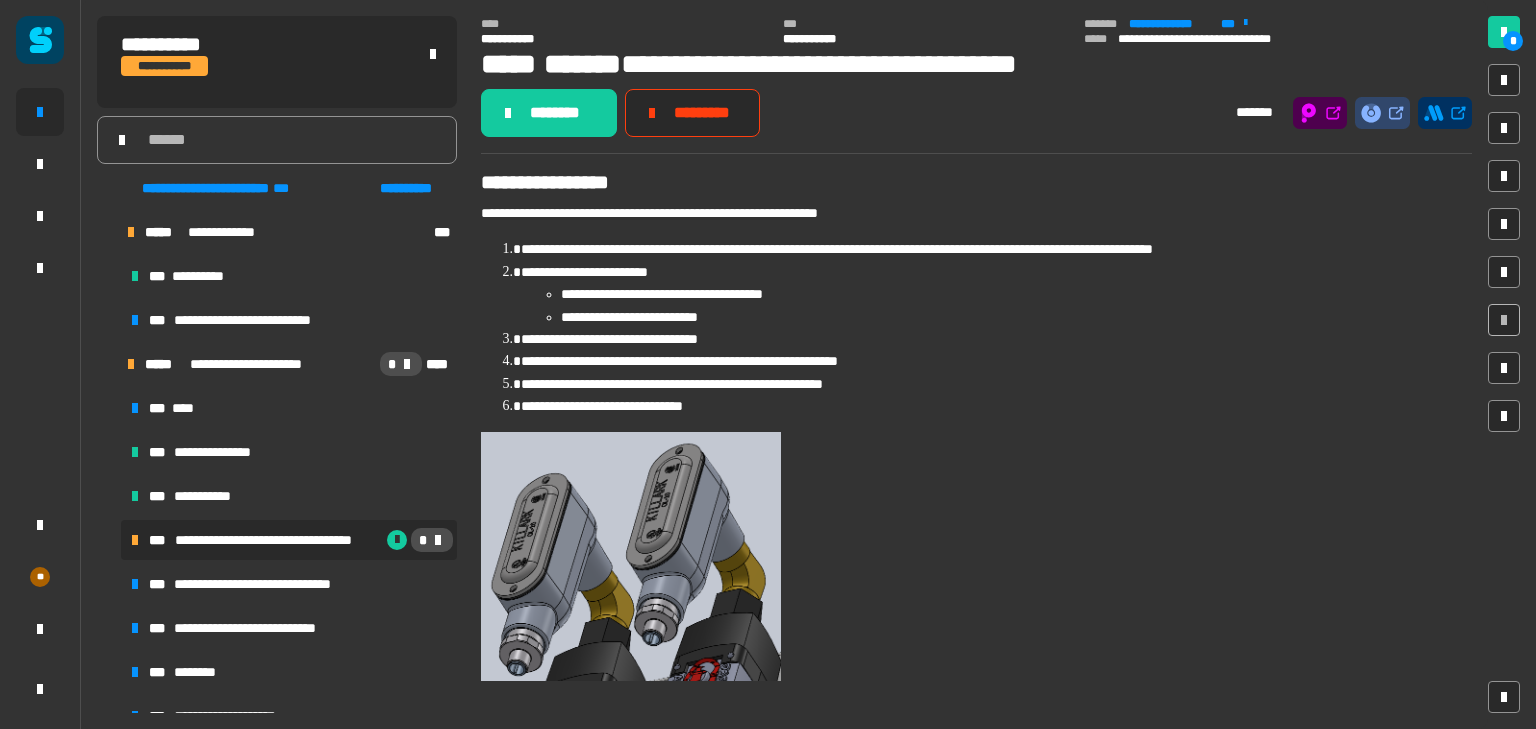 click on "********" 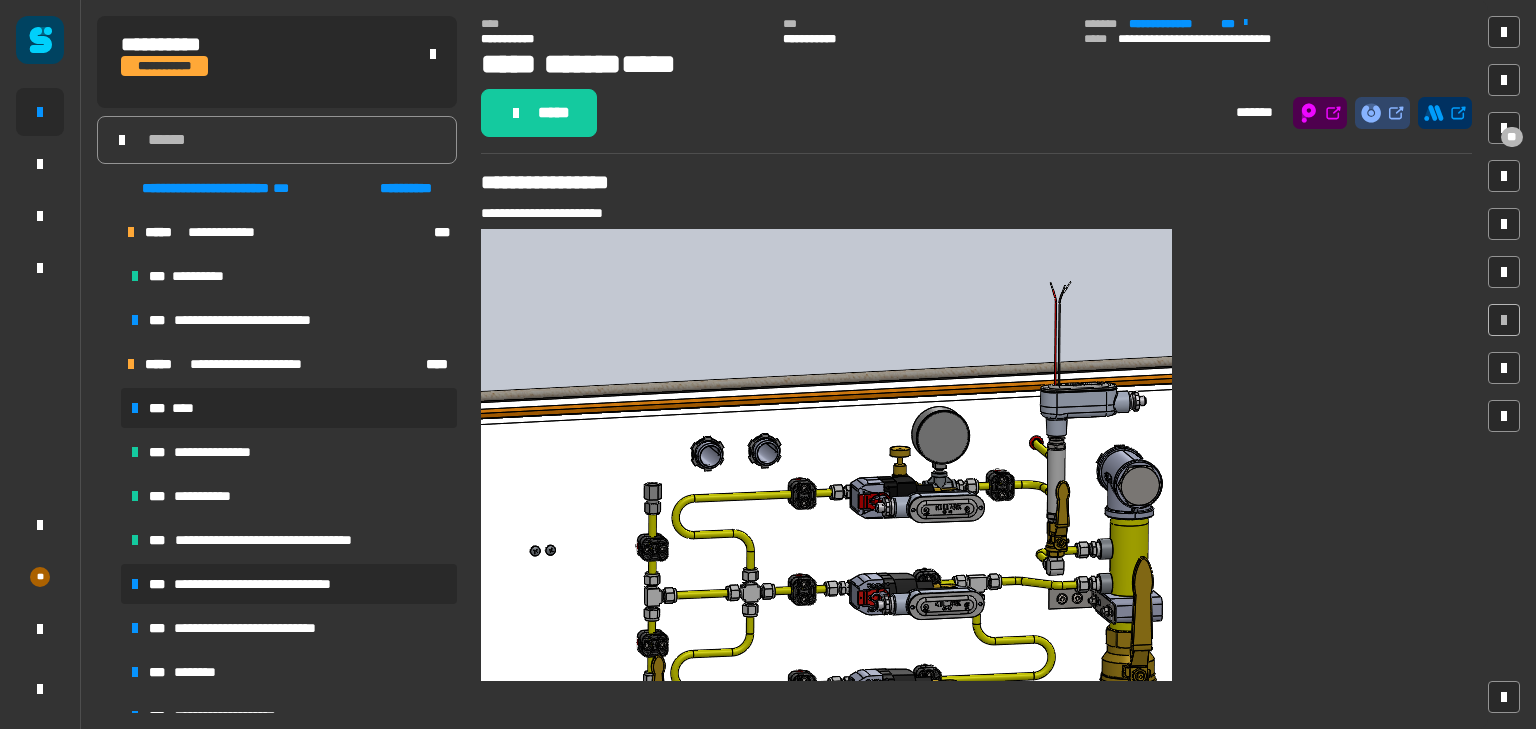 click on "**********" at bounding box center [272, 584] 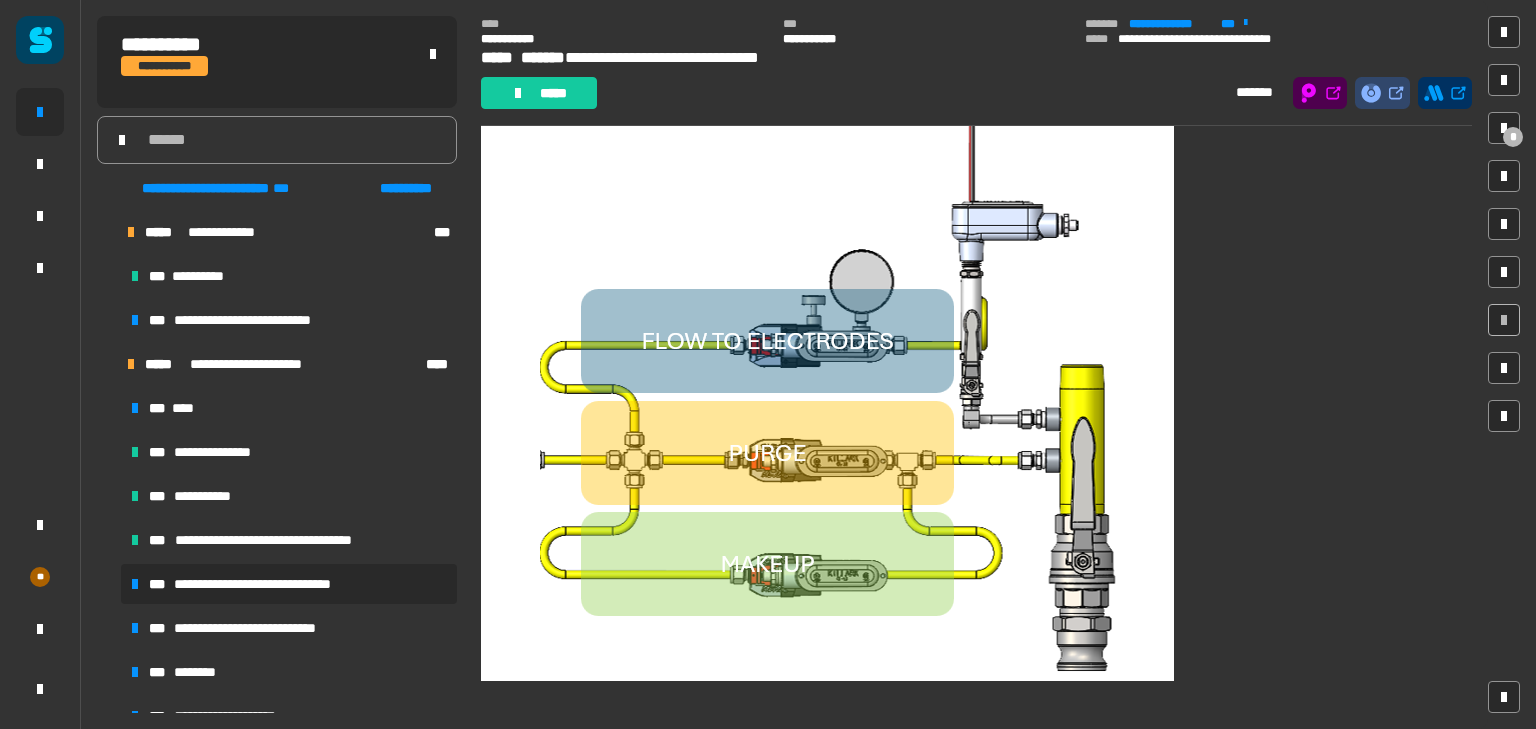 scroll, scrollTop: 220, scrollLeft: 0, axis: vertical 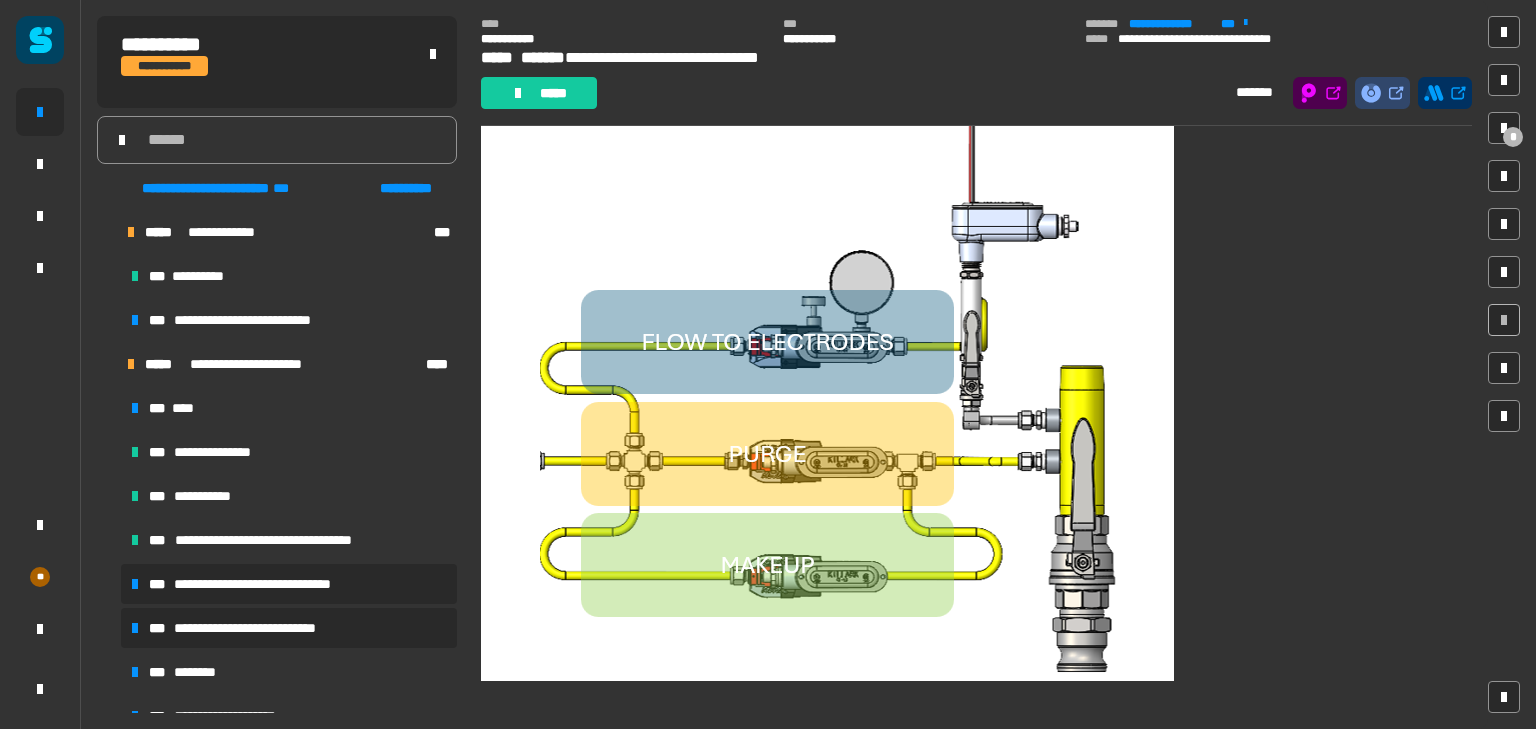 click on "**********" at bounding box center (266, 628) 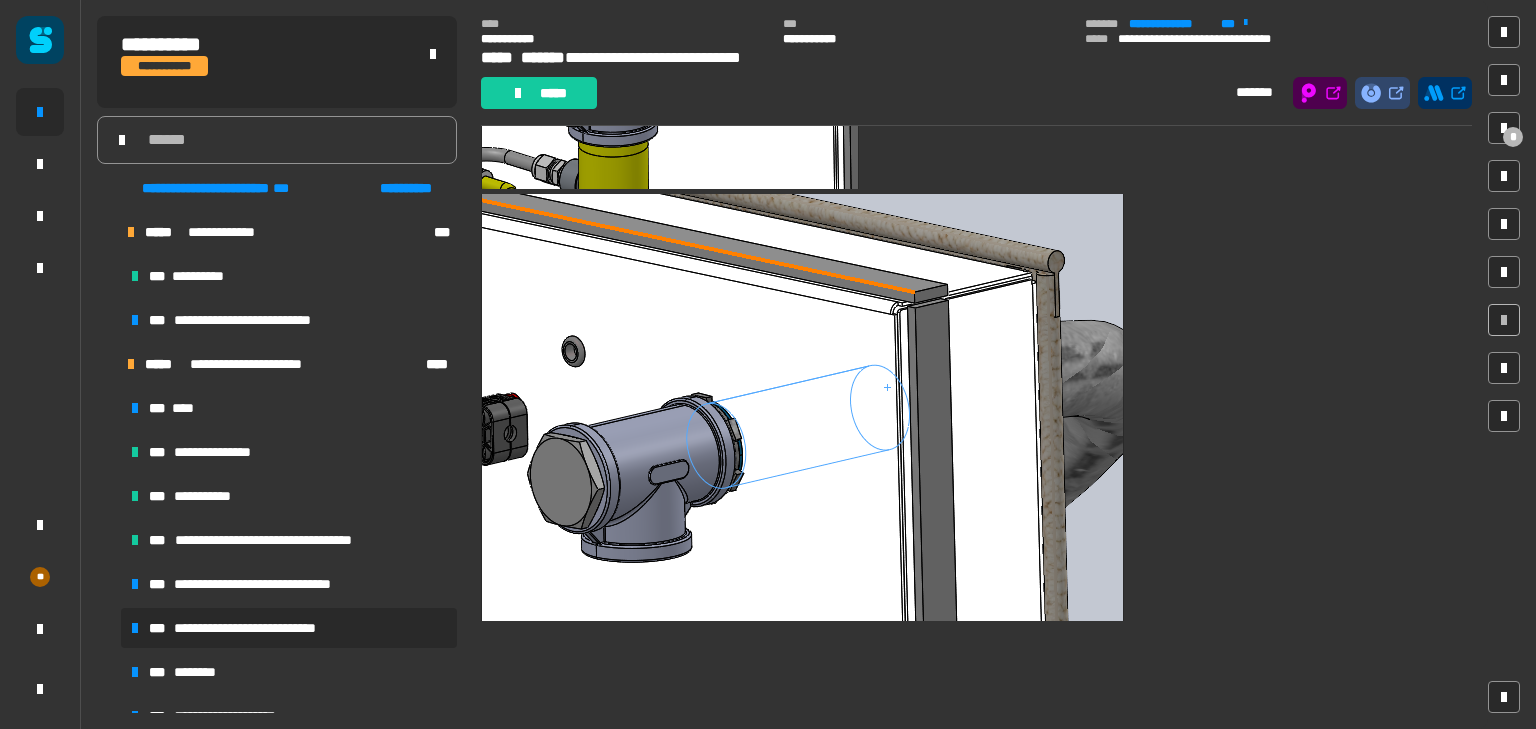 scroll, scrollTop: 269, scrollLeft: 0, axis: vertical 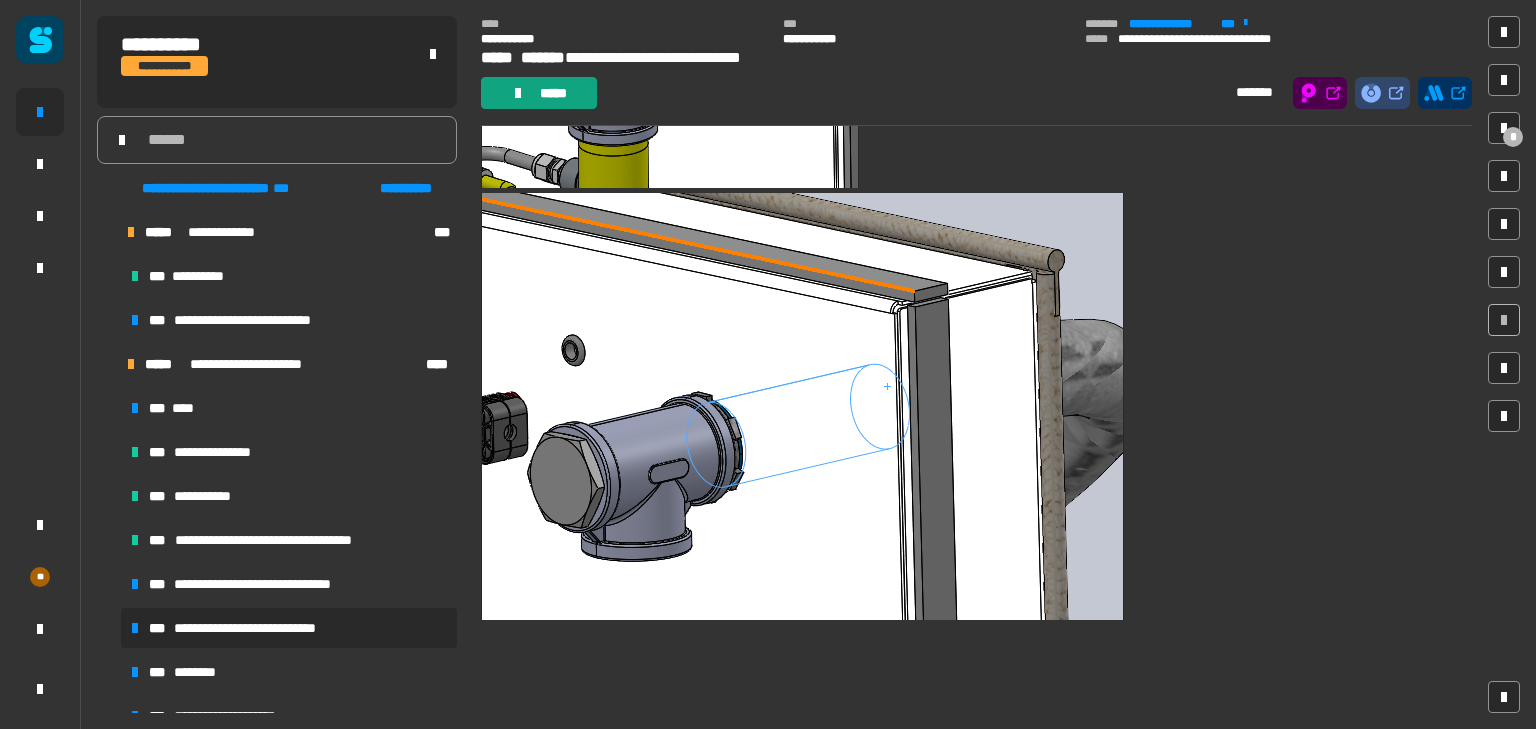 click on "*****" 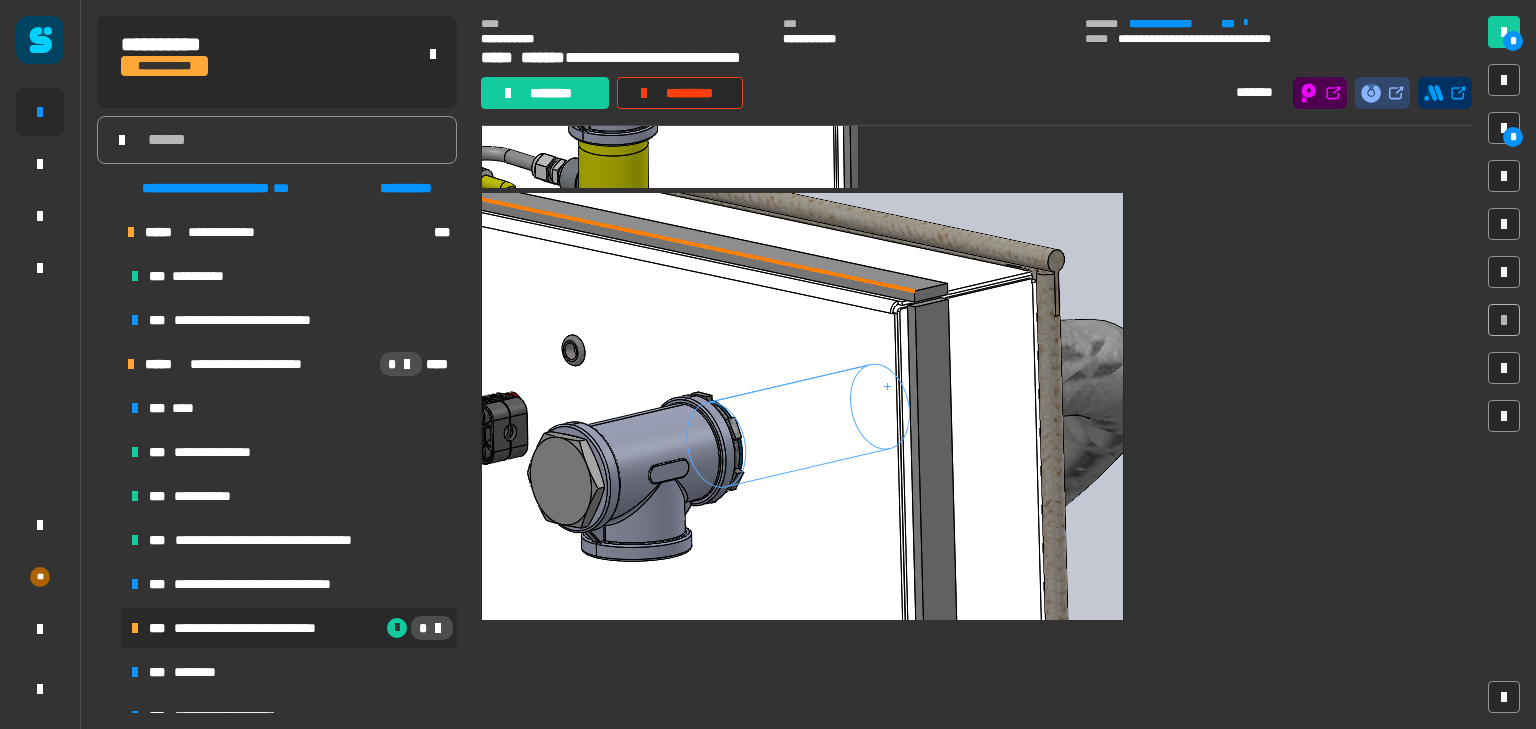 click on "********" 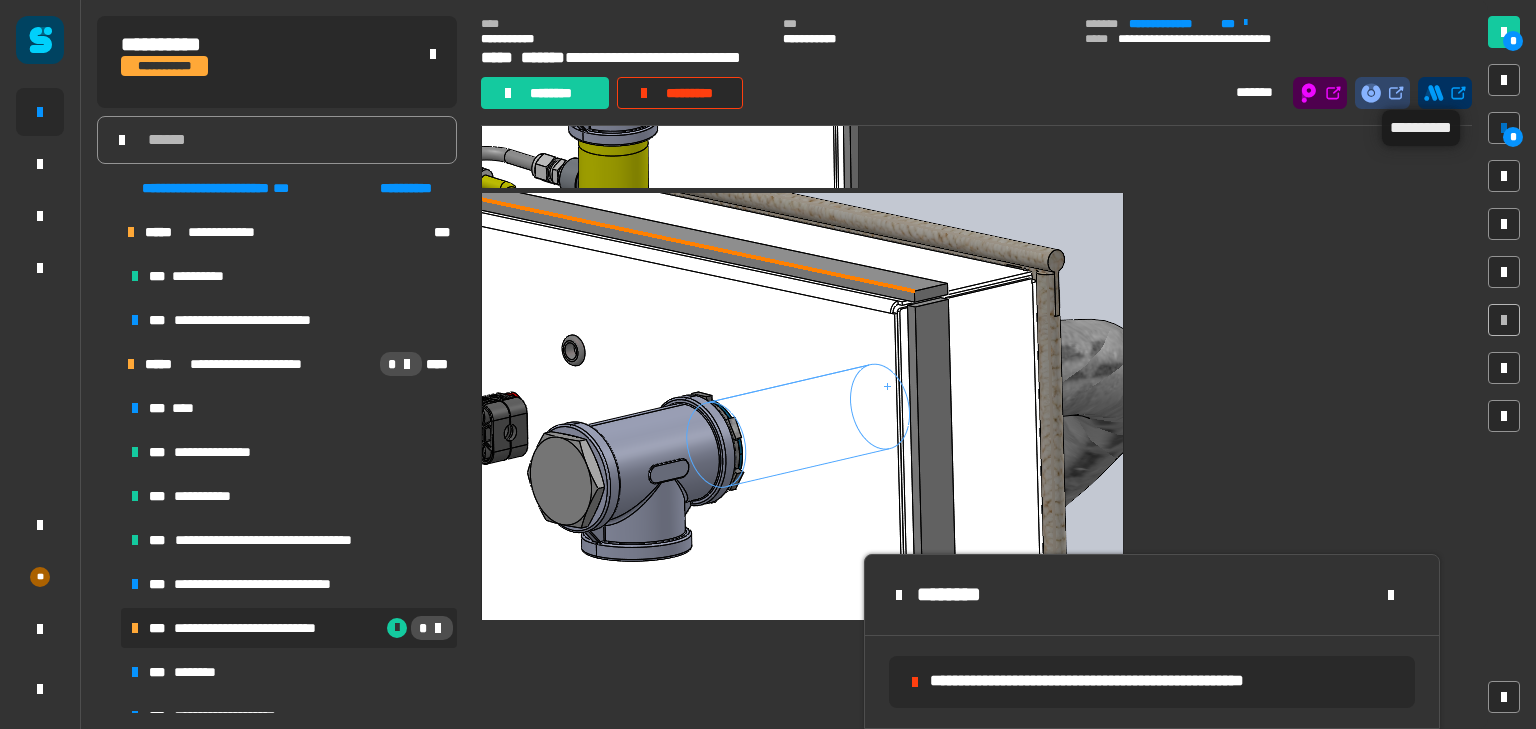 click at bounding box center (1504, 128) 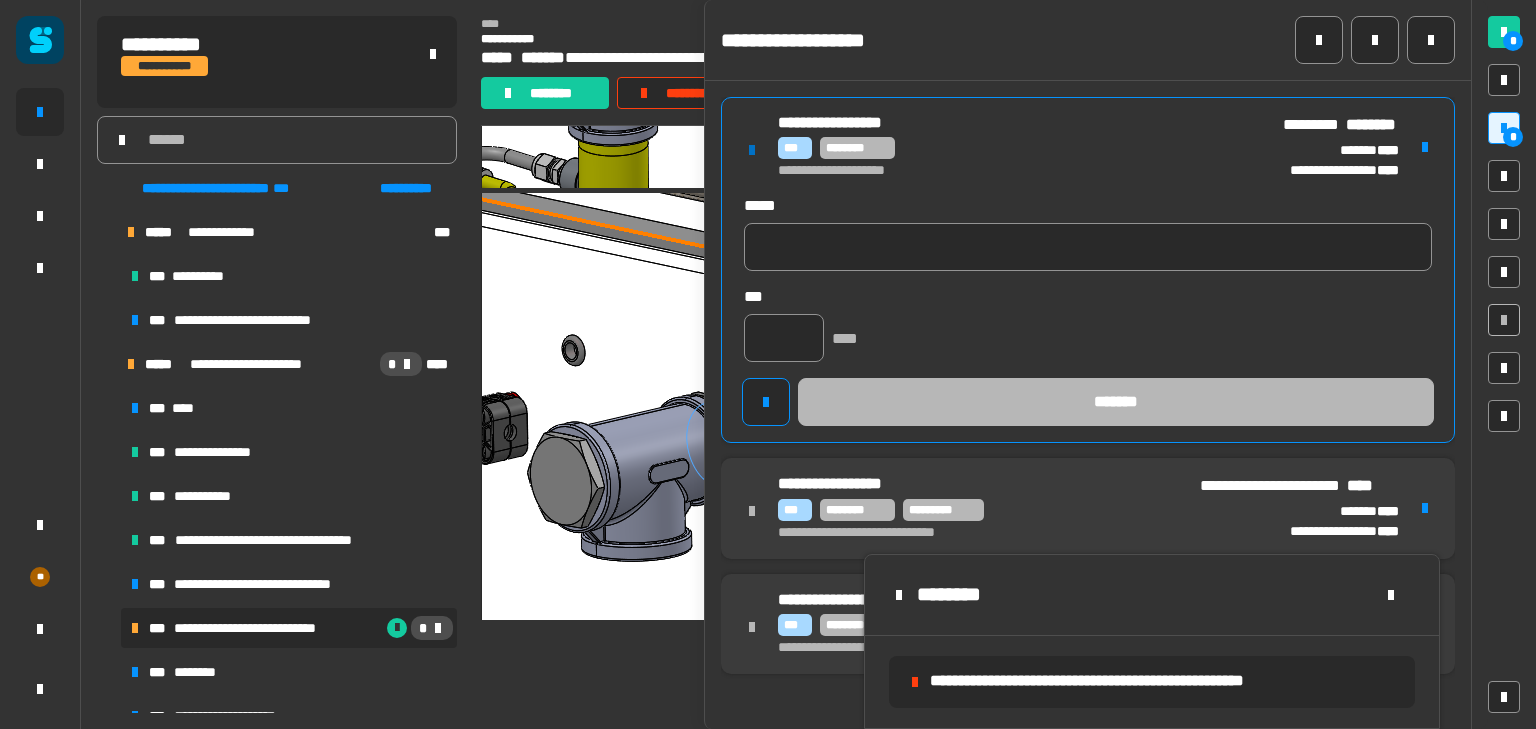 click on "**********" at bounding box center [1015, 171] 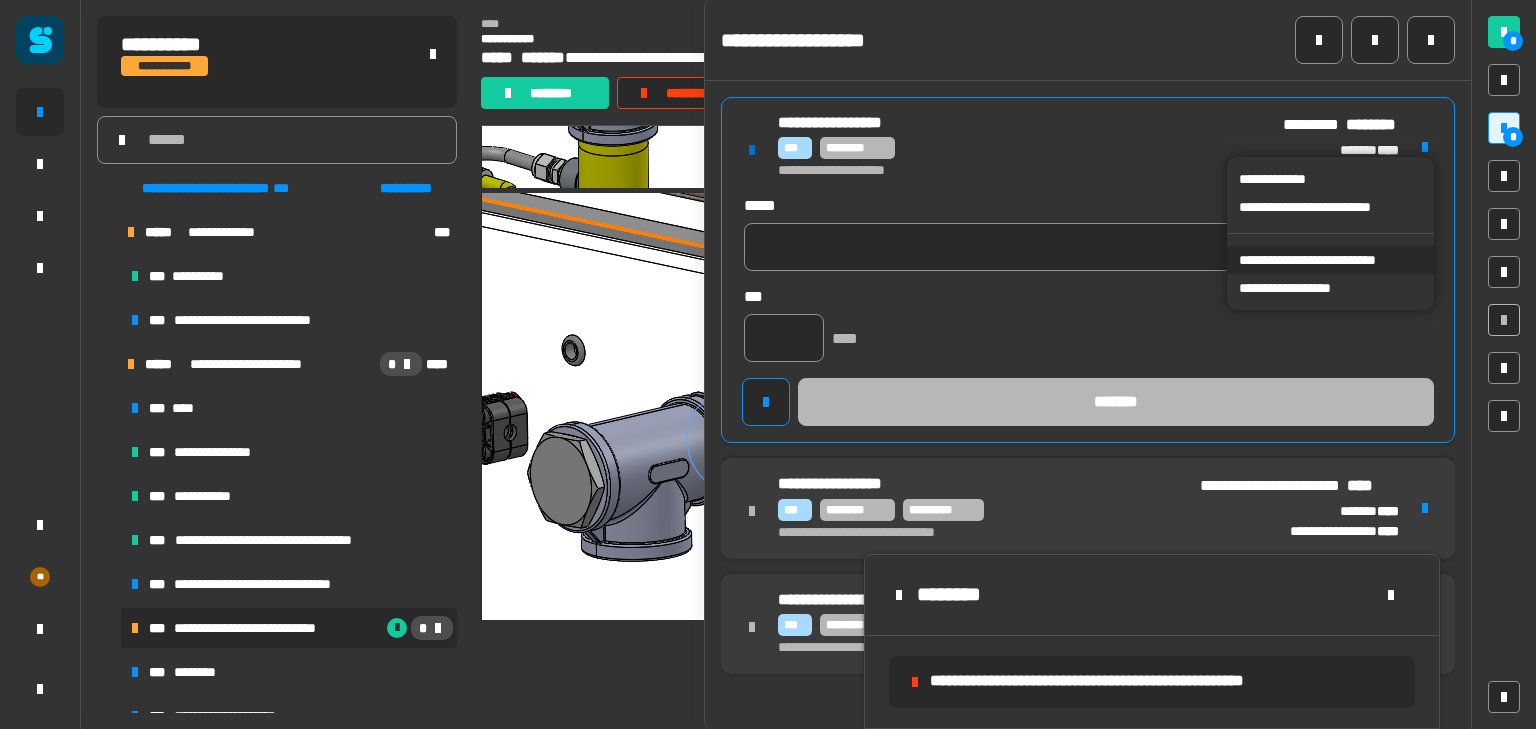 click on "**********" at bounding box center (1330, 260) 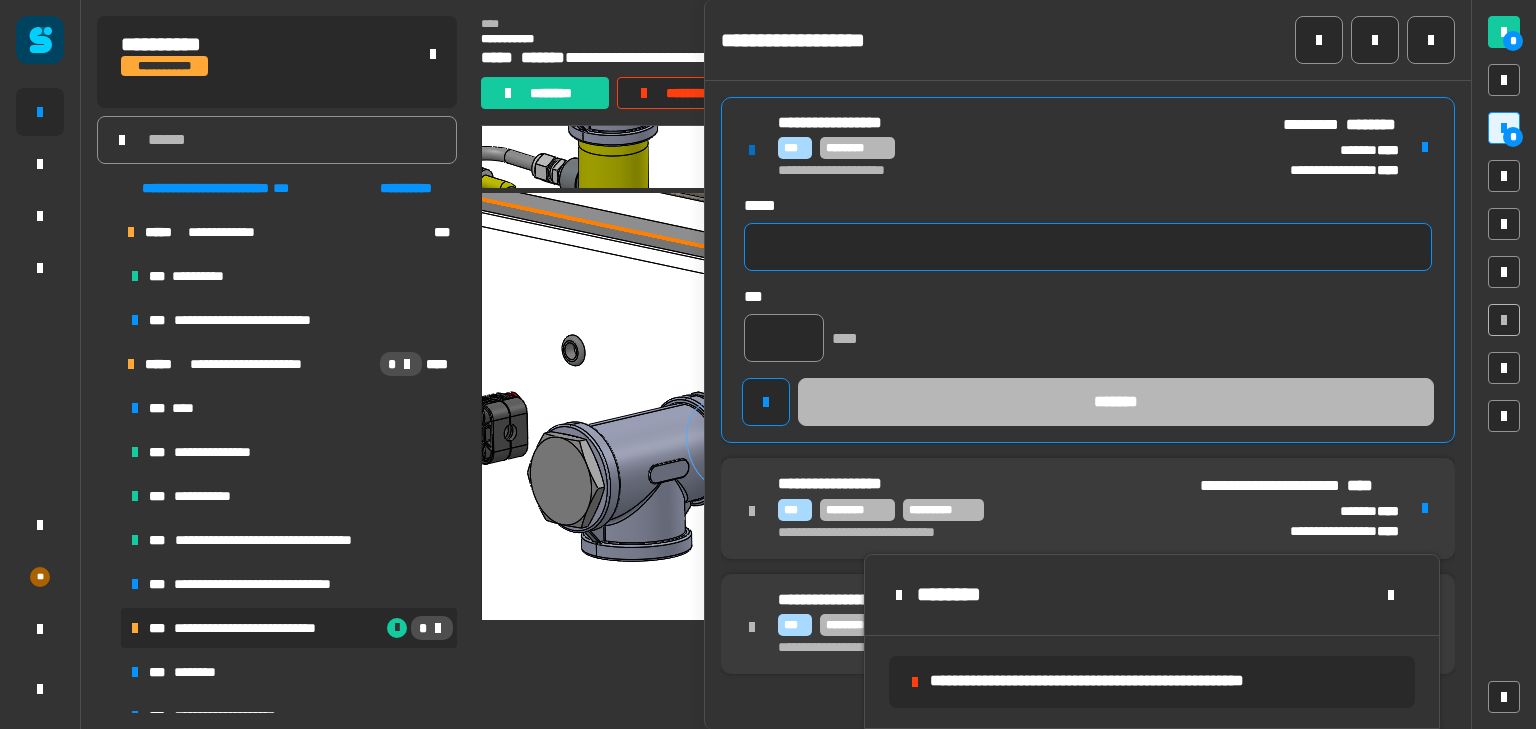 click 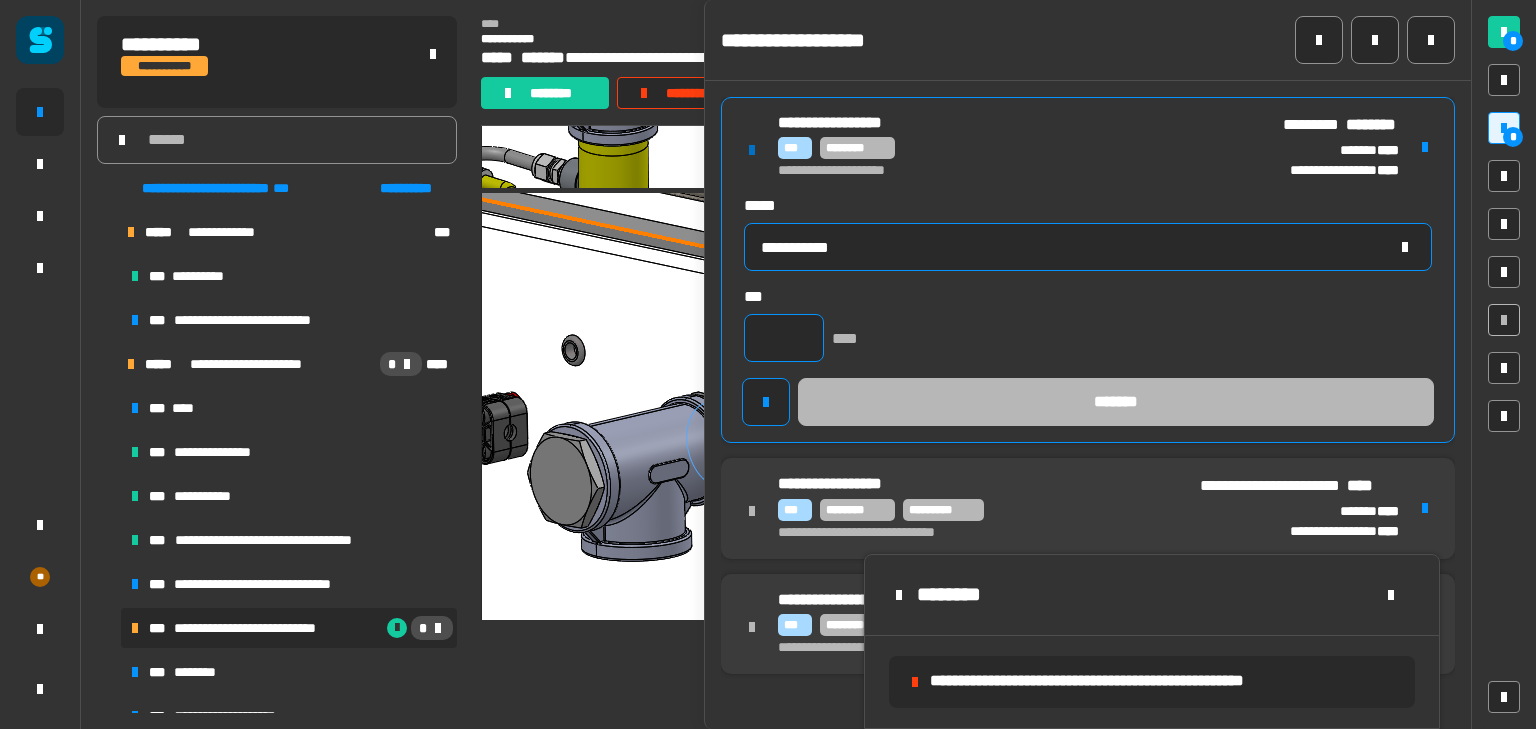 type on "**********" 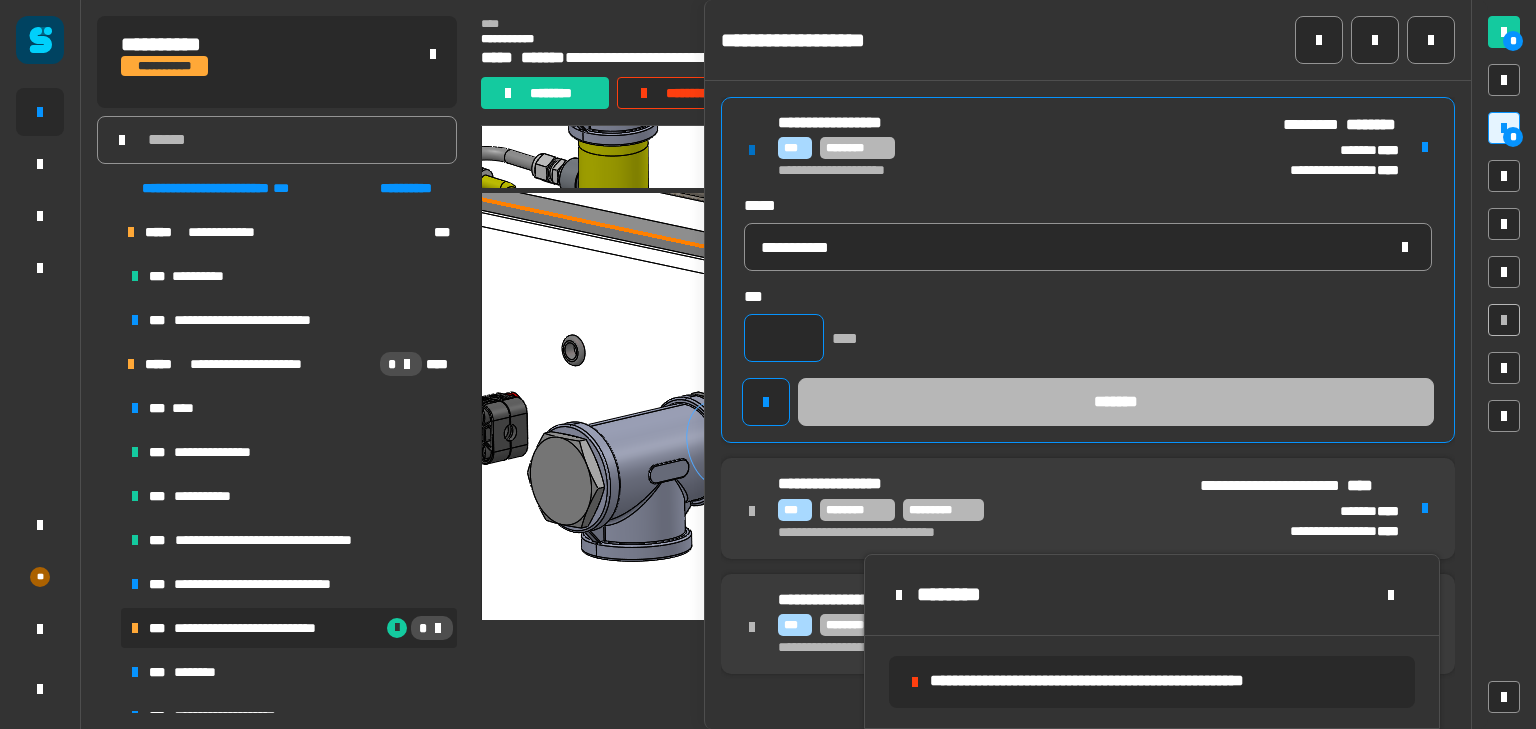 click 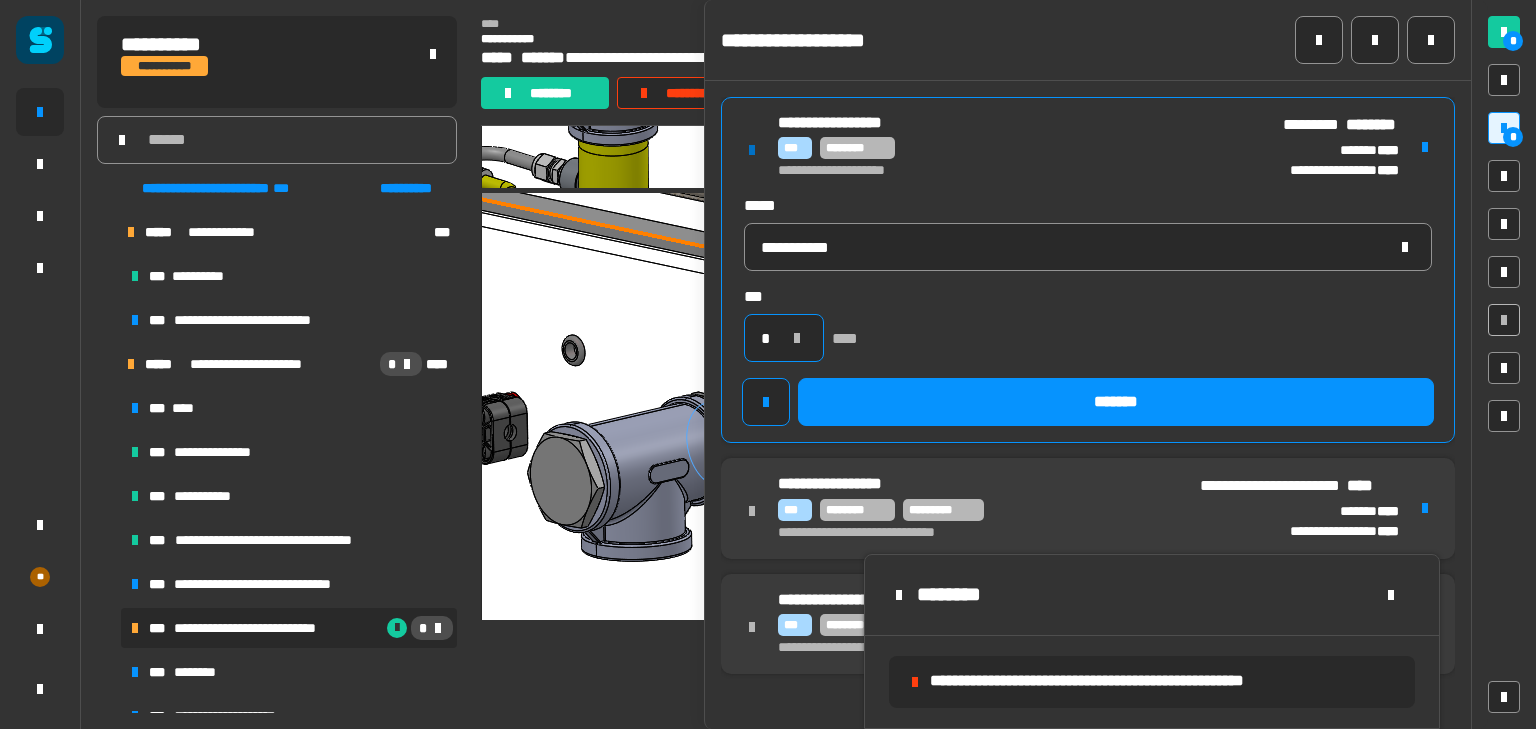 type on "*" 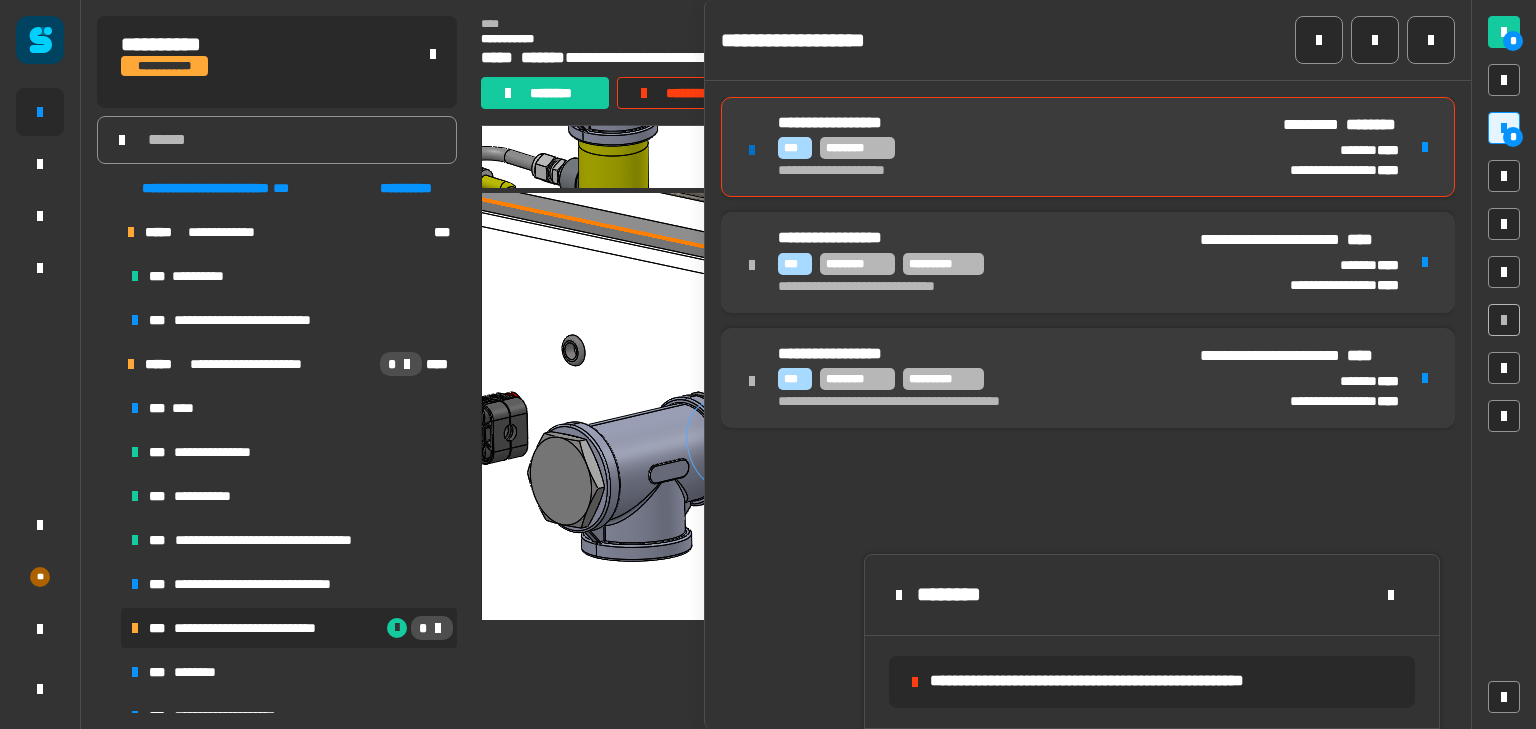 click on "**********" at bounding box center (1088, 262) 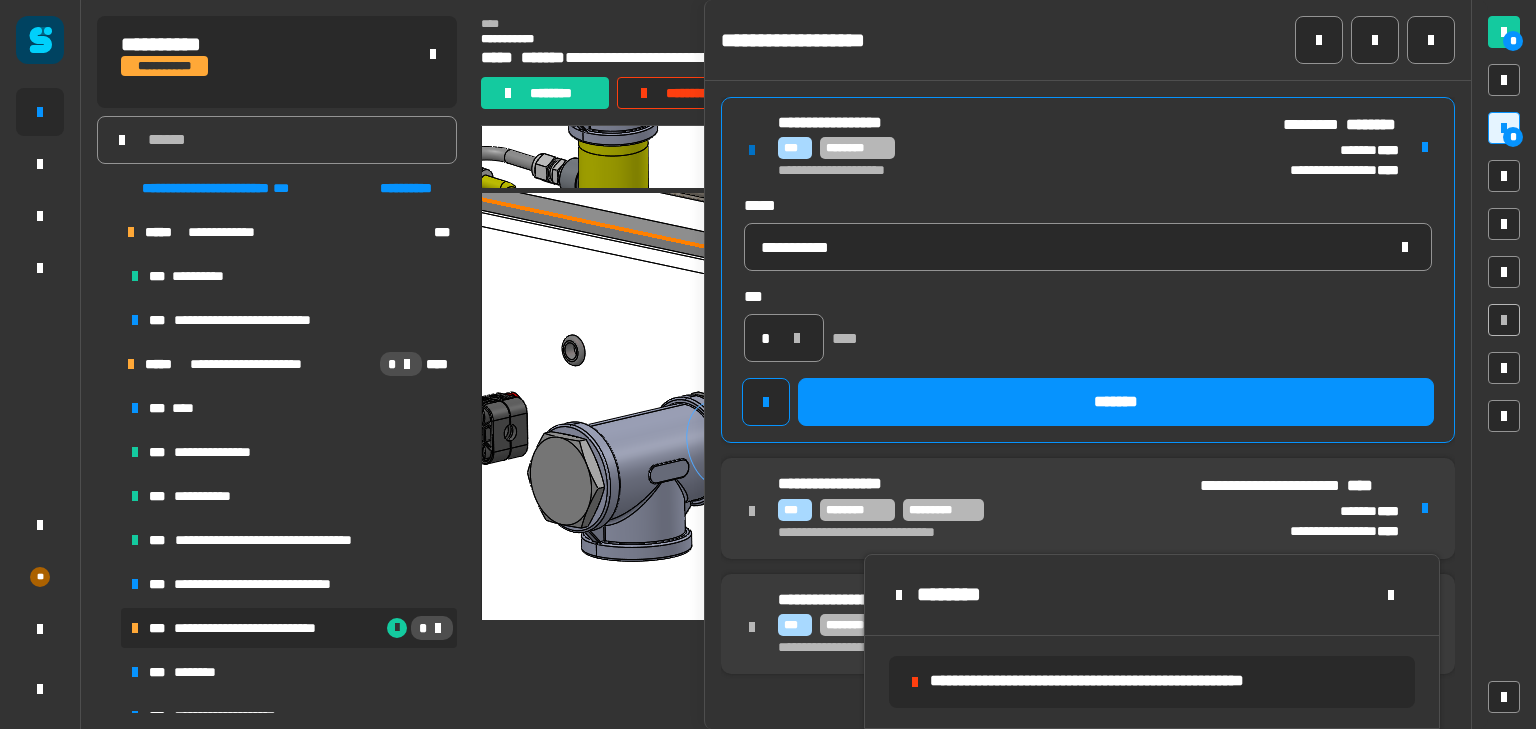 click on "*** ********" at bounding box center (1015, 148) 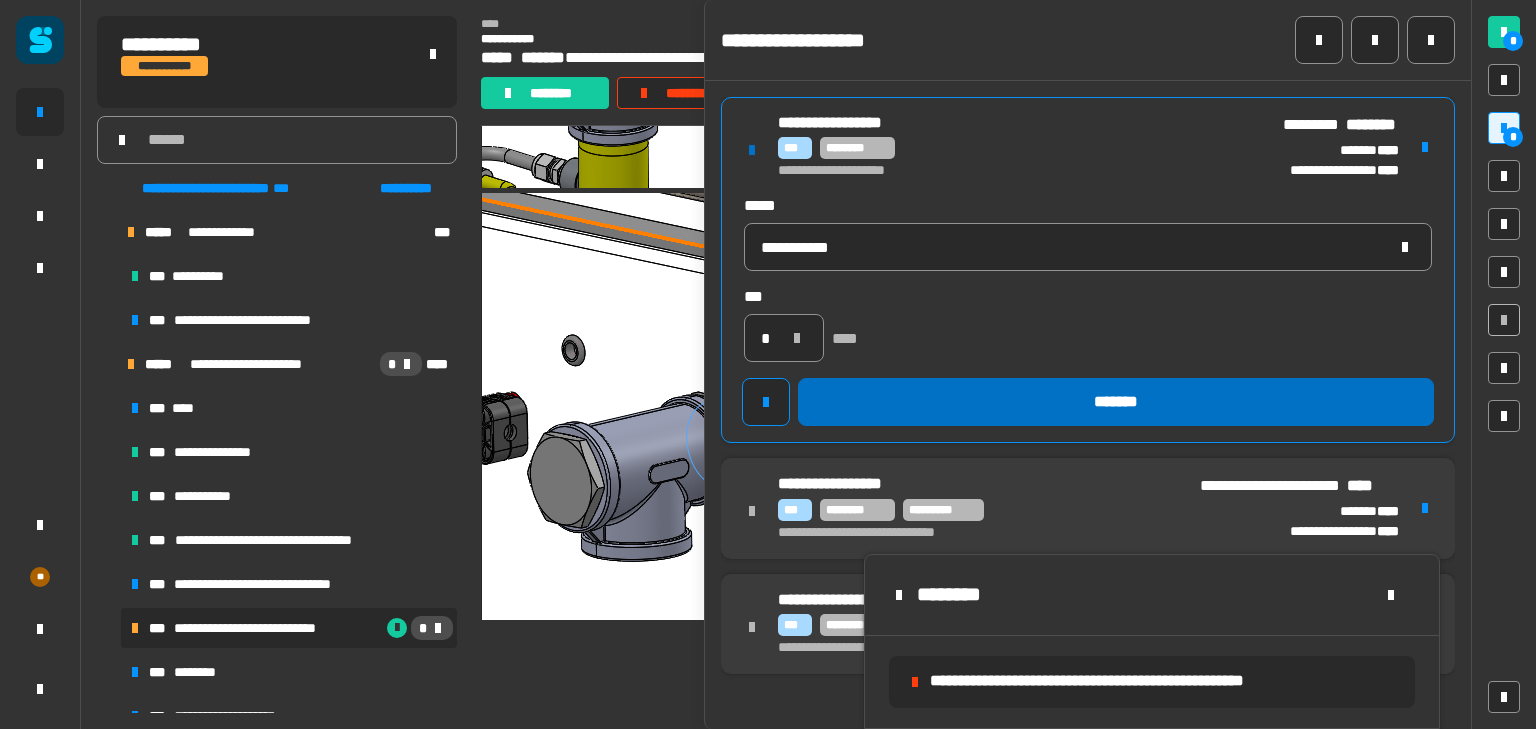 click on "*******" 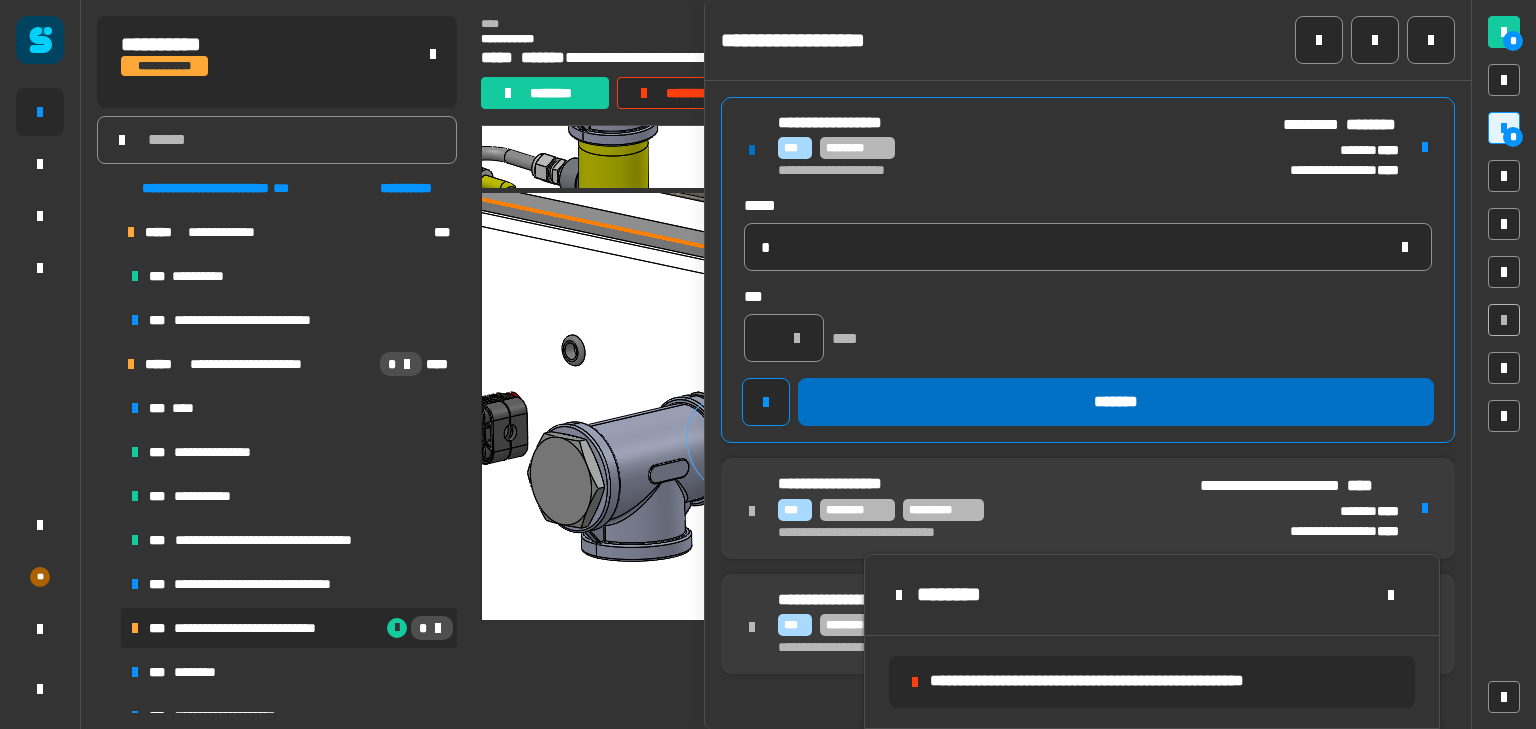 type 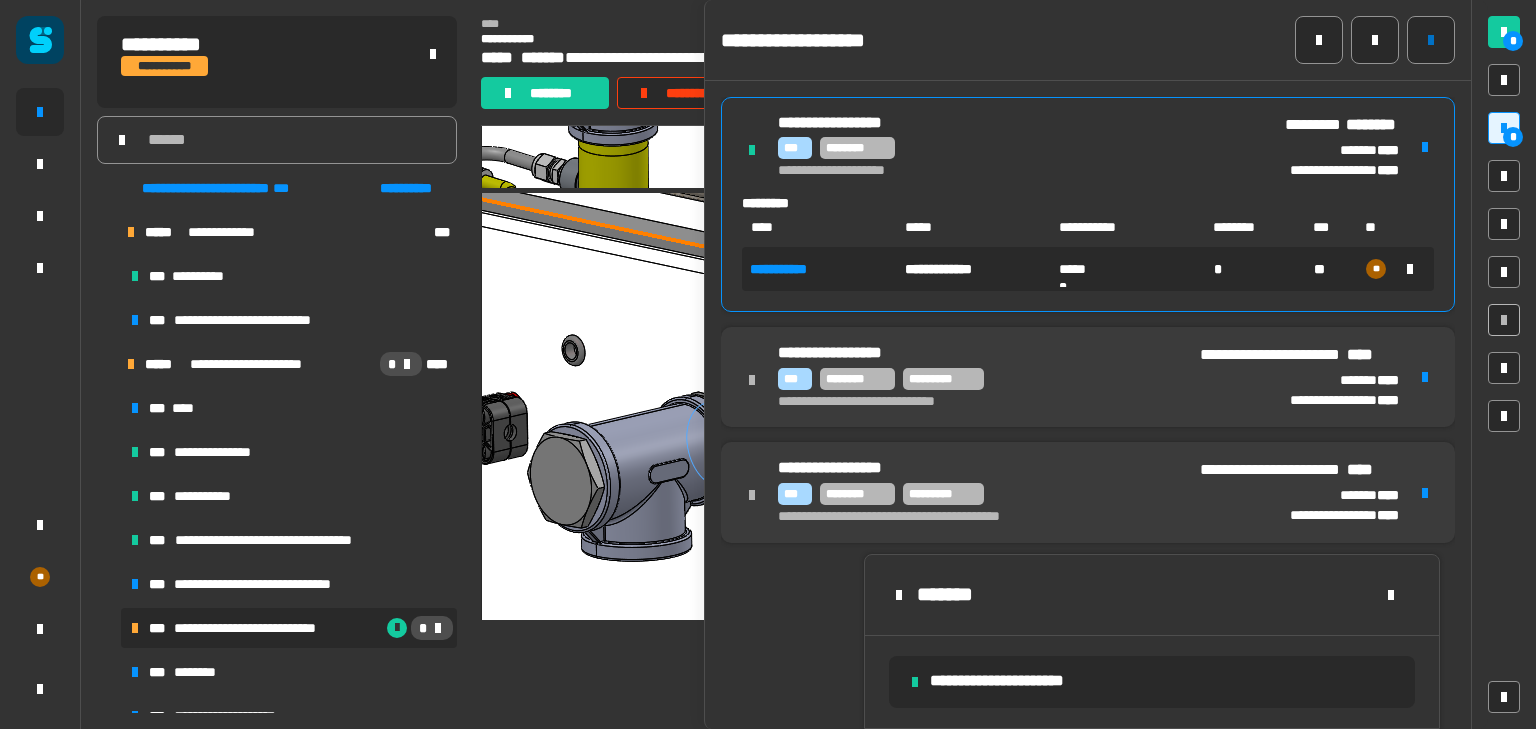 click 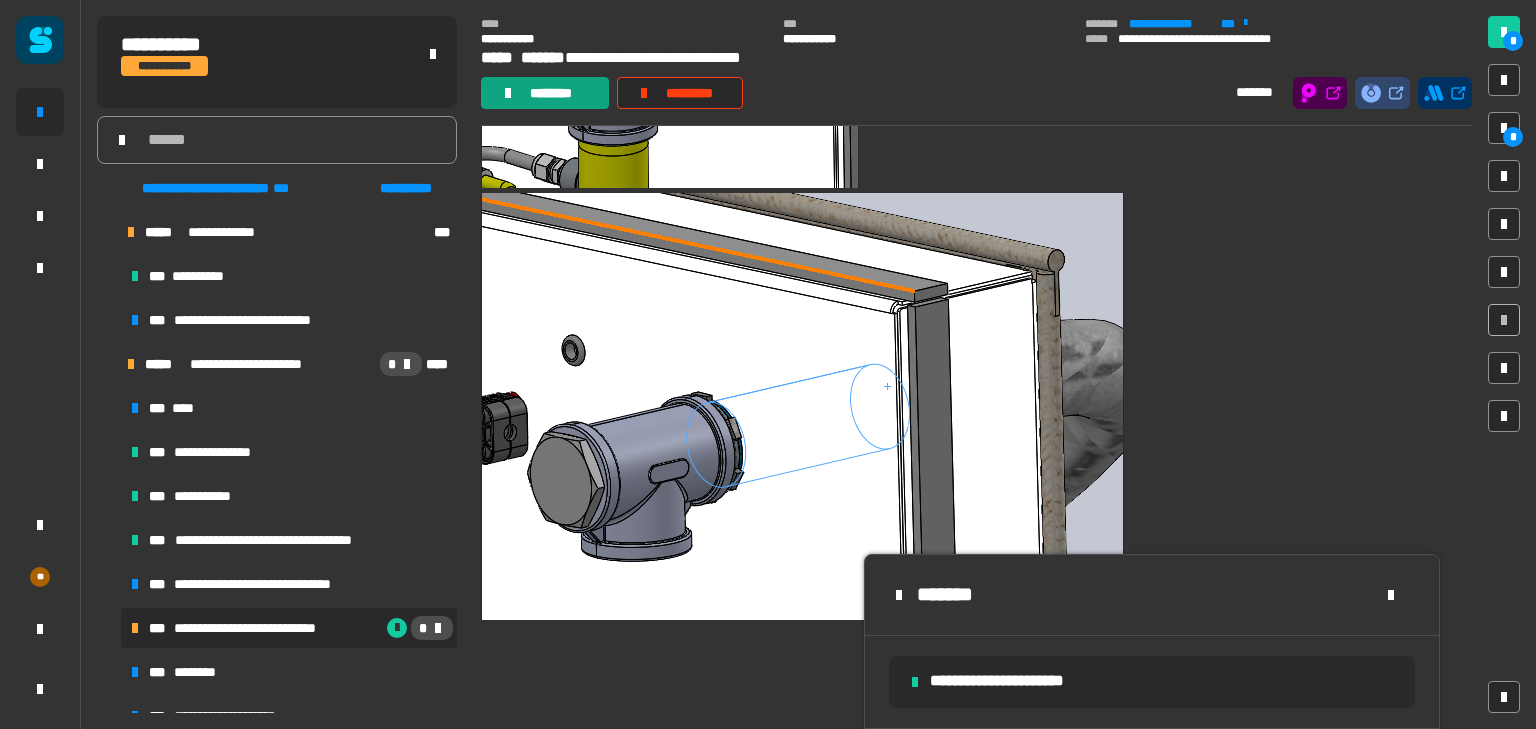 click on "********" 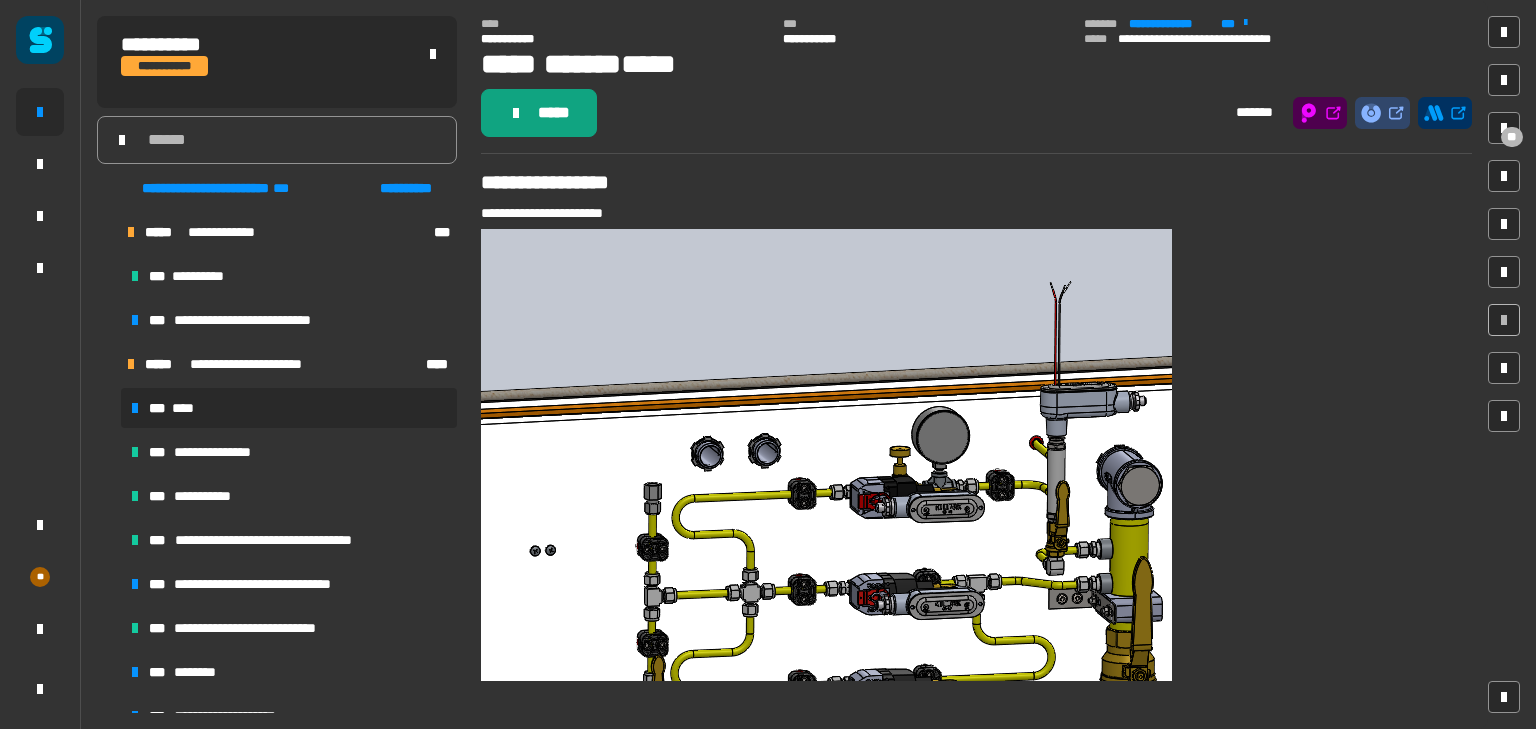 click on "*****" 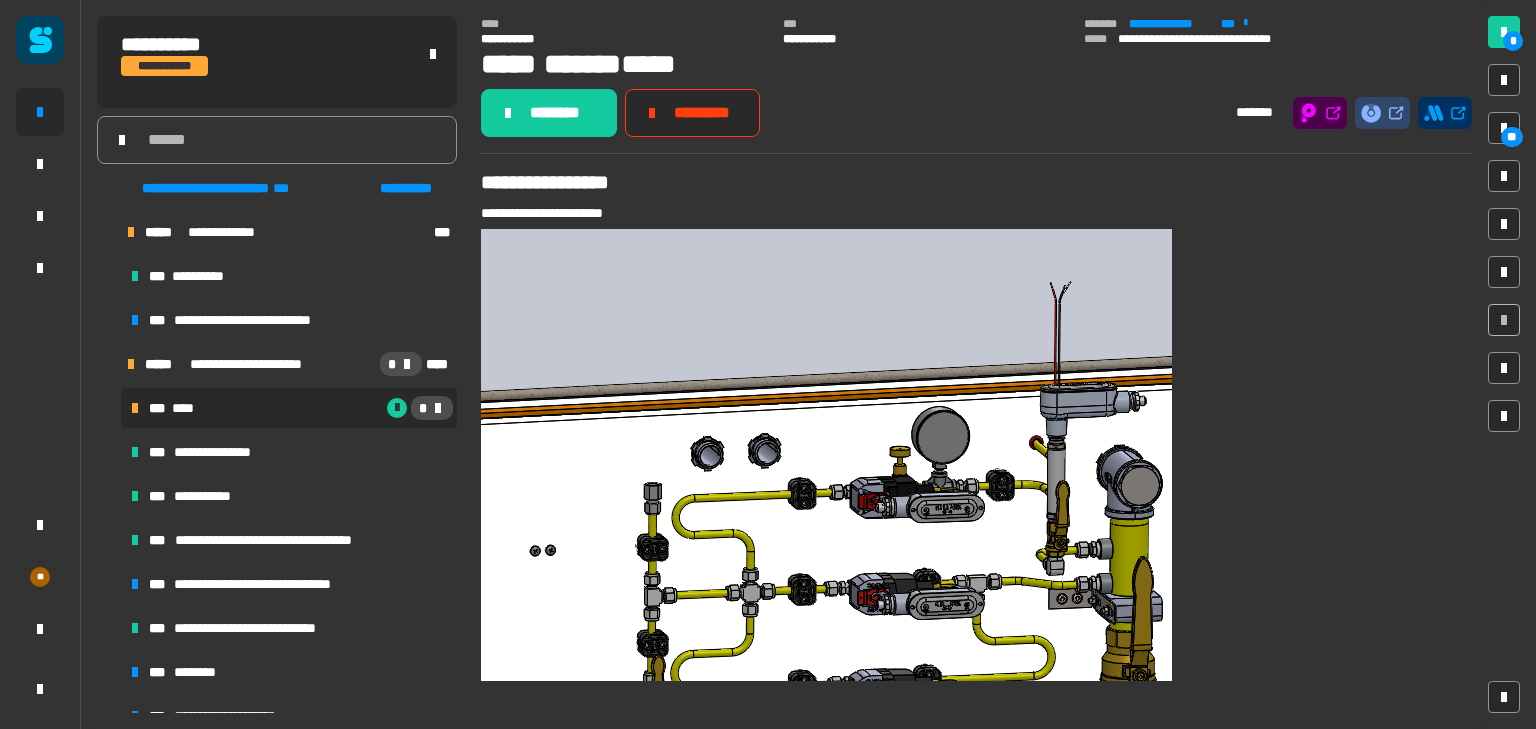 click on "********" 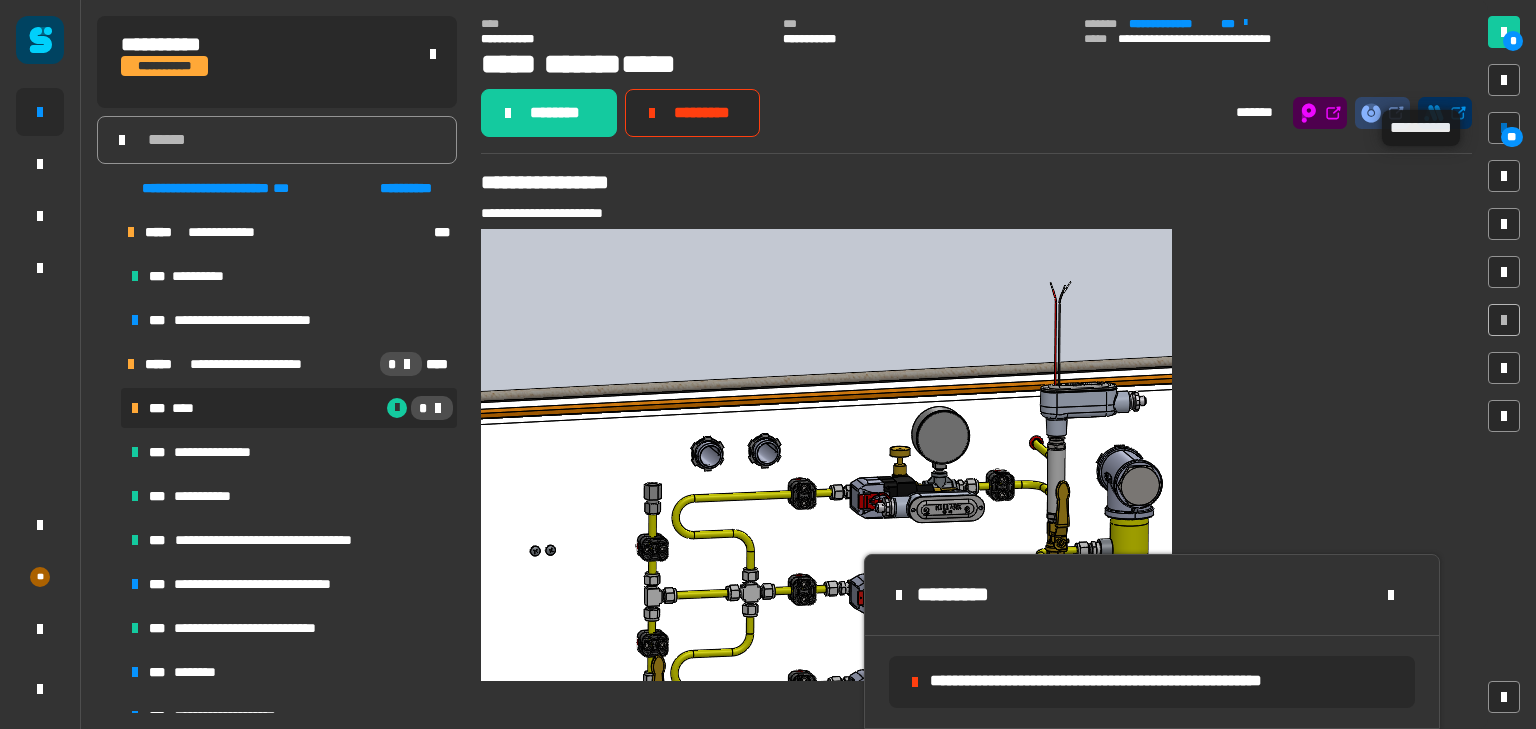 click at bounding box center [1504, 128] 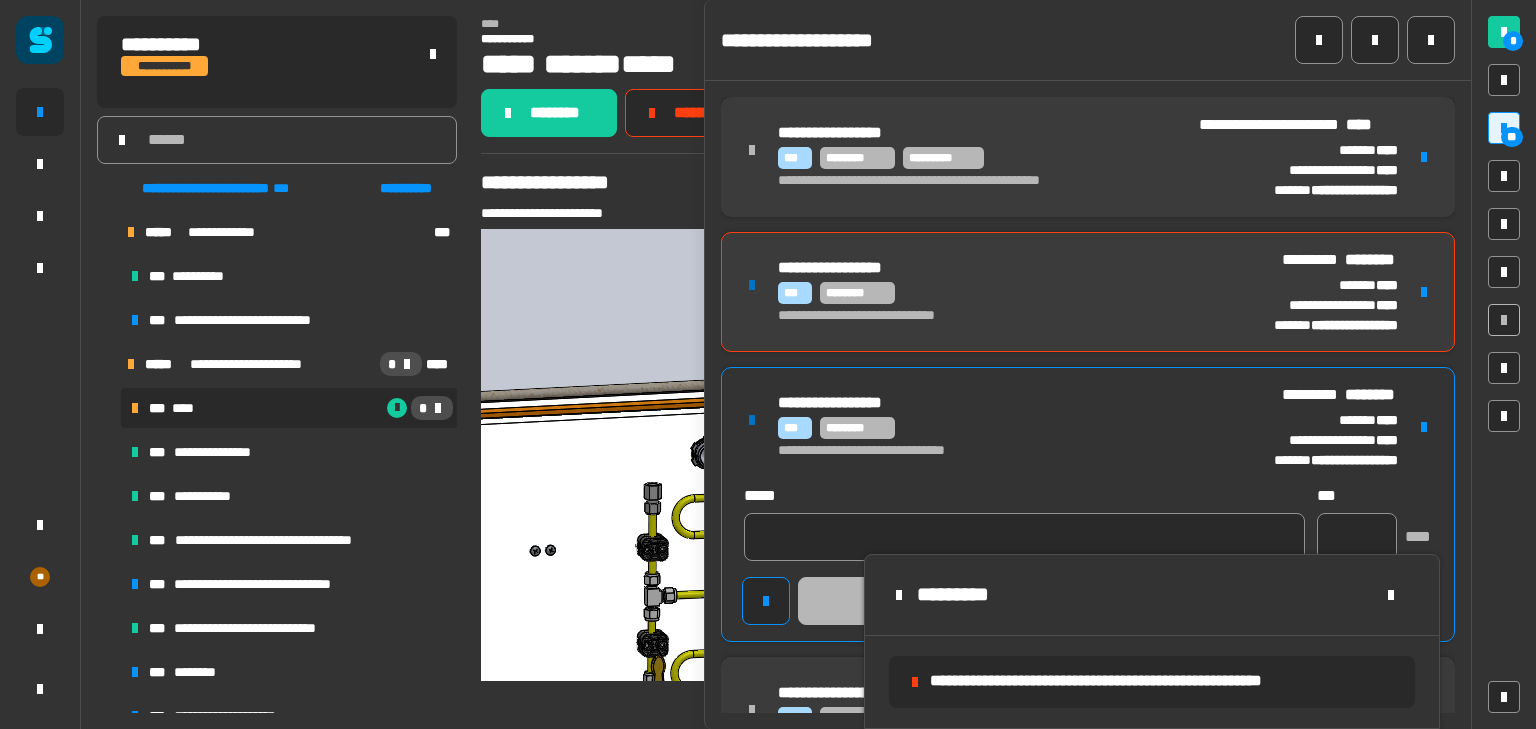 click on "*** ********" at bounding box center (997, 428) 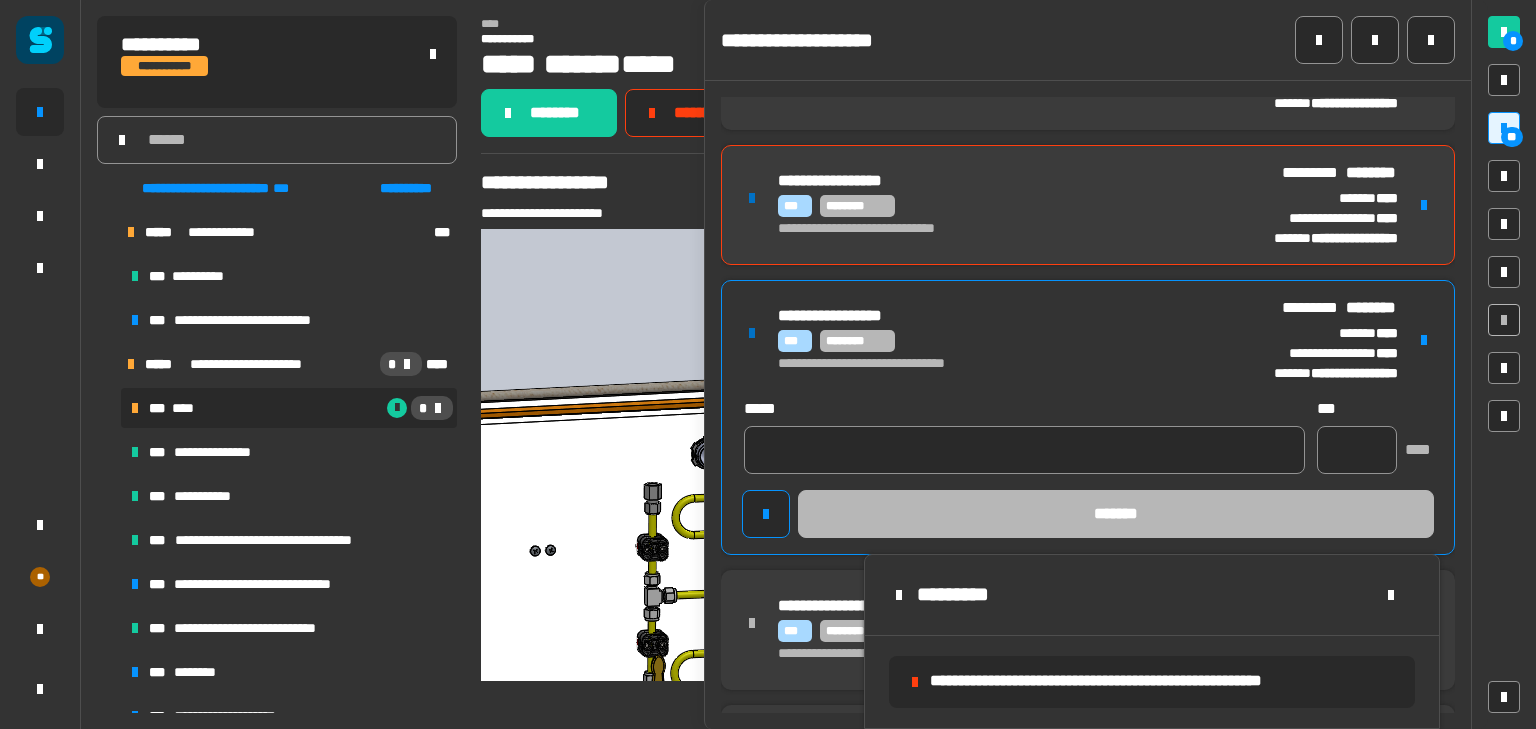 scroll, scrollTop: 88, scrollLeft: 0, axis: vertical 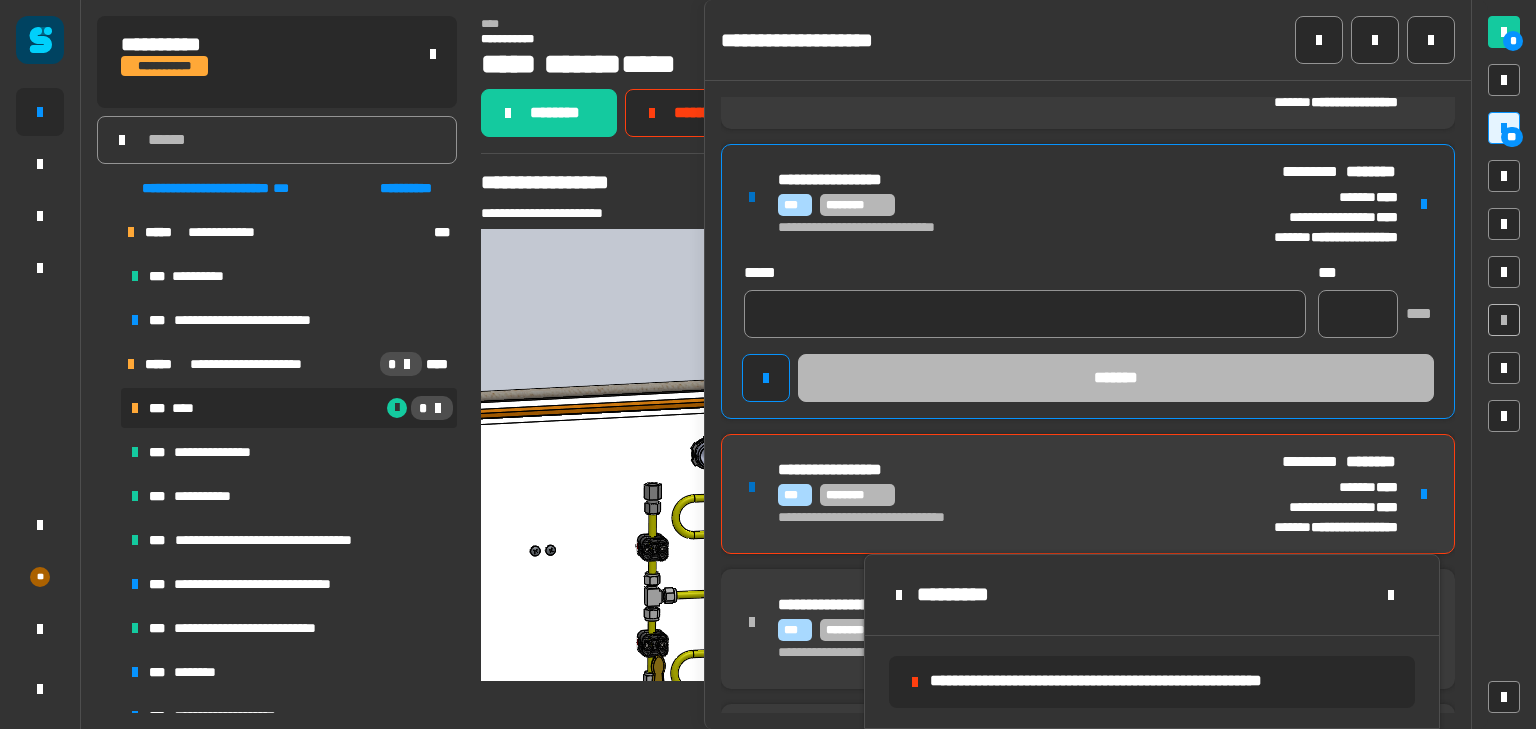click on "**********" at bounding box center [985, 181] 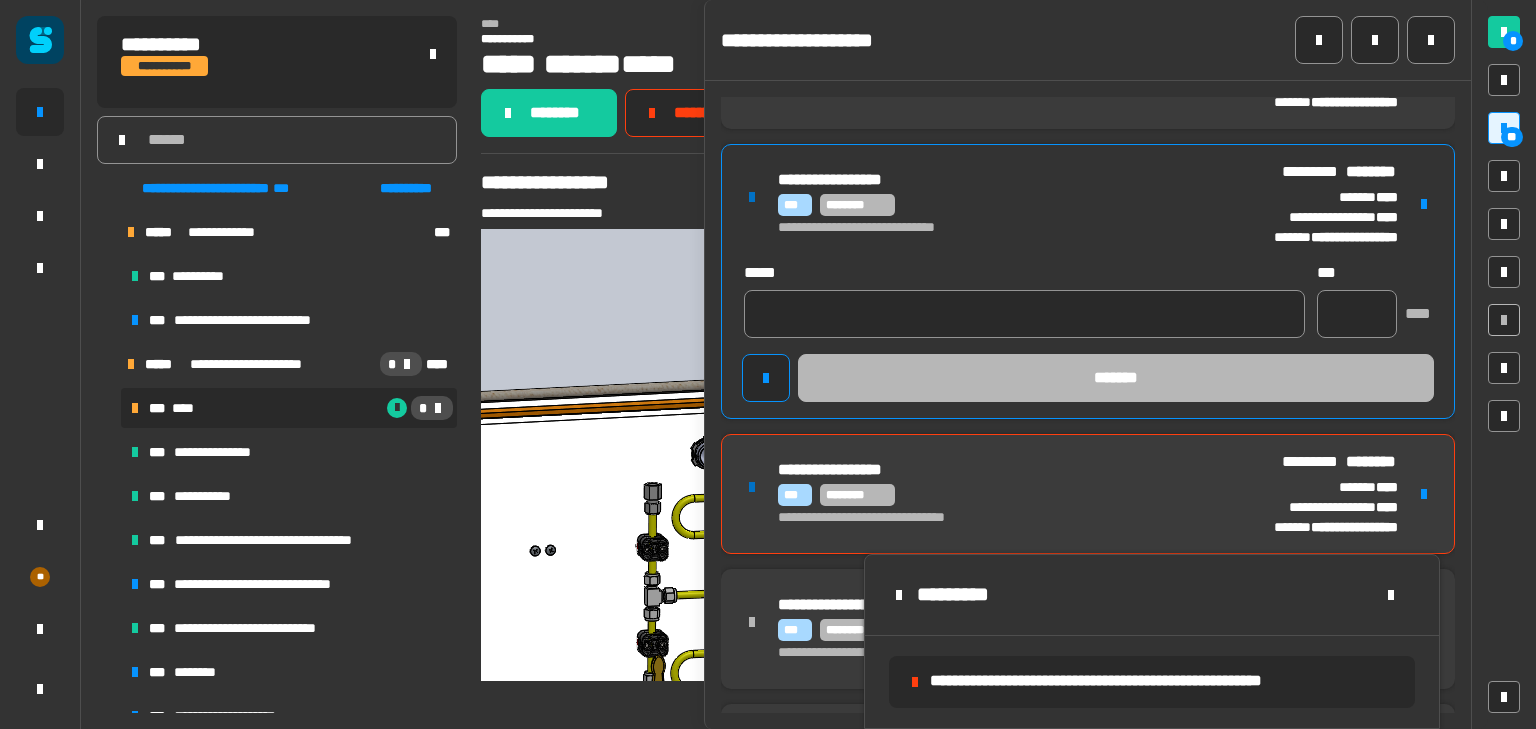 click at bounding box center [1424, 204] 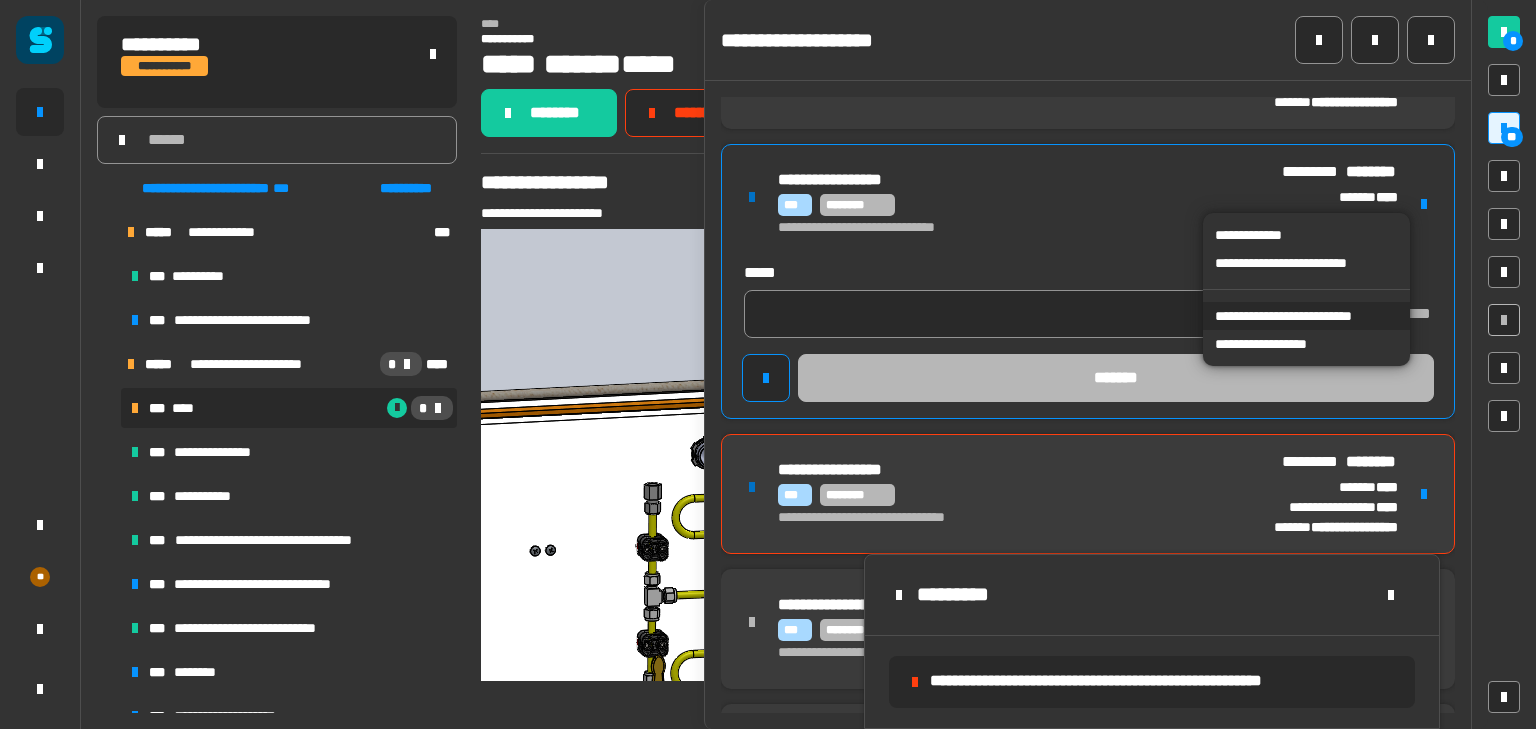 click on "**********" at bounding box center (1306, 316) 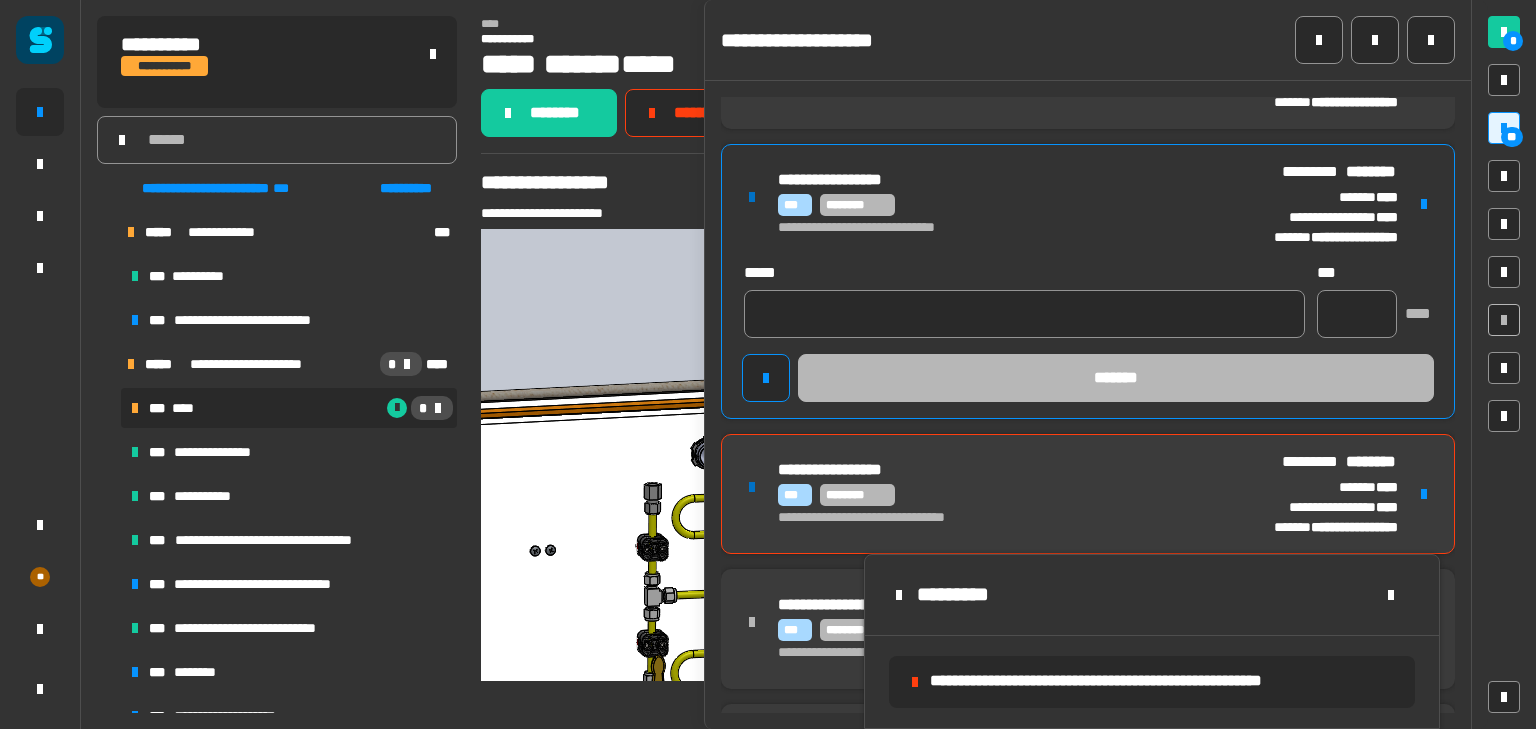 click at bounding box center [1424, 204] 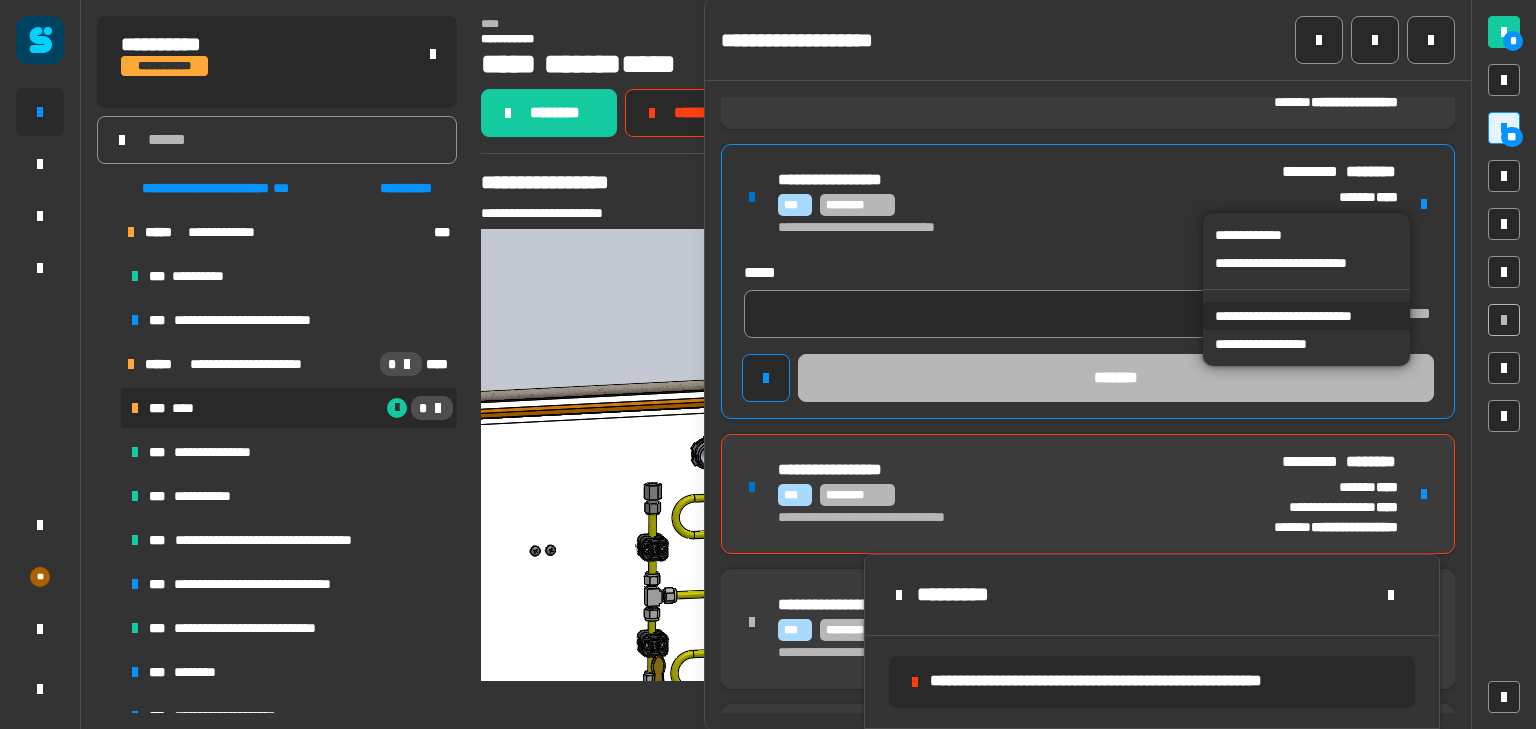 click on "**********" at bounding box center (1306, 316) 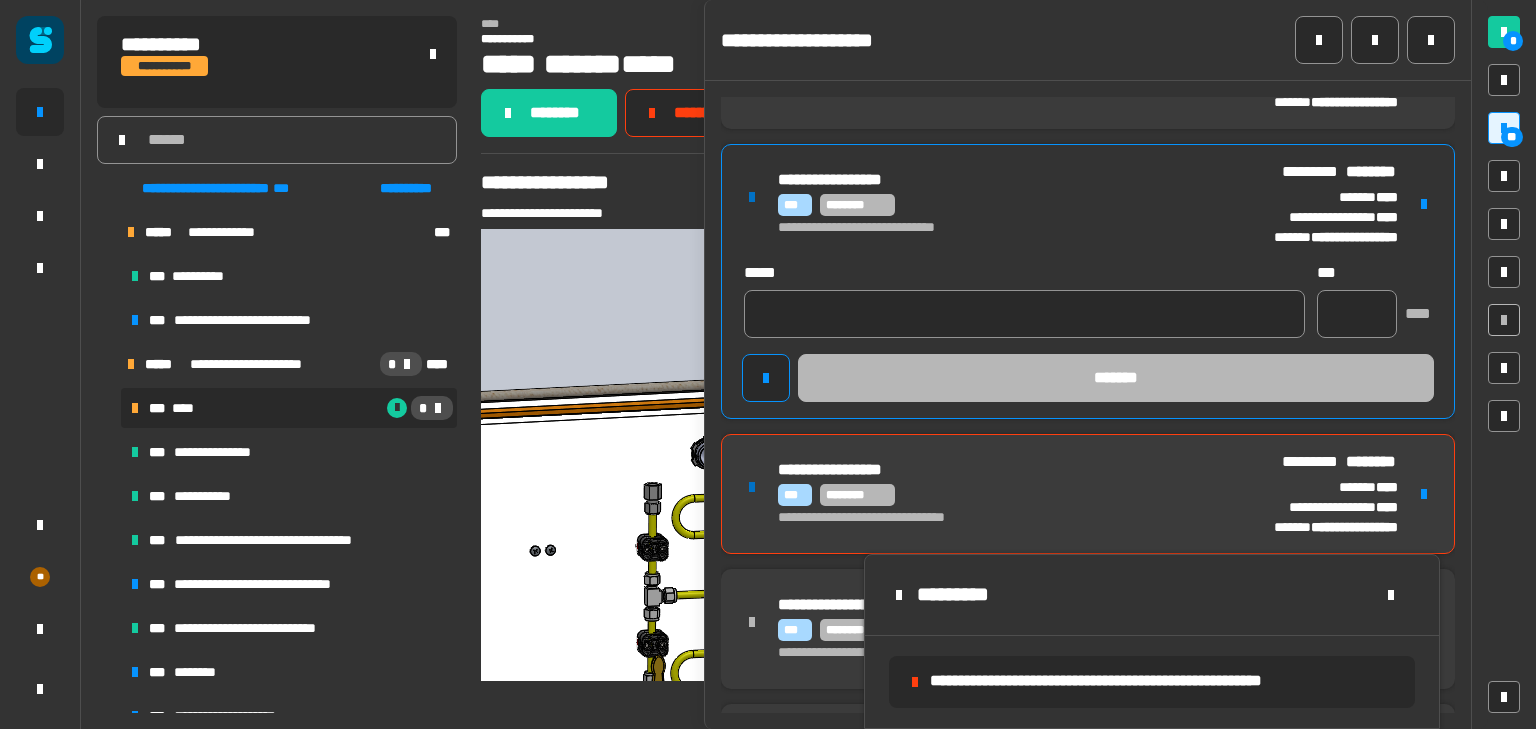 click on "**********" at bounding box center [1088, 494] 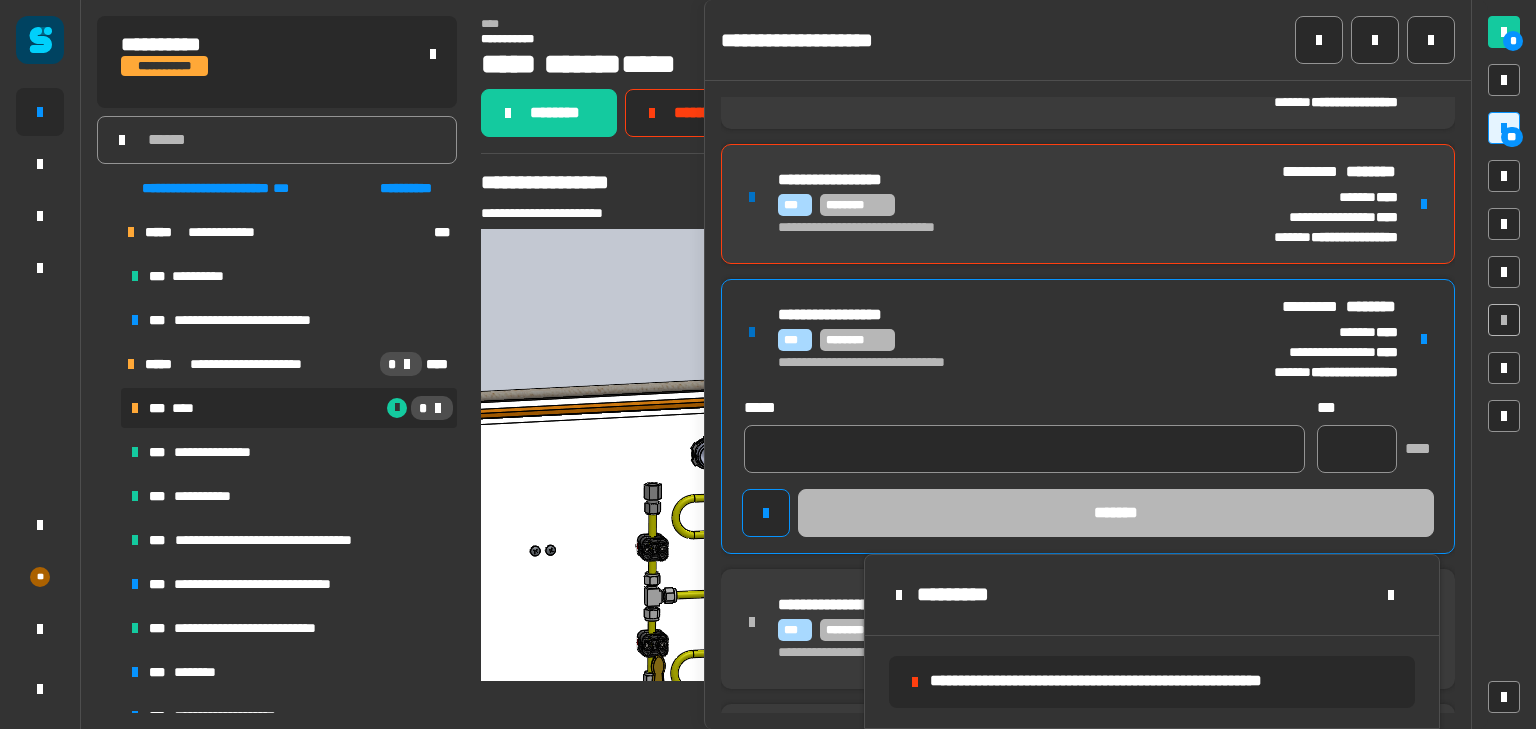 click at bounding box center (1424, 339) 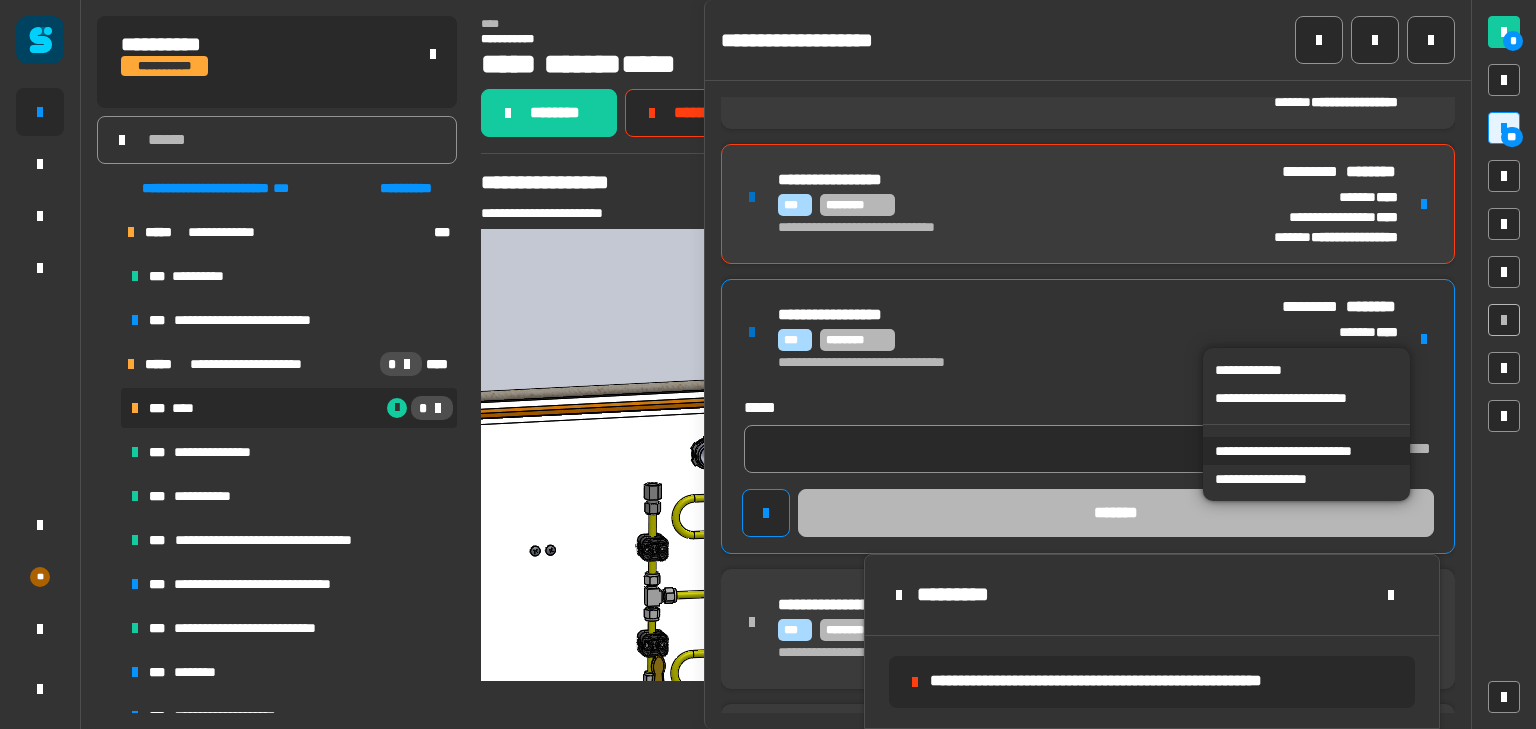 click on "**********" at bounding box center [1306, 451] 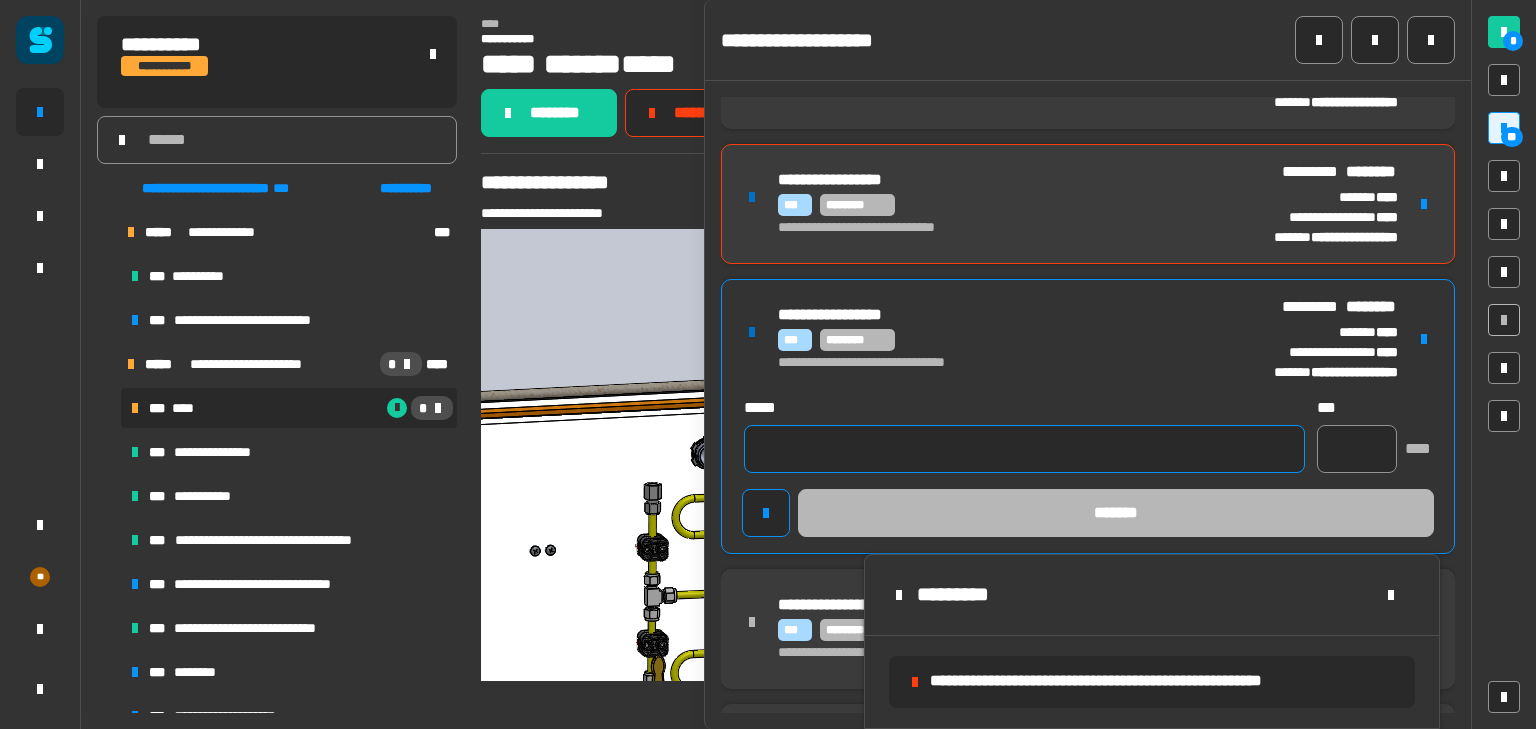 click 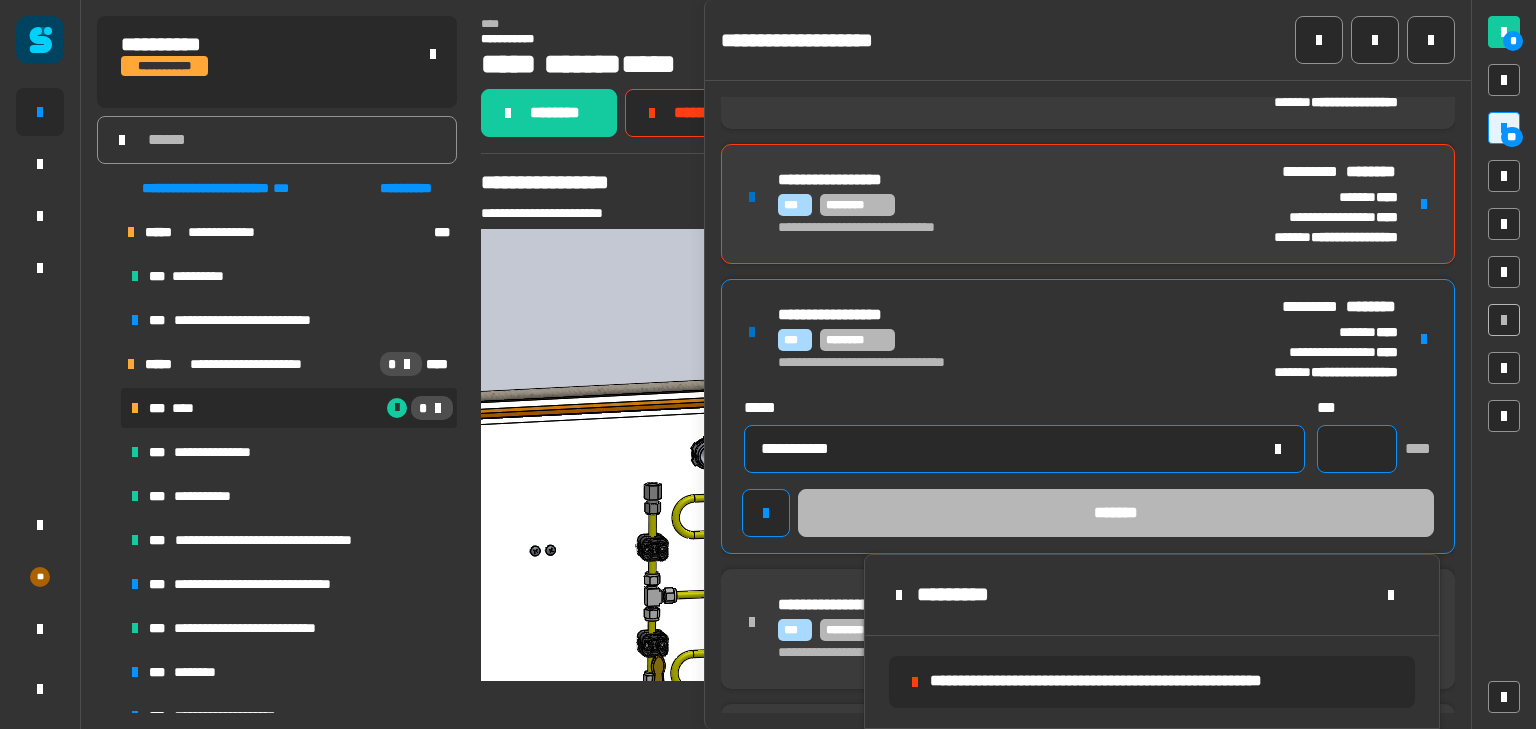 type on "**********" 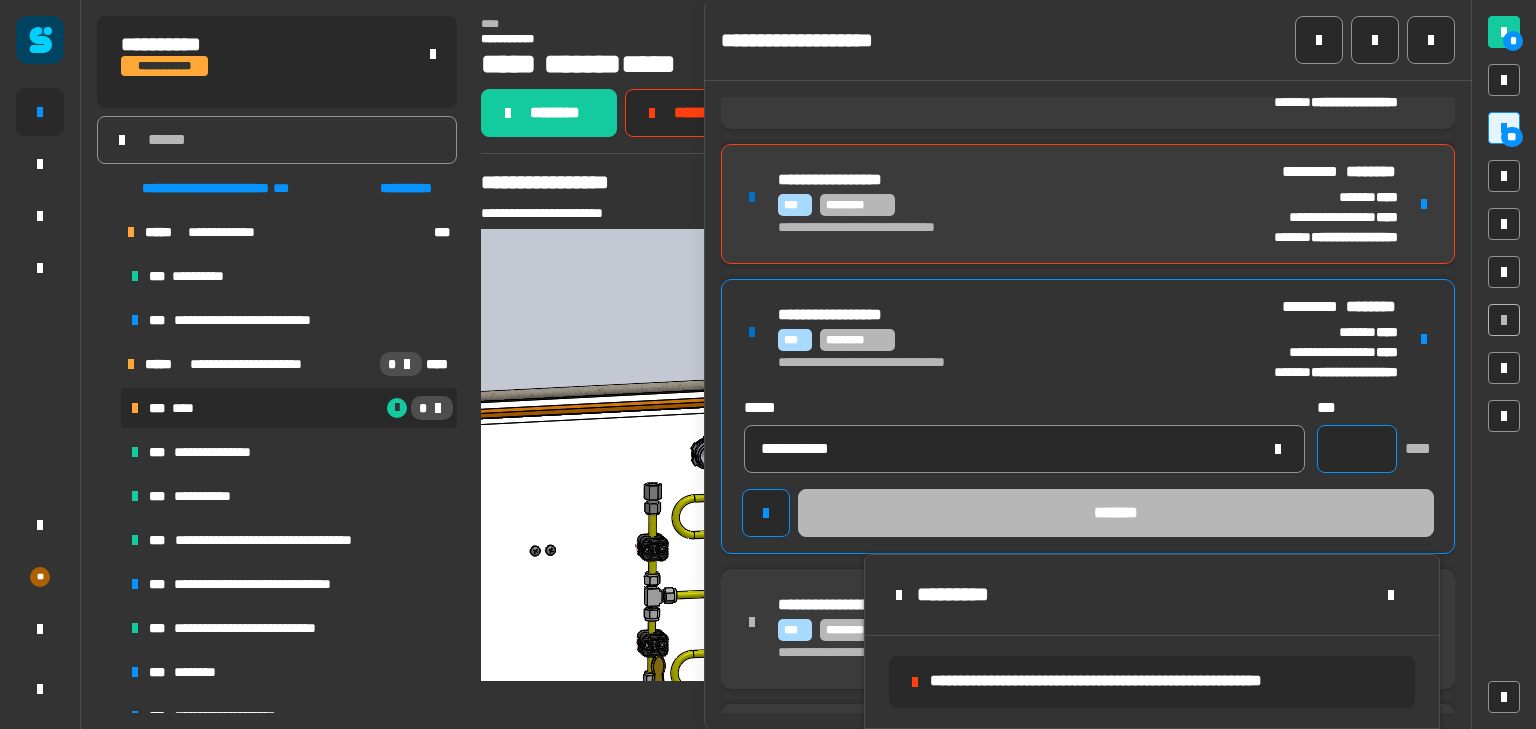 click 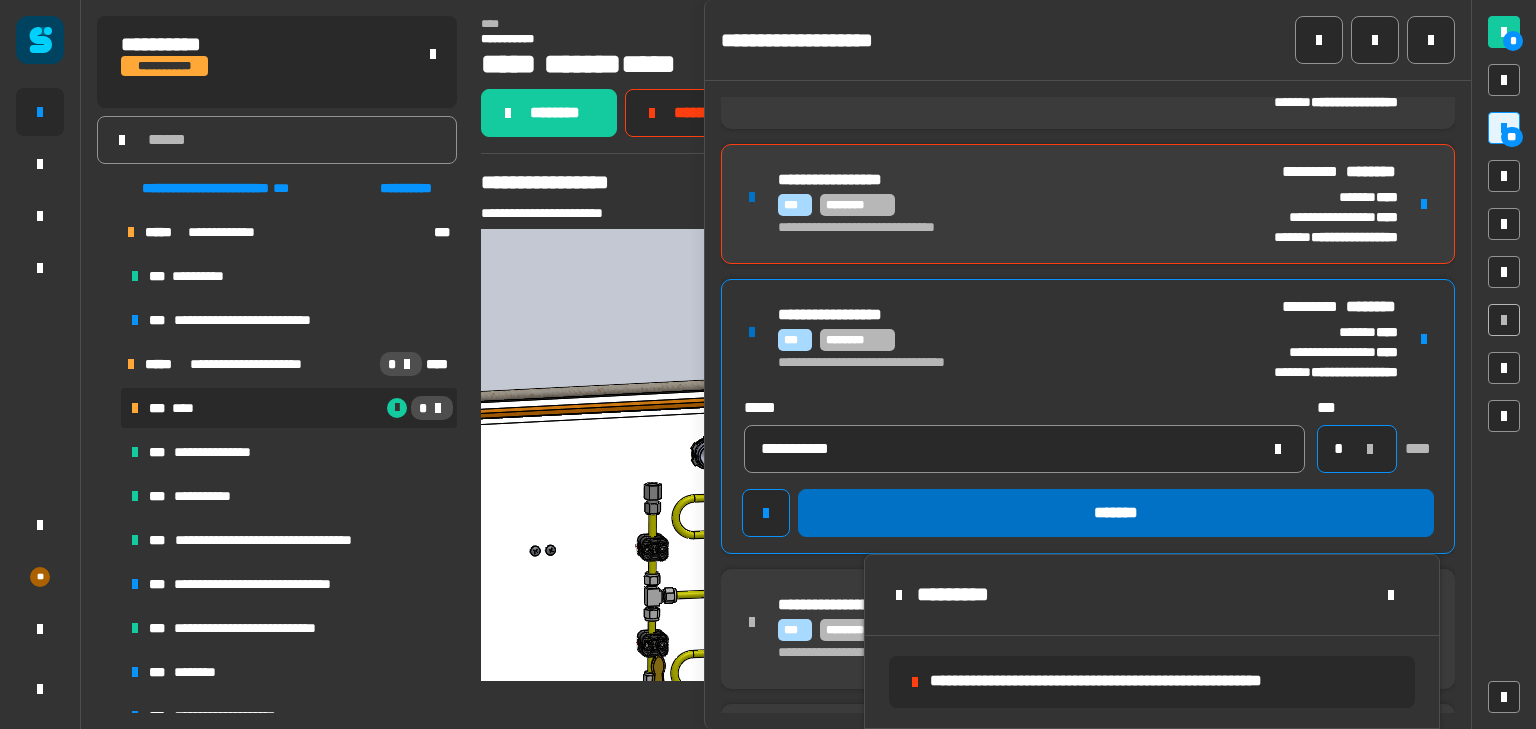 type on "*" 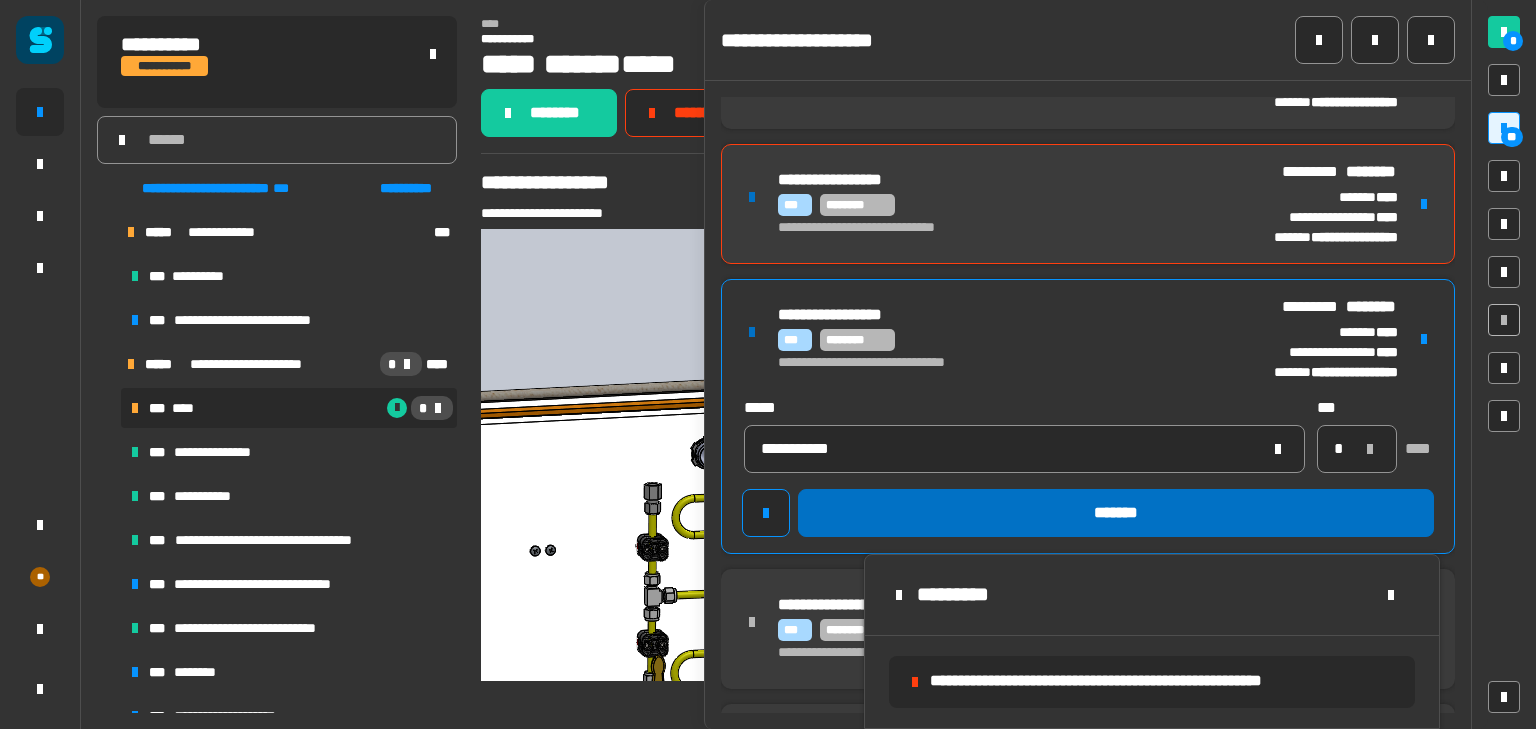 click on "*******" 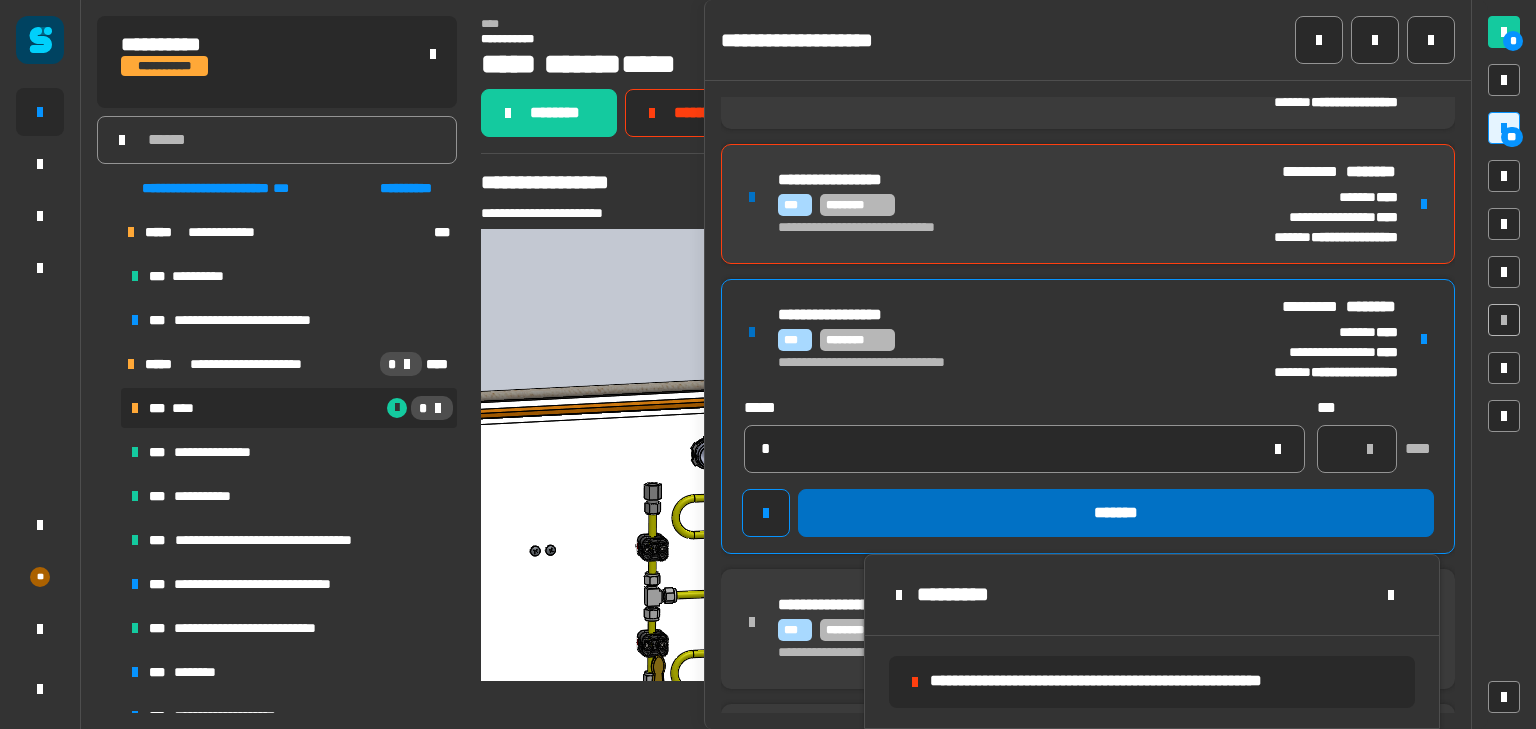 type 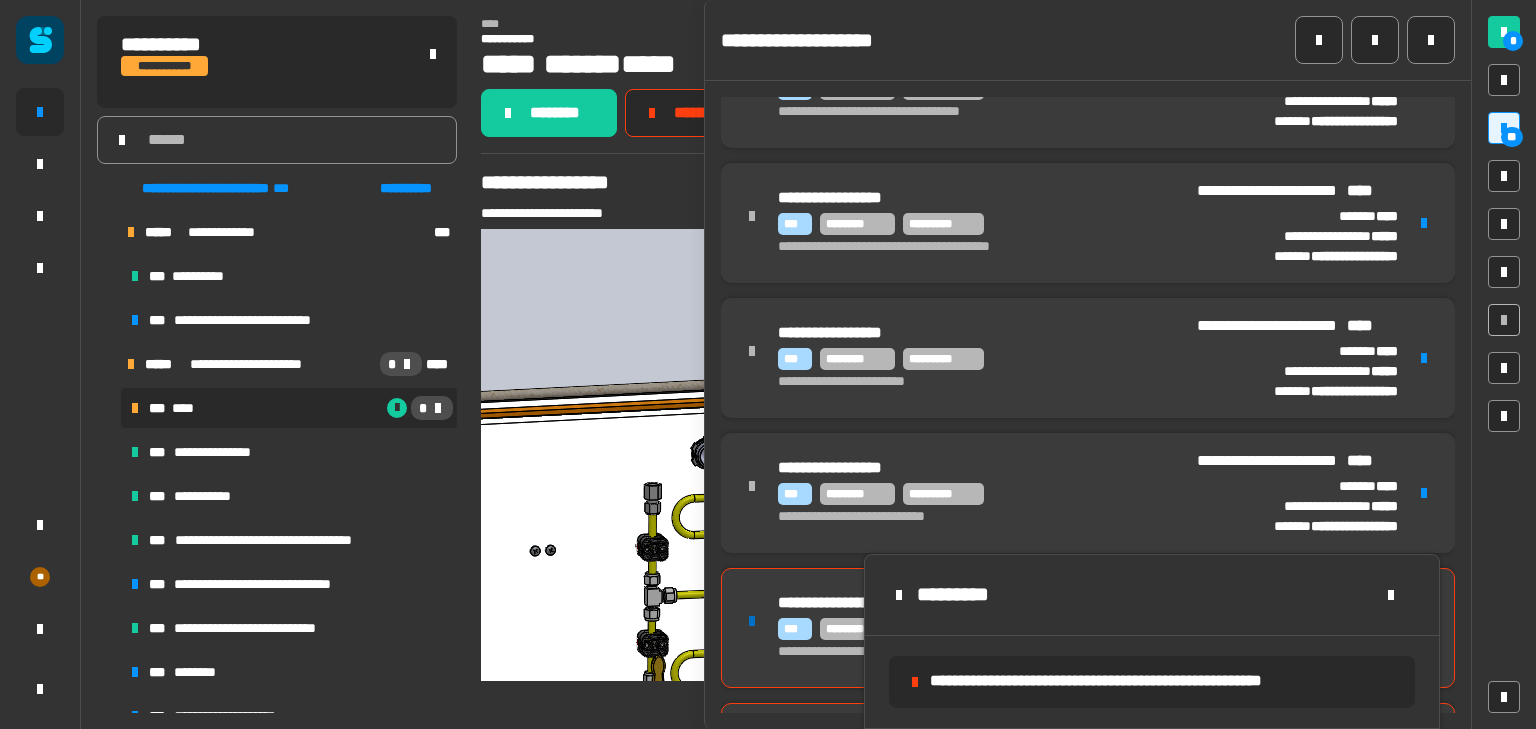 scroll, scrollTop: 1011, scrollLeft: 0, axis: vertical 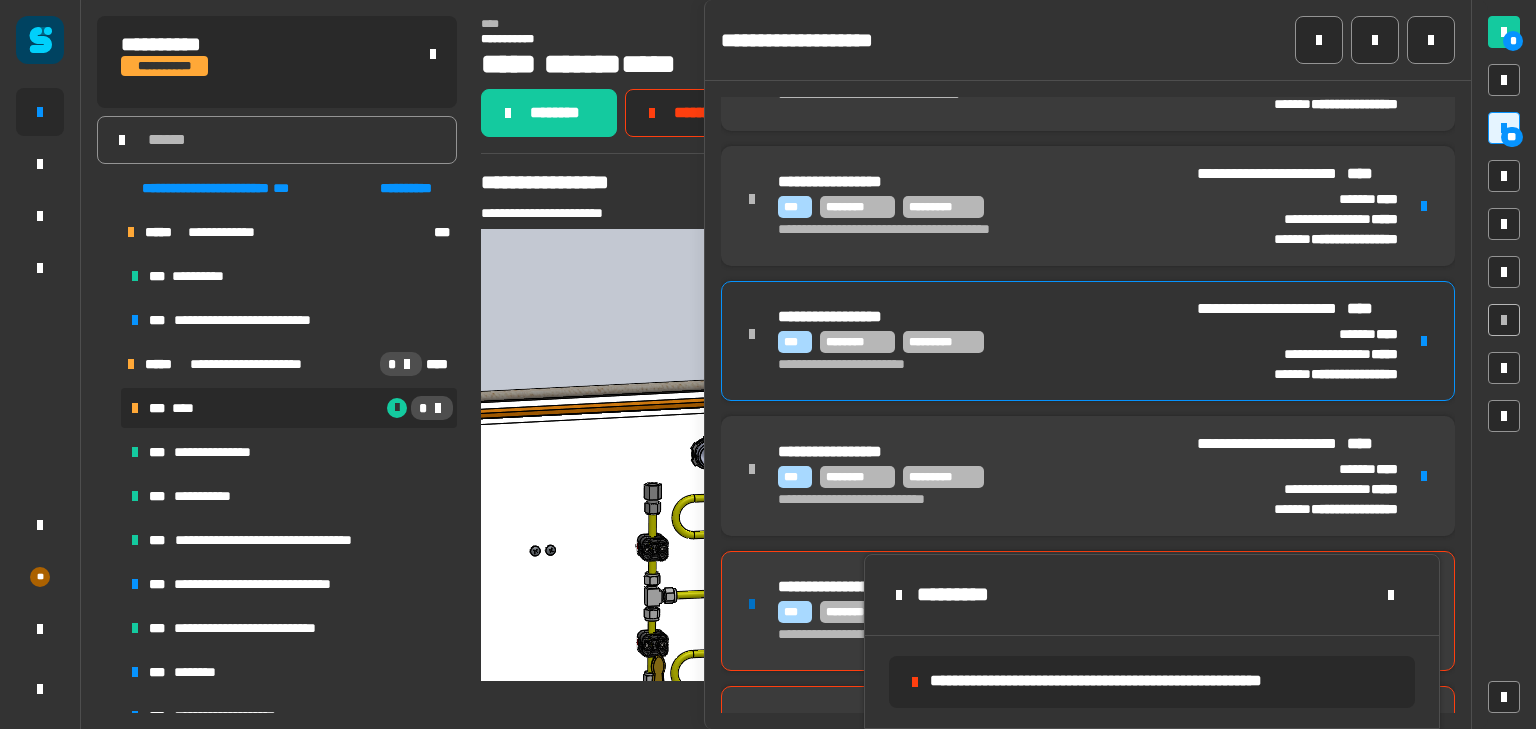 click on "**********" at bounding box center (967, 365) 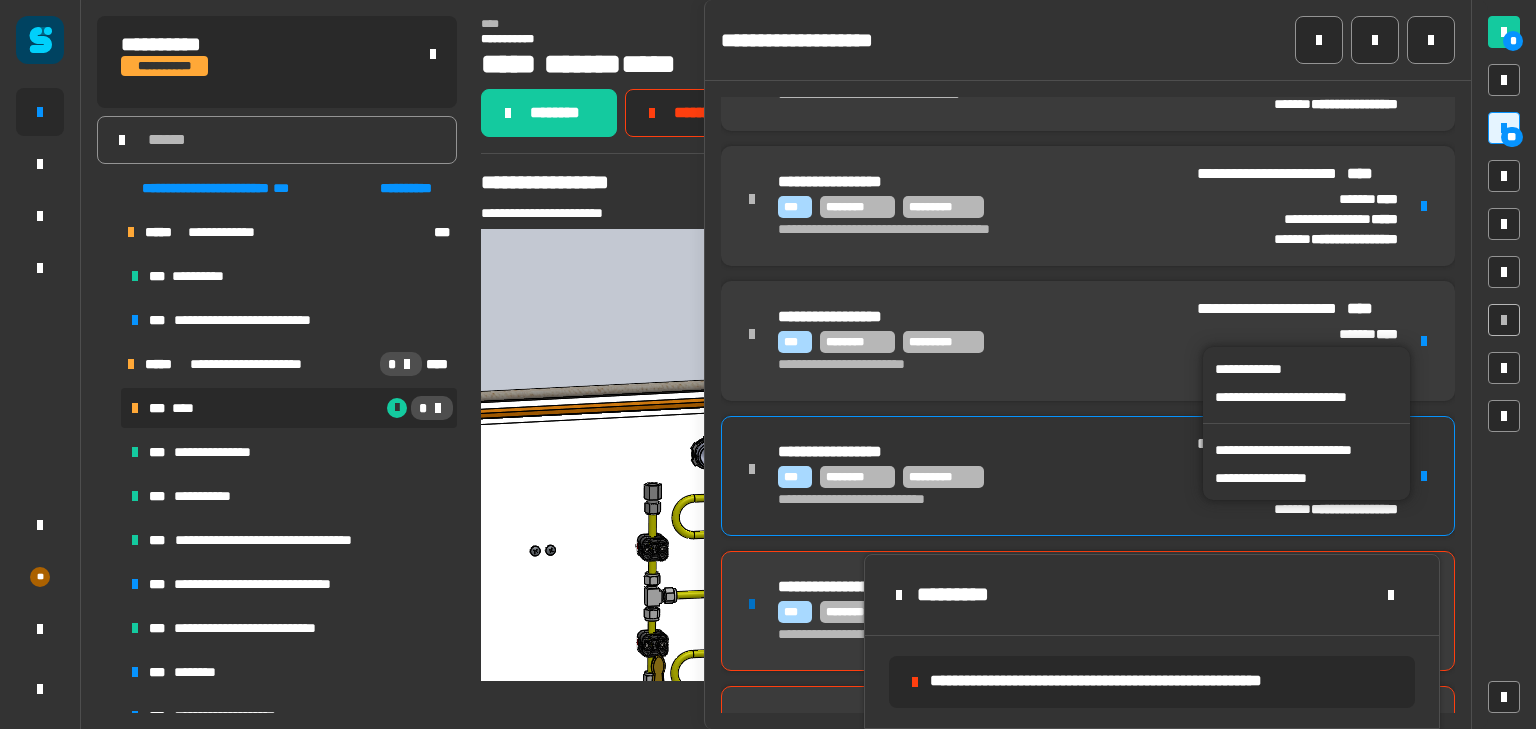click on "*** ******** *********" at bounding box center (979, 477) 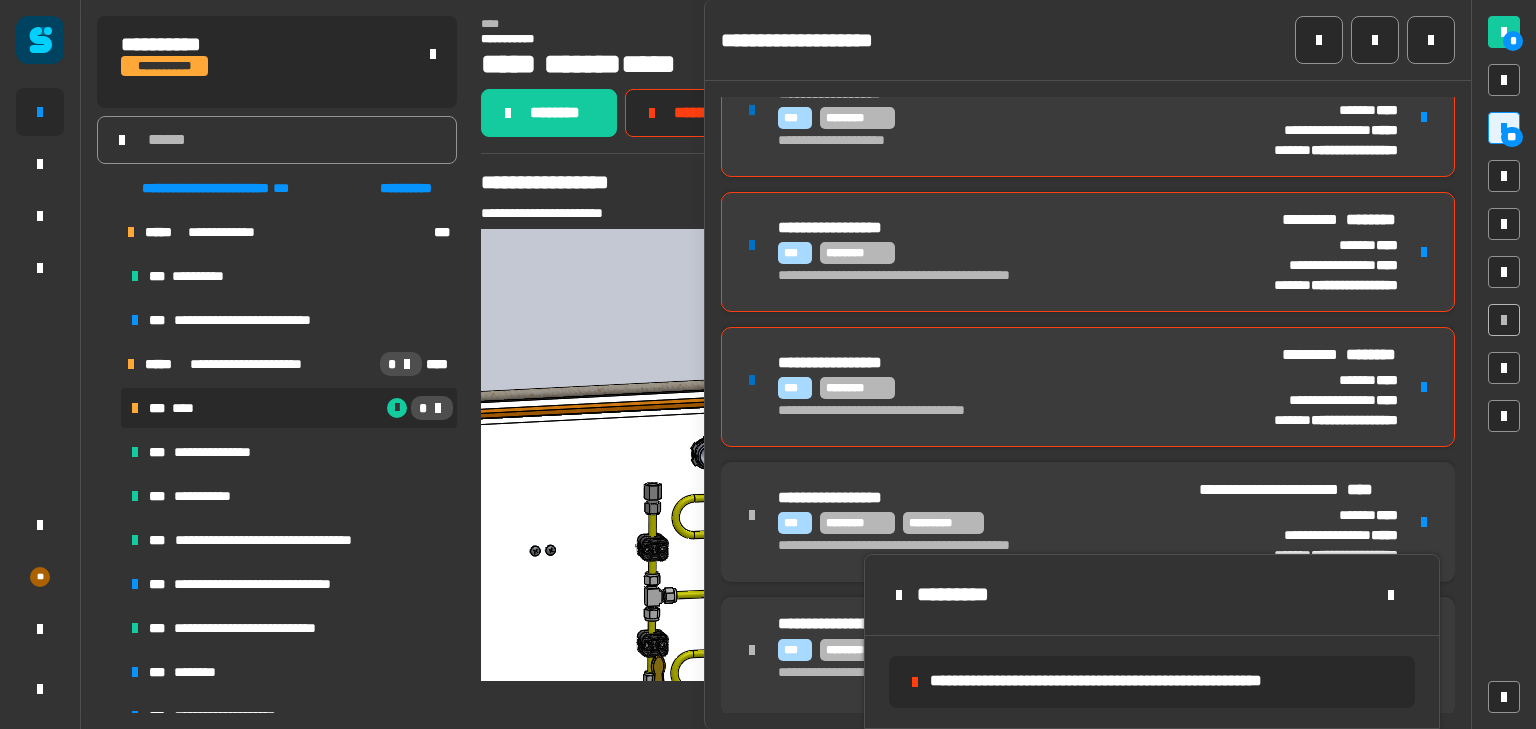 scroll, scrollTop: 1813, scrollLeft: 0, axis: vertical 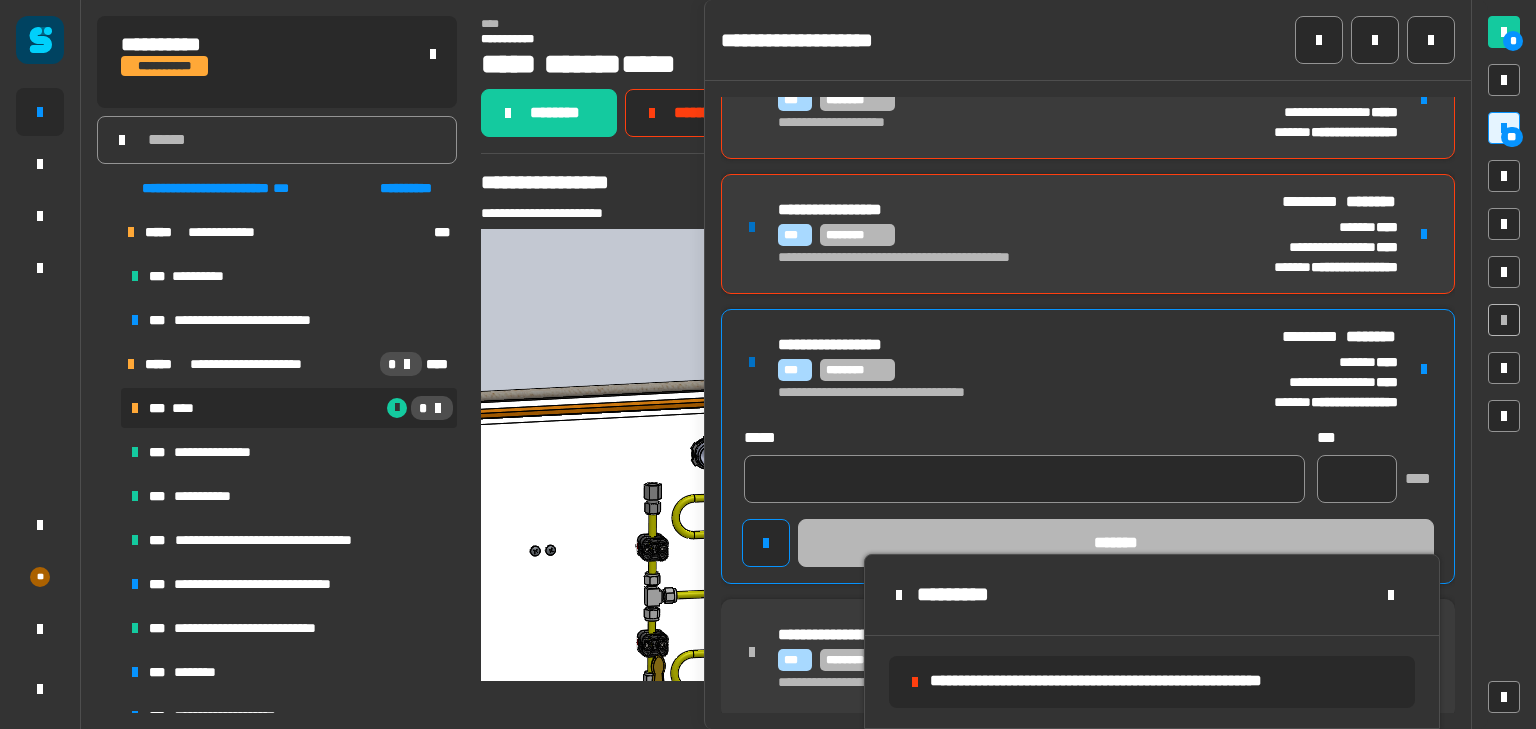 click on "**********" at bounding box center [985, 393] 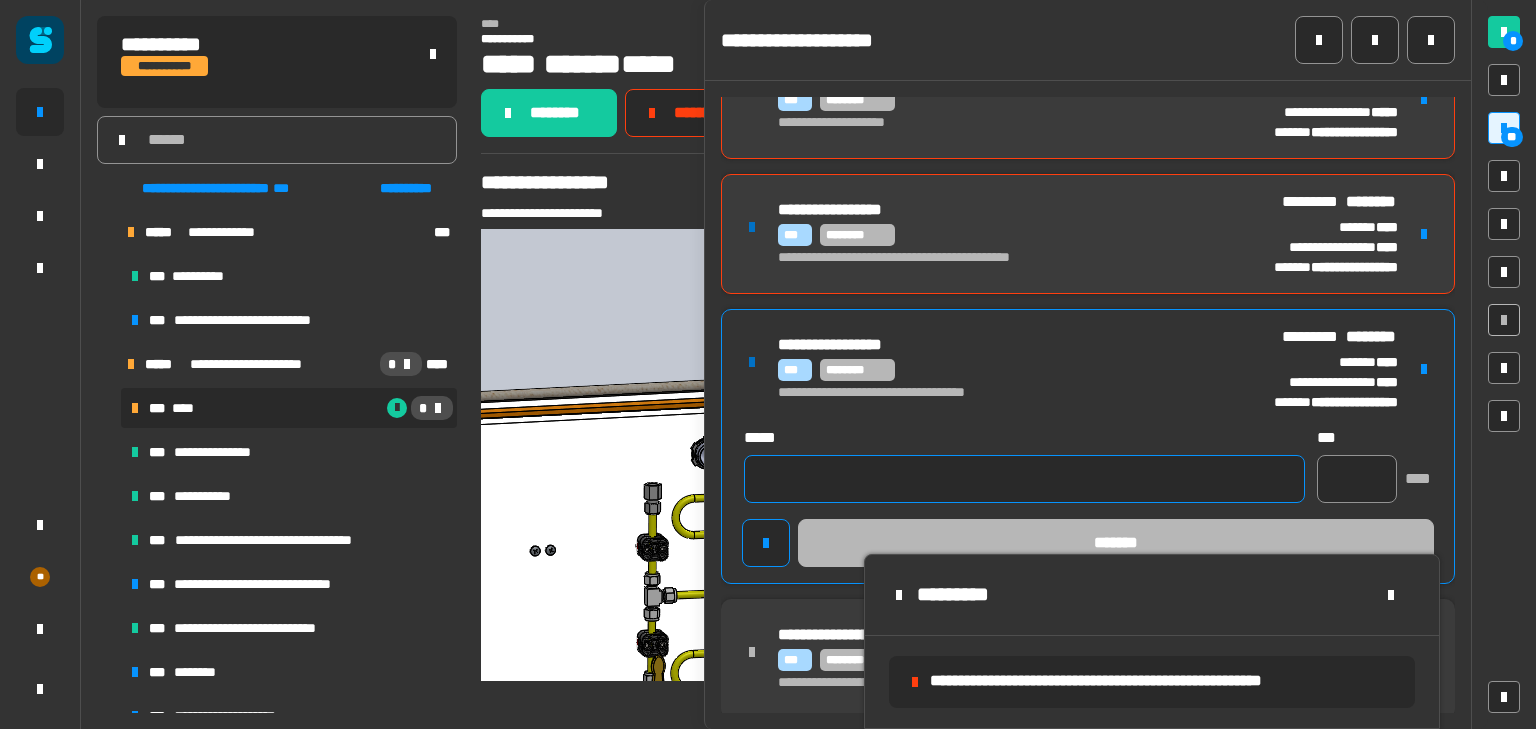 click 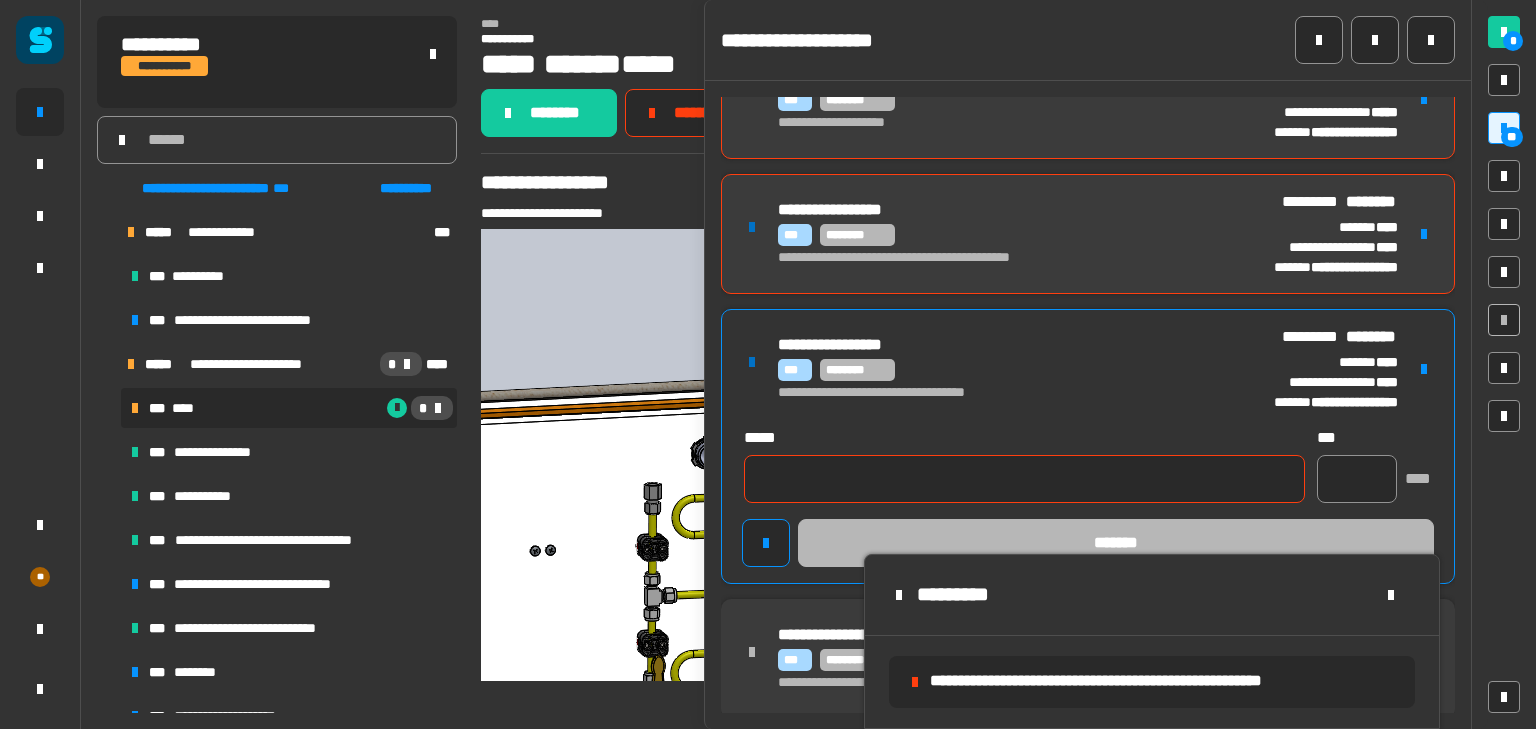 type on "*" 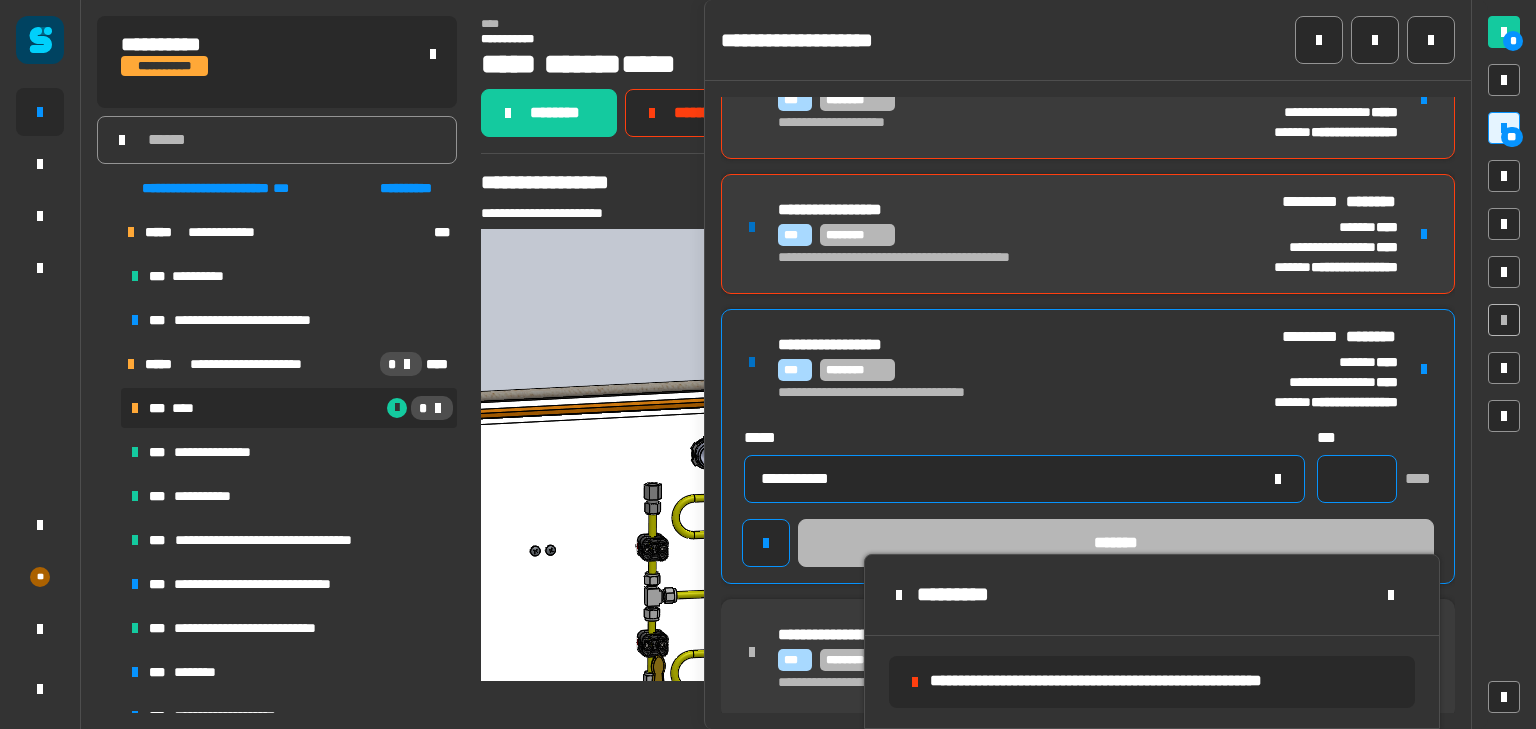 type on "**********" 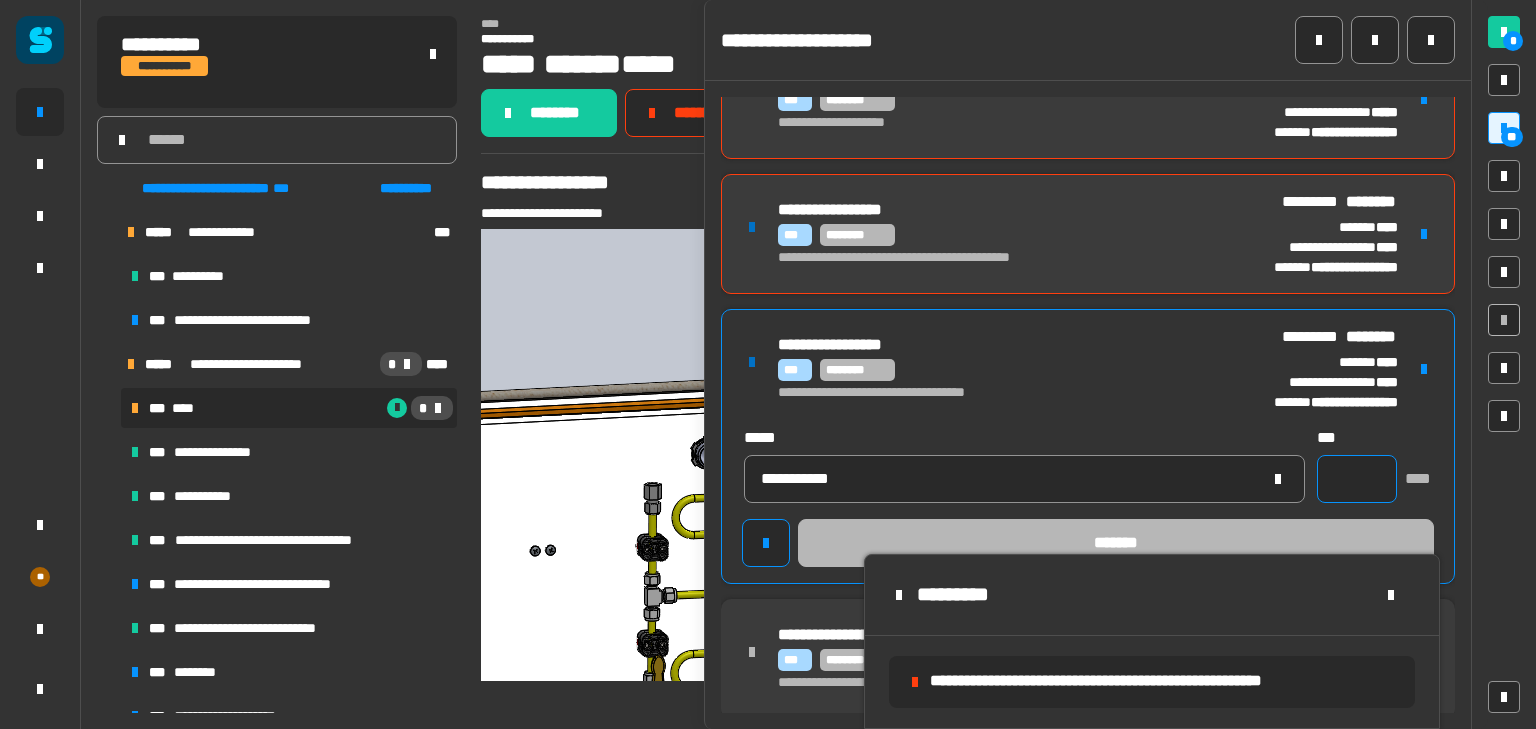 click 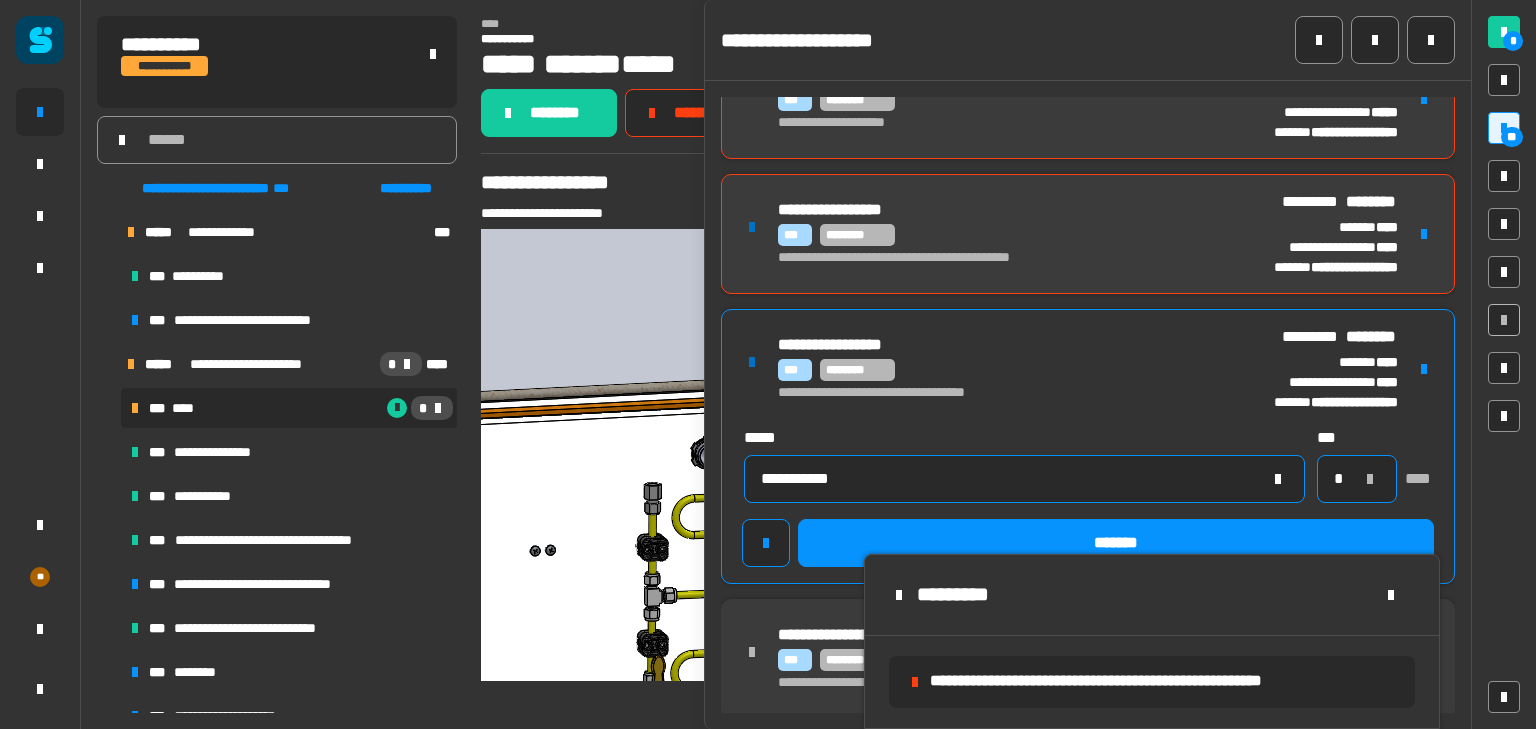 type on "*" 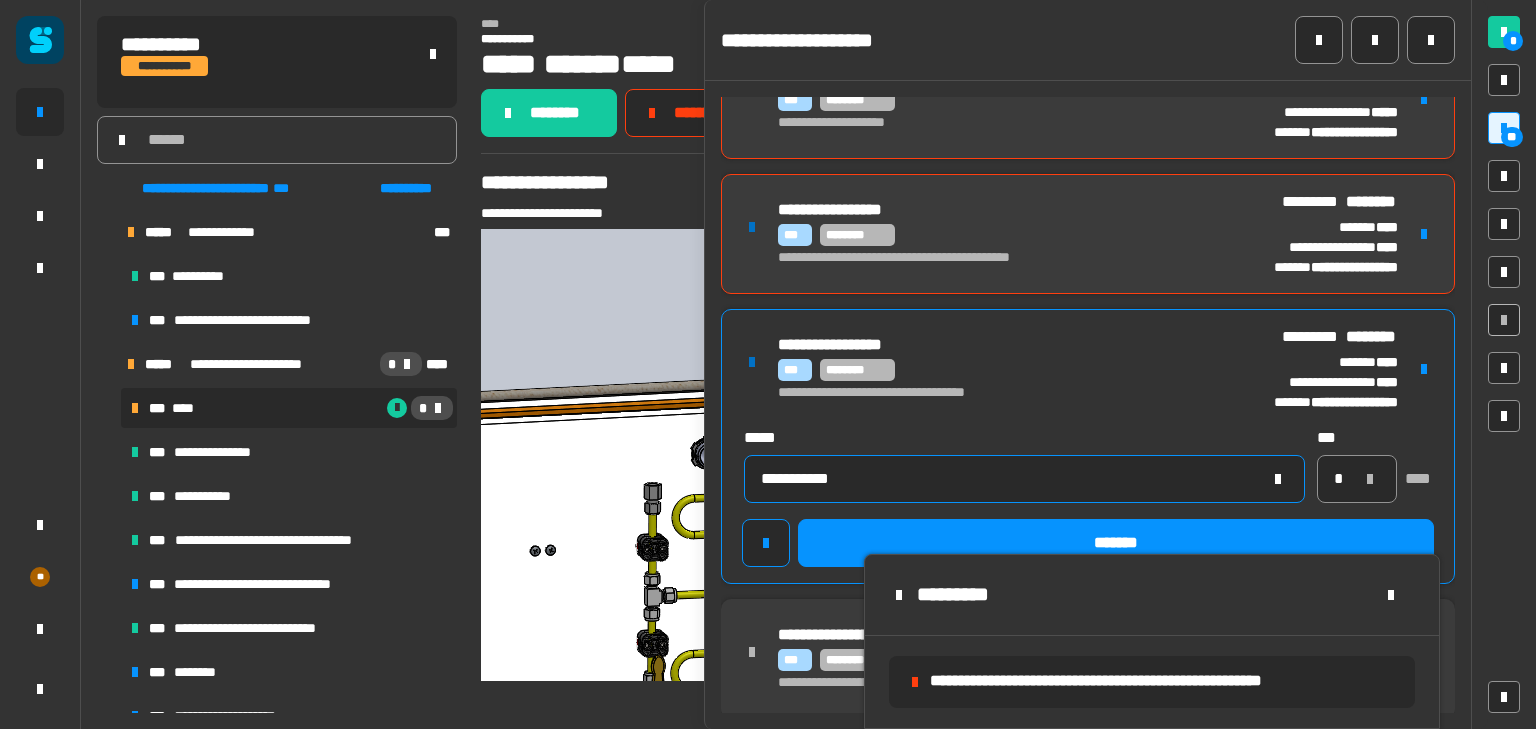 click on "**********" 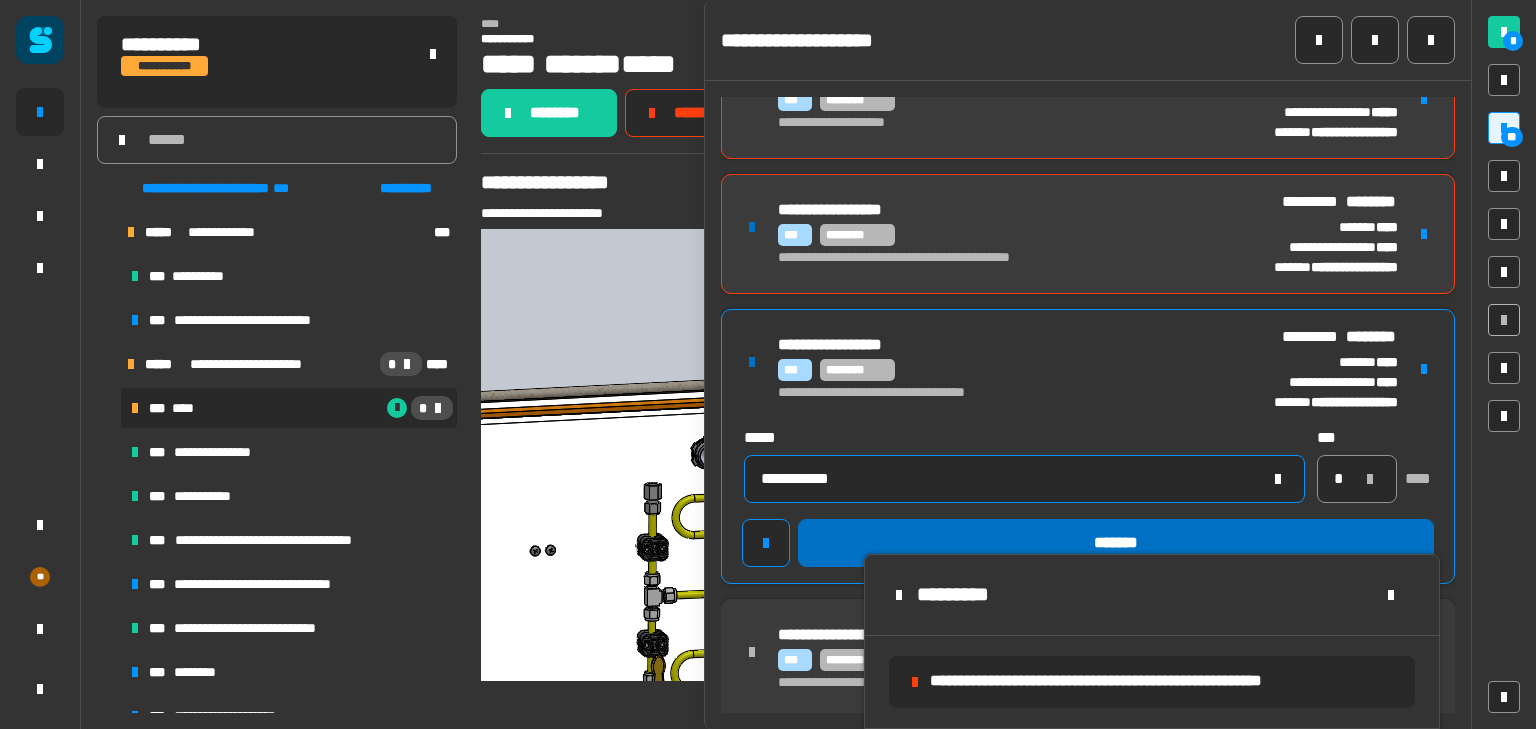 type on "**********" 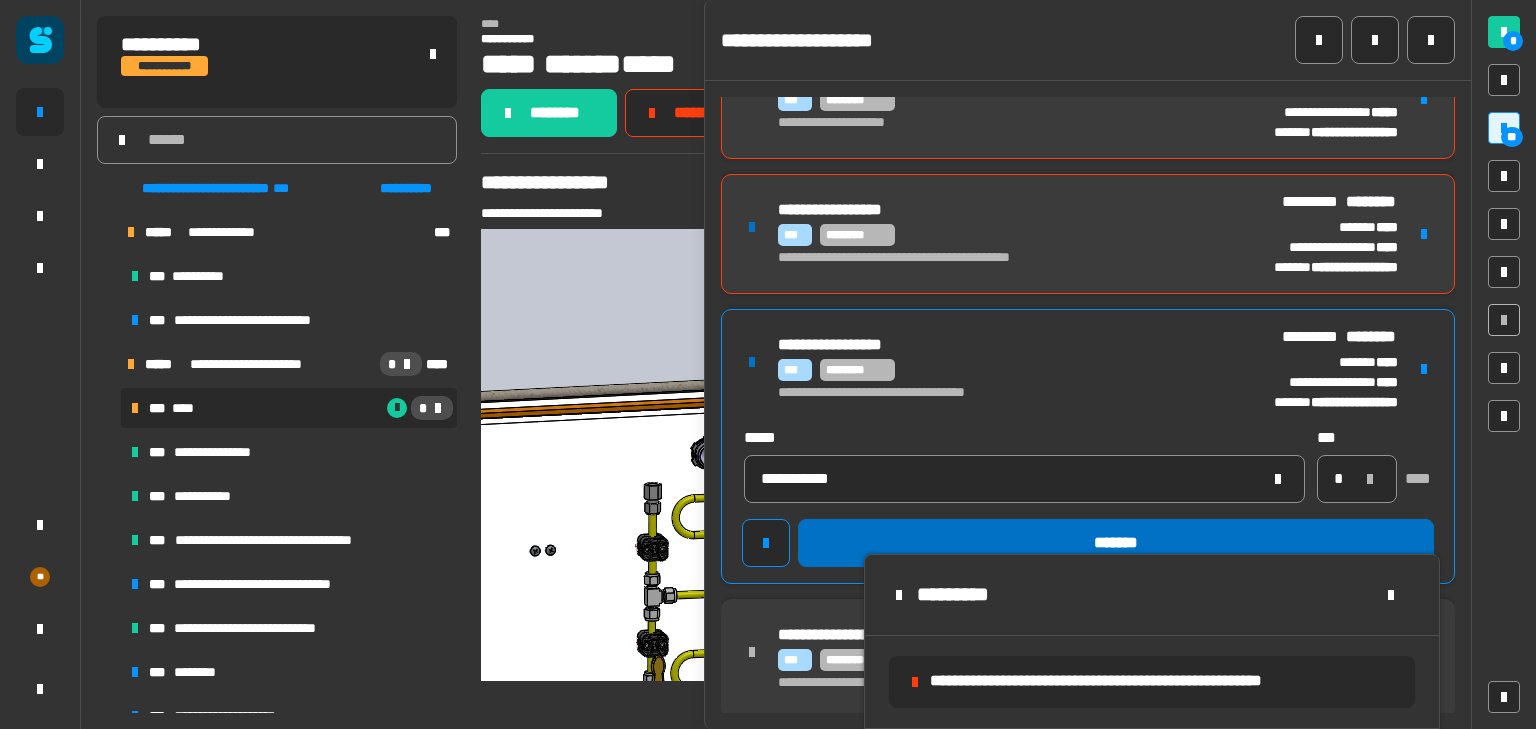 click on "*******" 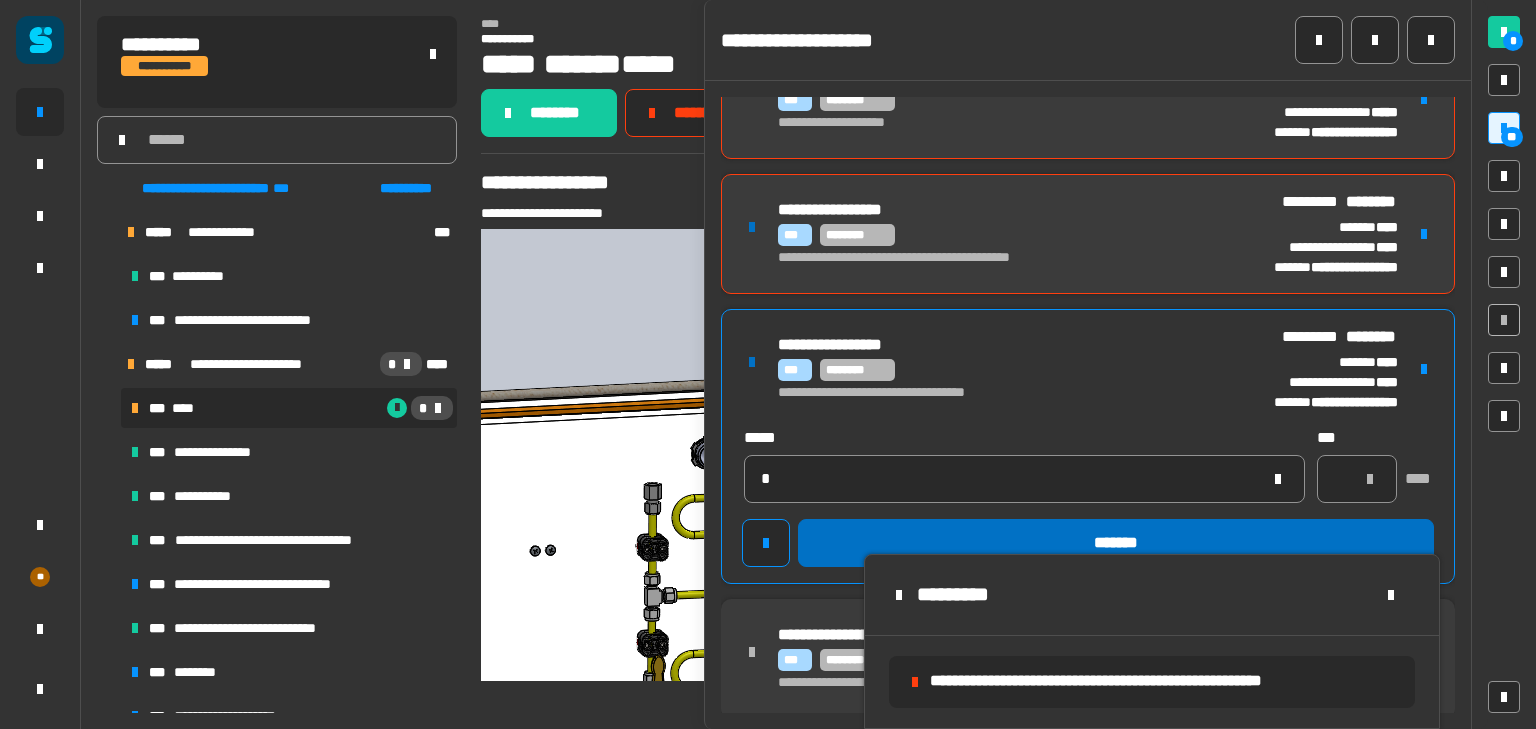 type 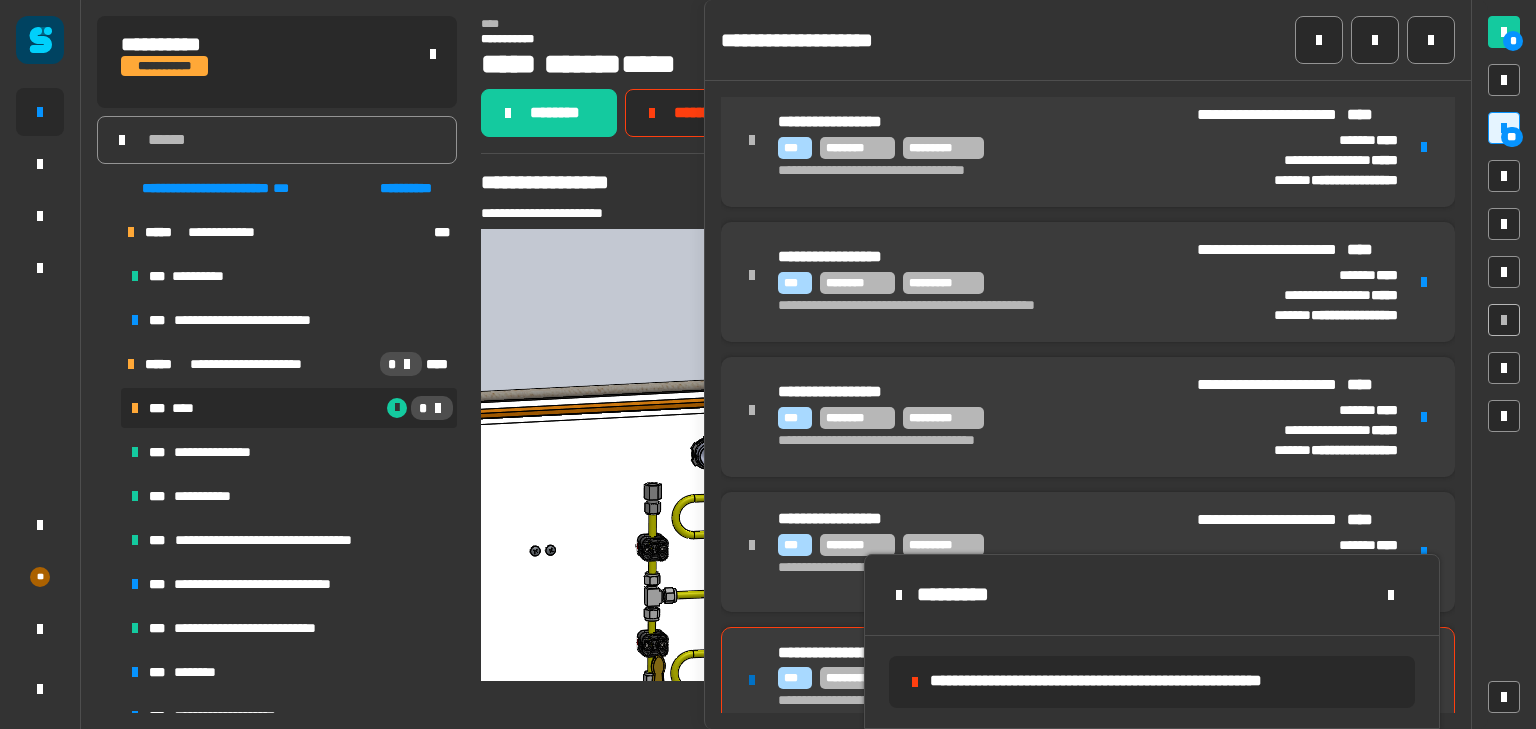 scroll, scrollTop: 3751, scrollLeft: 0, axis: vertical 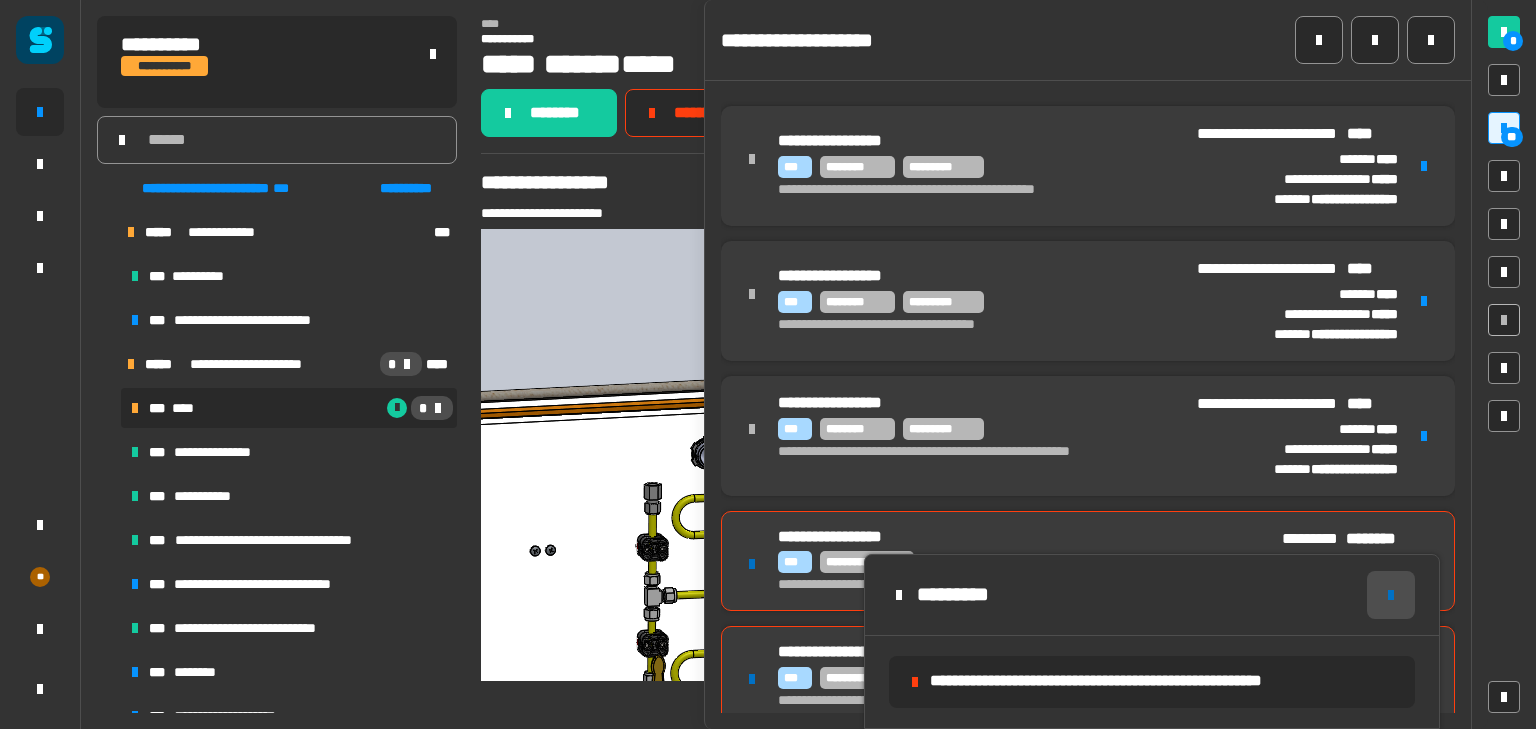 click 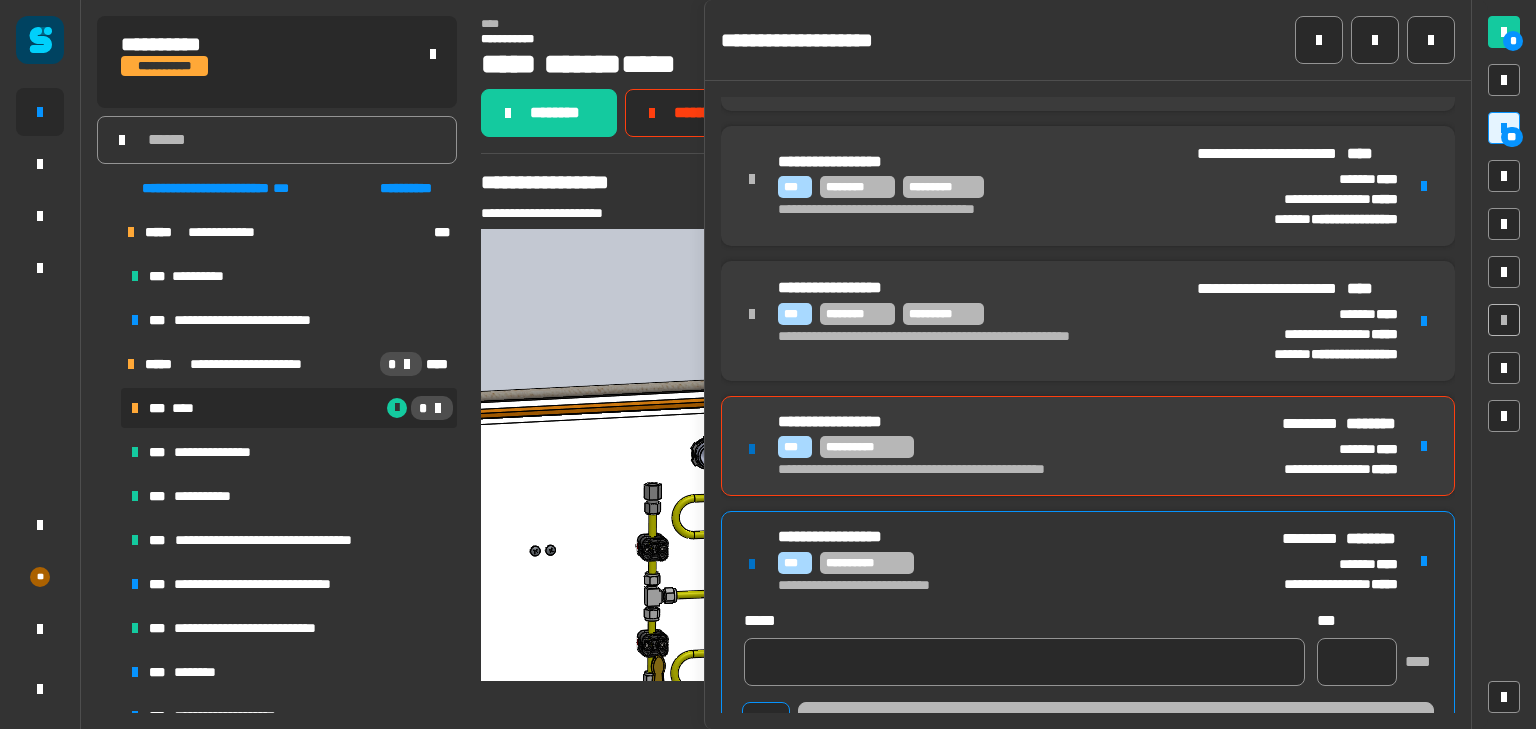 scroll, scrollTop: 3636, scrollLeft: 0, axis: vertical 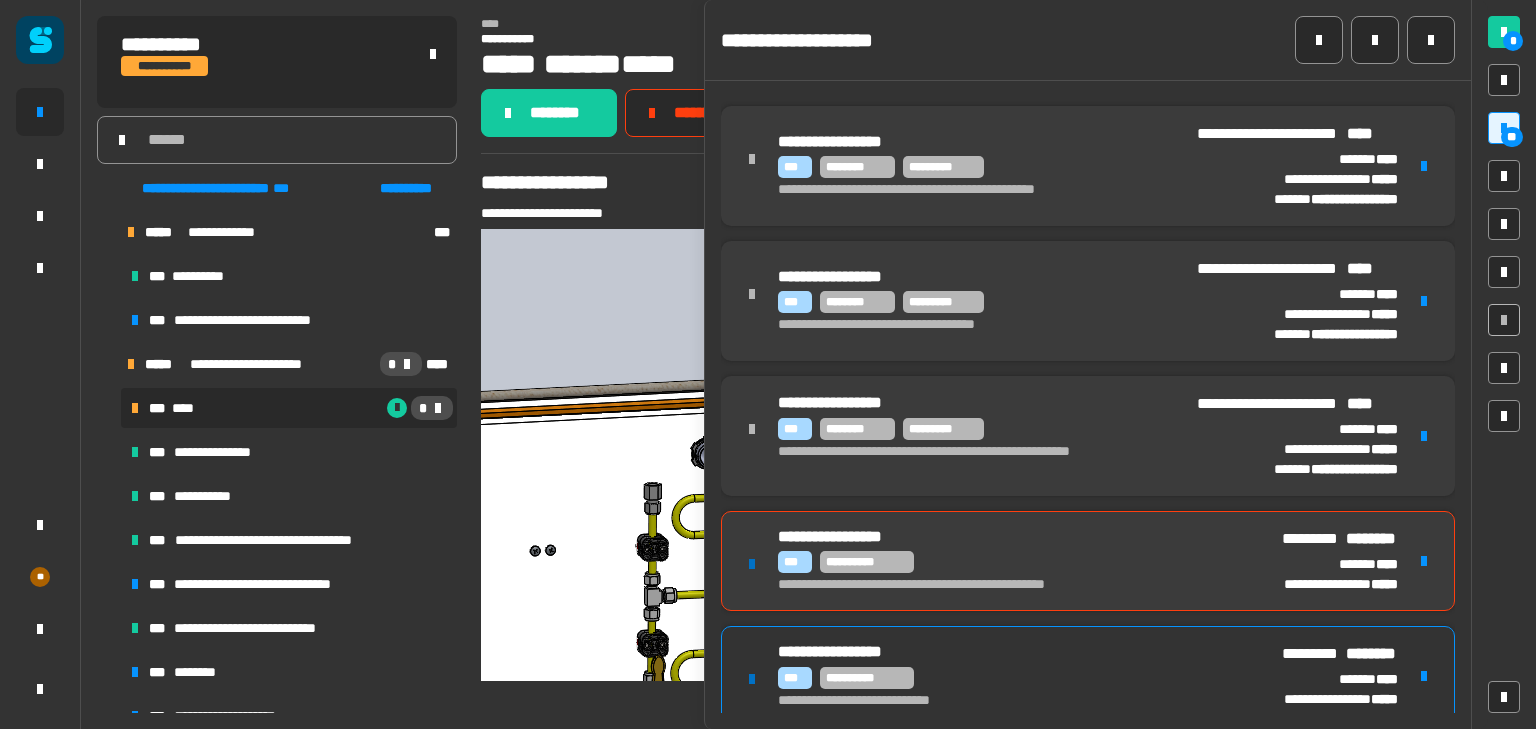 click on "**********" at bounding box center (1010, 678) 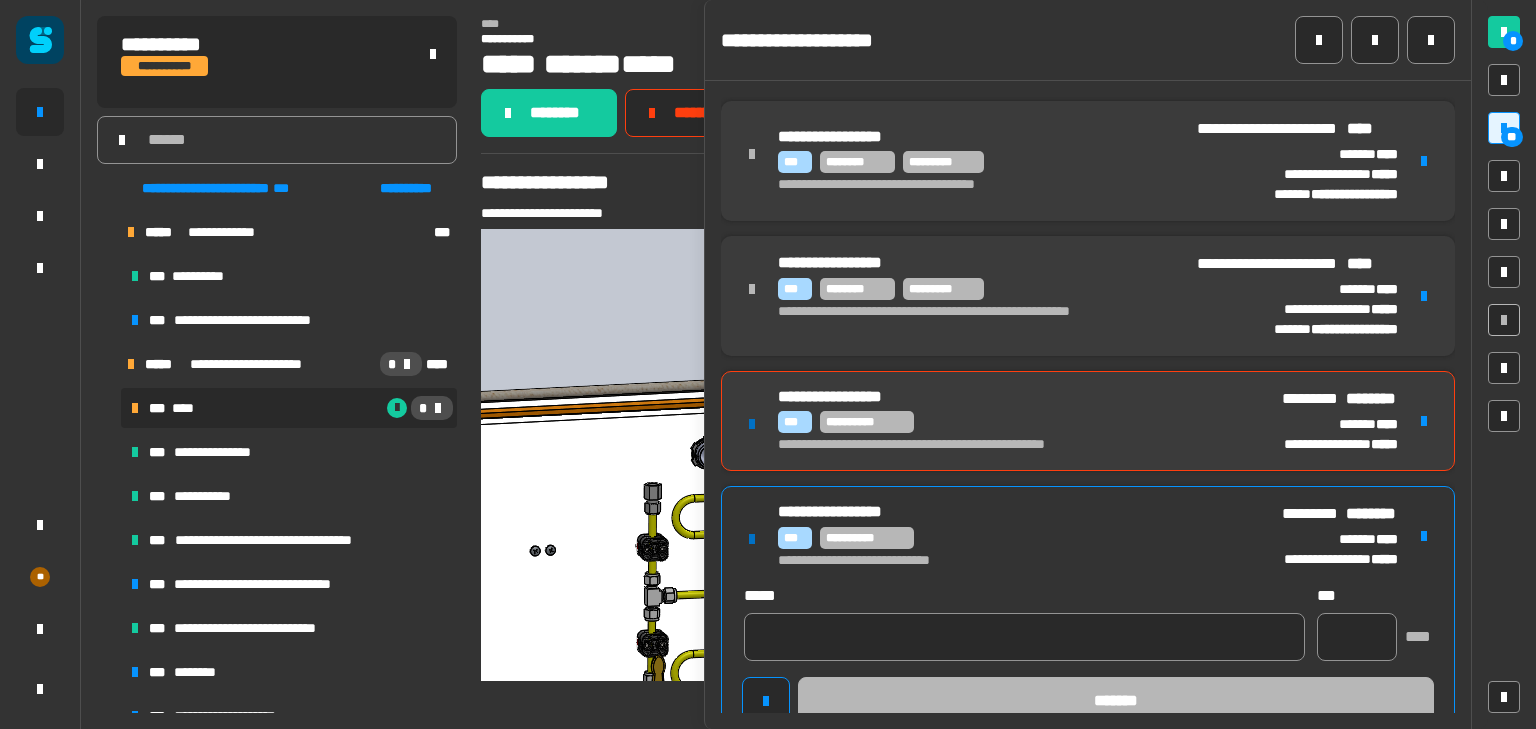 scroll, scrollTop: 3829, scrollLeft: 0, axis: vertical 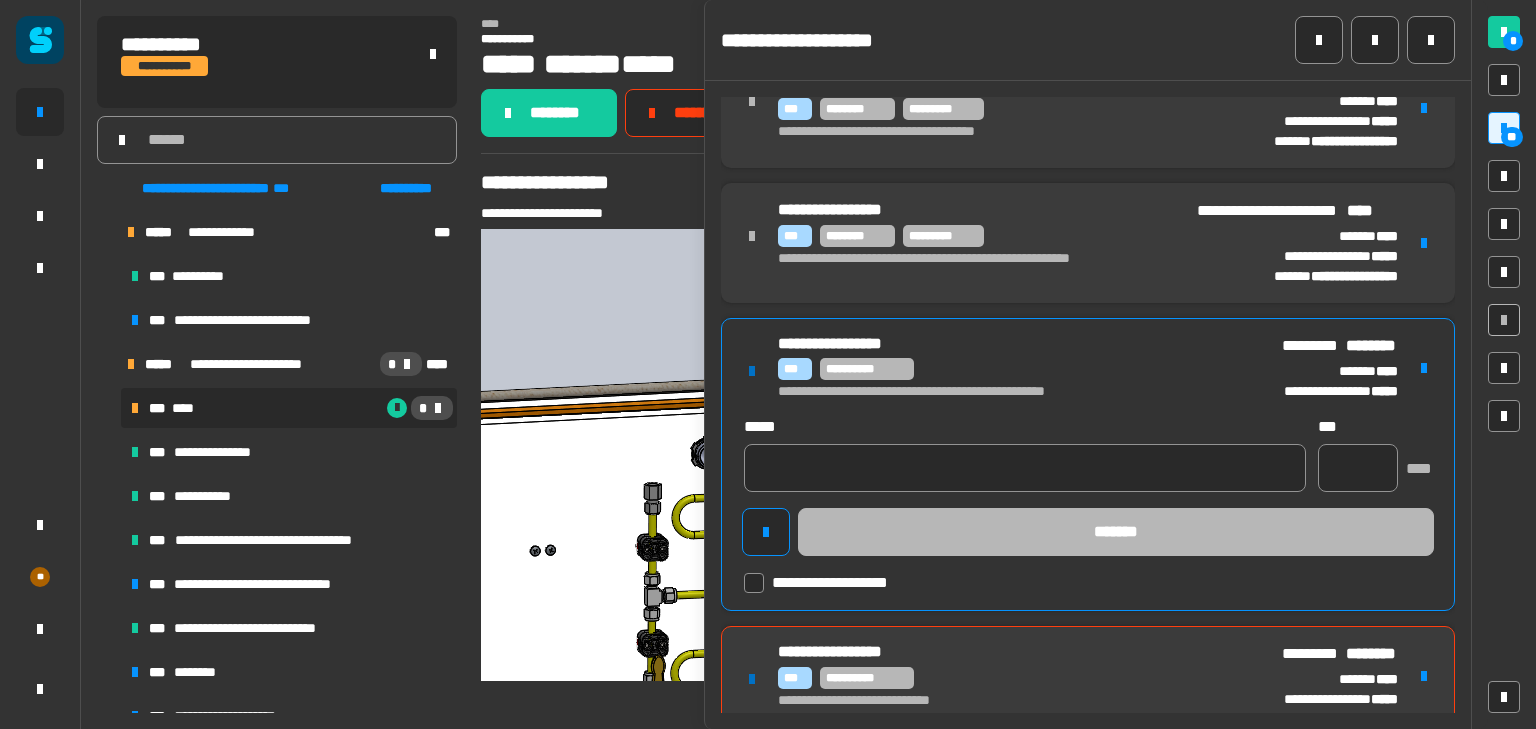 click on "**********" at bounding box center [1011, 369] 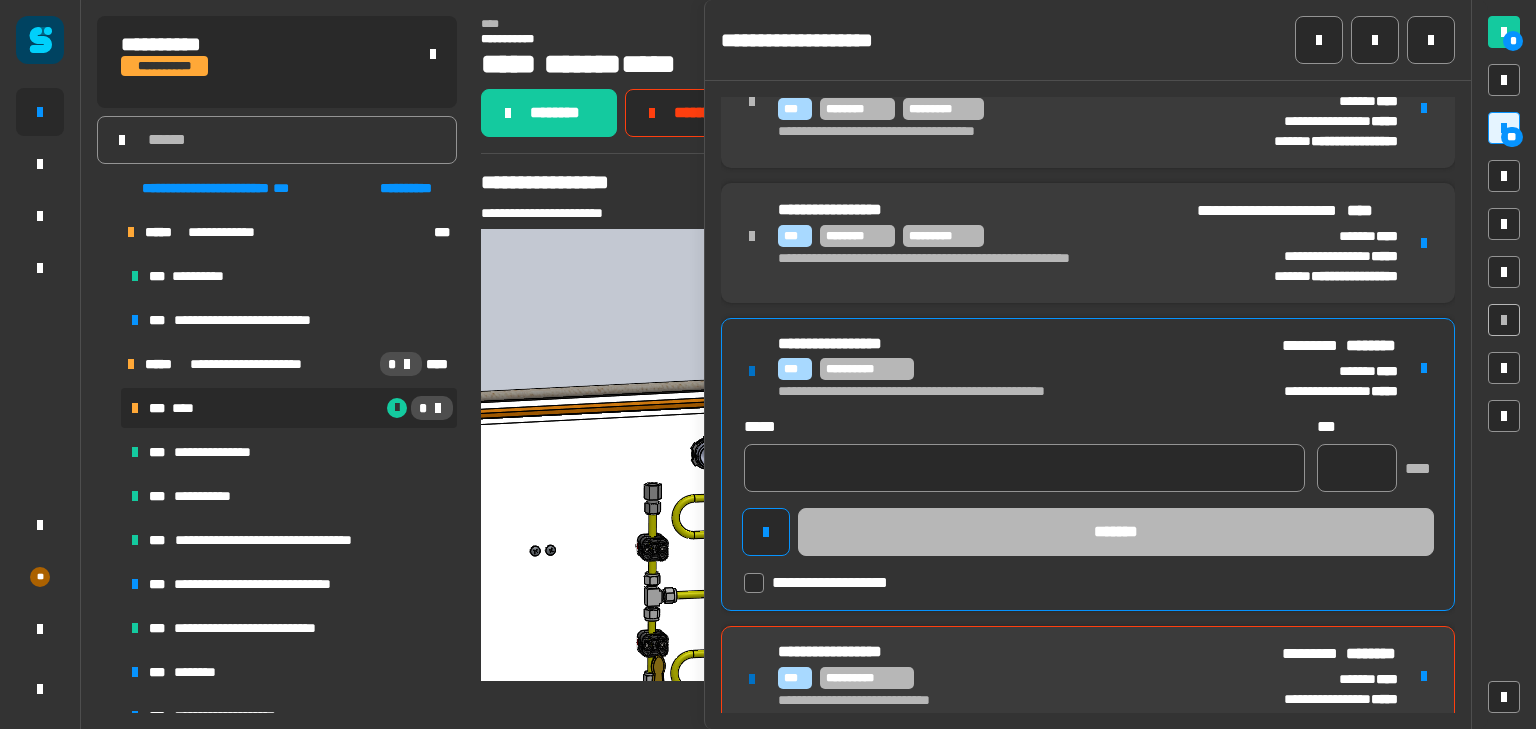 click at bounding box center [1424, 368] 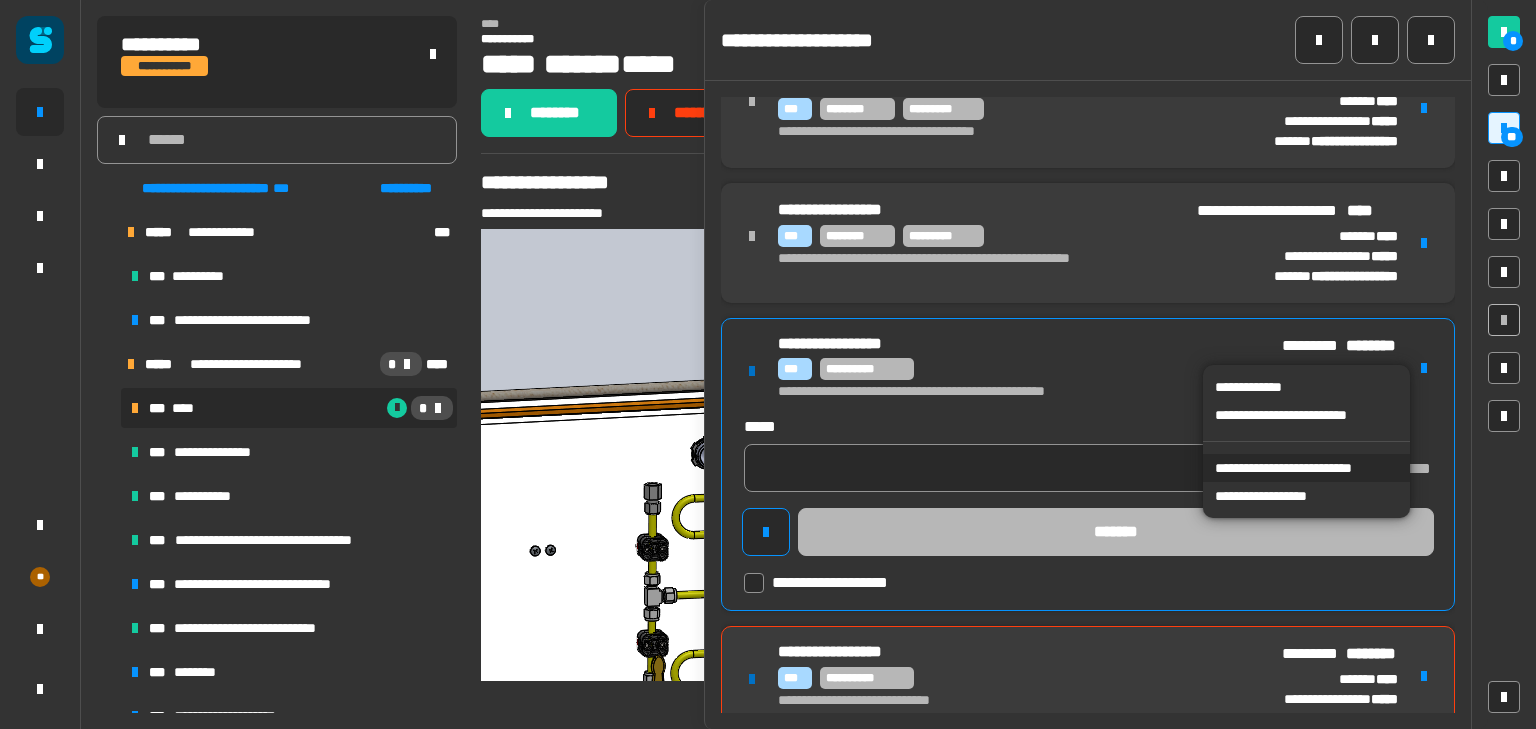 click on "**********" at bounding box center [1306, 468] 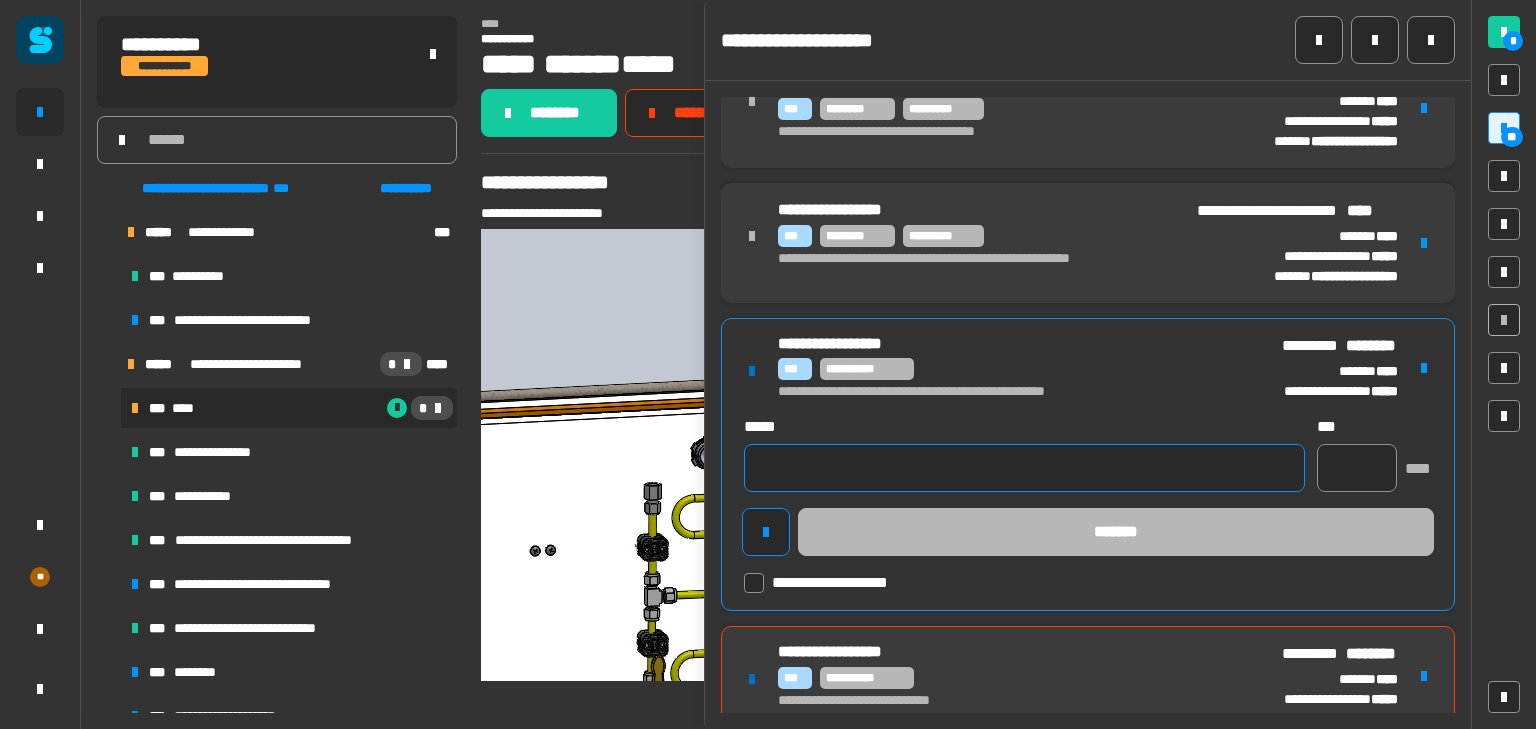 click 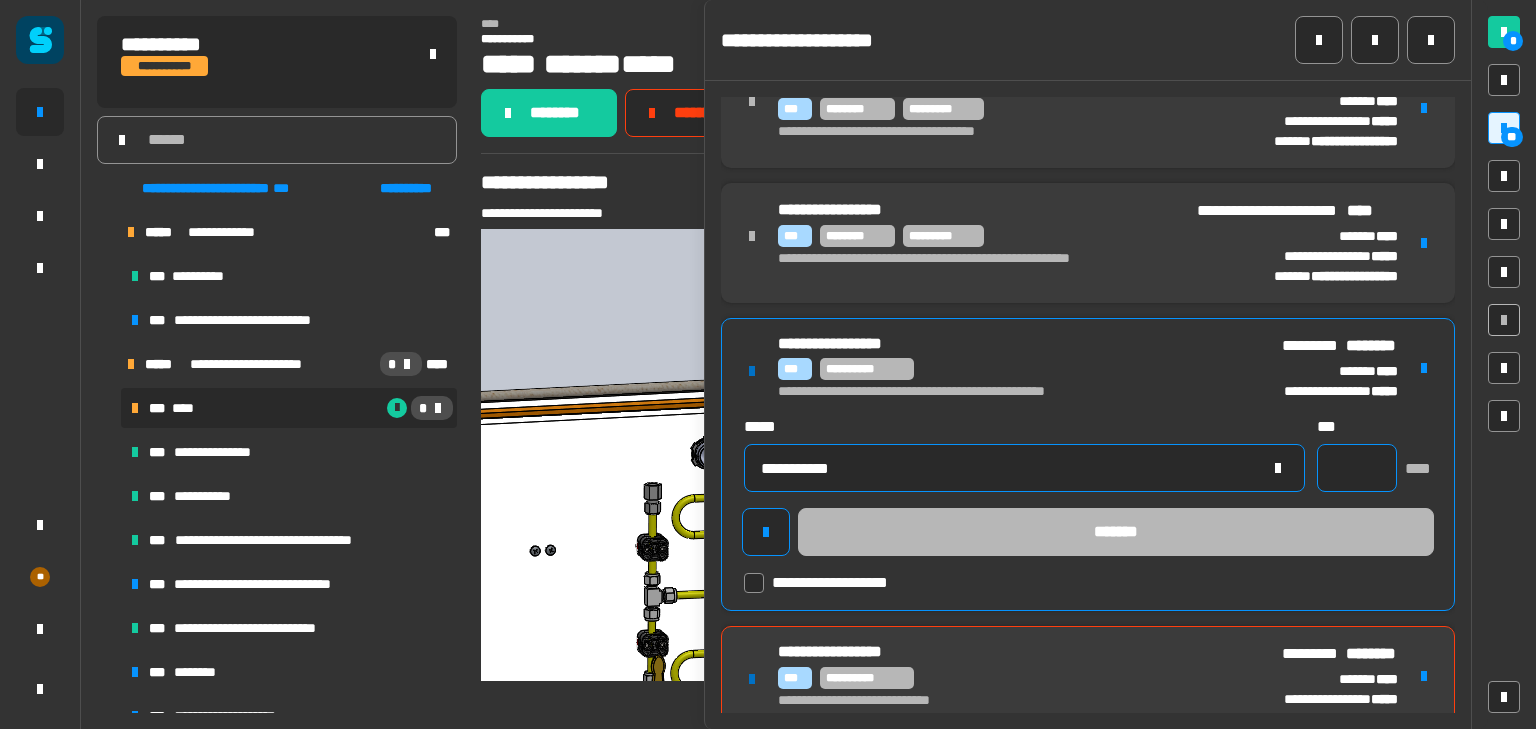 type on "**********" 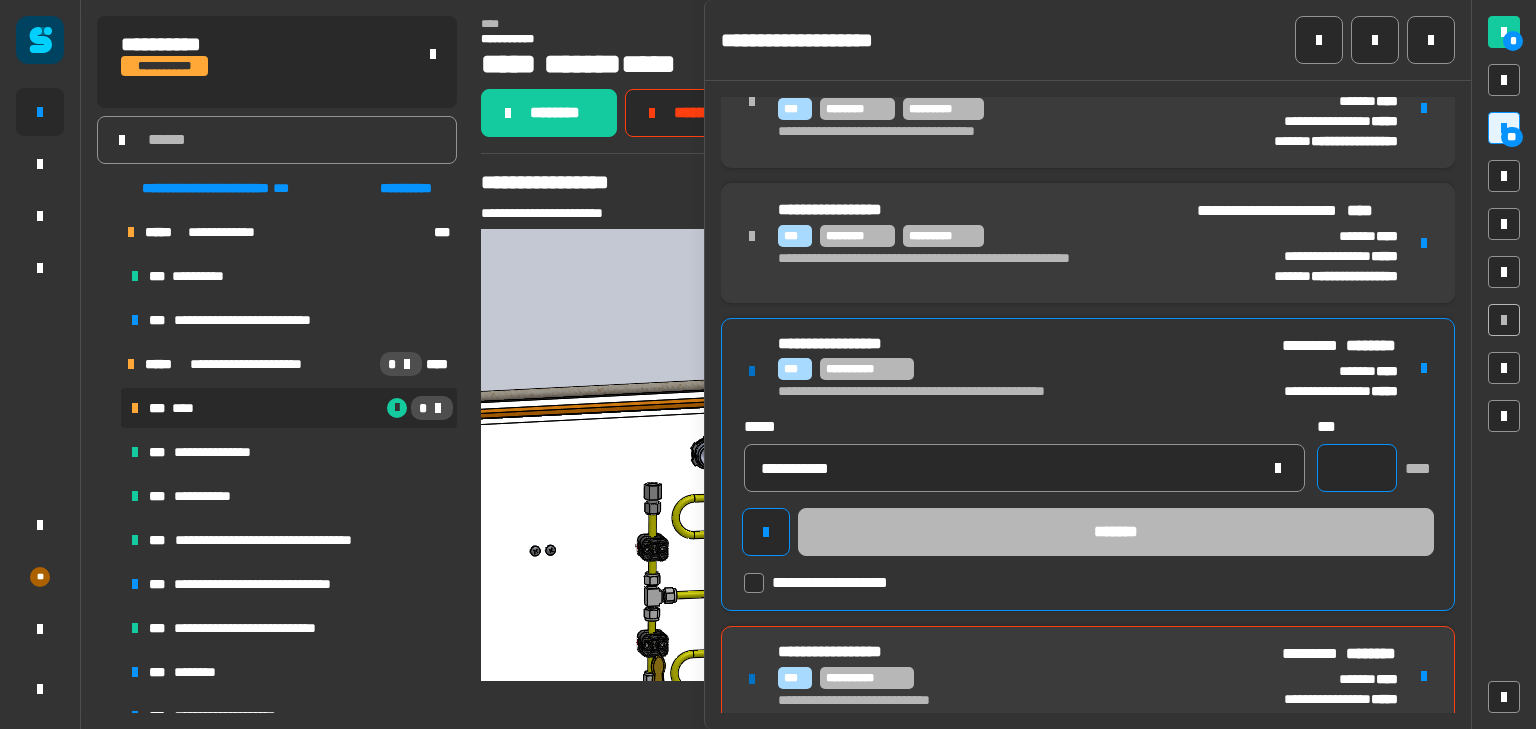 click 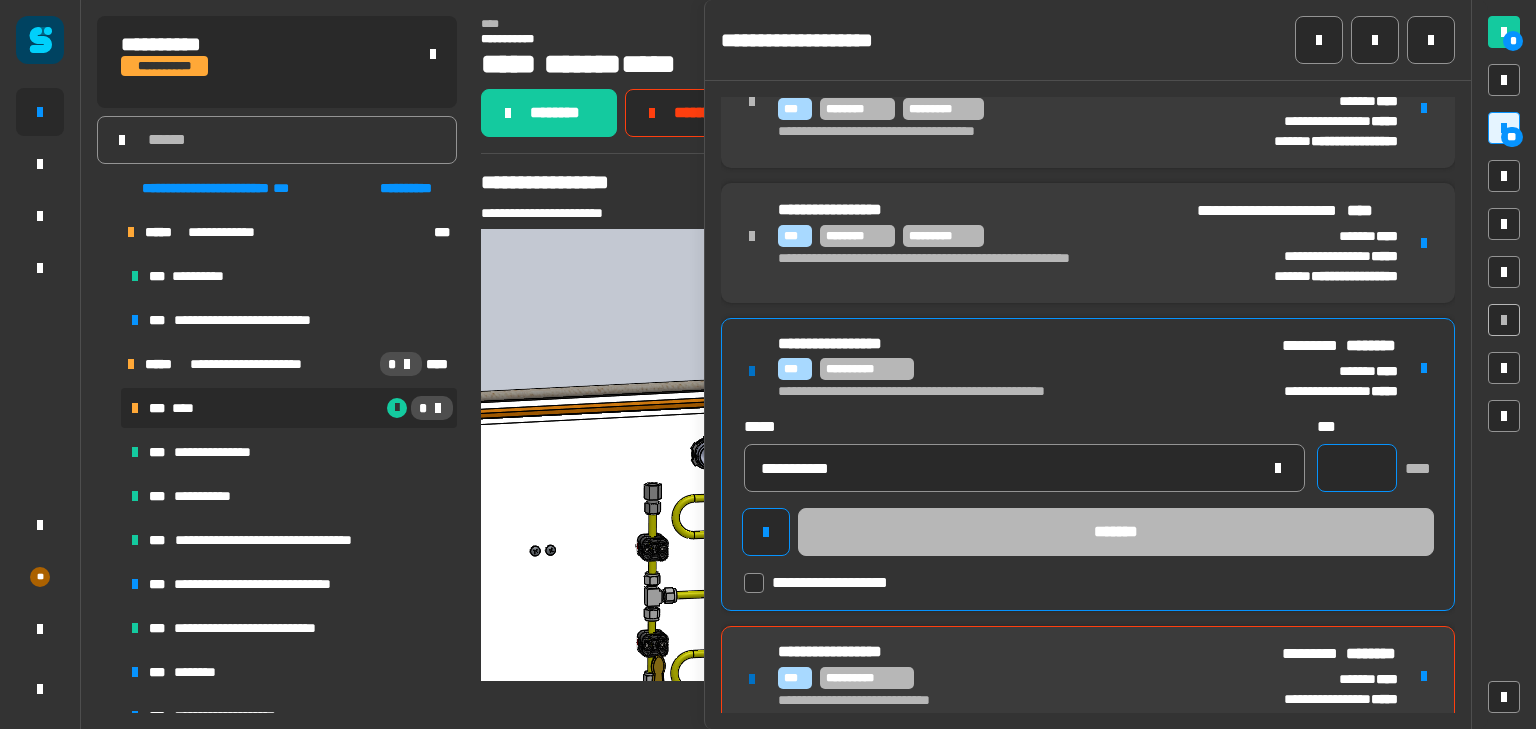 click 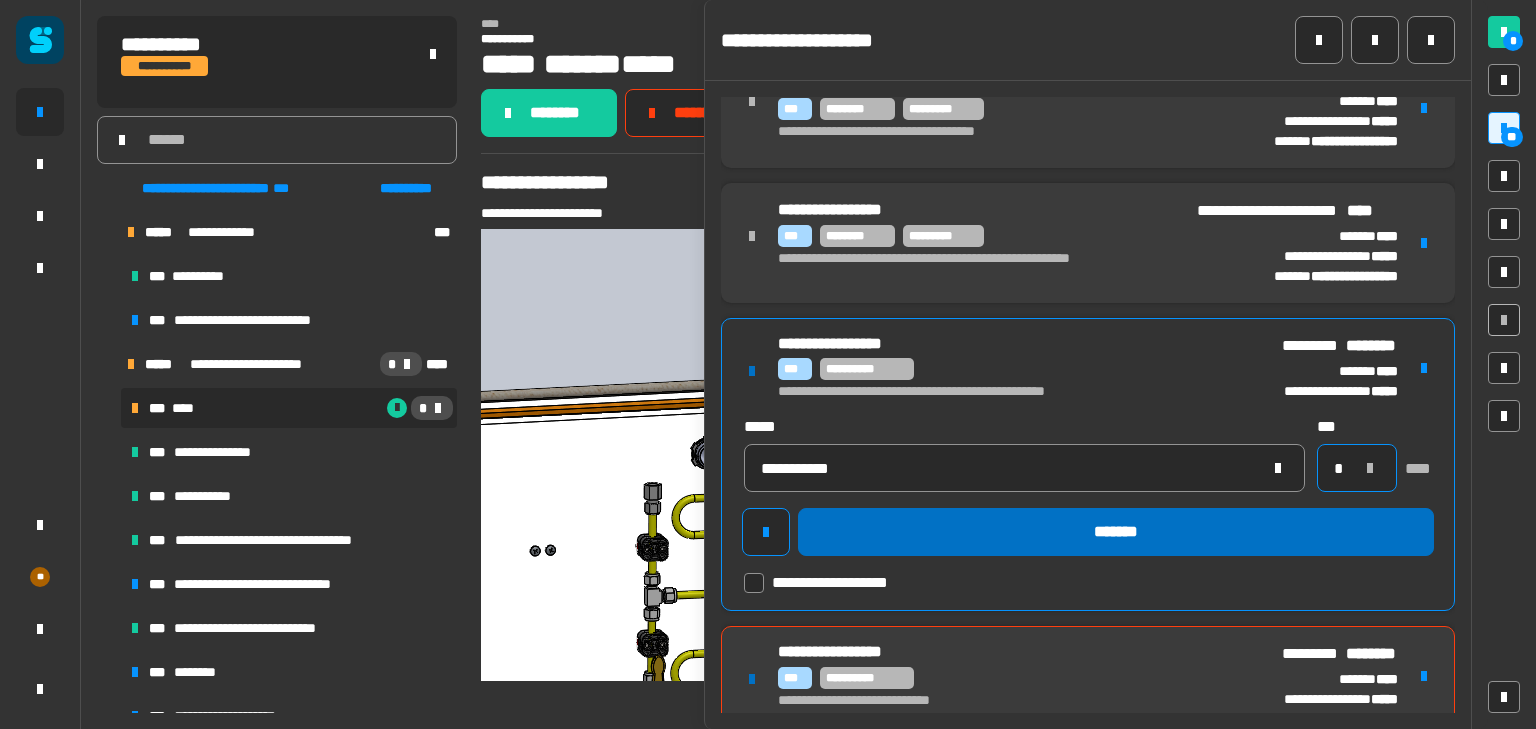 type on "*" 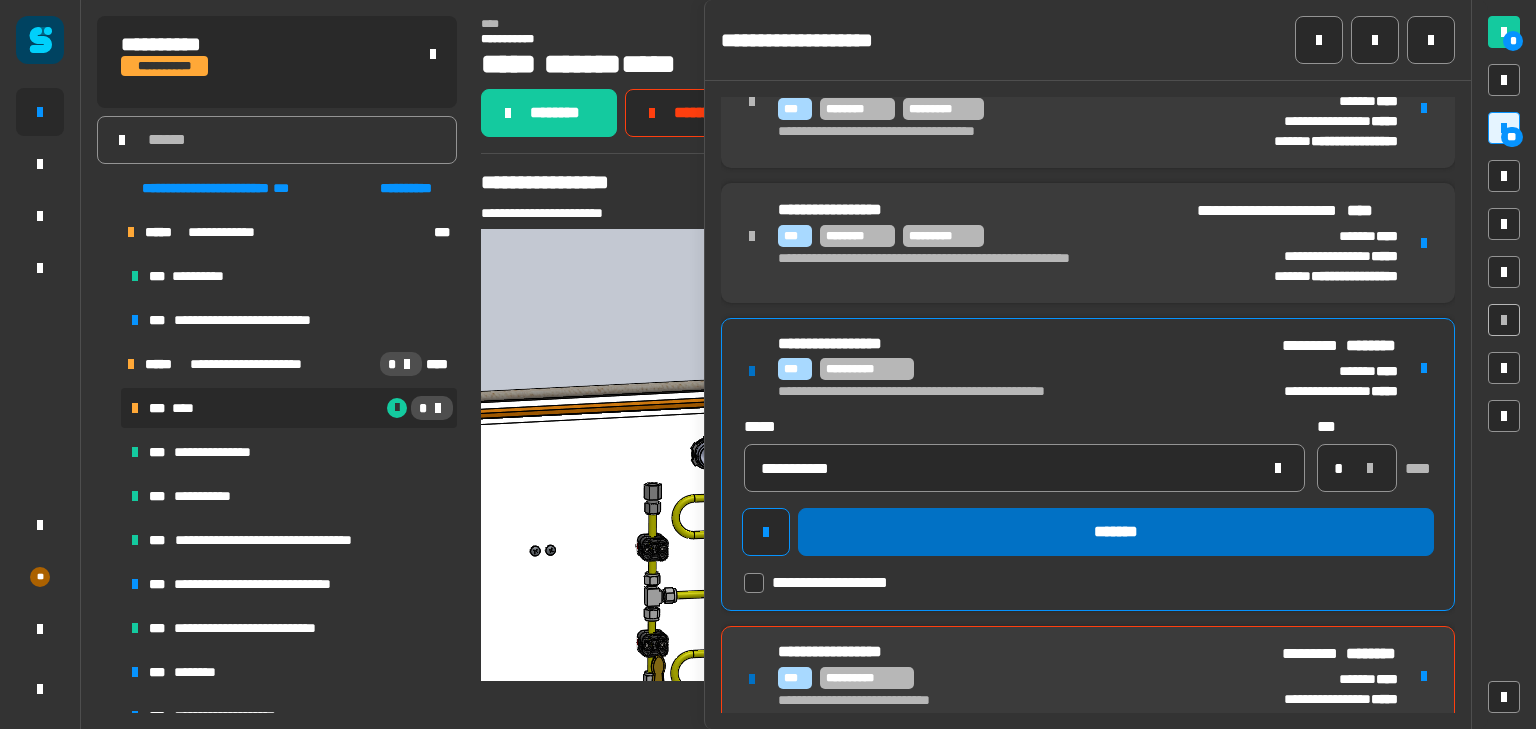 click on "*******" 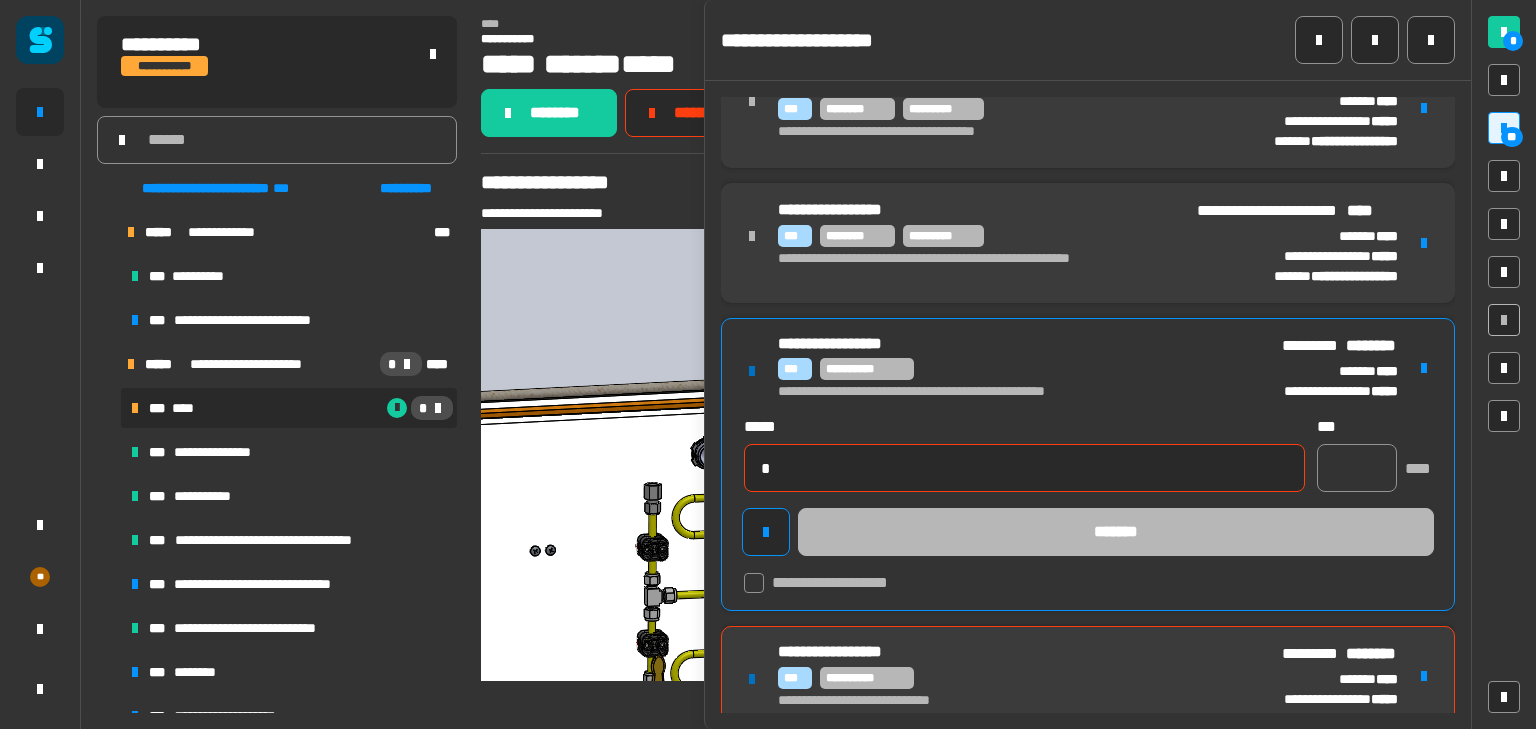 type 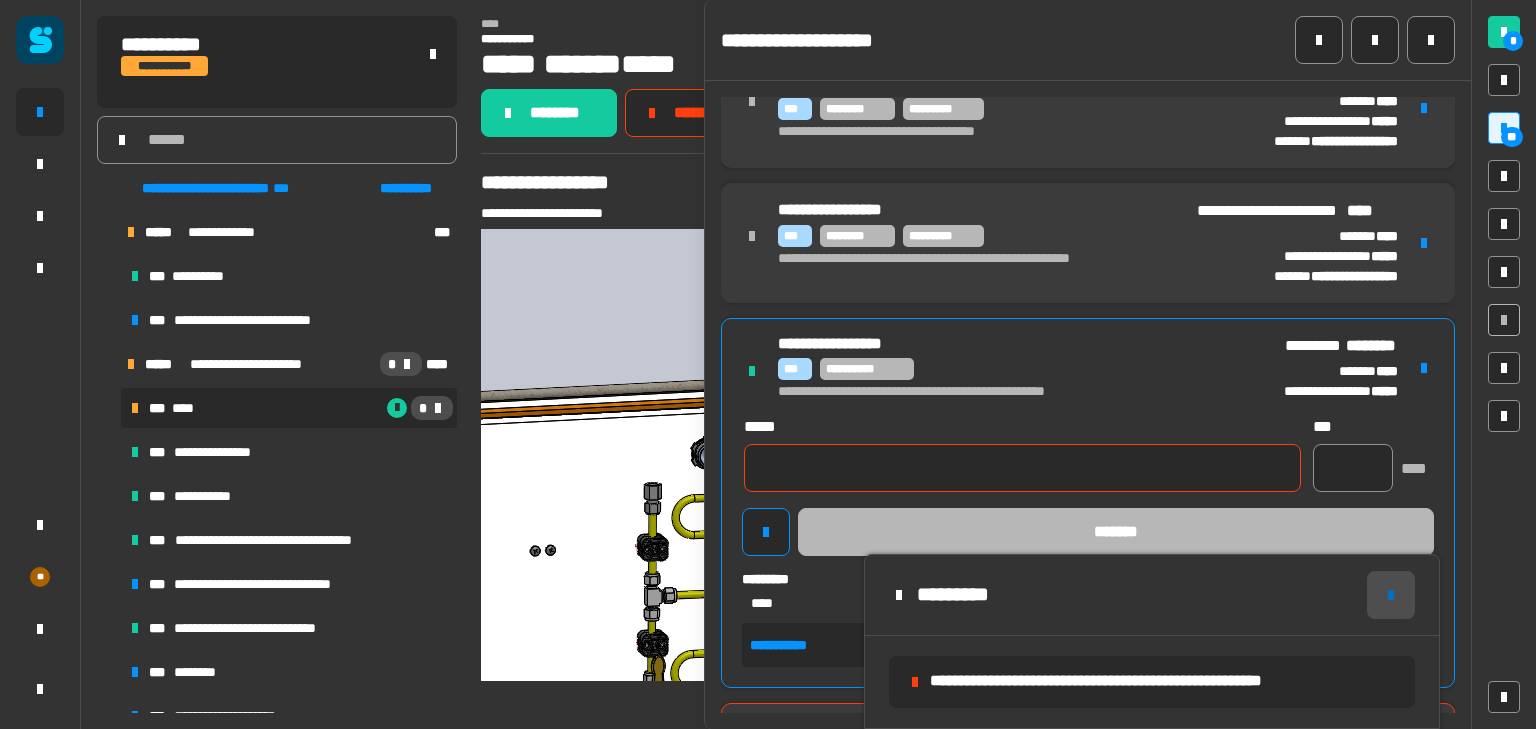 click 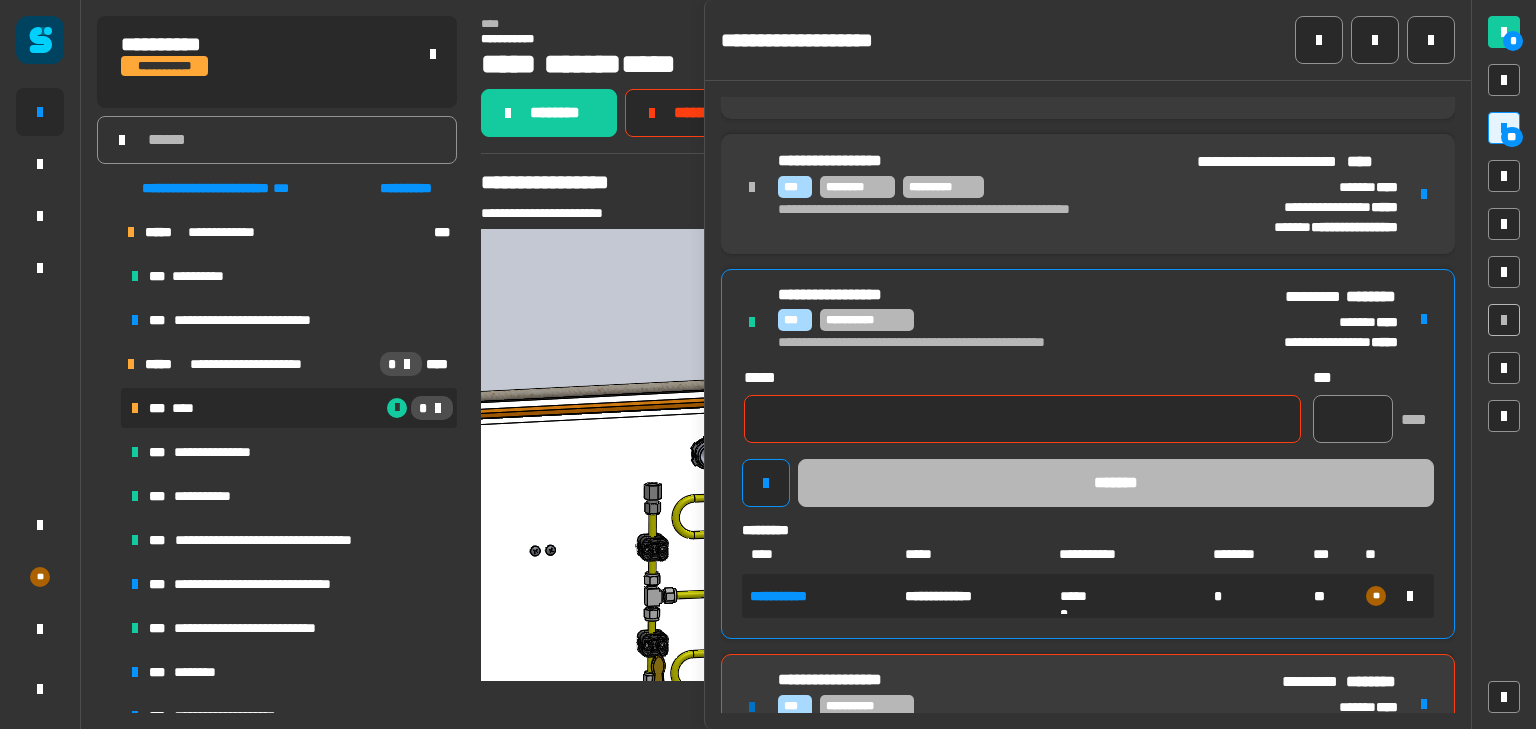scroll, scrollTop: 3906, scrollLeft: 0, axis: vertical 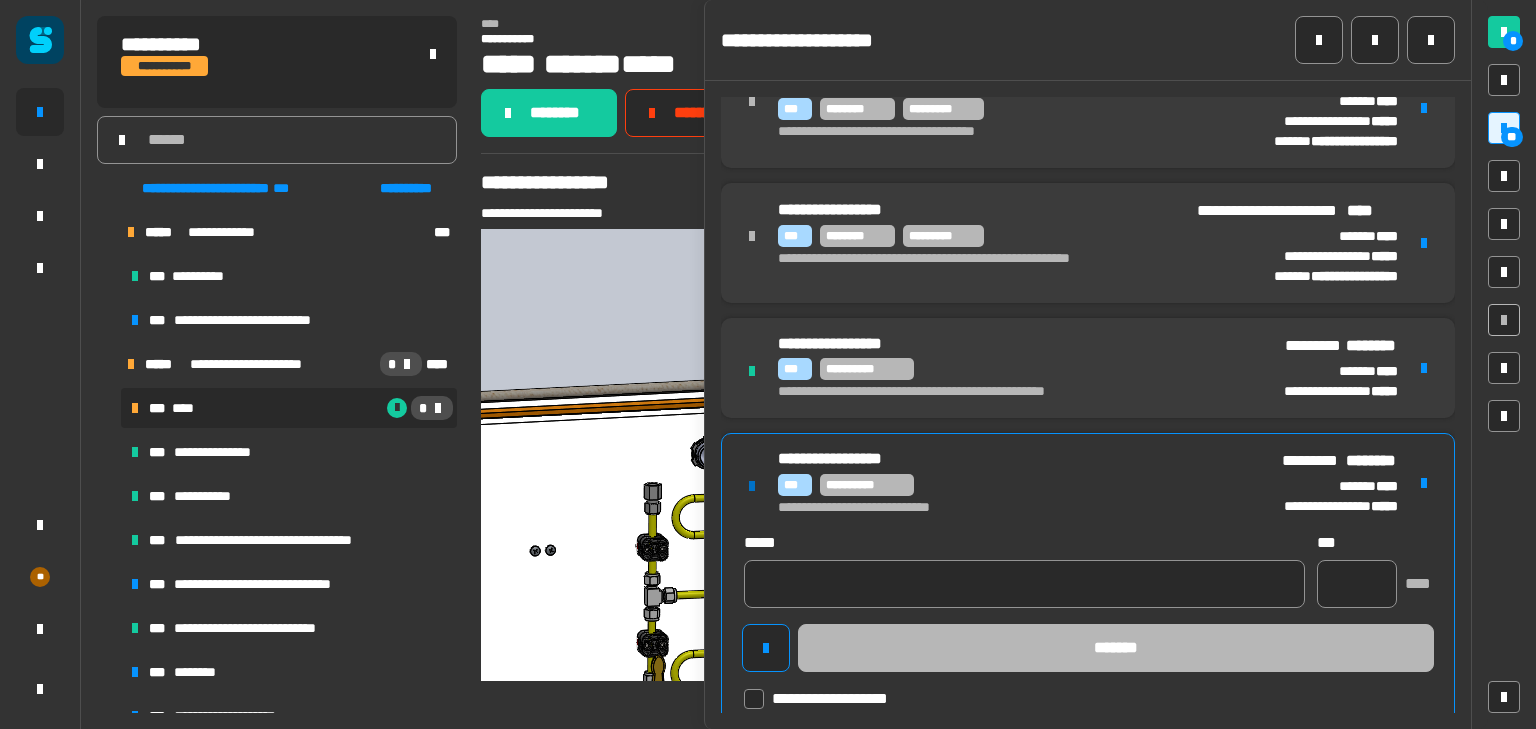 click on "**********" at bounding box center (1088, 579) 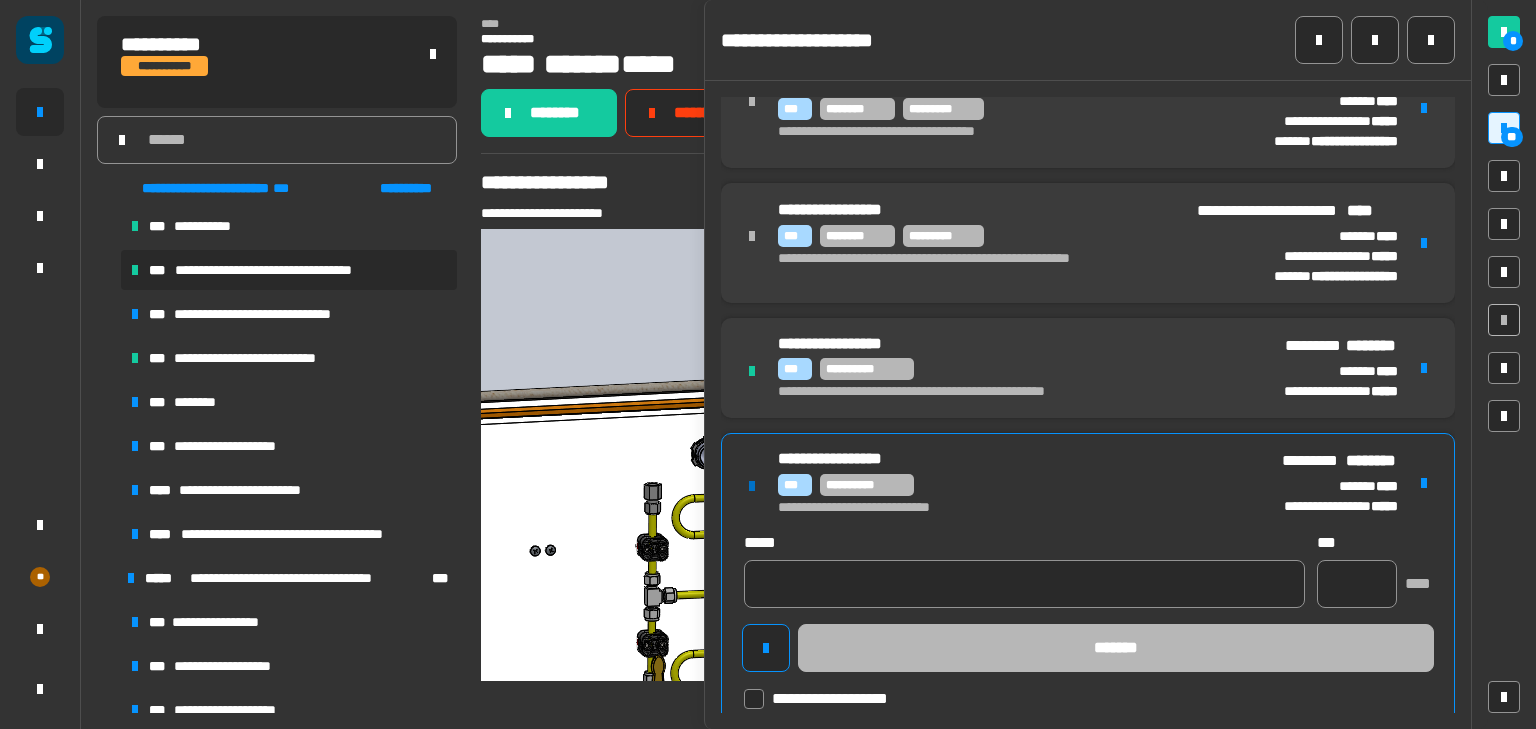 scroll, scrollTop: 269, scrollLeft: 0, axis: vertical 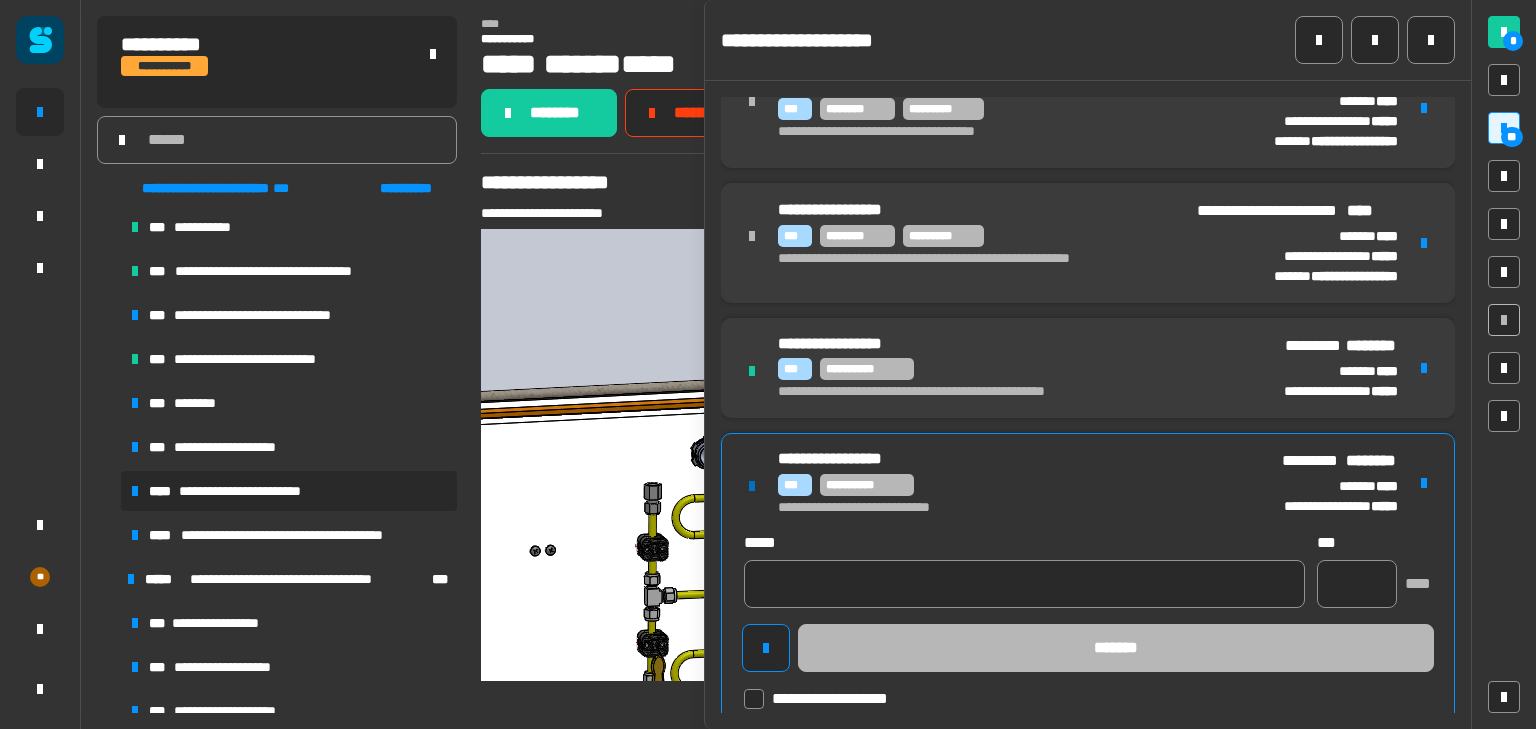 click on "**********" at bounding box center (264, 491) 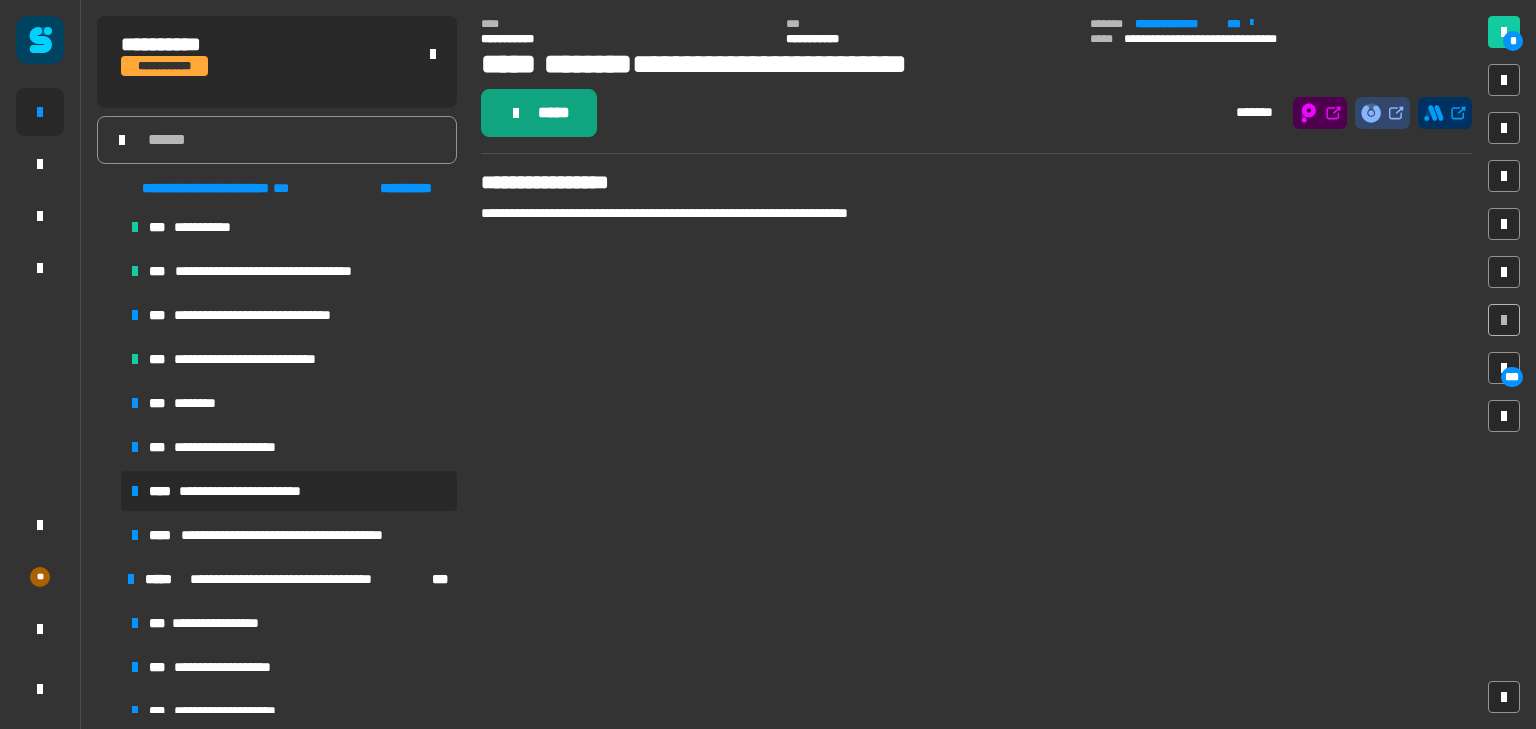 click on "*****" 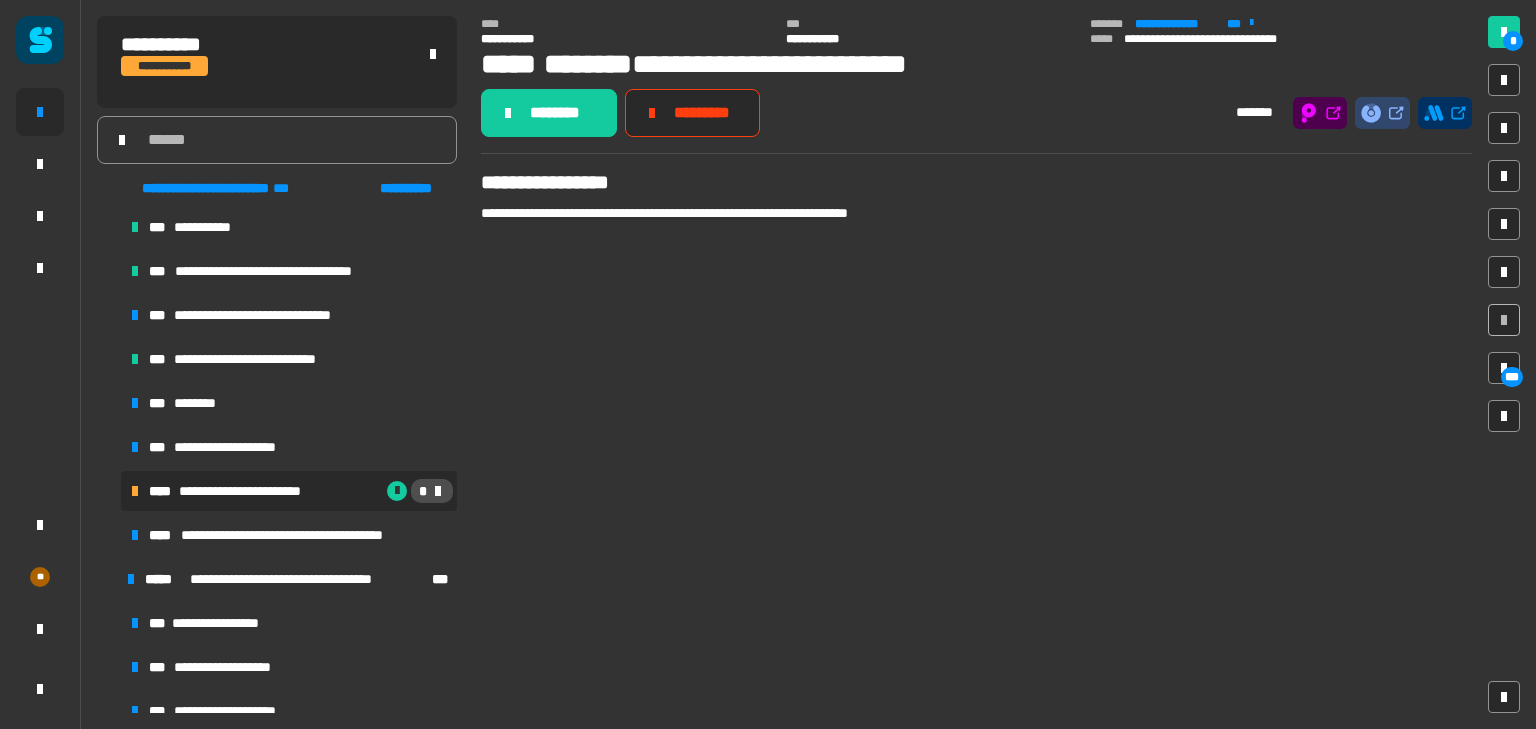 click on "********" 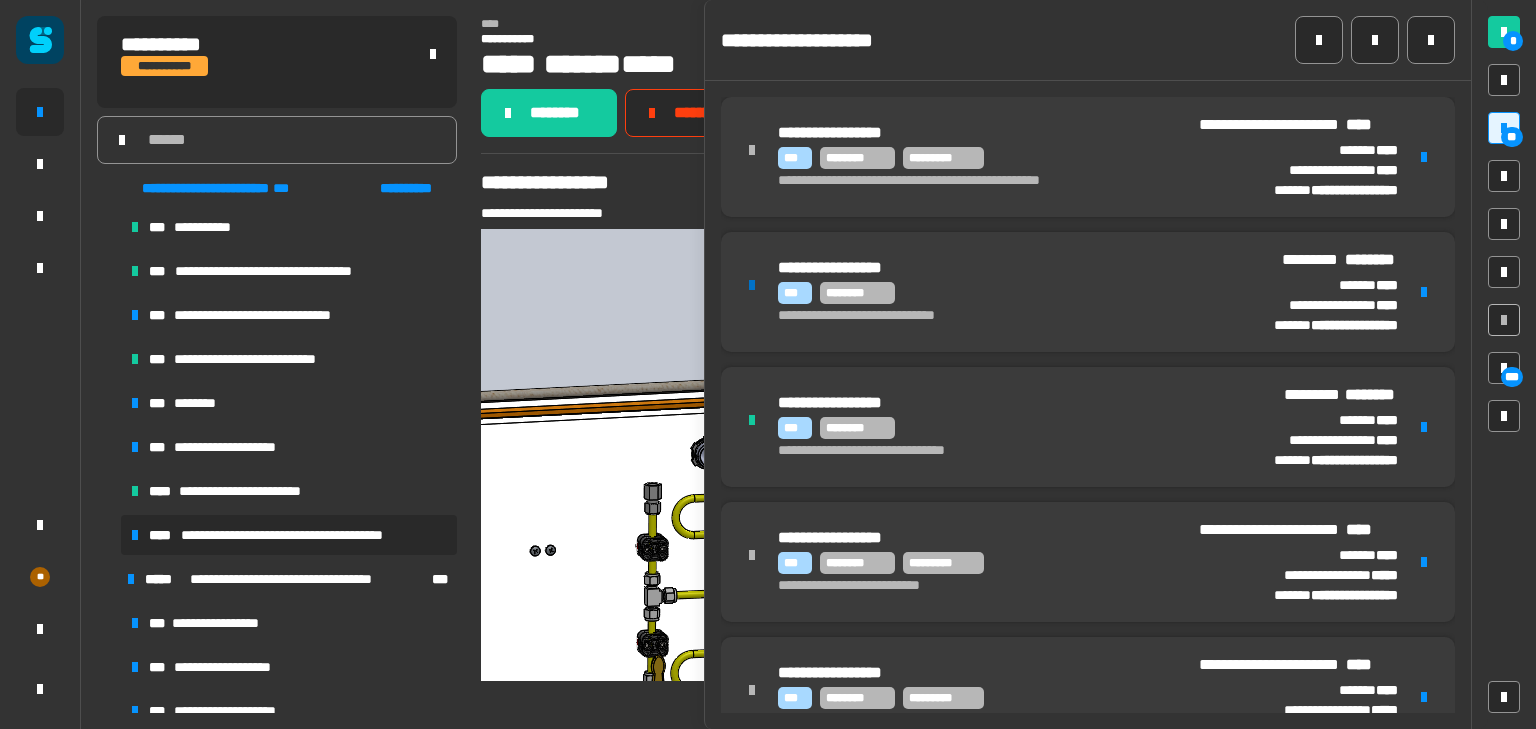 click on "**********" at bounding box center (295, 535) 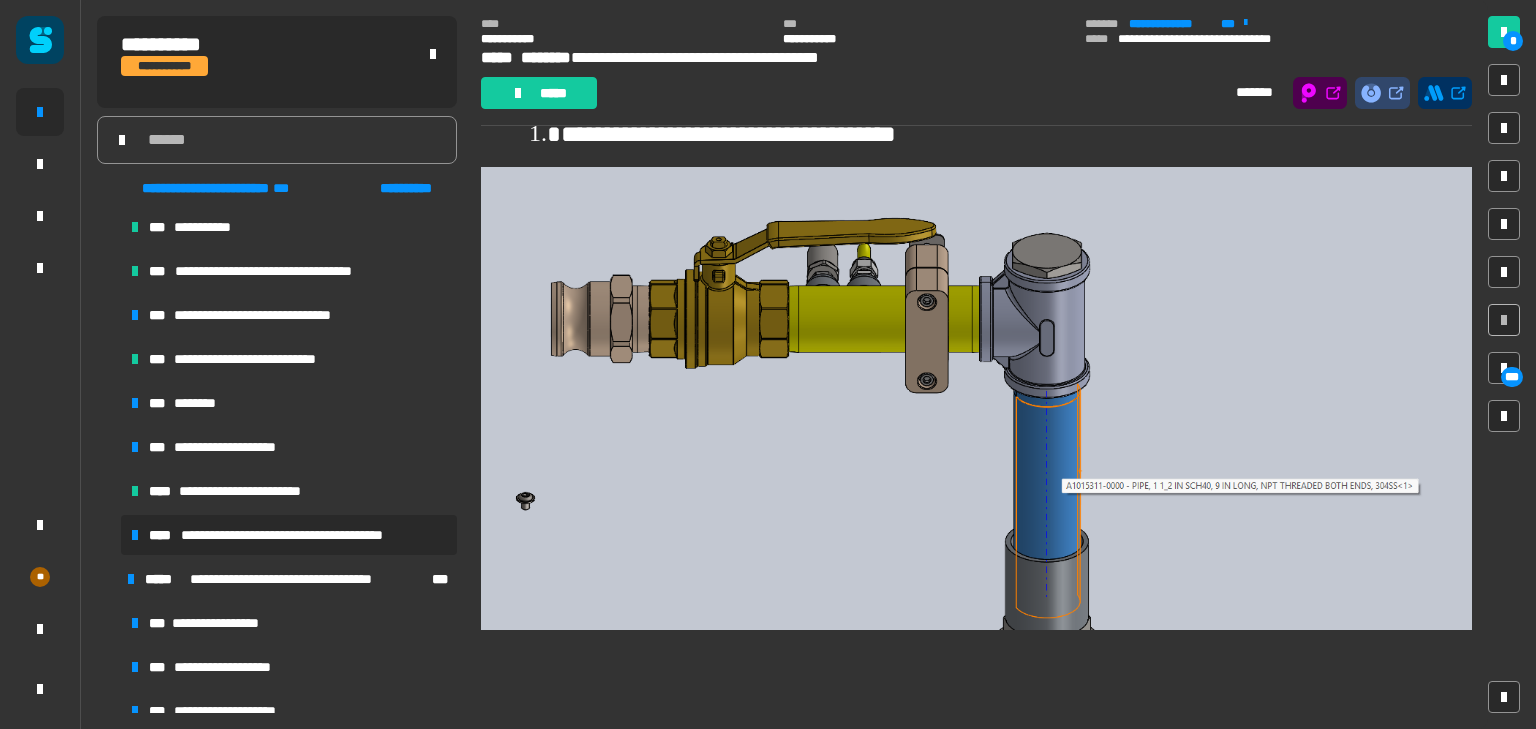 scroll, scrollTop: 969, scrollLeft: 0, axis: vertical 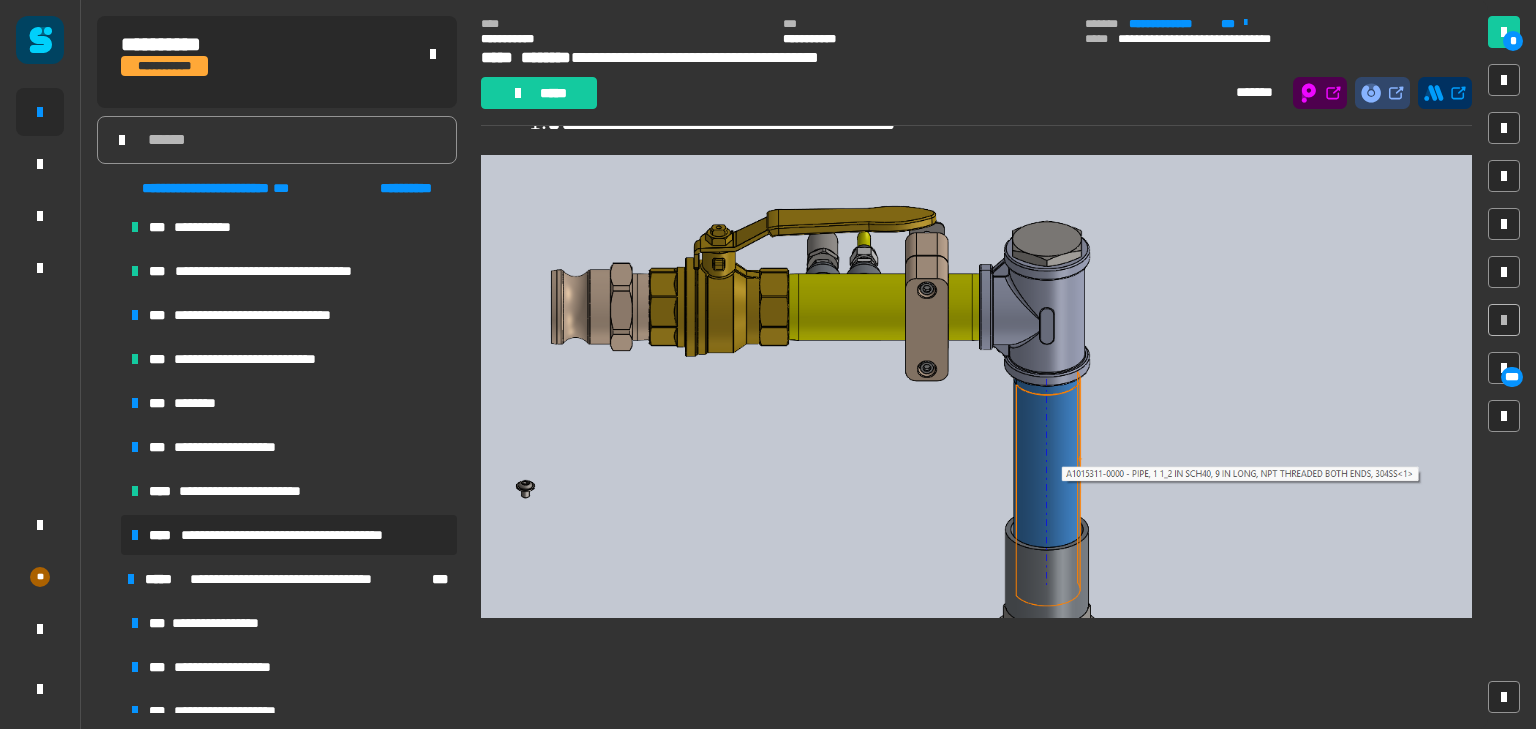 click at bounding box center (976, 386) 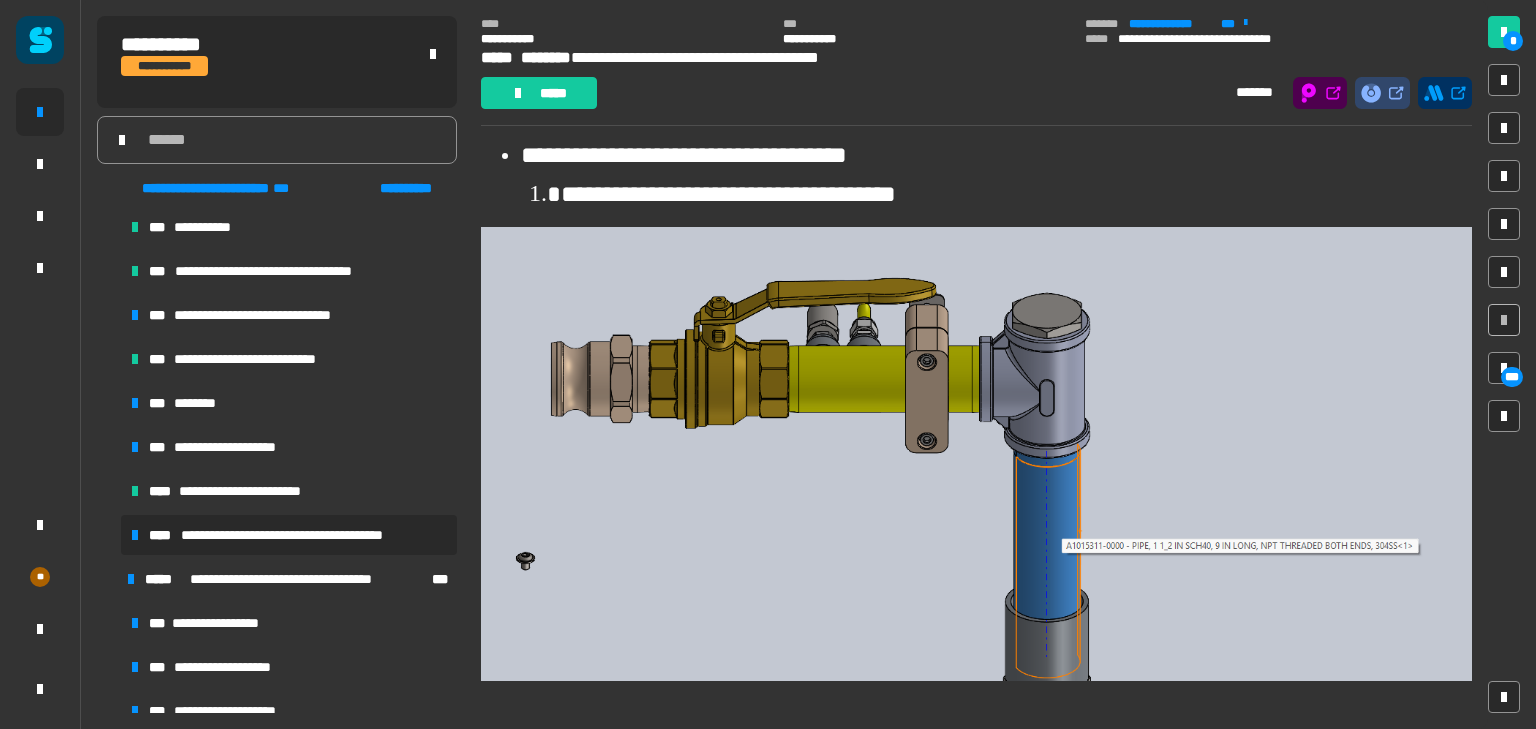 scroll, scrollTop: 896, scrollLeft: 0, axis: vertical 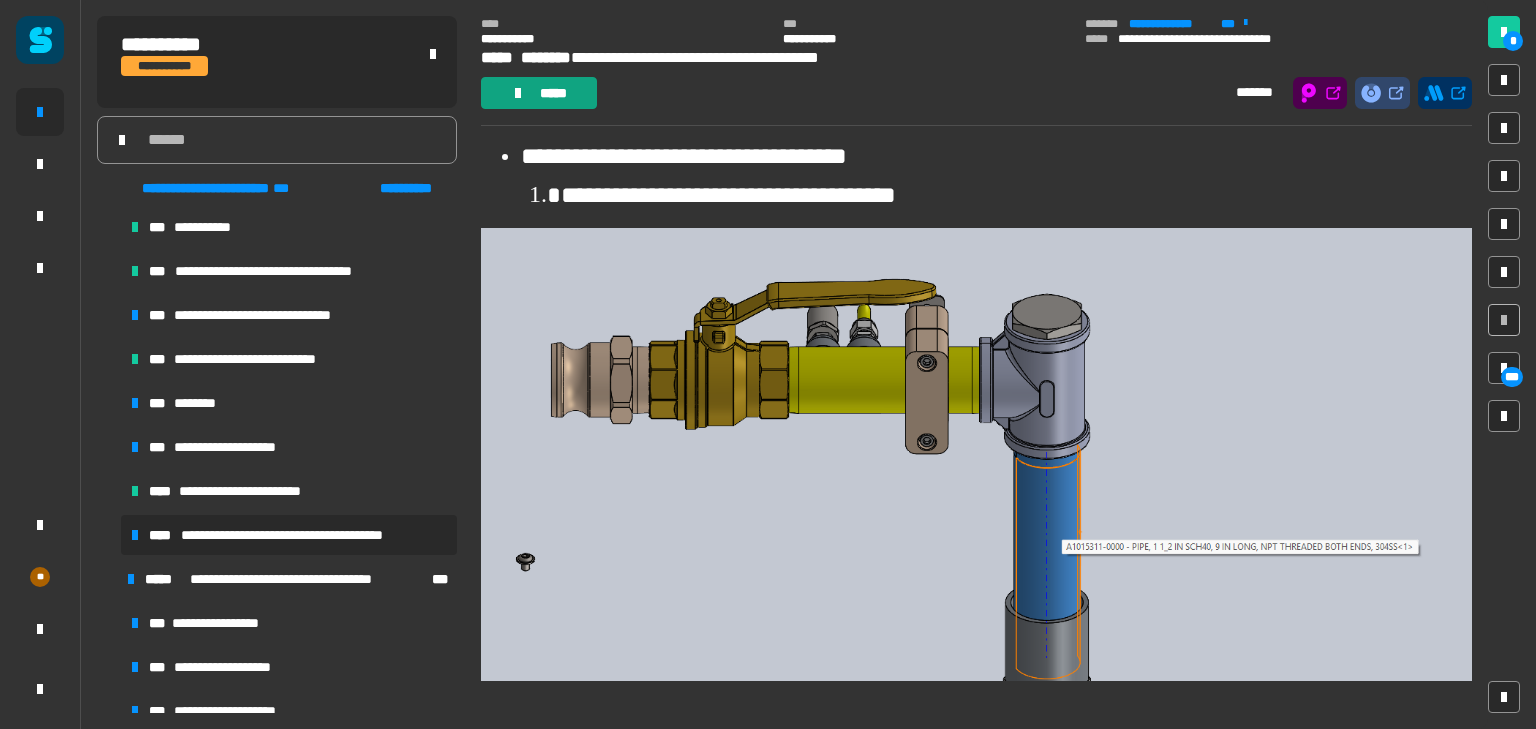 click on "*****" 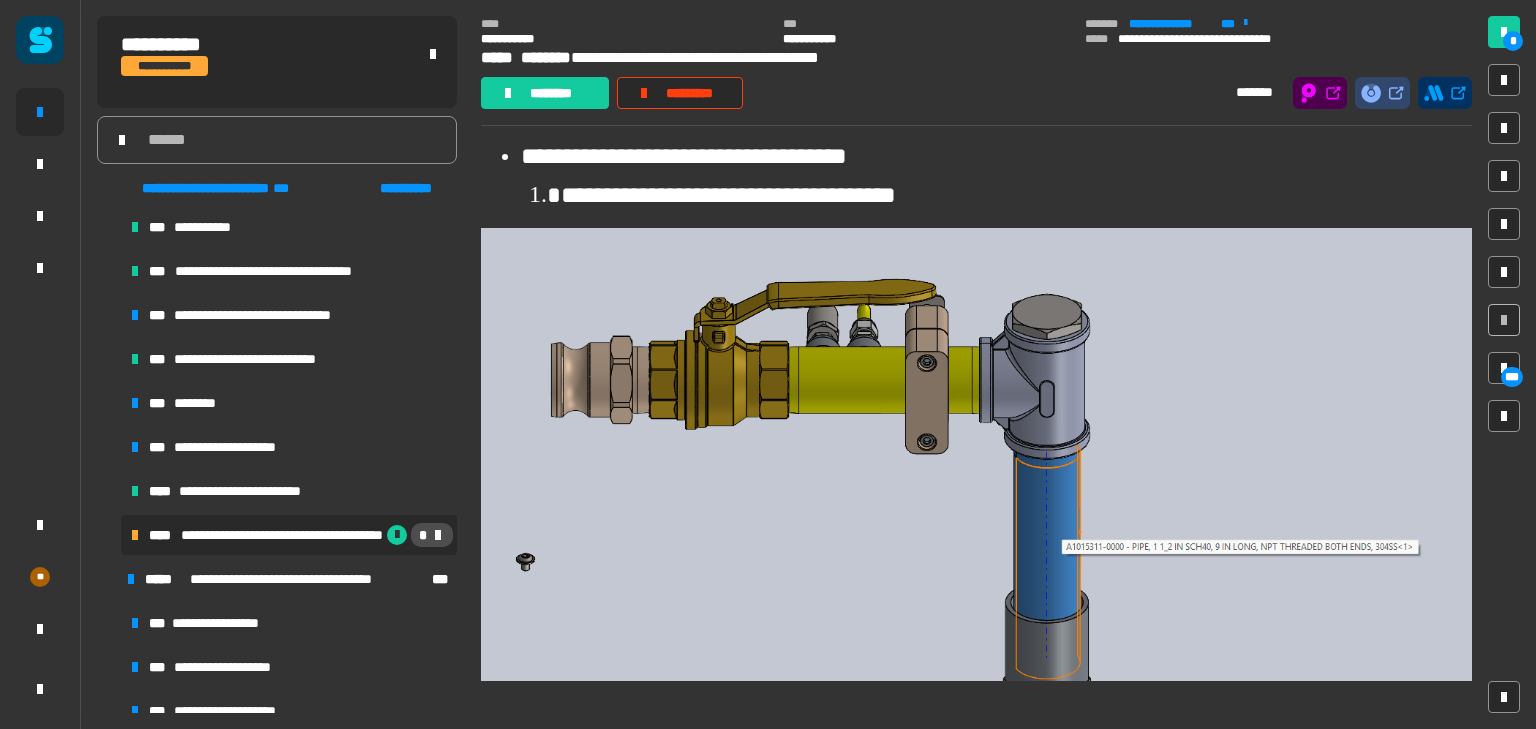 click on "********" 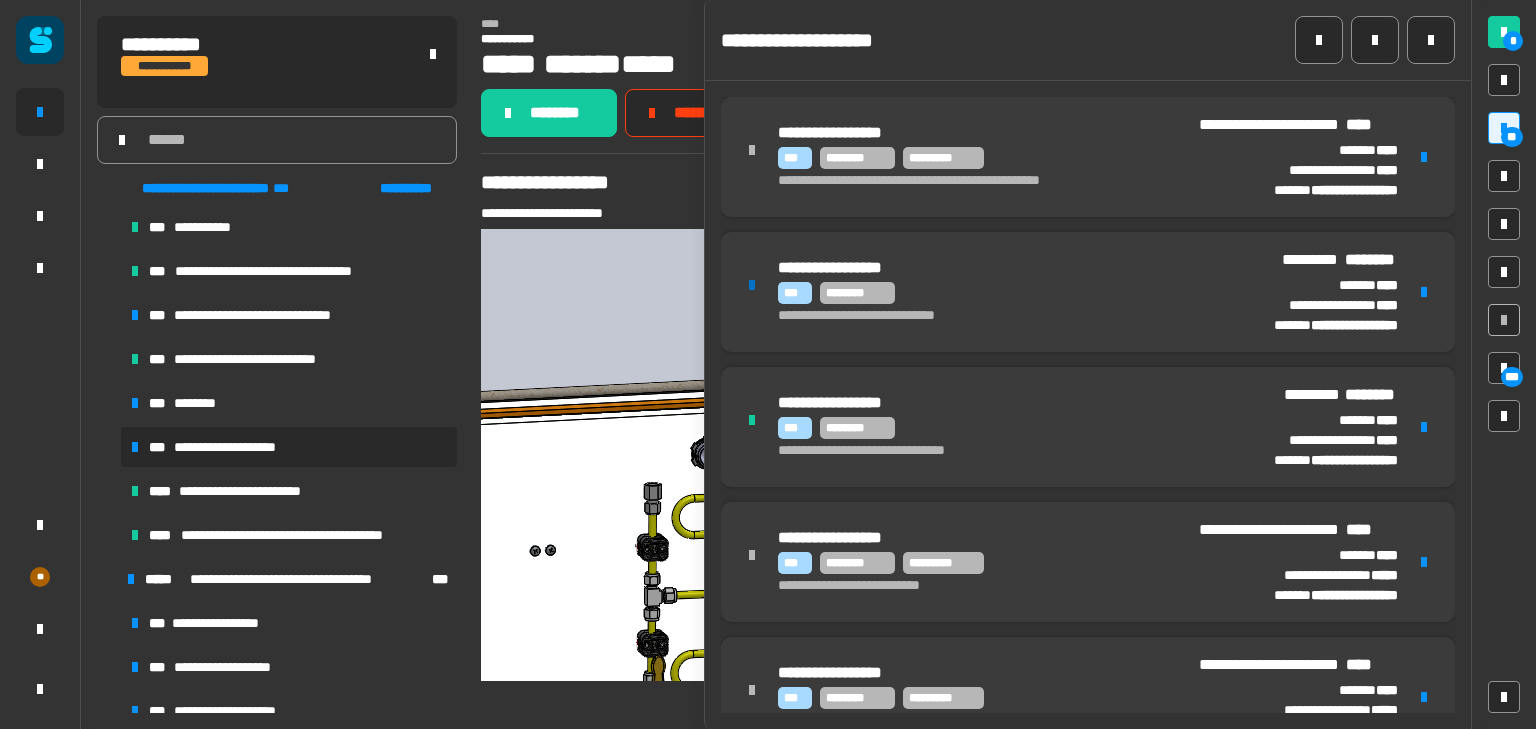 click on "**********" at bounding box center (234, 447) 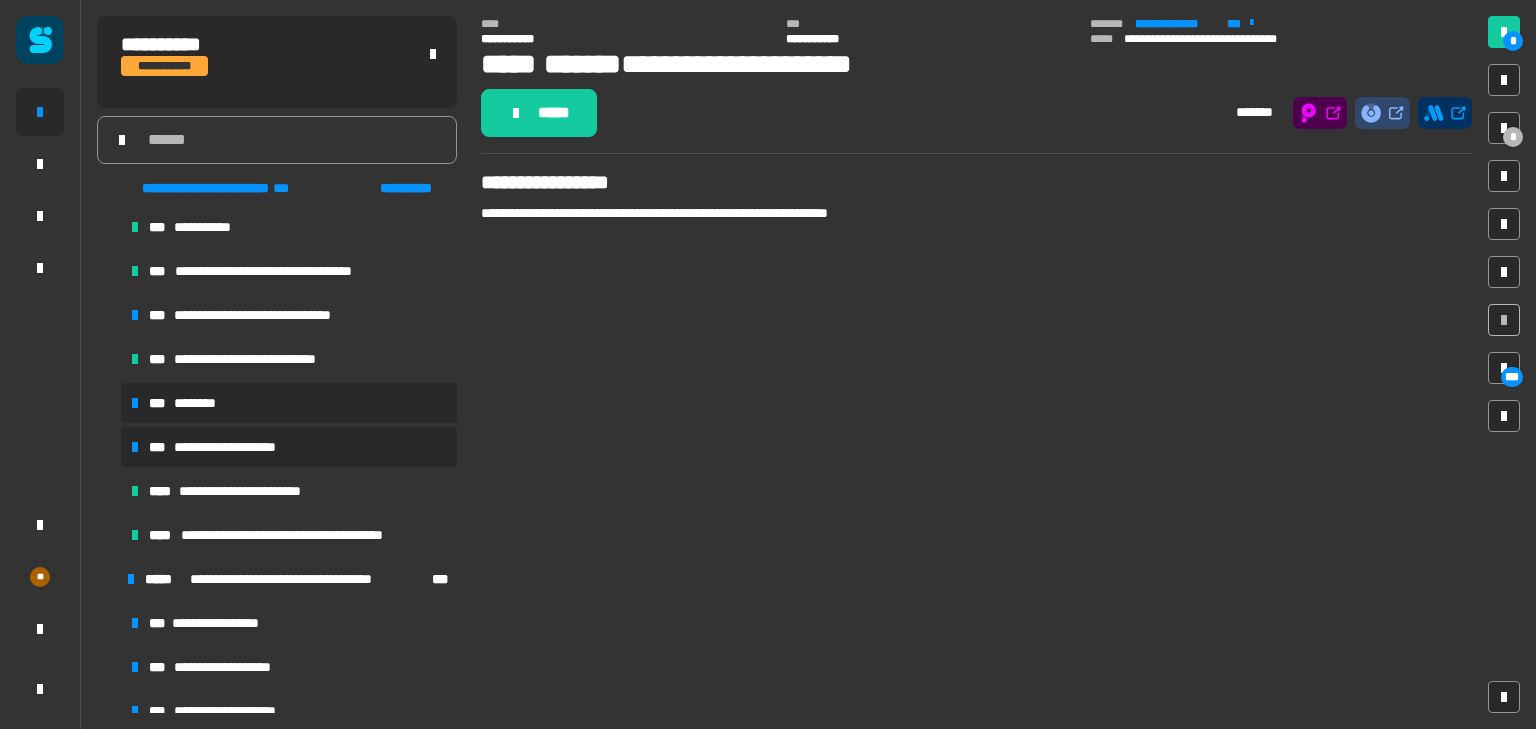 click on "*** ********" at bounding box center [289, 403] 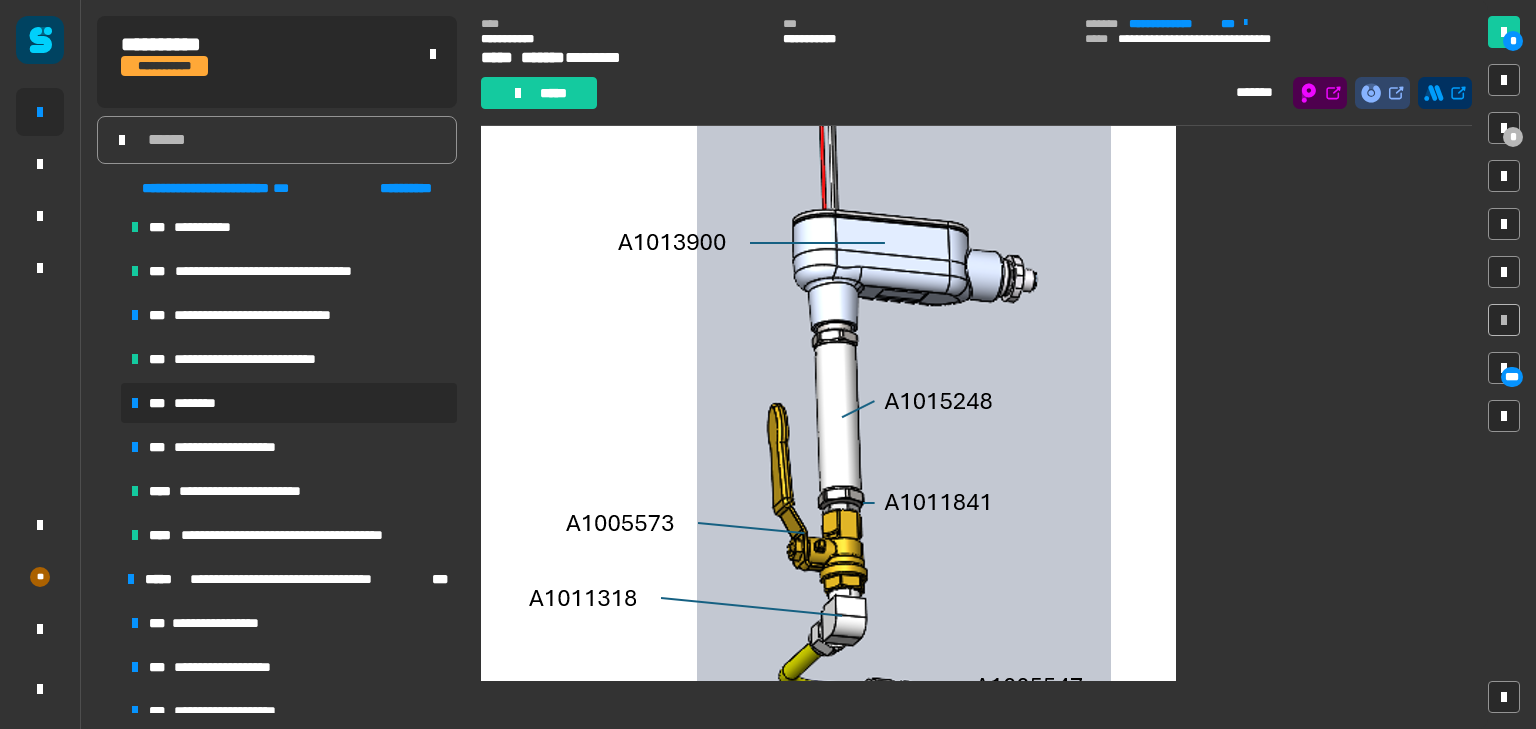 scroll, scrollTop: 118, scrollLeft: 0, axis: vertical 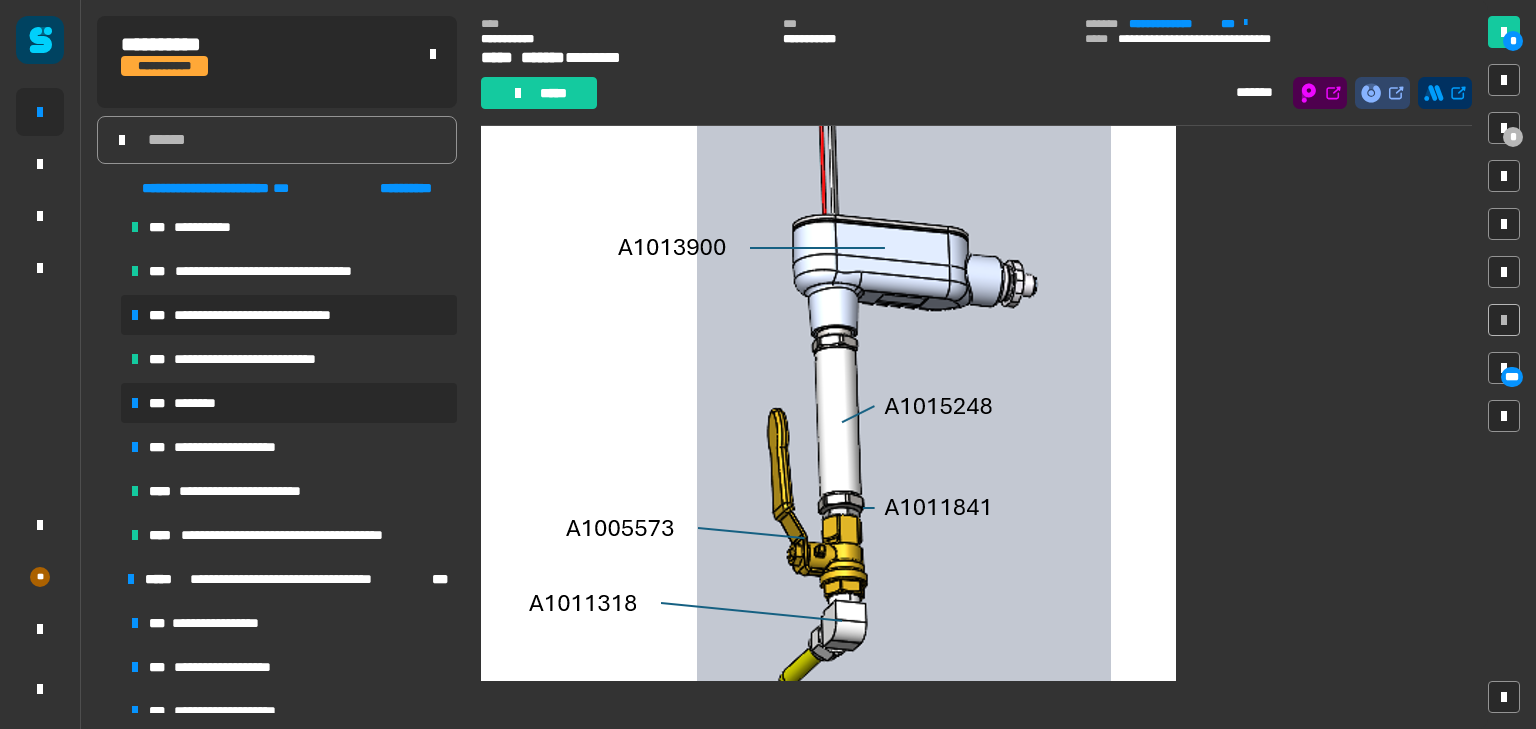 click on "**********" at bounding box center [272, 315] 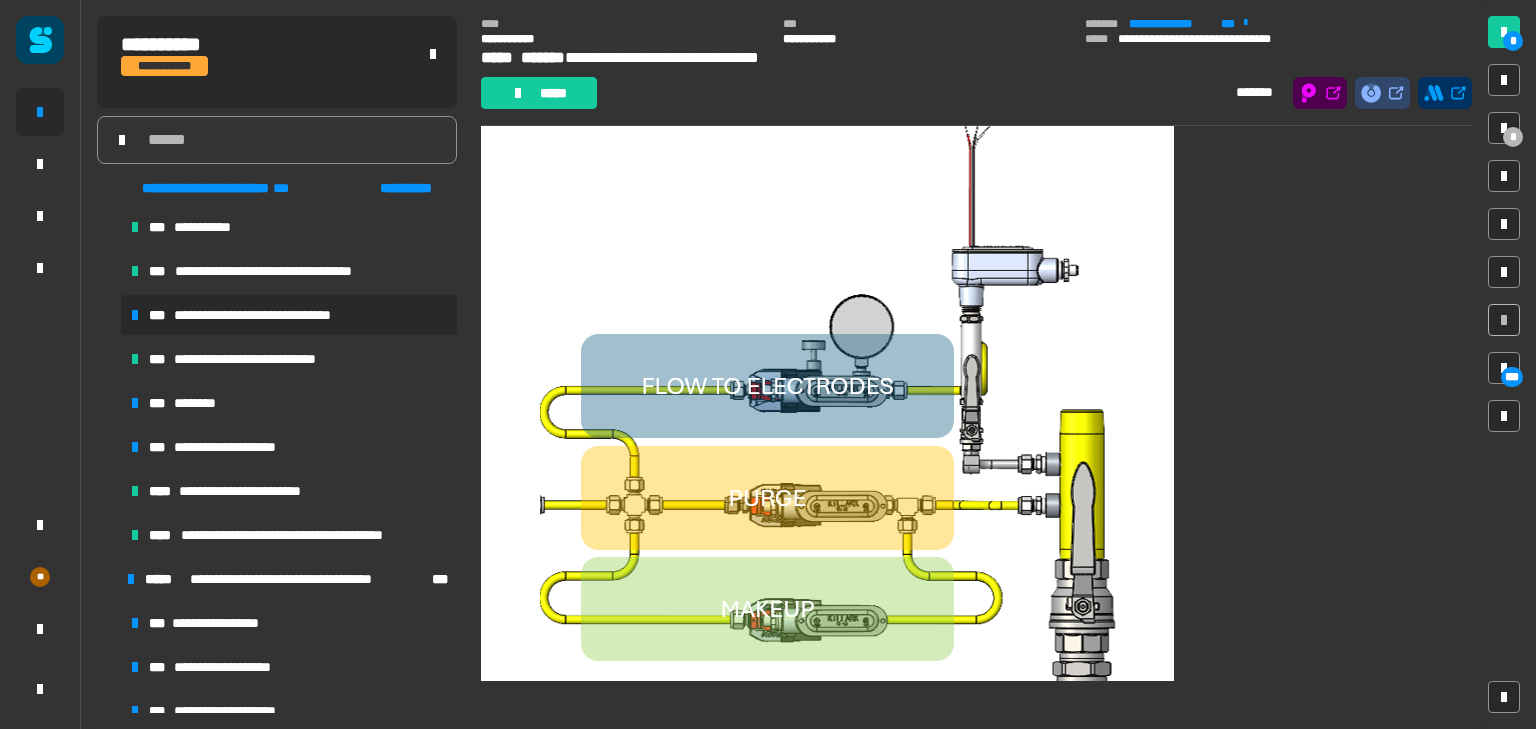 scroll, scrollTop: 175, scrollLeft: 0, axis: vertical 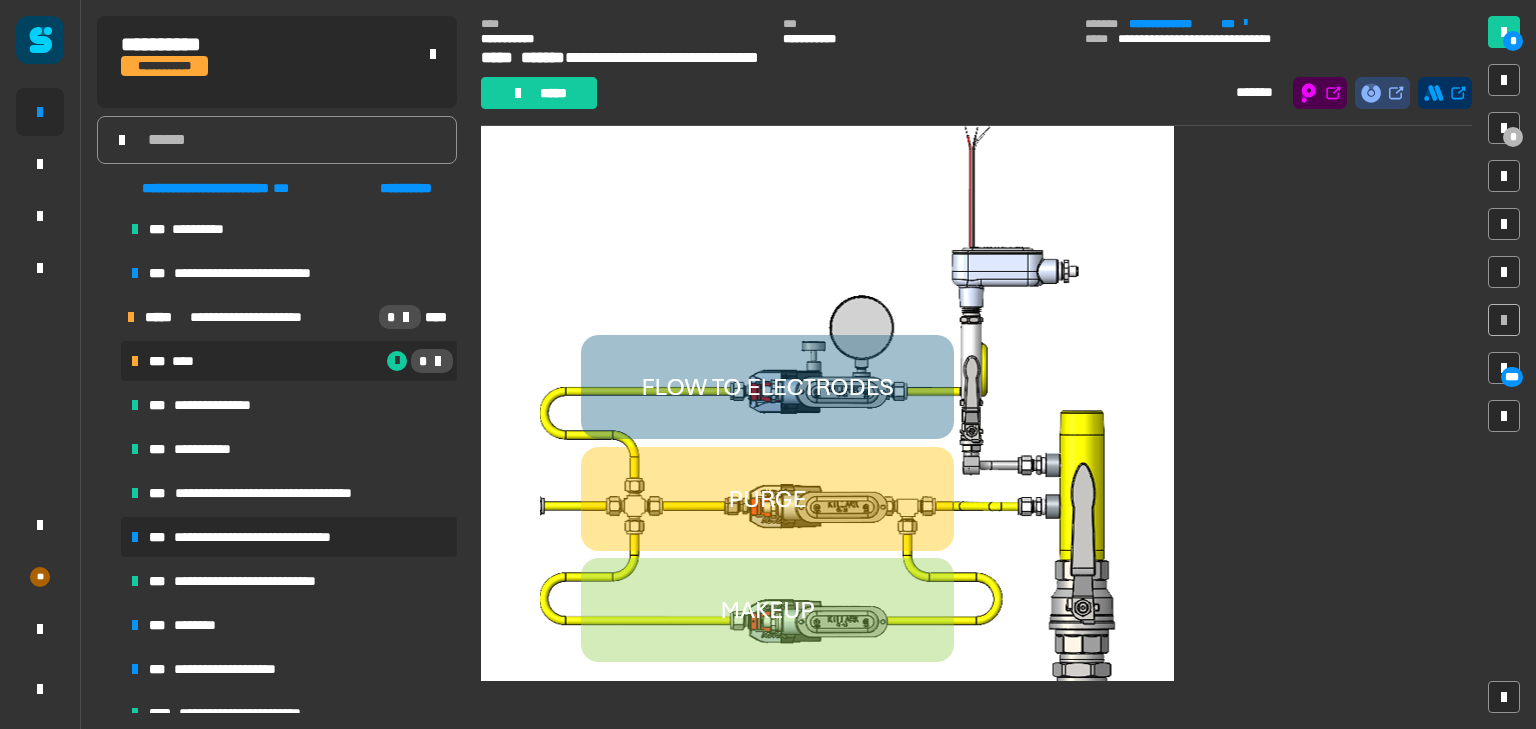click on "*" at bounding box center (329, 361) 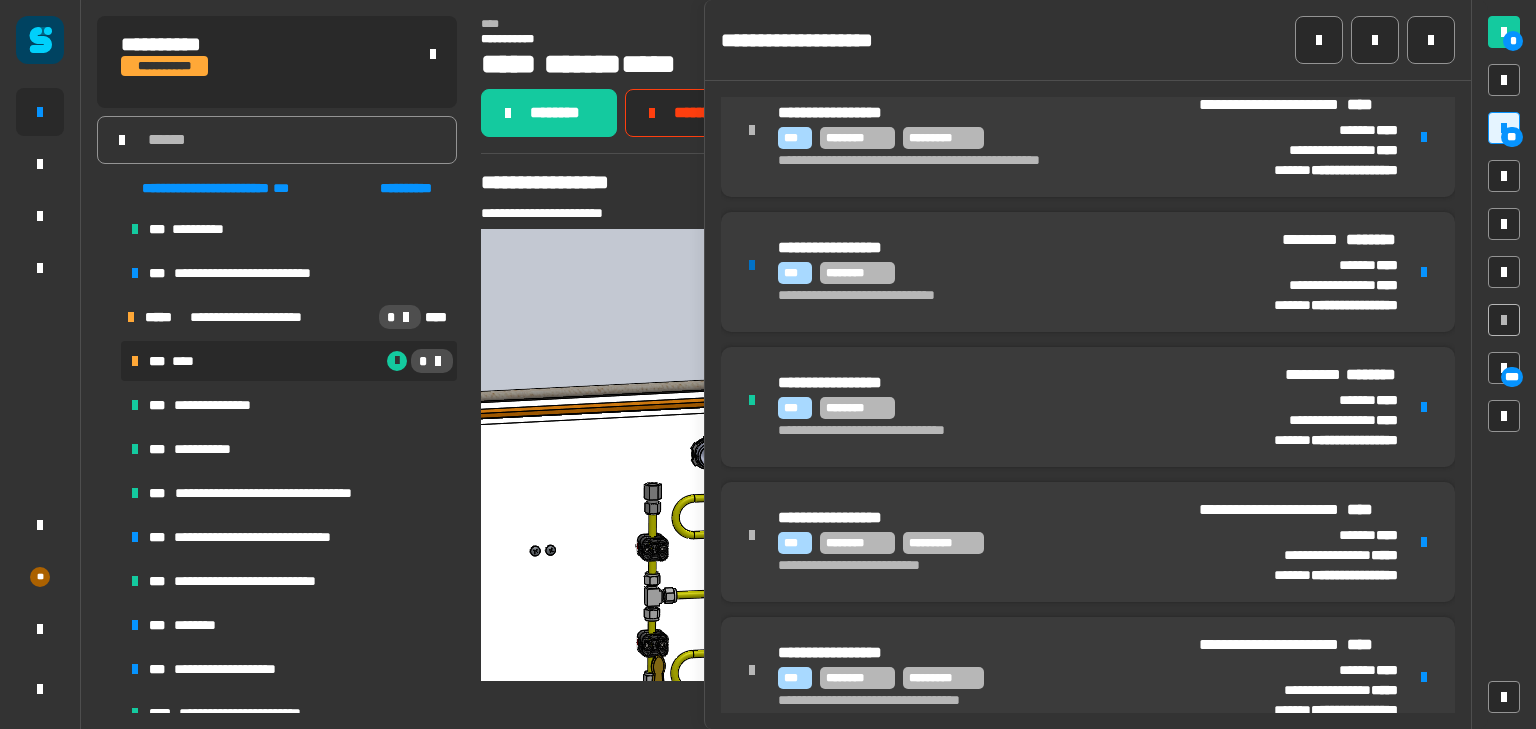 scroll, scrollTop: 19, scrollLeft: 0, axis: vertical 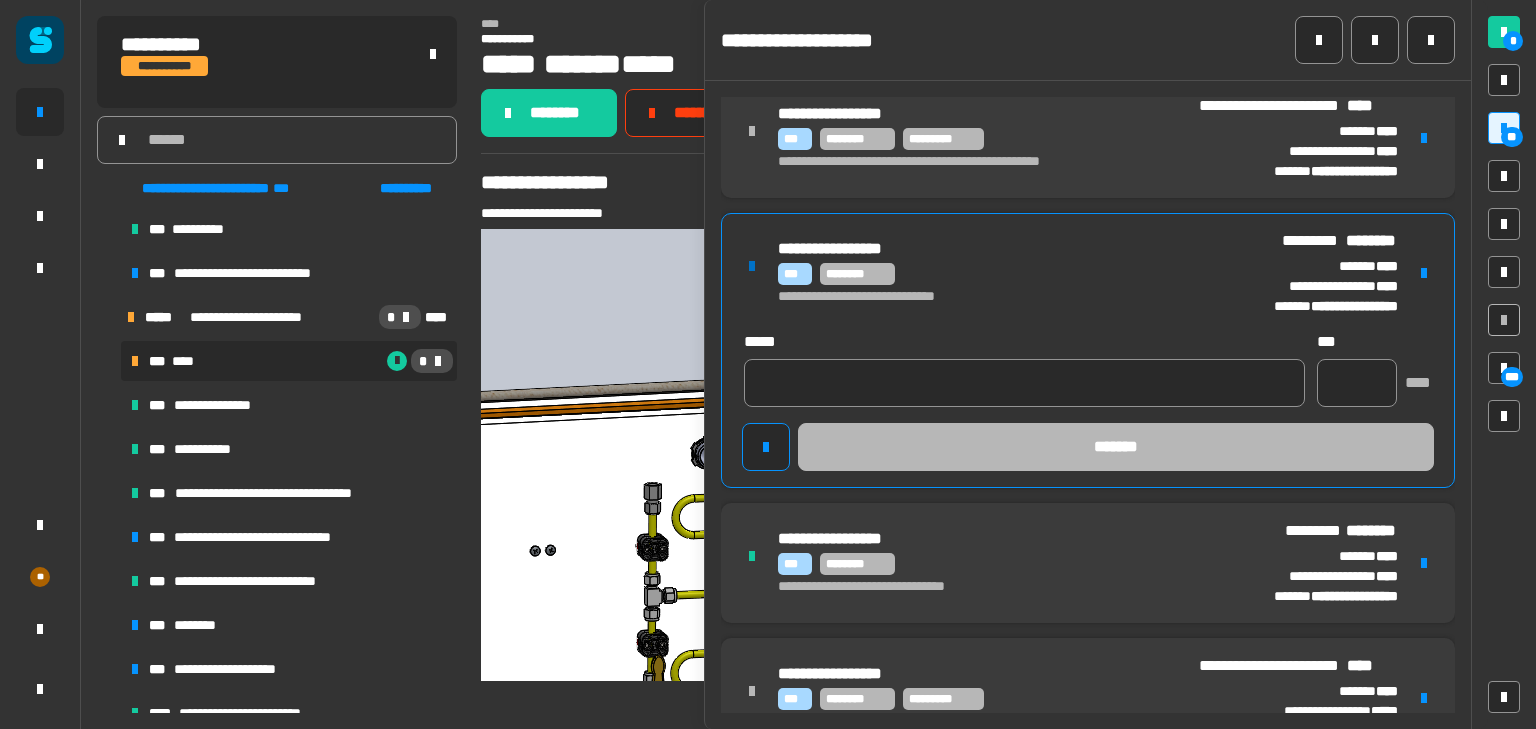 click on "**********" at bounding box center (997, 273) 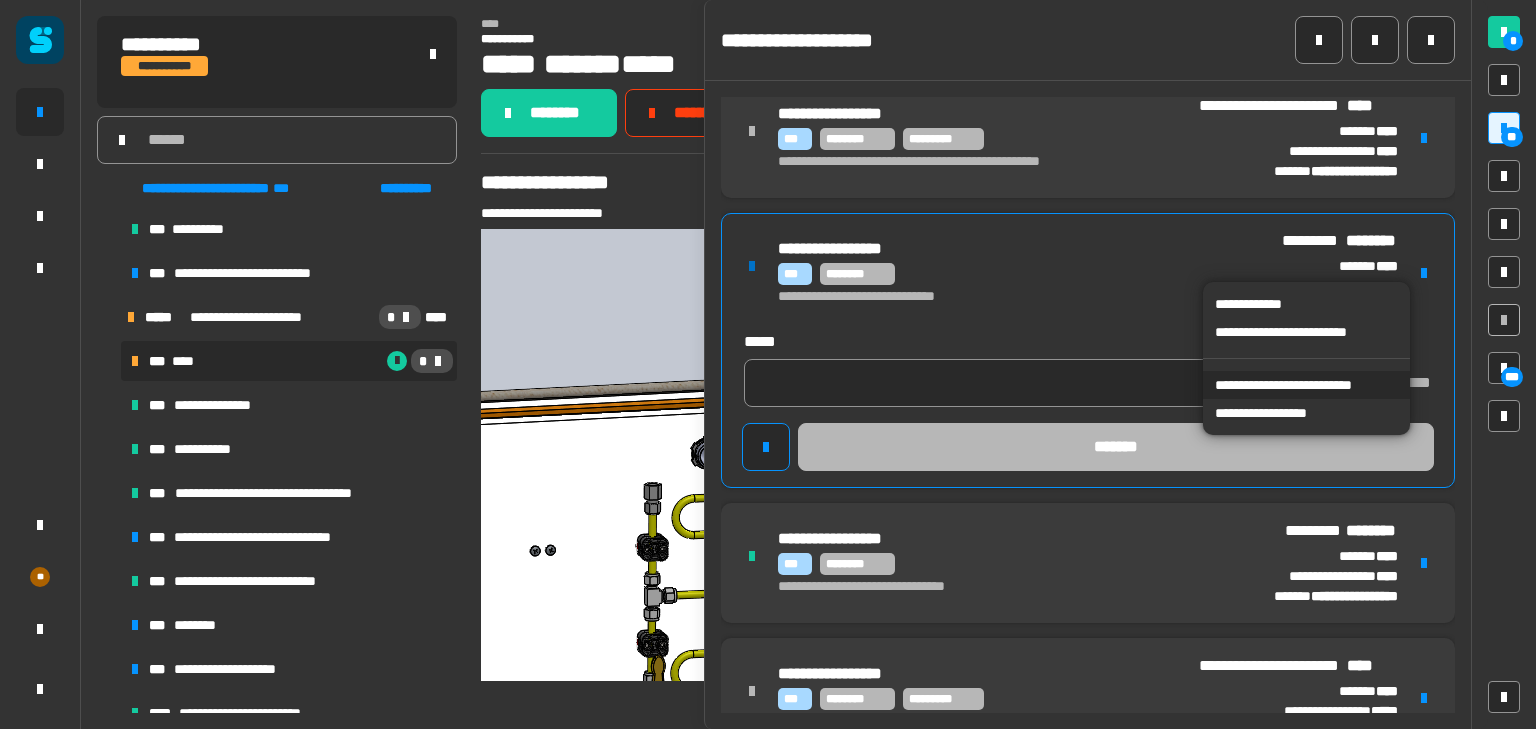 click on "**********" at bounding box center (1306, 385) 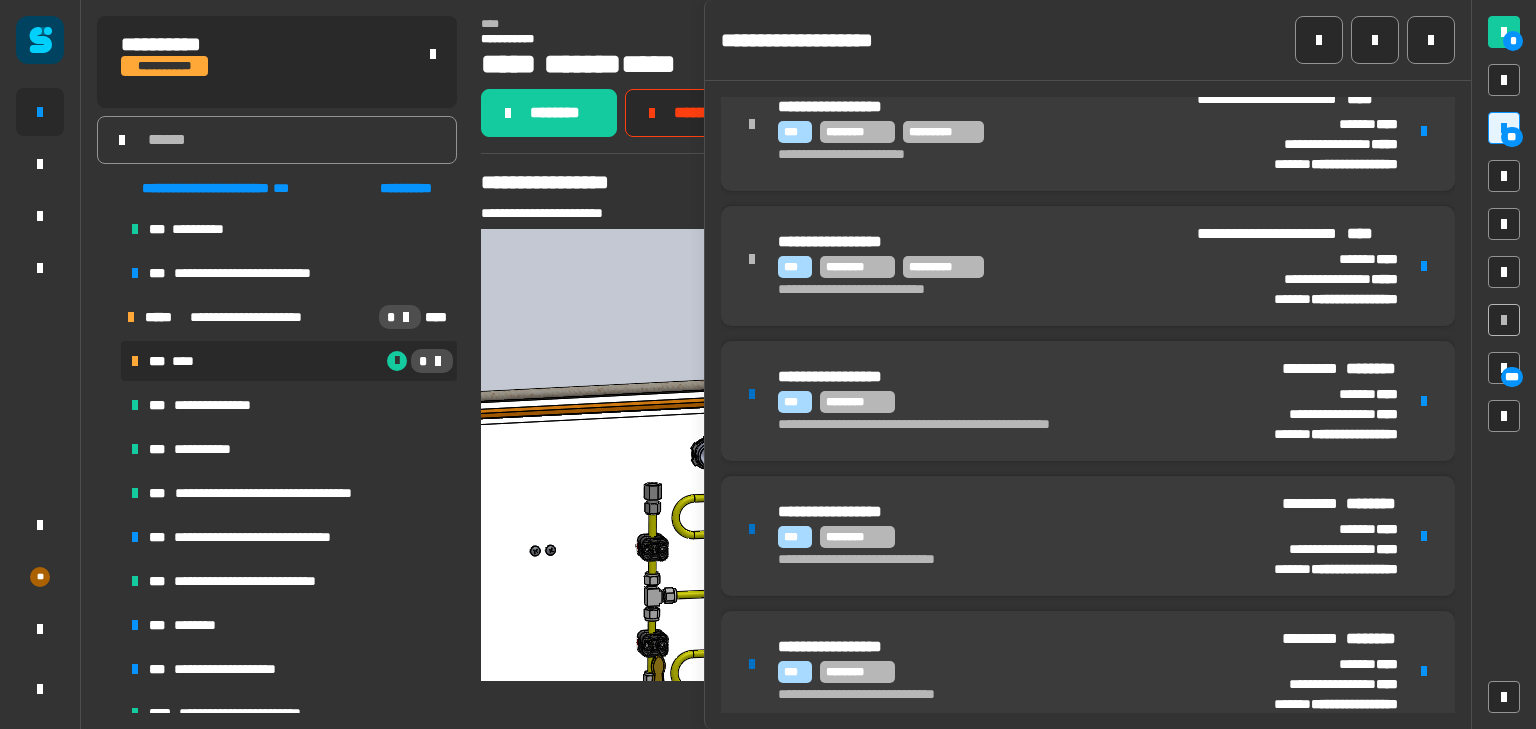 scroll, scrollTop: 1106, scrollLeft: 0, axis: vertical 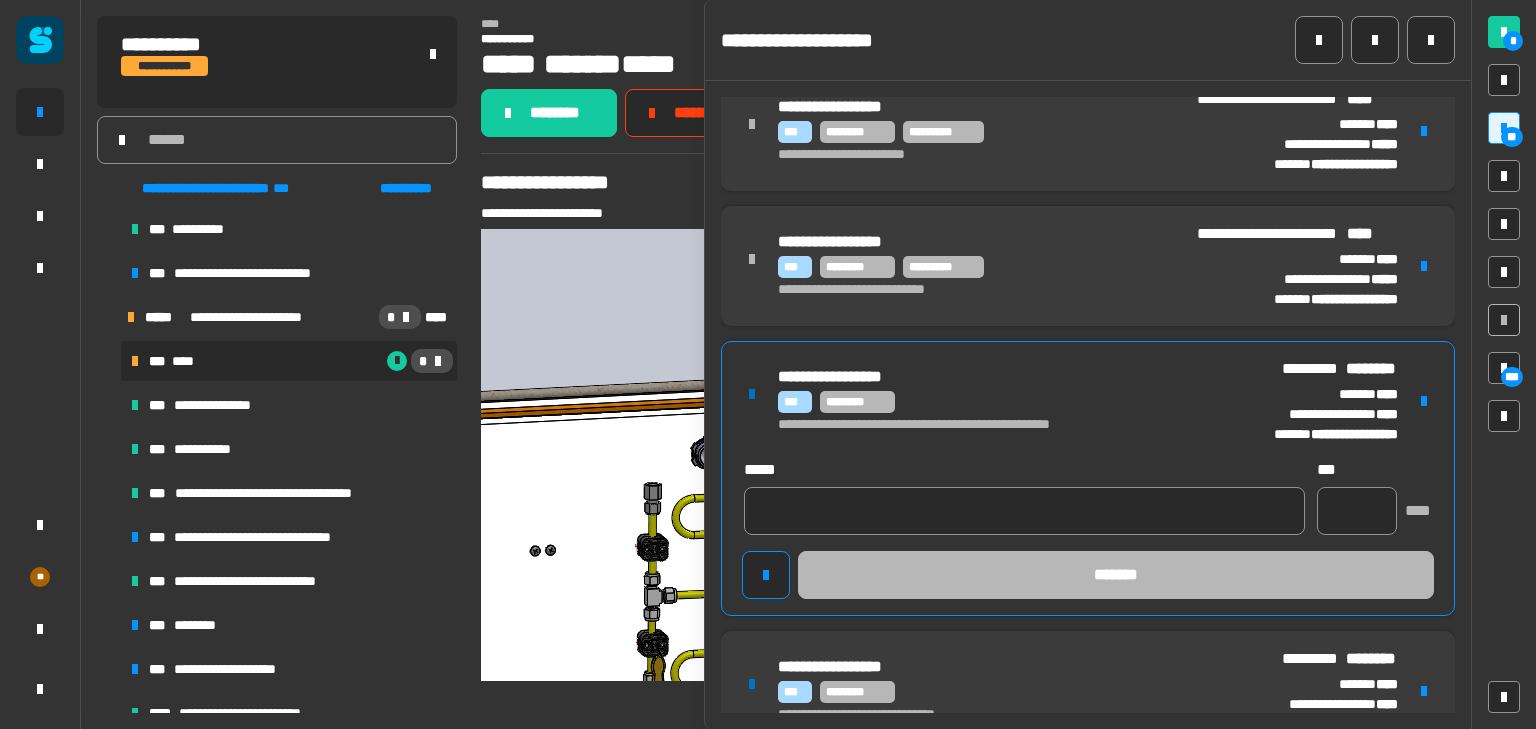 click on "**********" at bounding box center [997, 401] 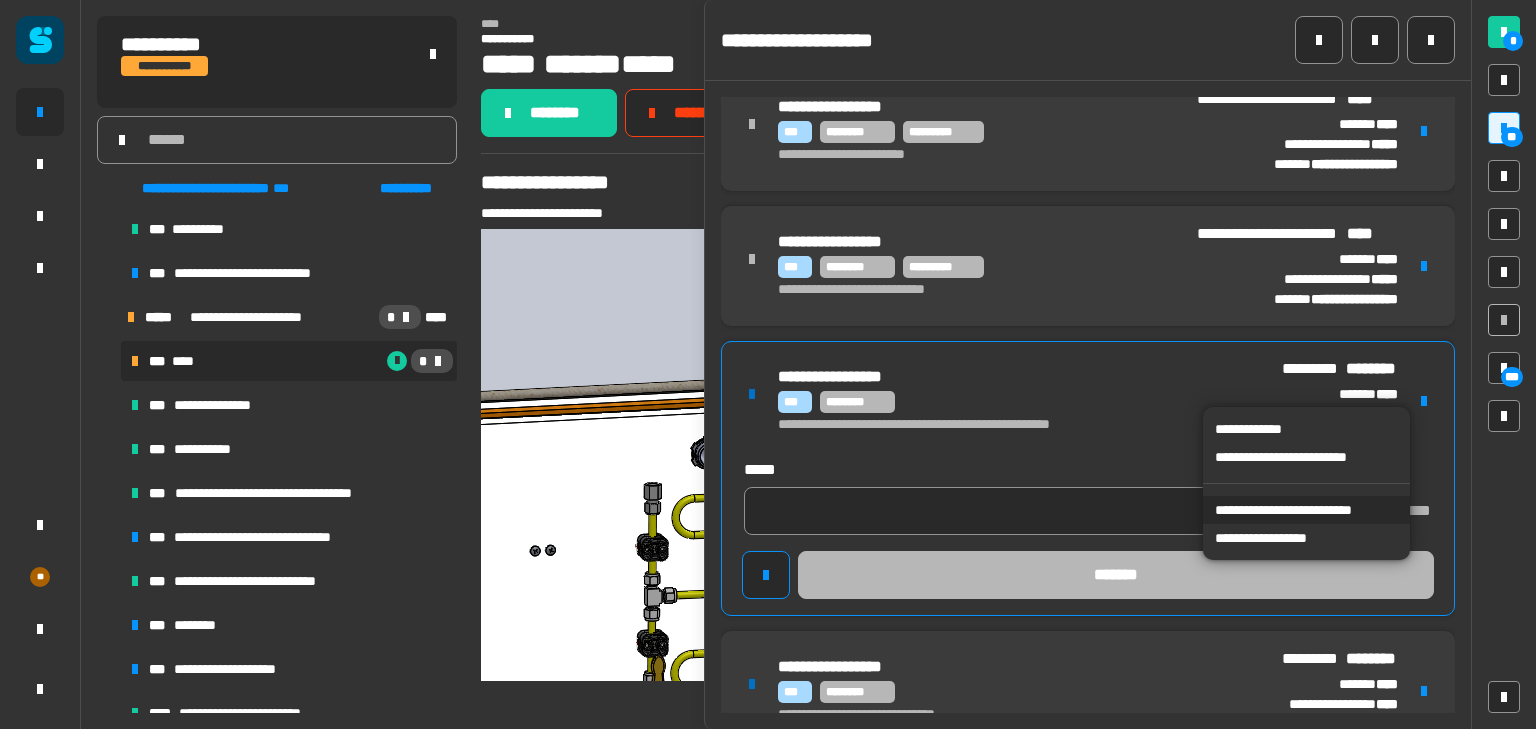 click on "**********" at bounding box center [1306, 510] 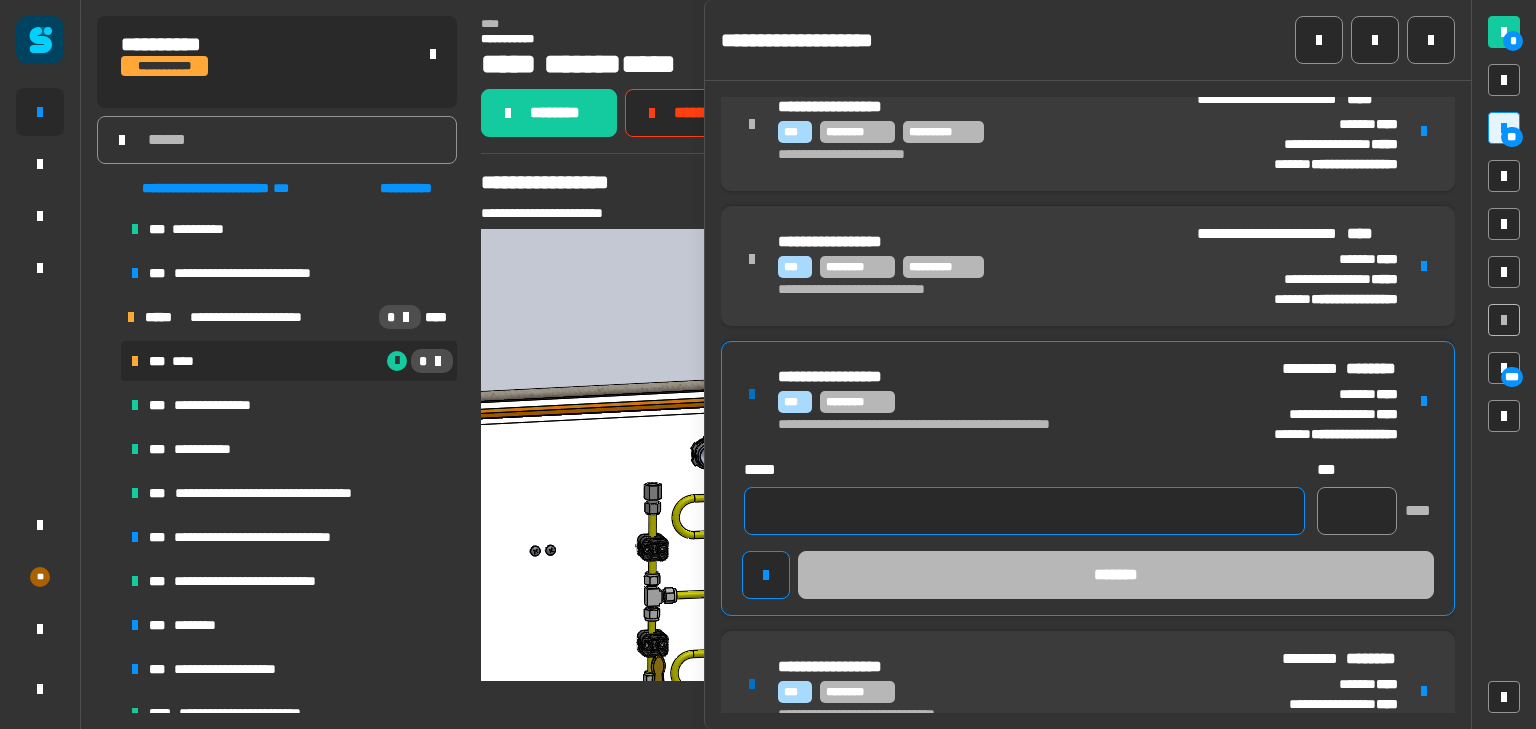 click 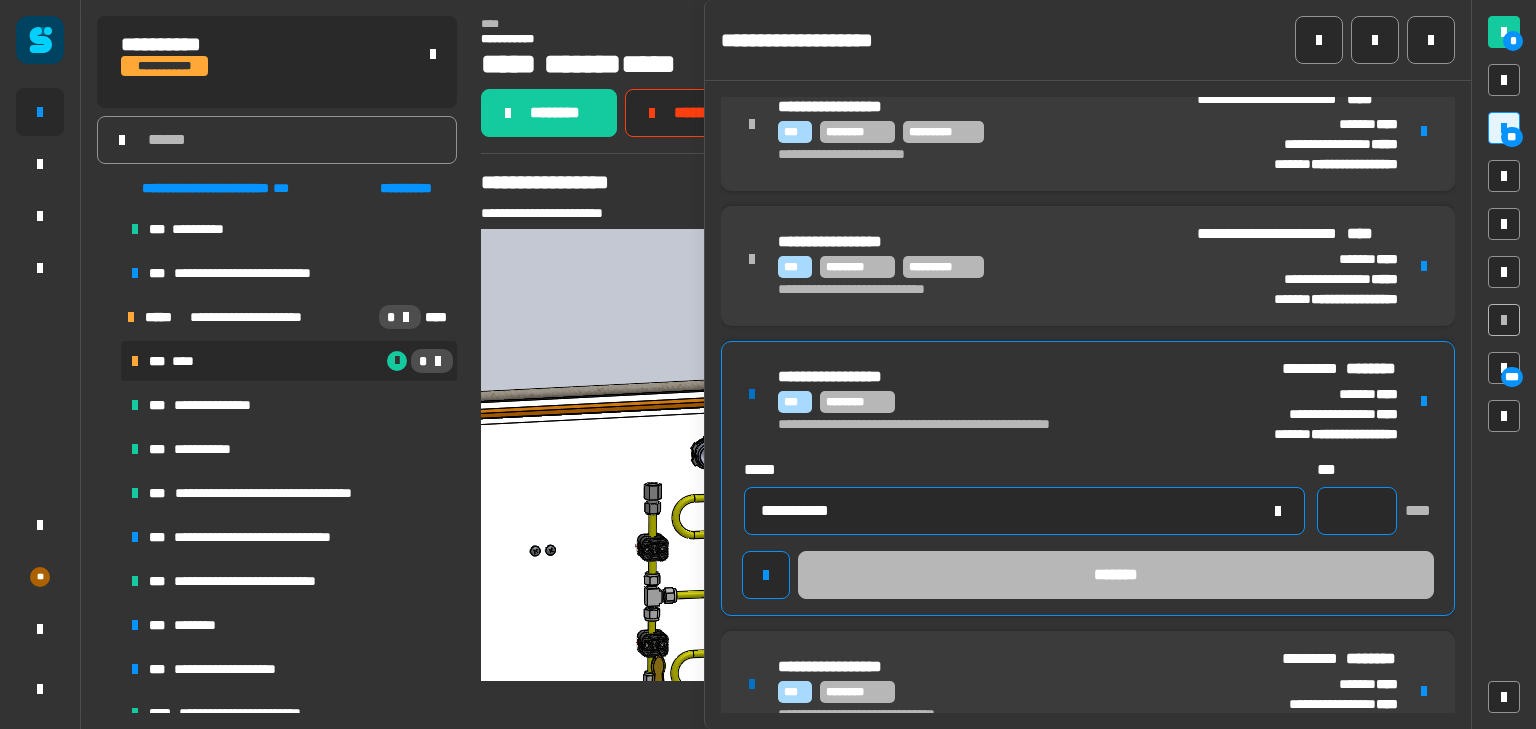 type on "**********" 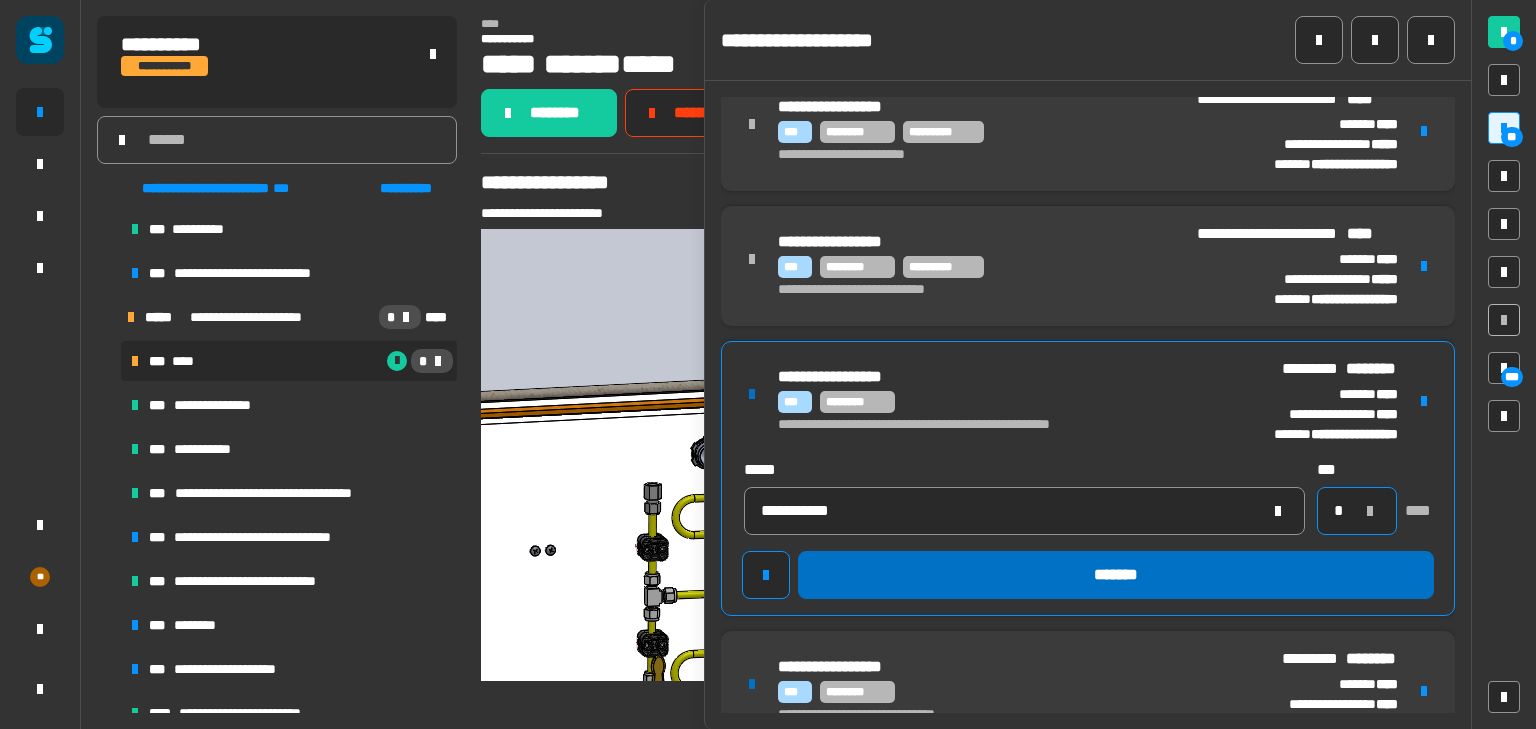 type on "*" 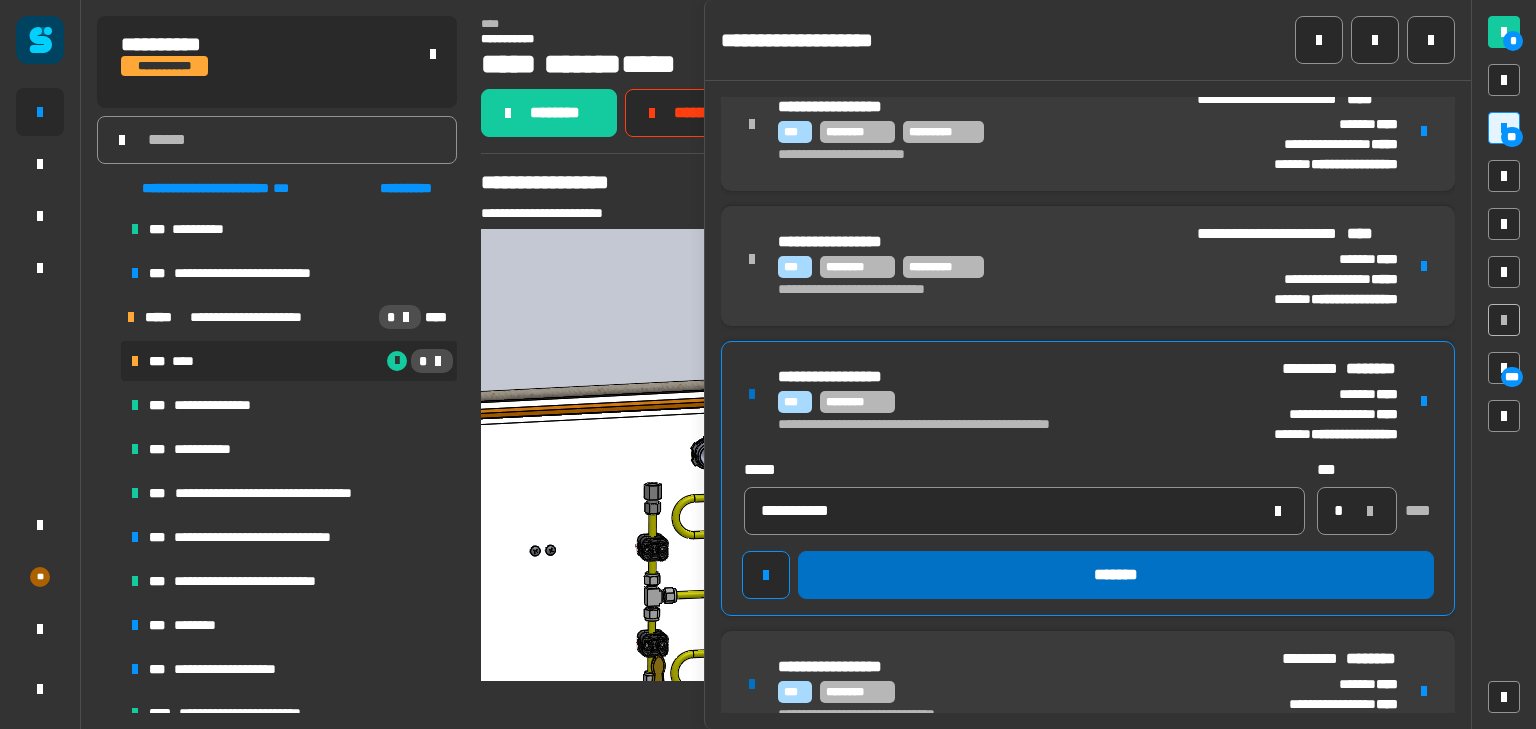 click on "*******" 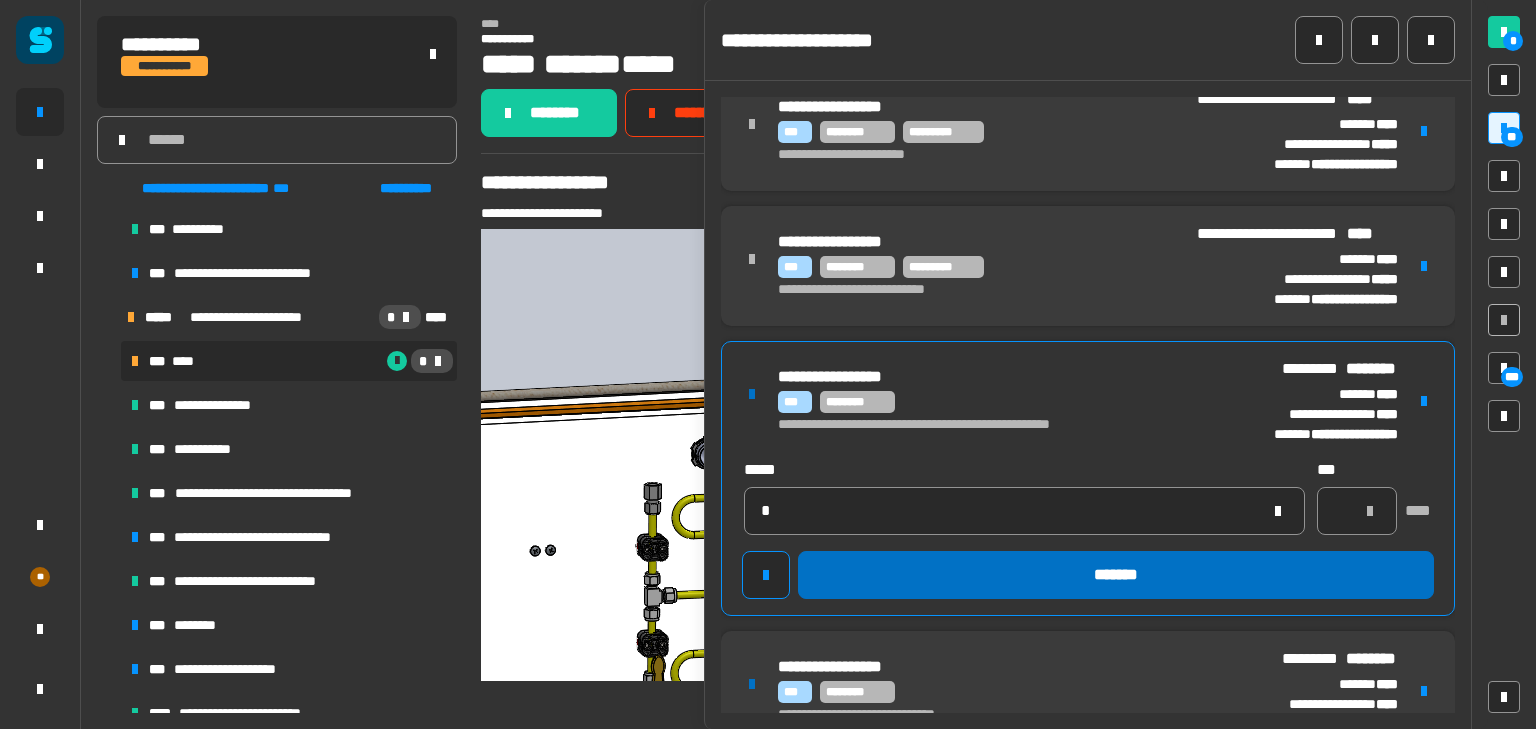 type 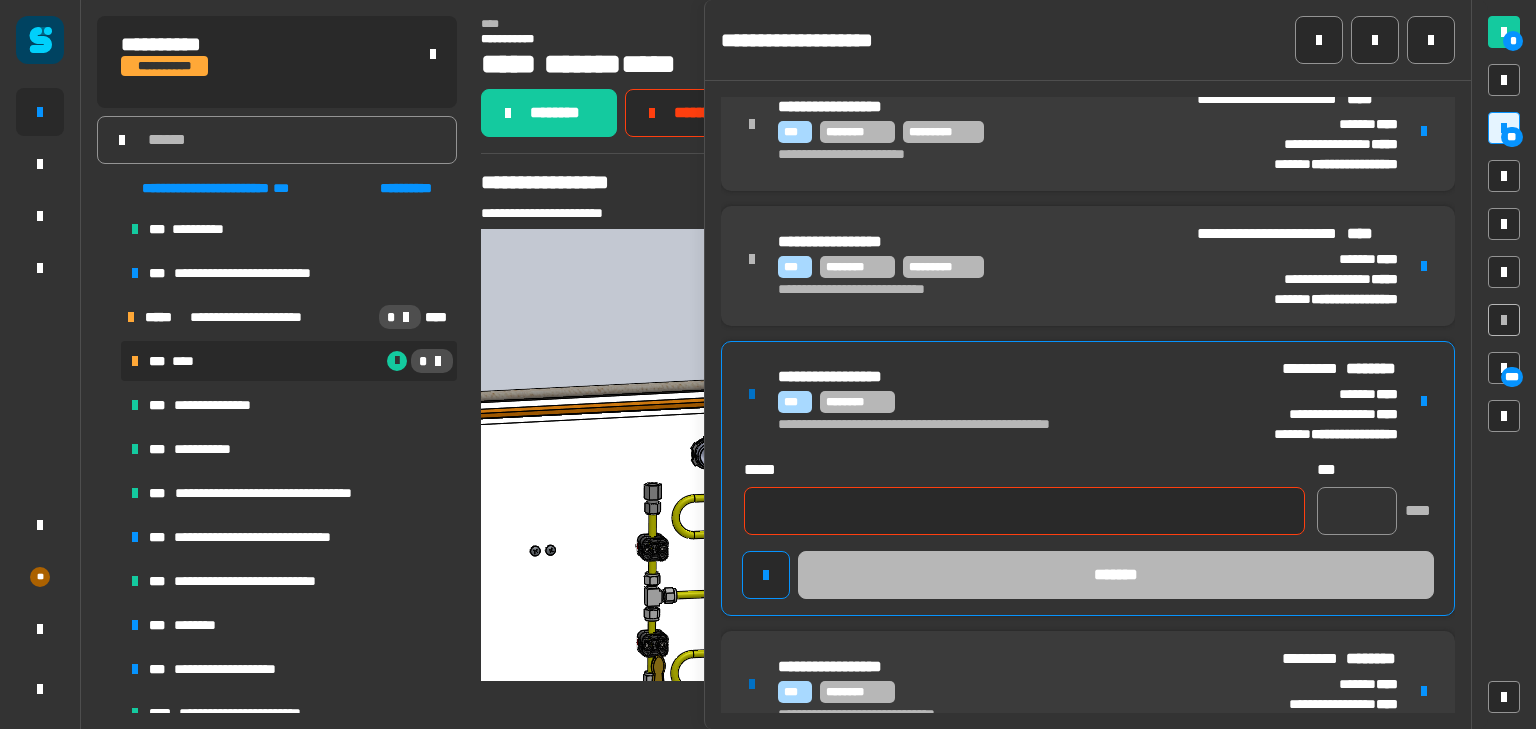 type 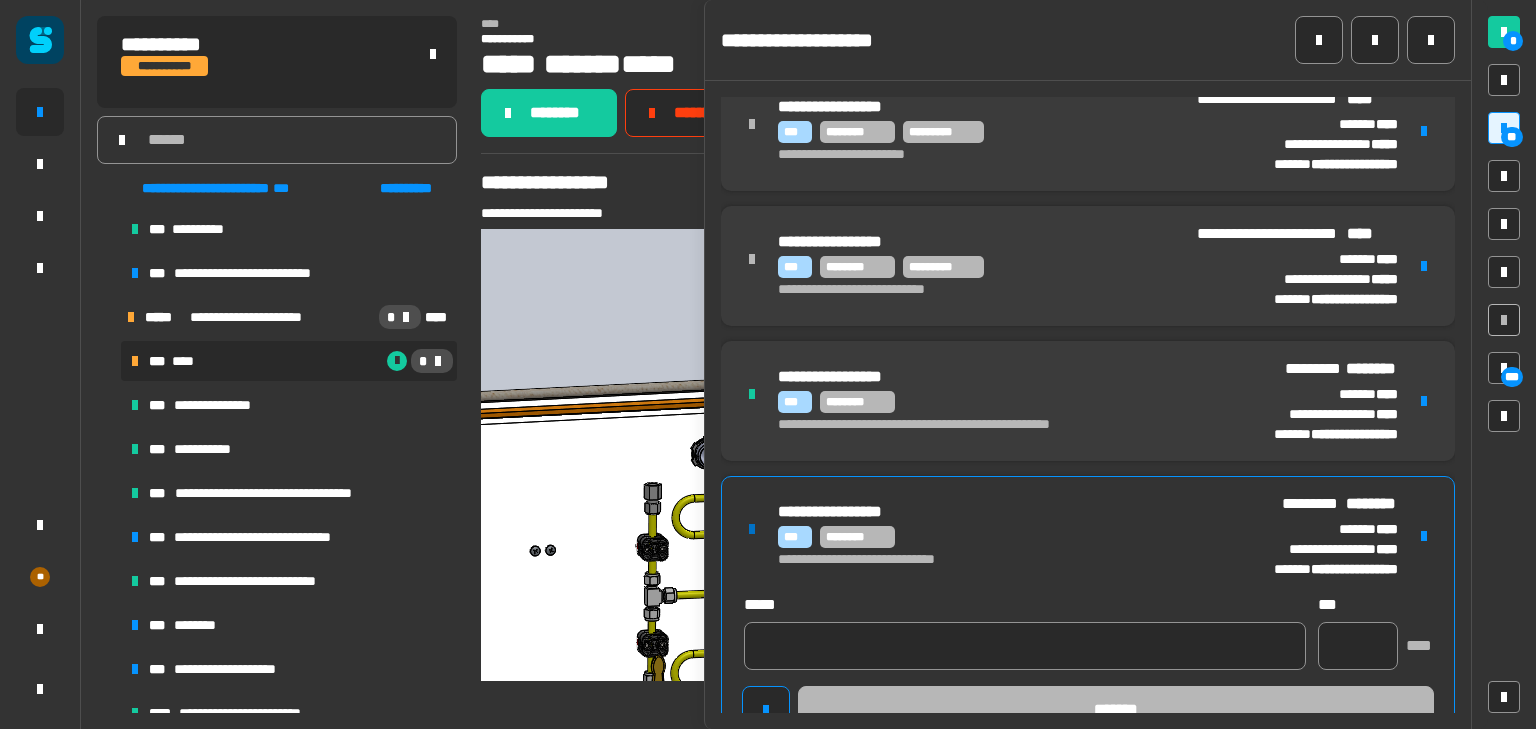 click on "**********" at bounding box center [1088, 613] 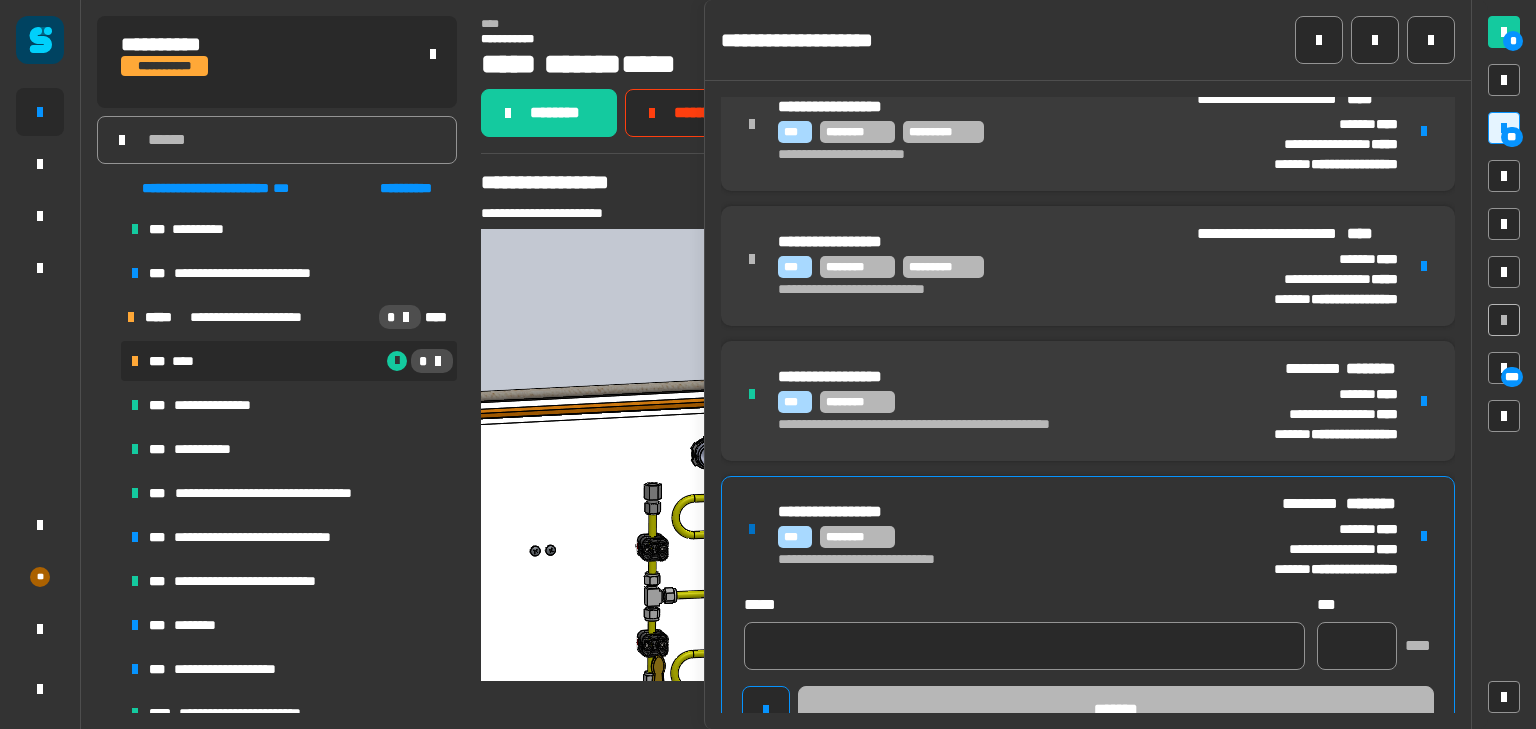 click at bounding box center [1424, 536] 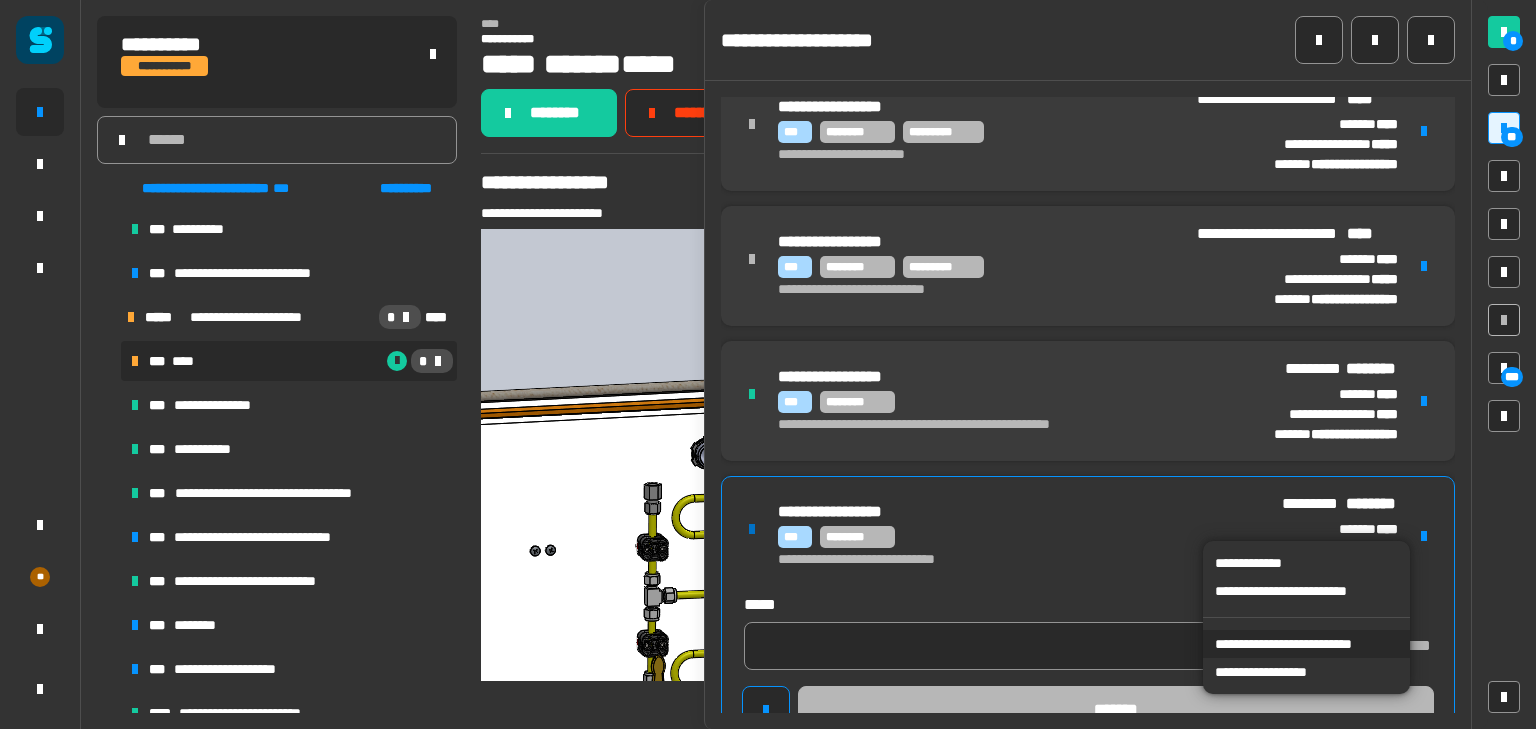 click on "**********" at bounding box center (1306, 644) 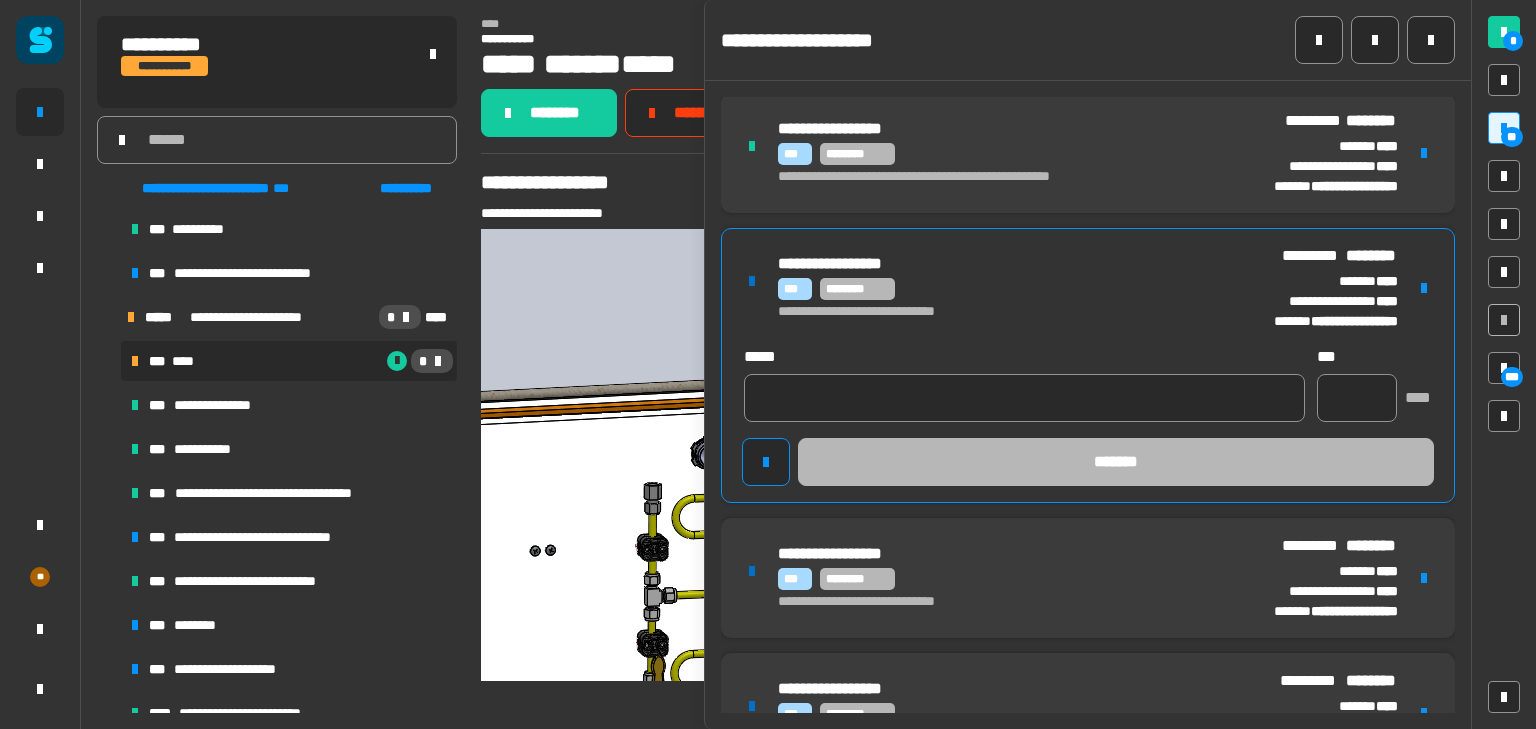 scroll, scrollTop: 1418, scrollLeft: 0, axis: vertical 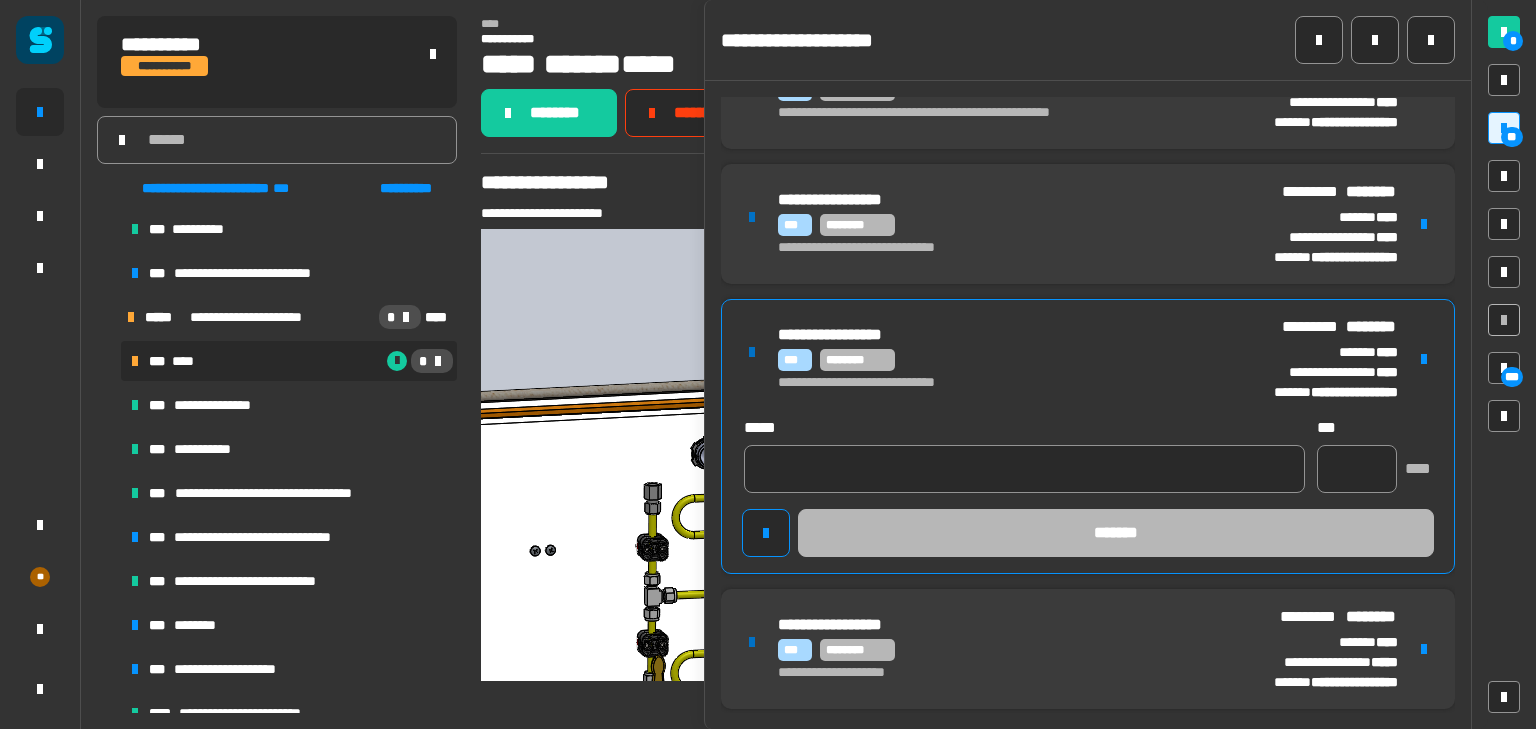 click on "**********" at bounding box center [1088, 436] 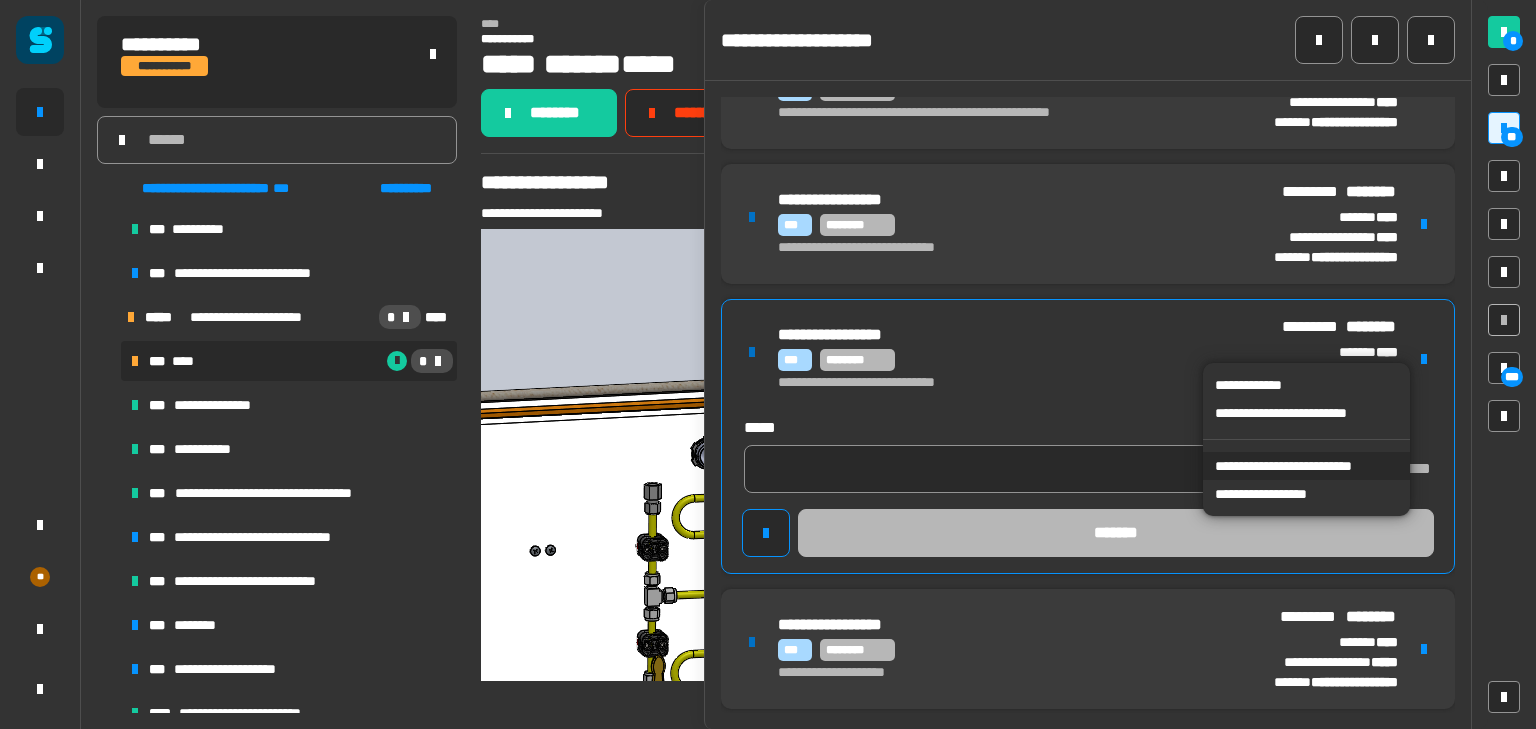 click on "**********" at bounding box center [1306, 466] 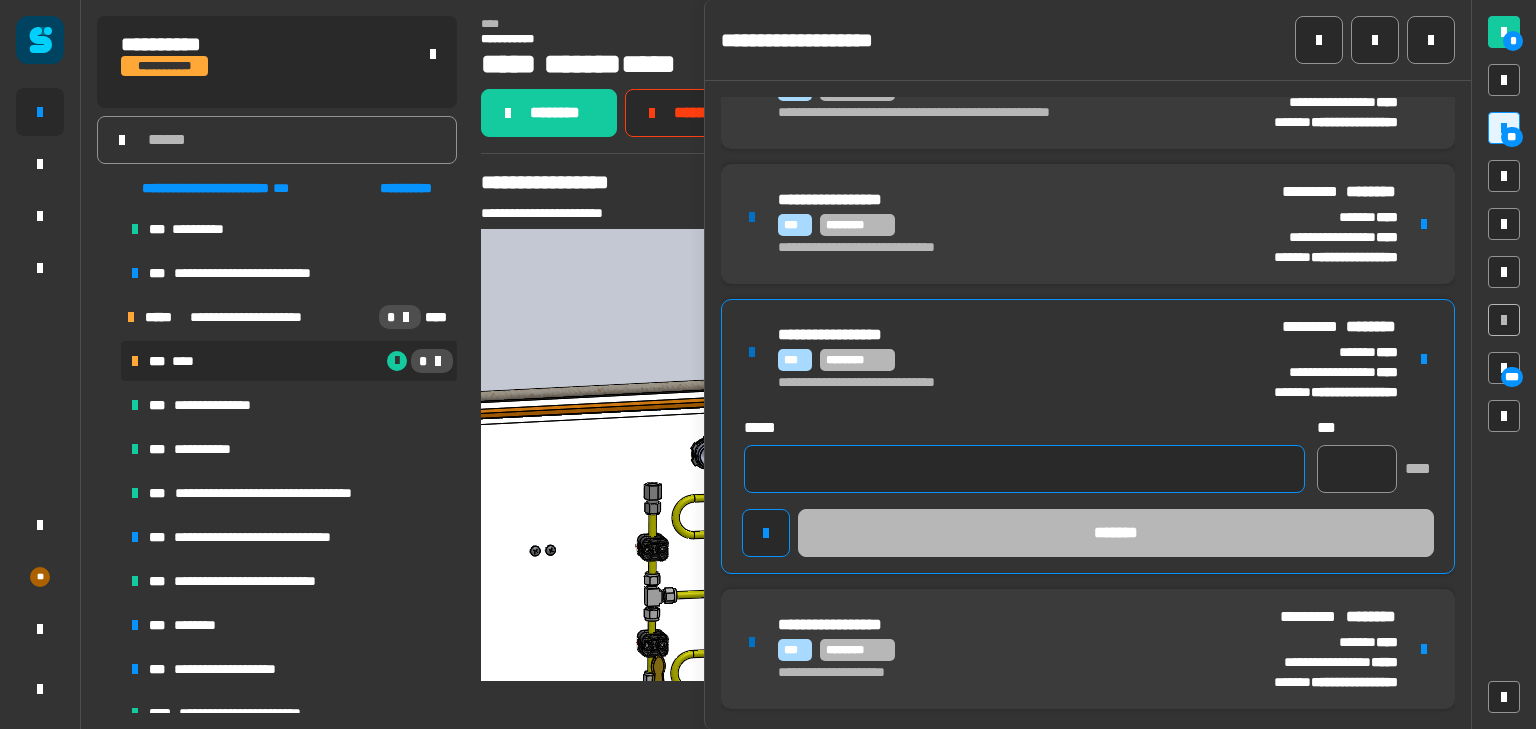 click 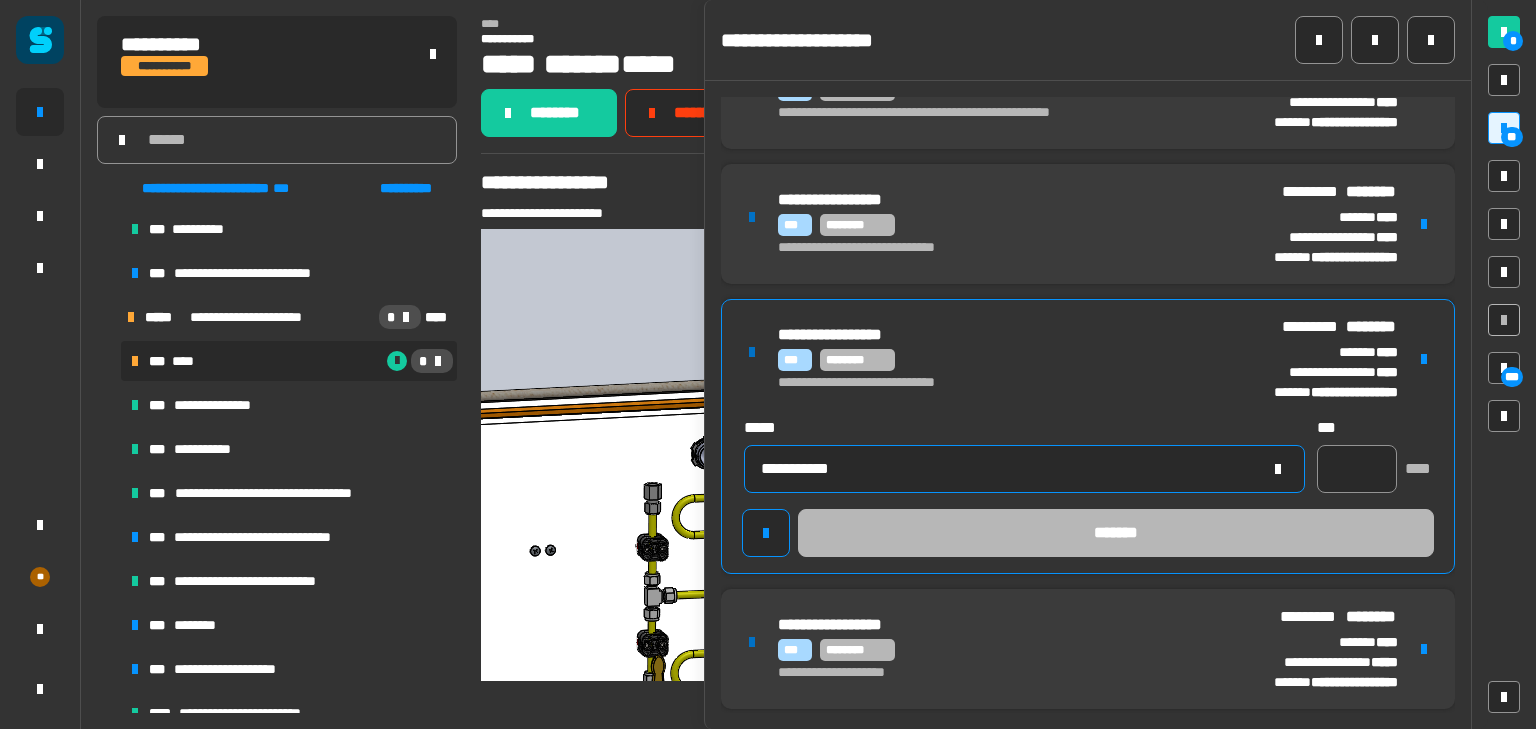 type on "**********" 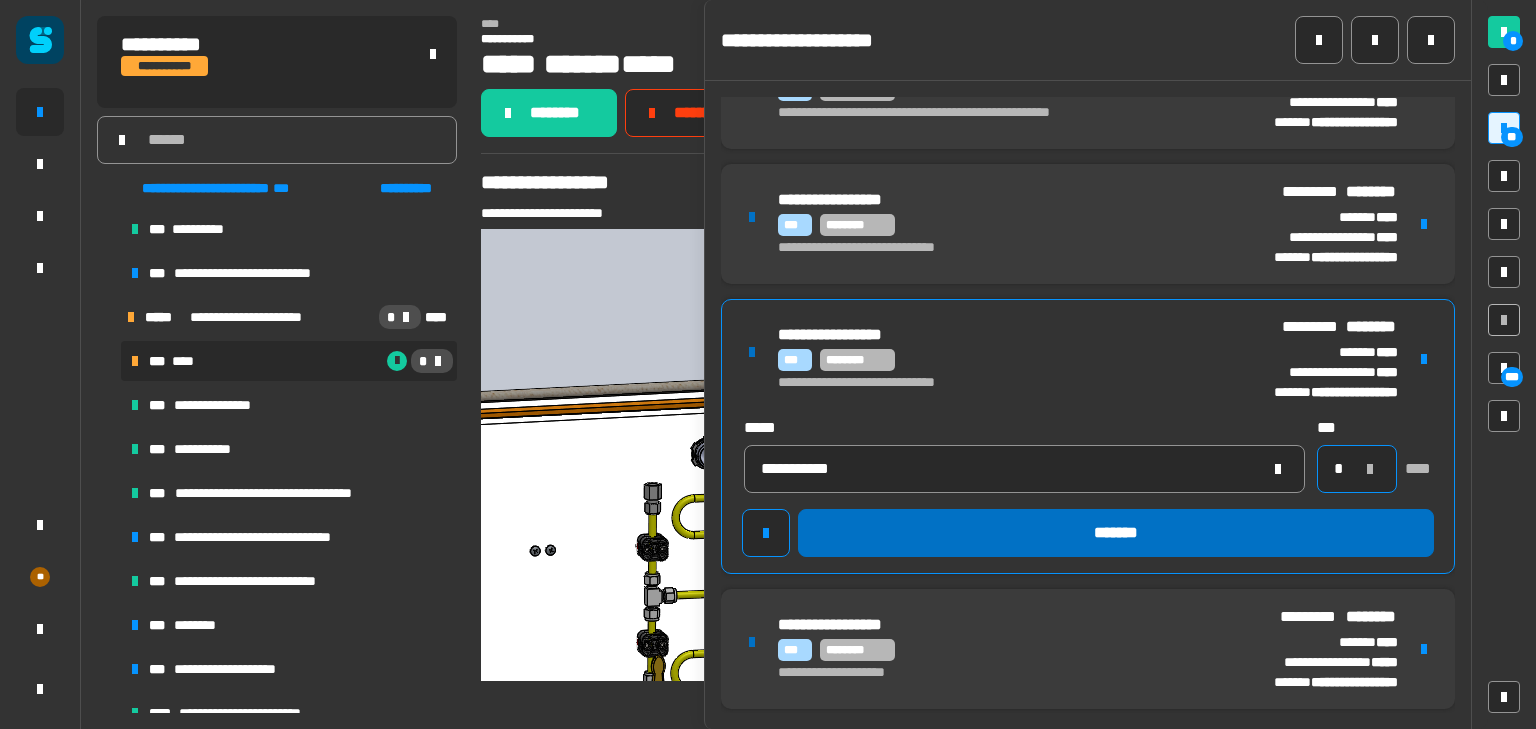 type on "*" 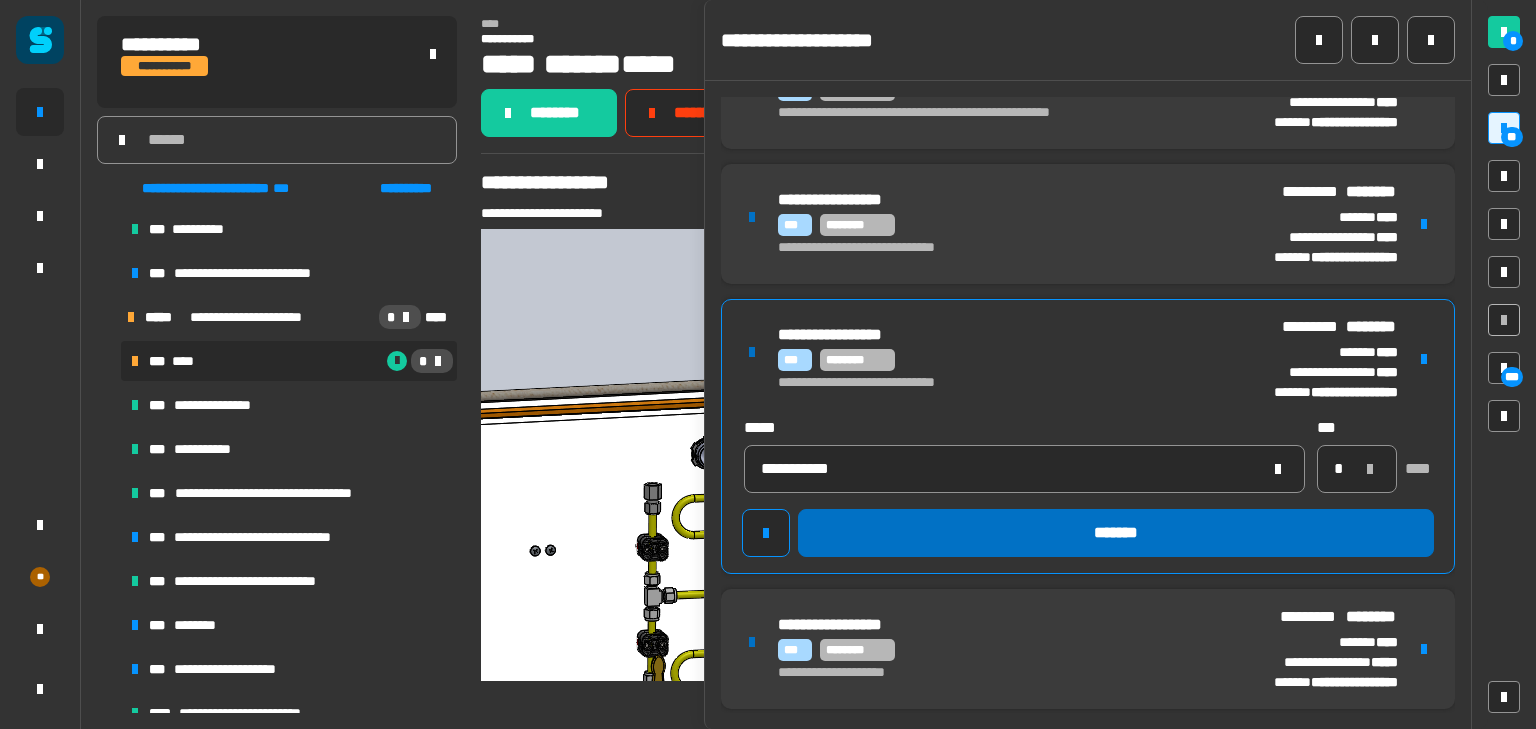 click on "*******" 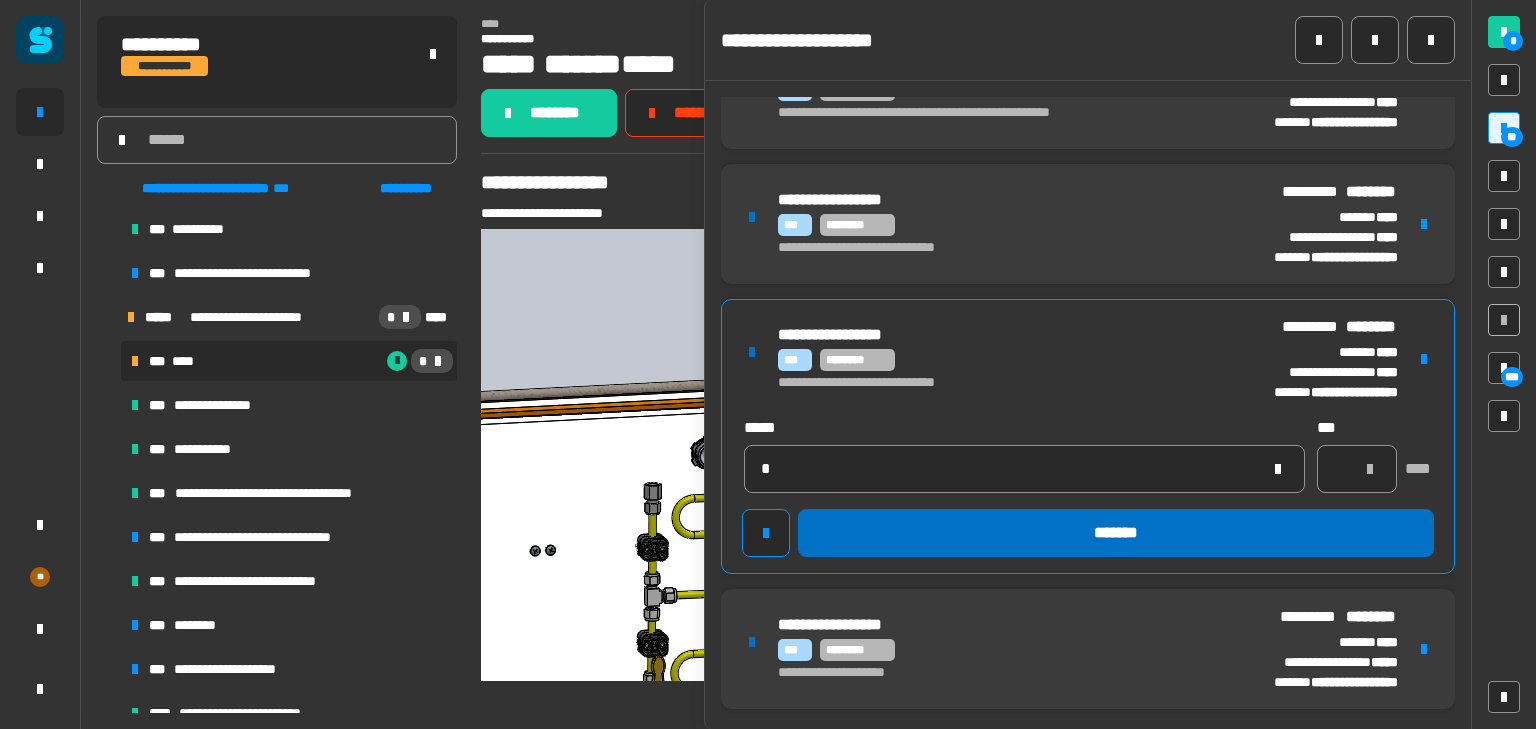 type 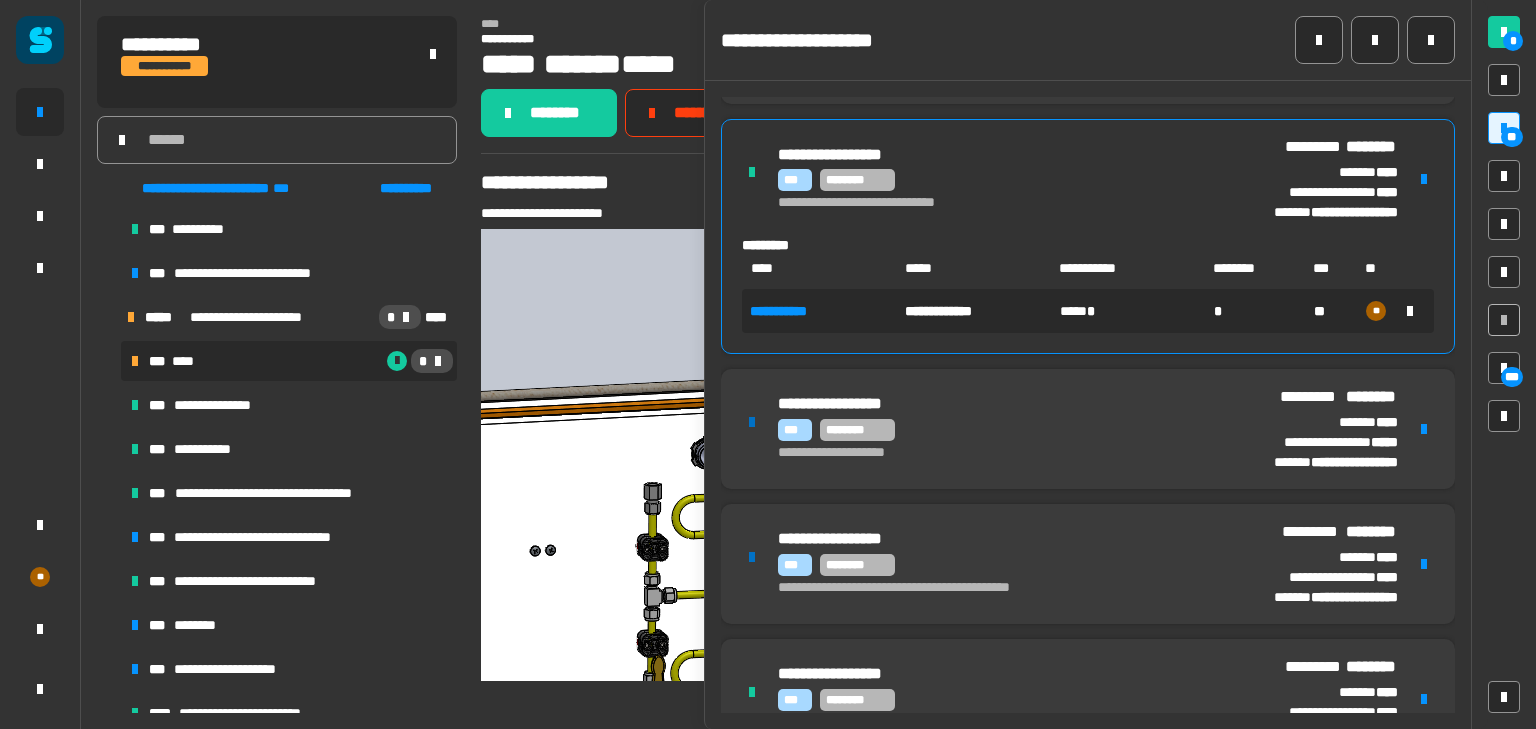 scroll, scrollTop: 1598, scrollLeft: 0, axis: vertical 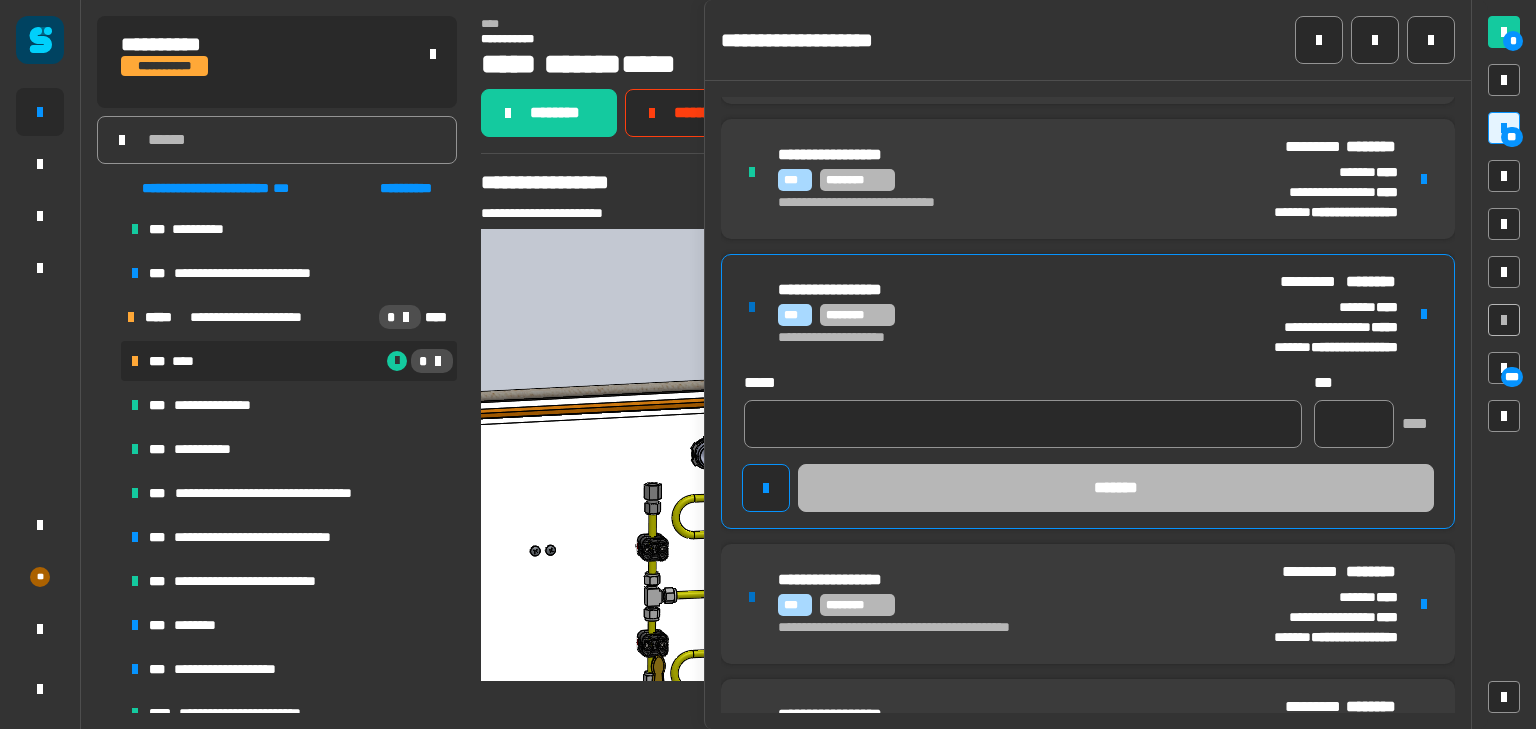 click on "**********" at bounding box center [1088, 391] 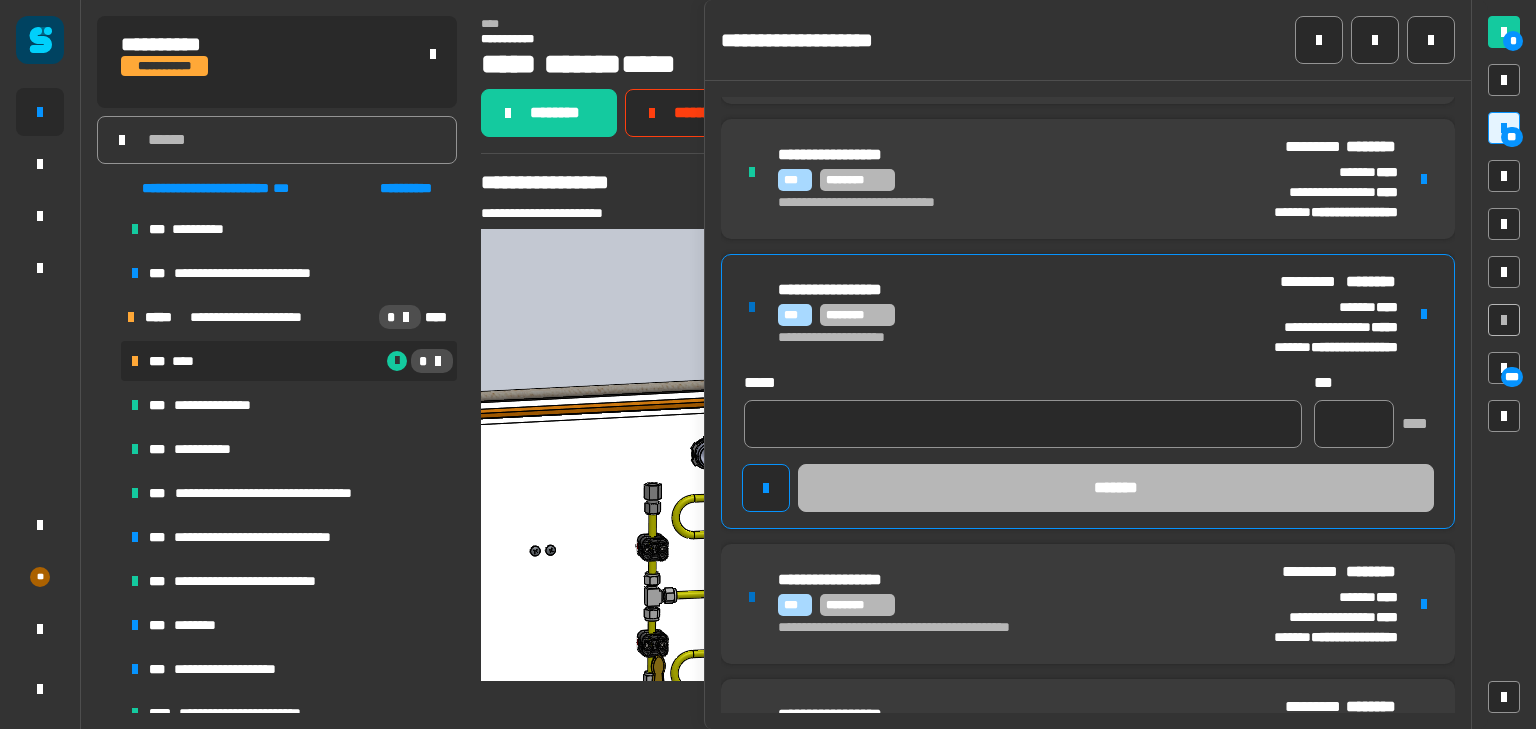 click at bounding box center [1424, 314] 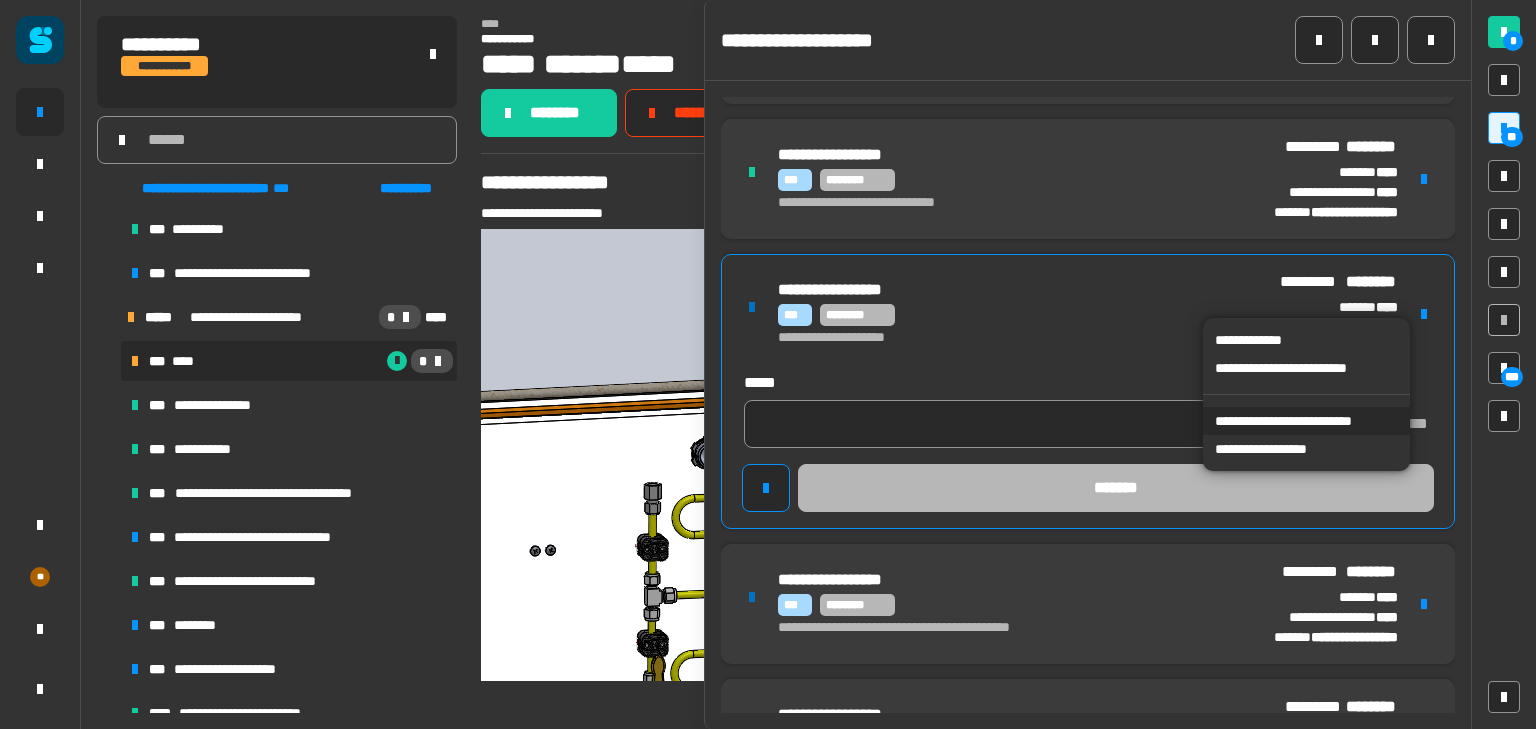 click on "**********" at bounding box center (1306, 421) 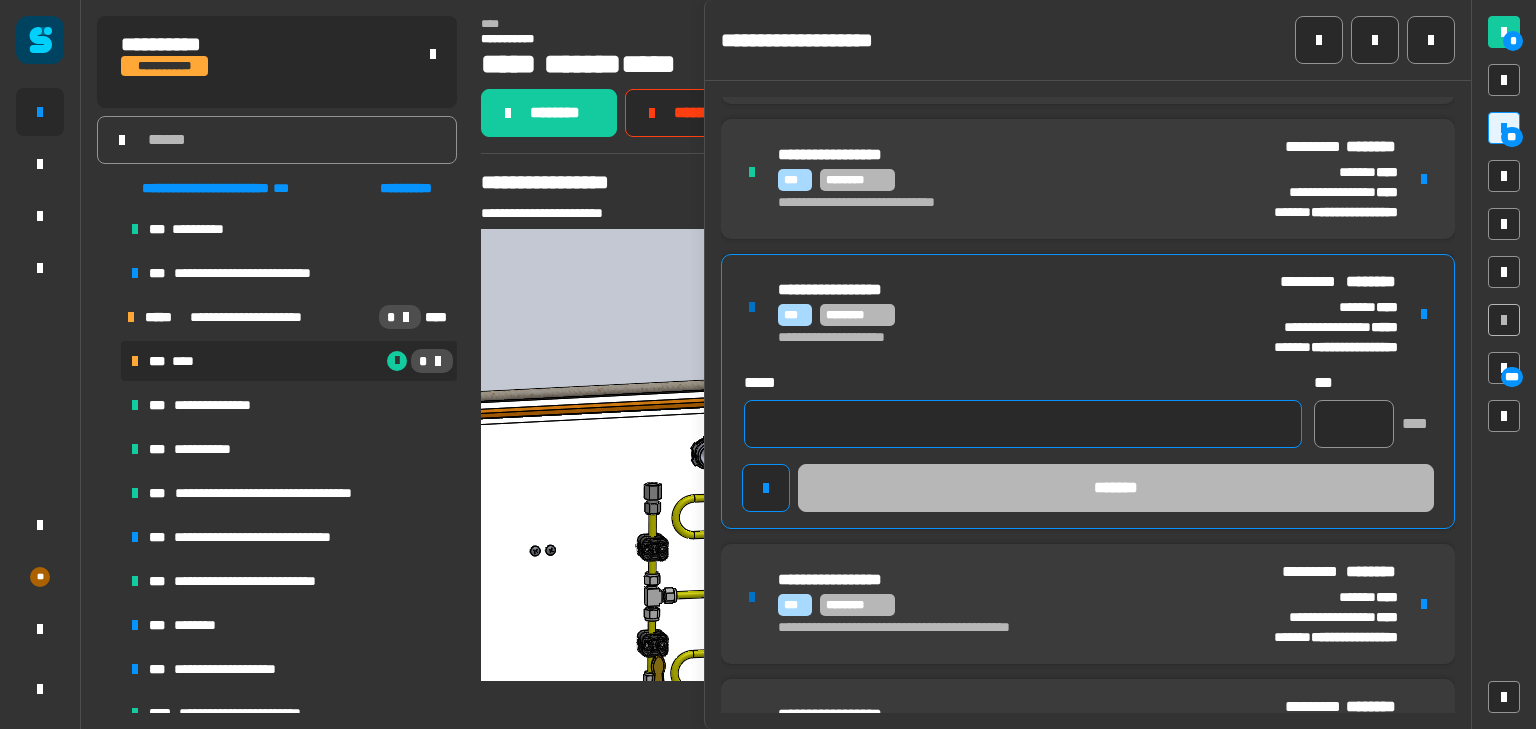 click 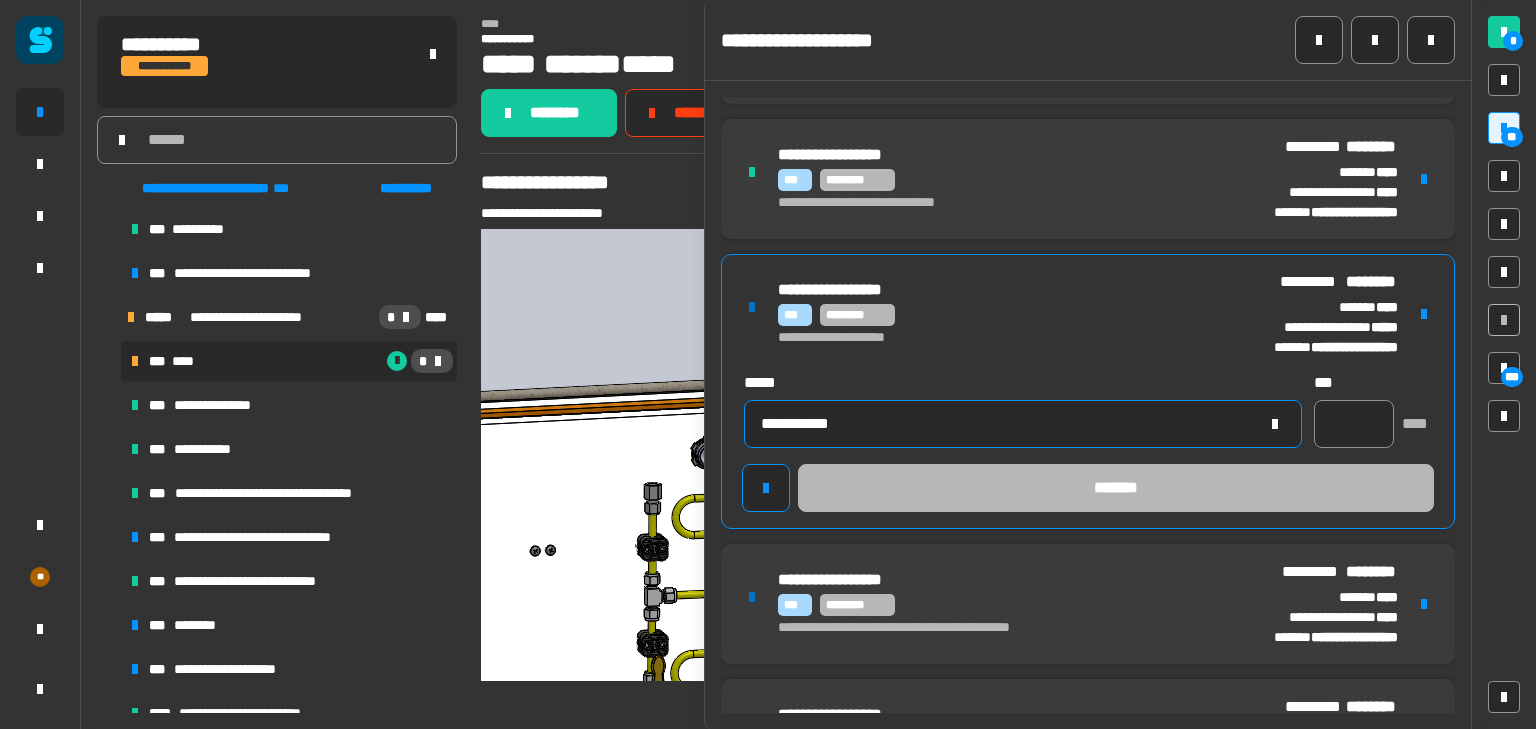 type on "**********" 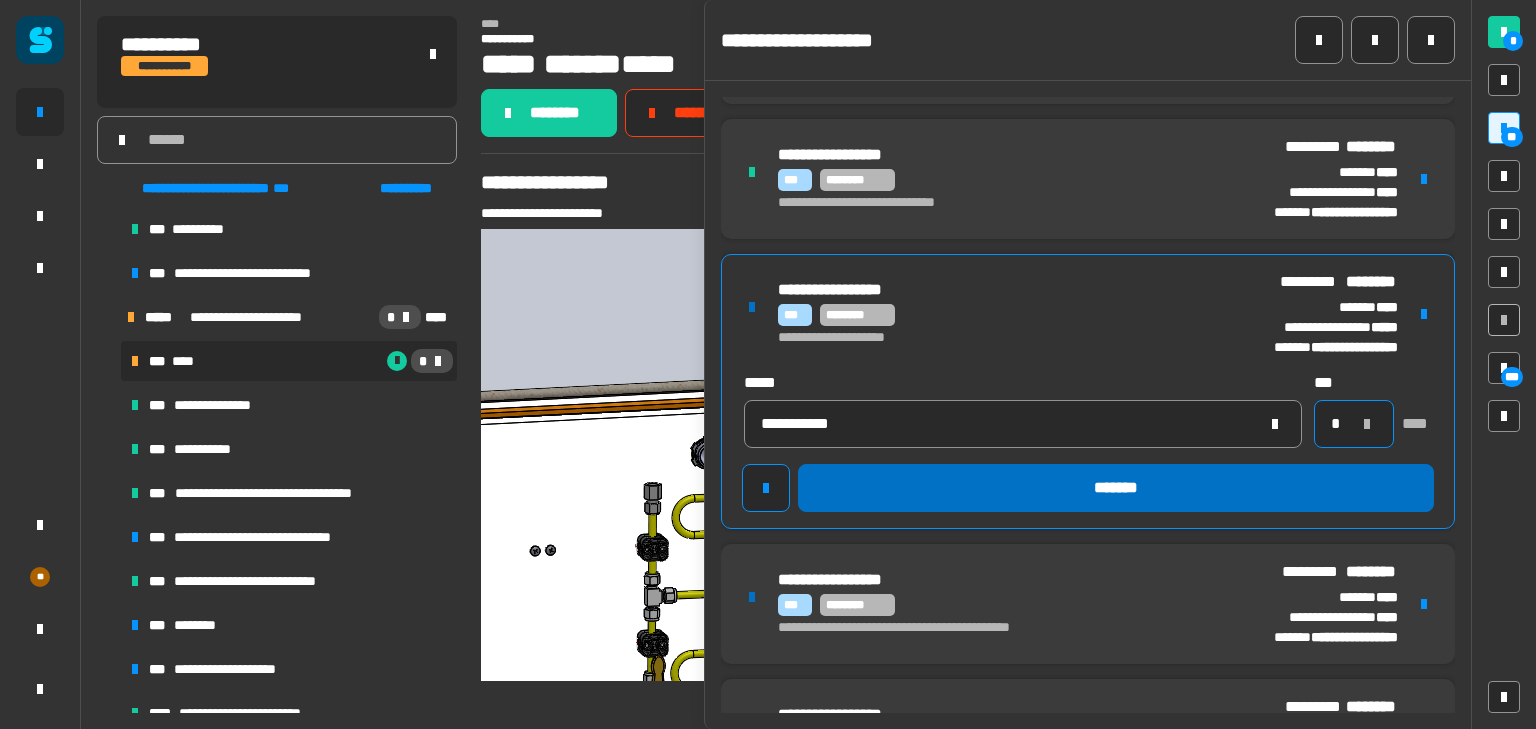 type on "*" 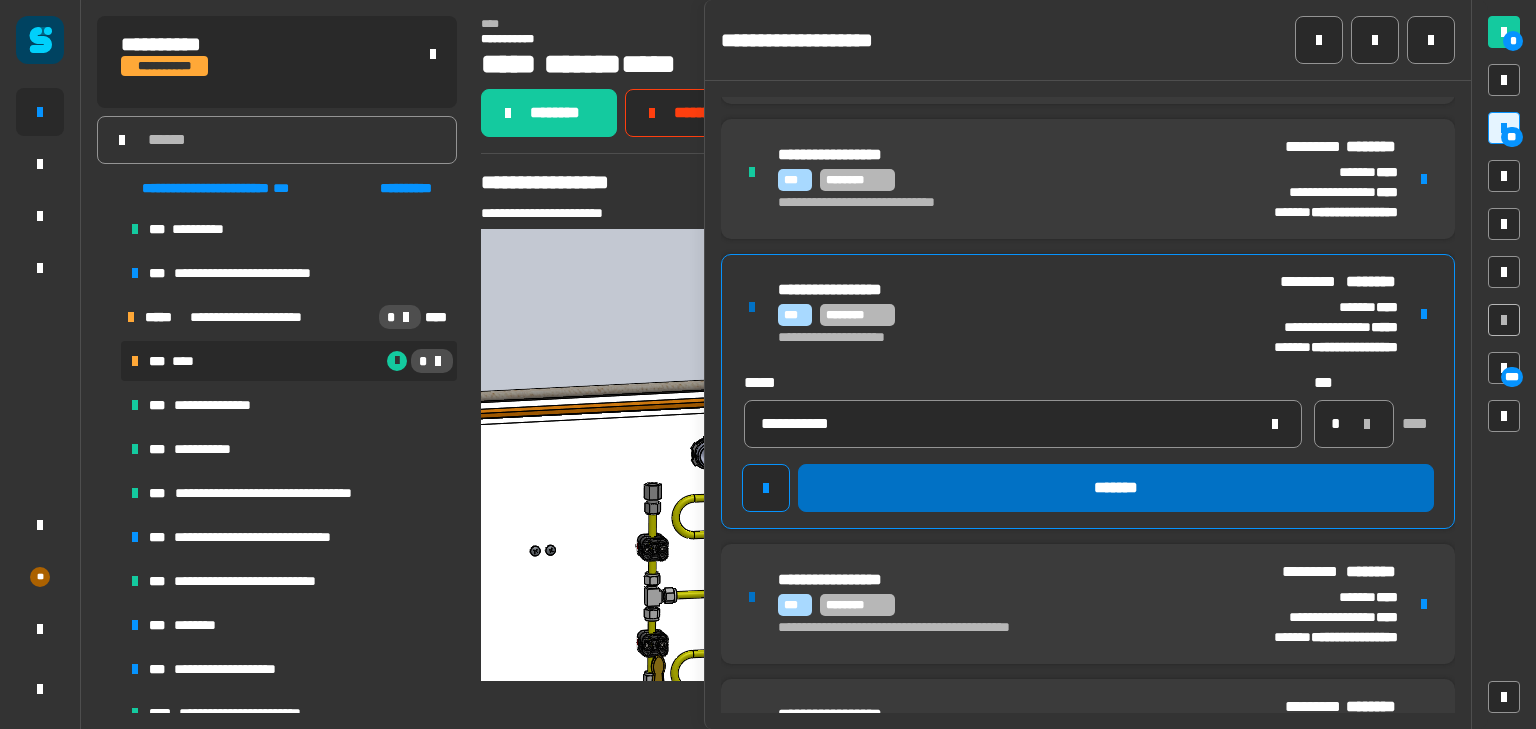 click on "*******" 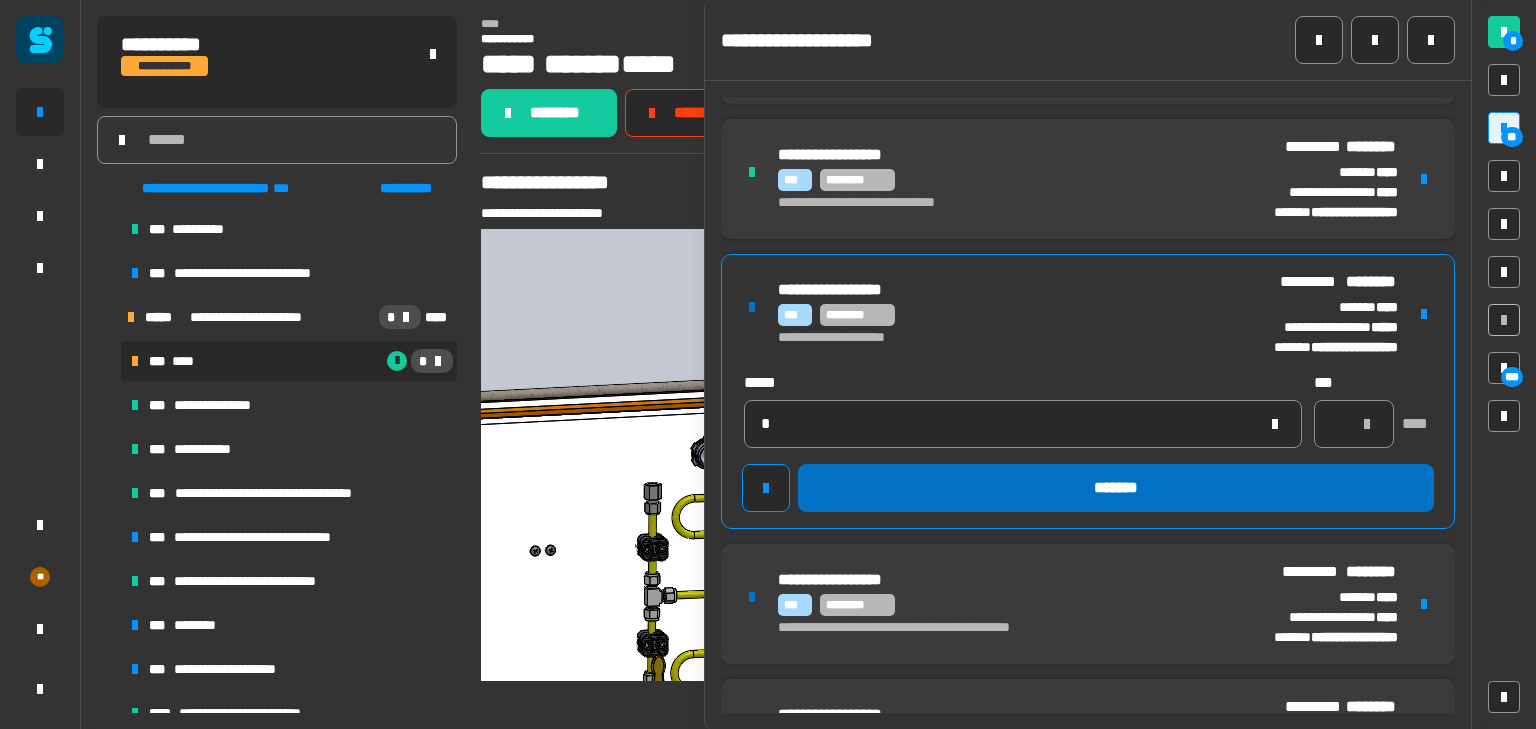 type 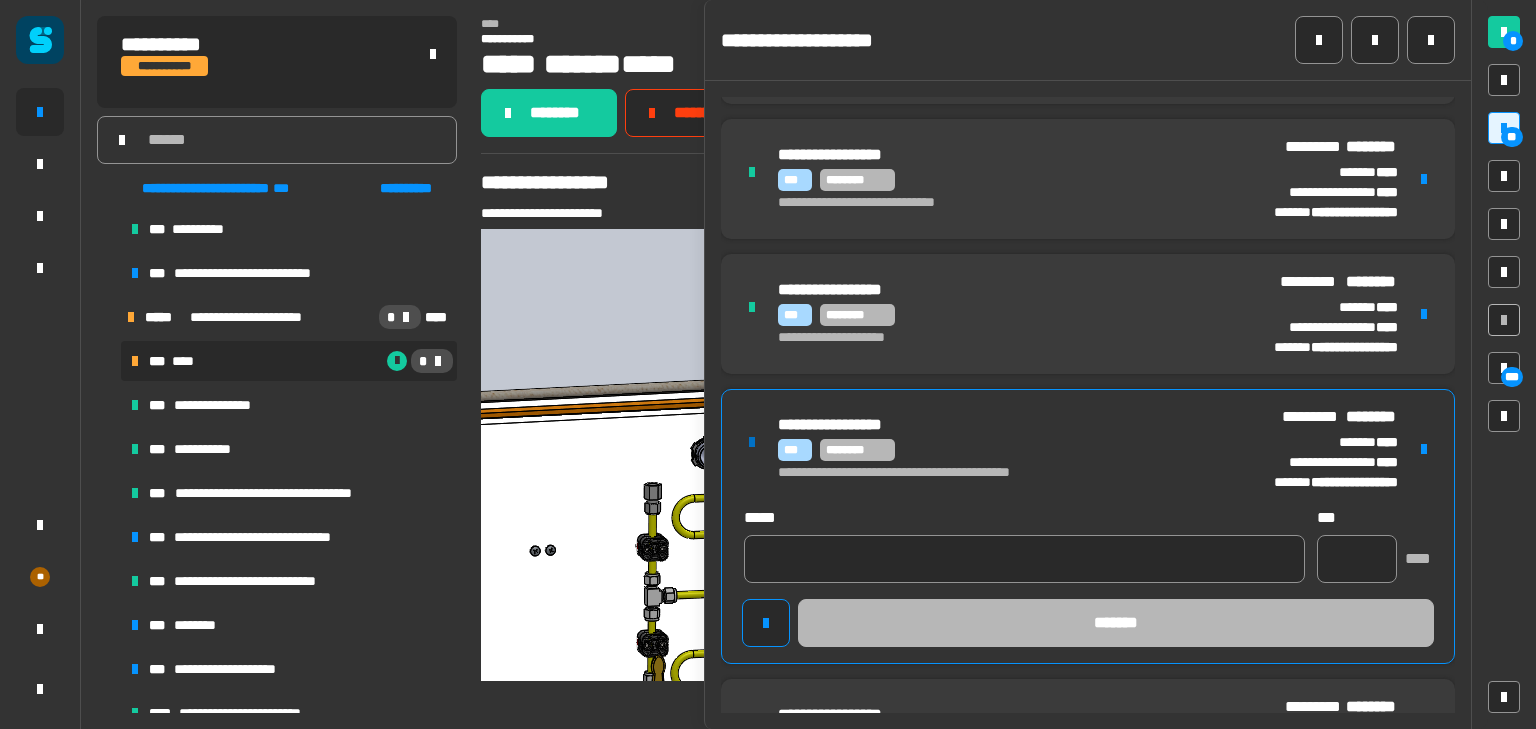 click on "**********" at bounding box center (1088, 526) 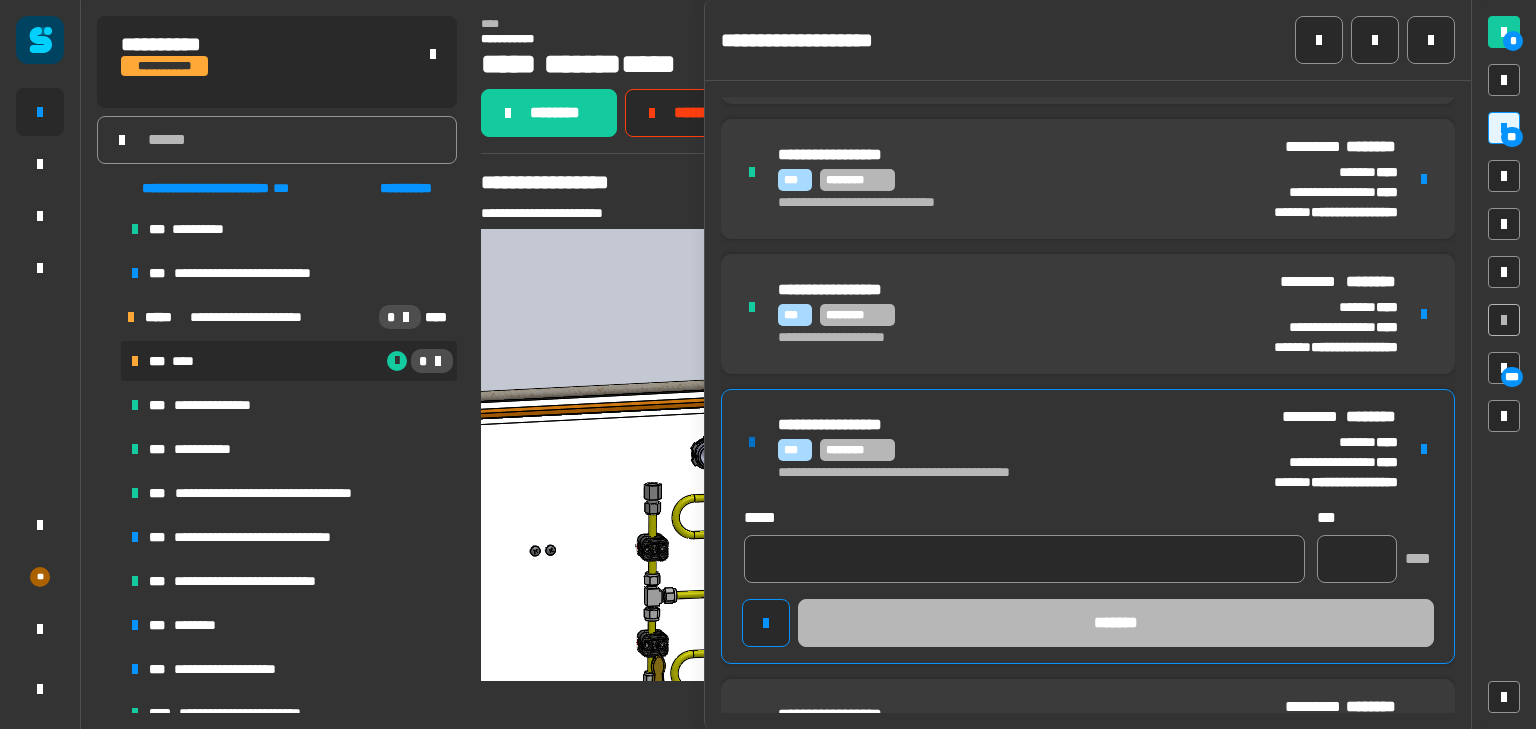 click at bounding box center (1424, 449) 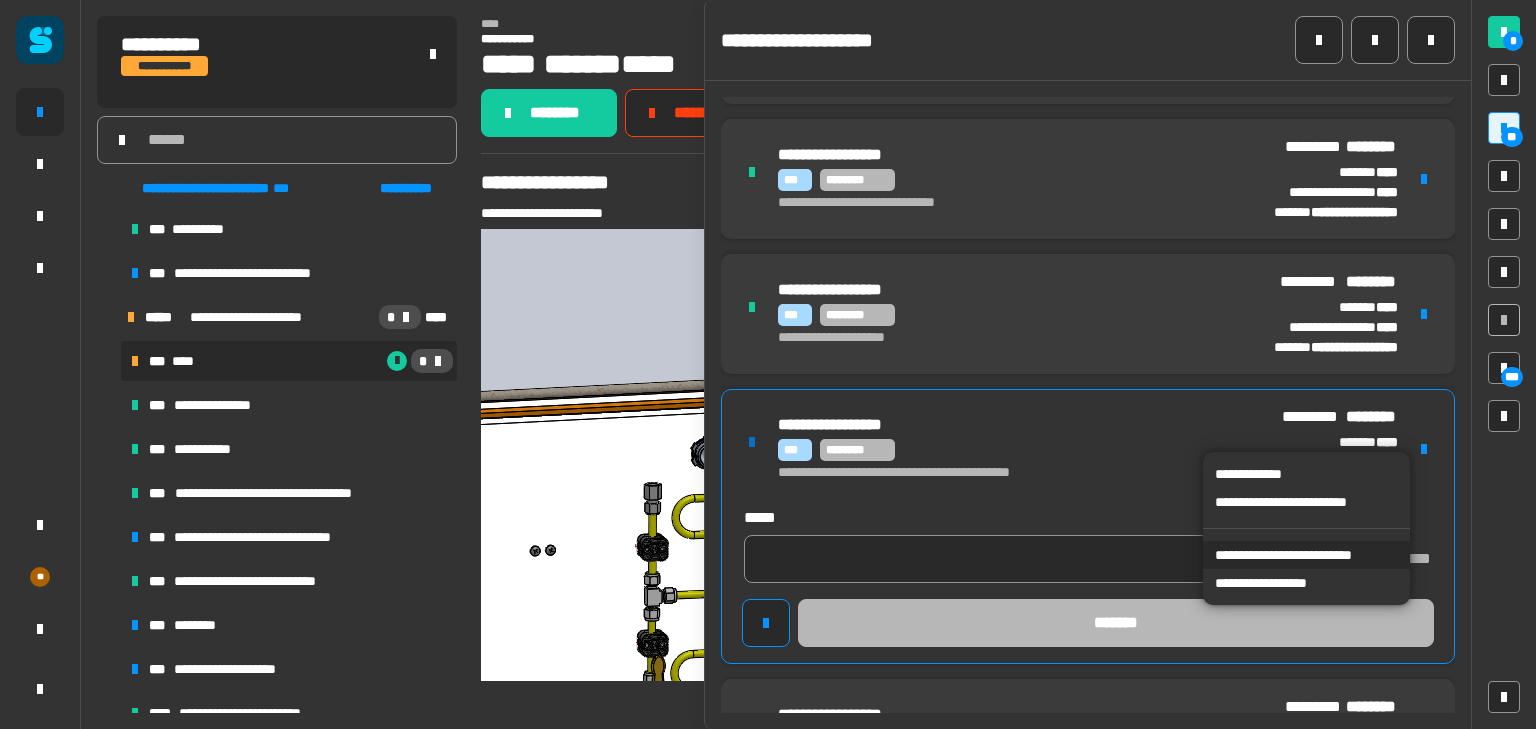 click on "**********" at bounding box center (1306, 555) 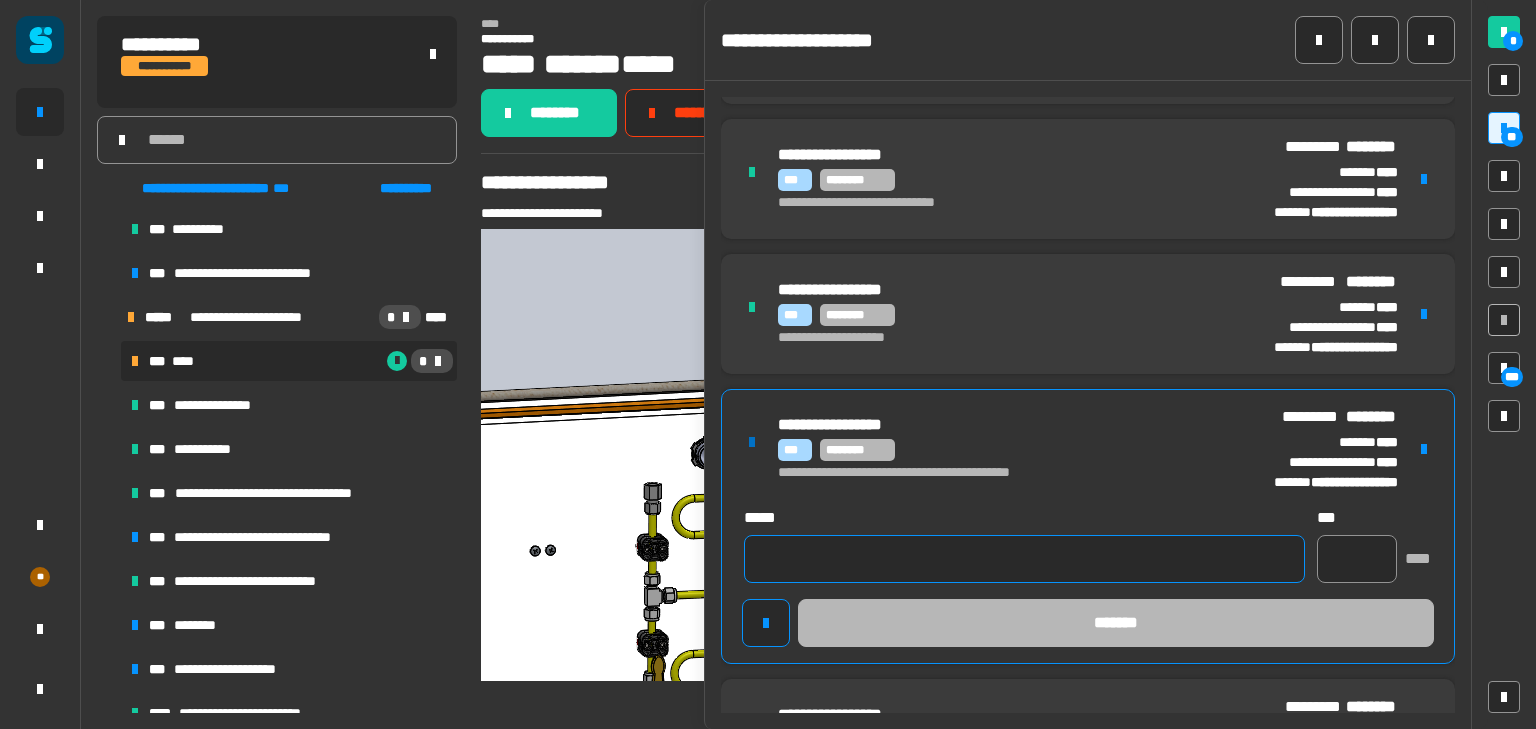 click 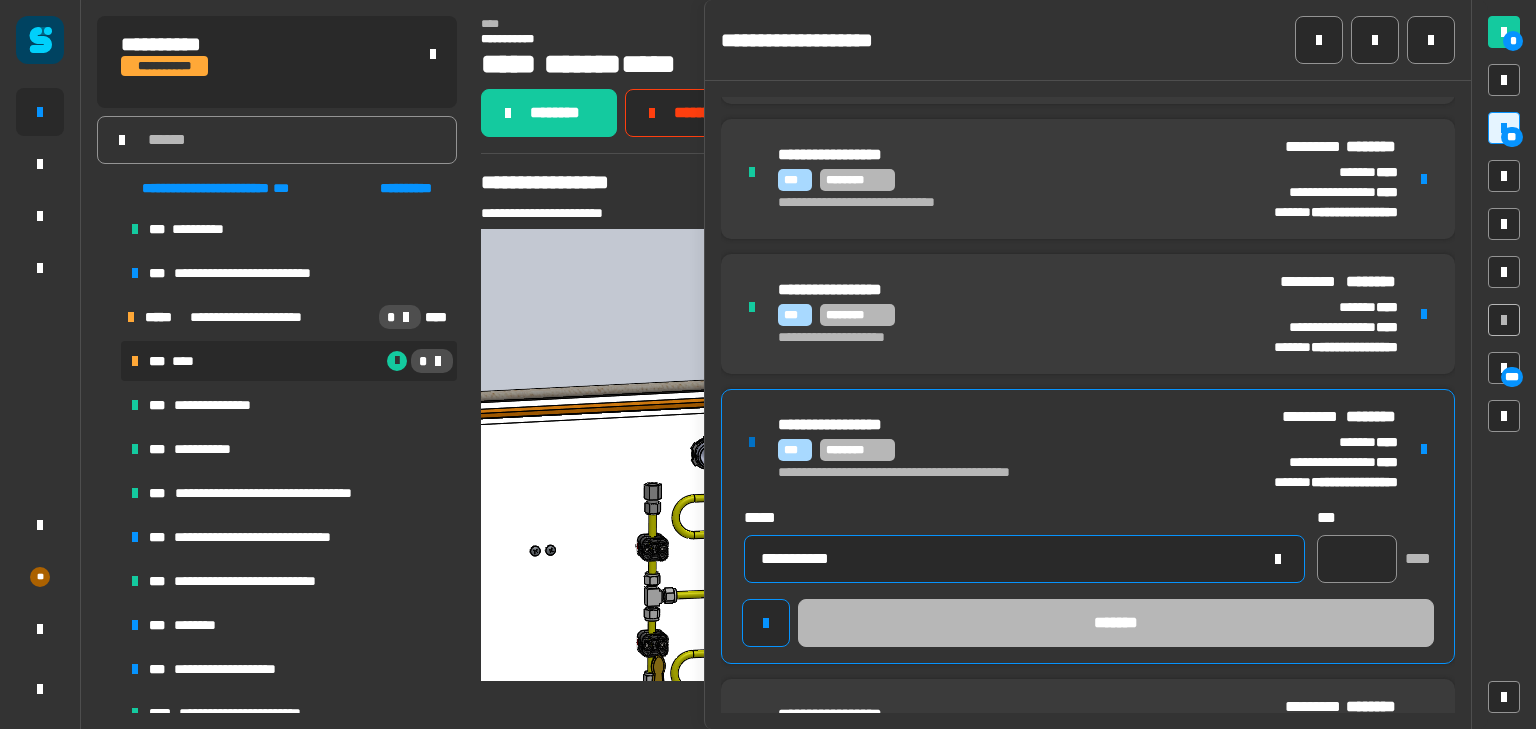 type on "**********" 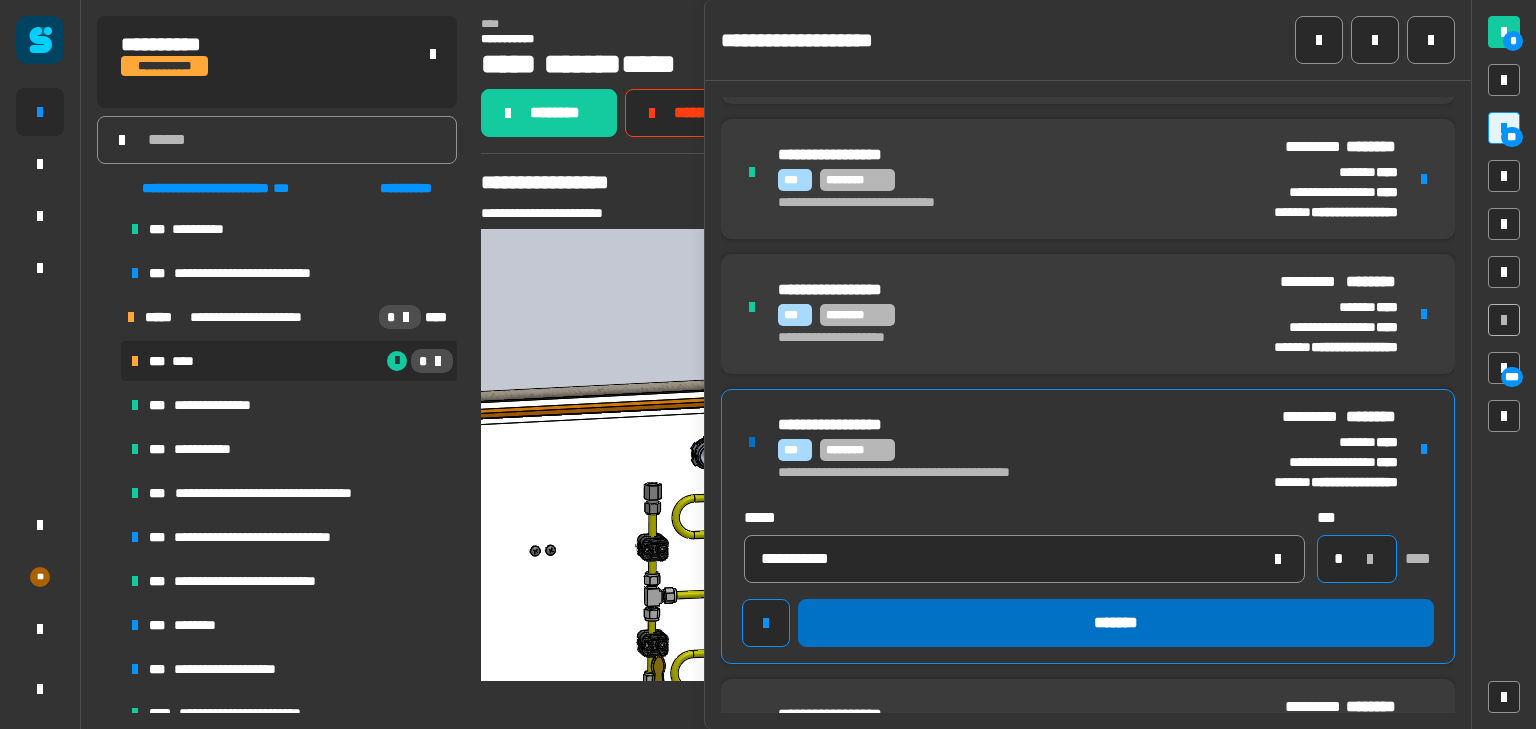 type on "*" 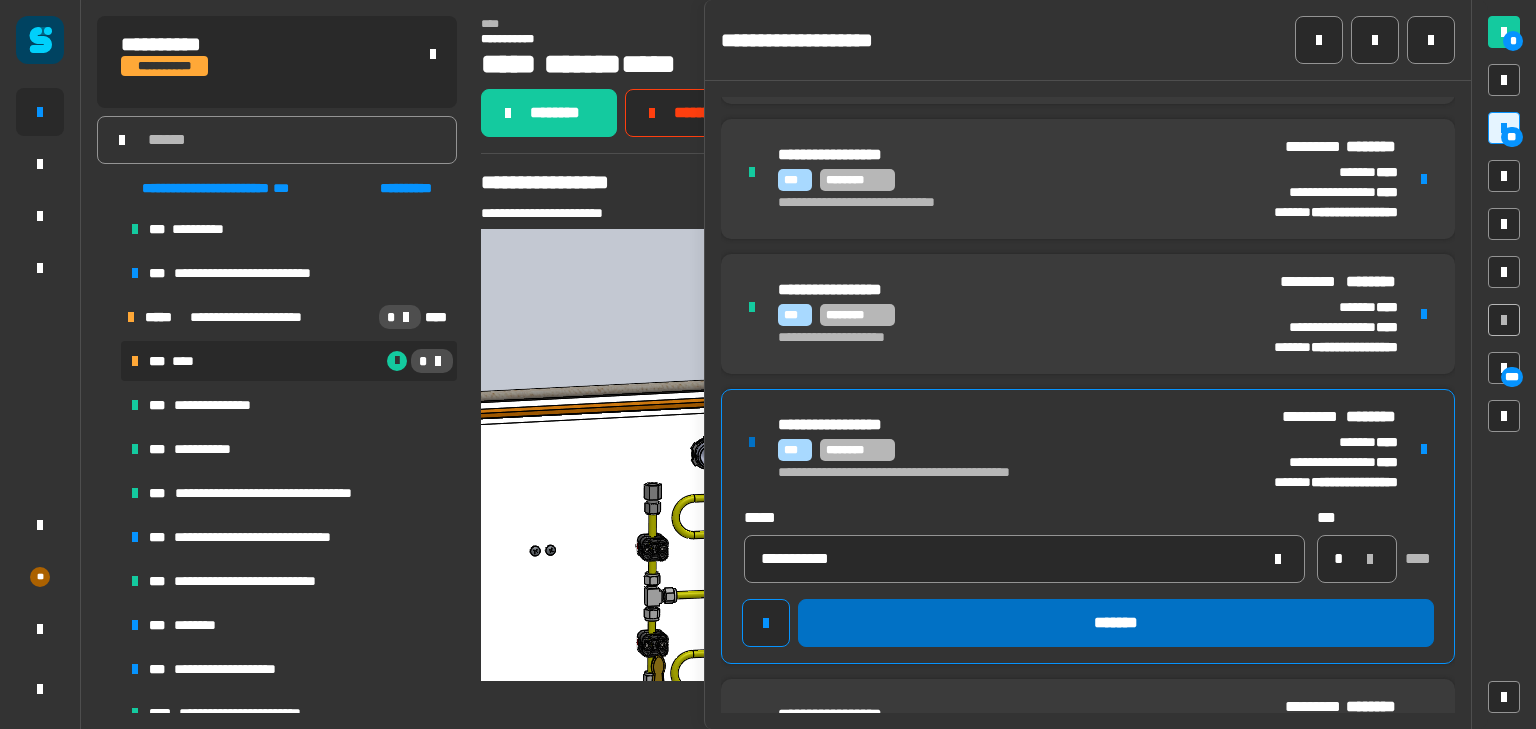 click on "*******" 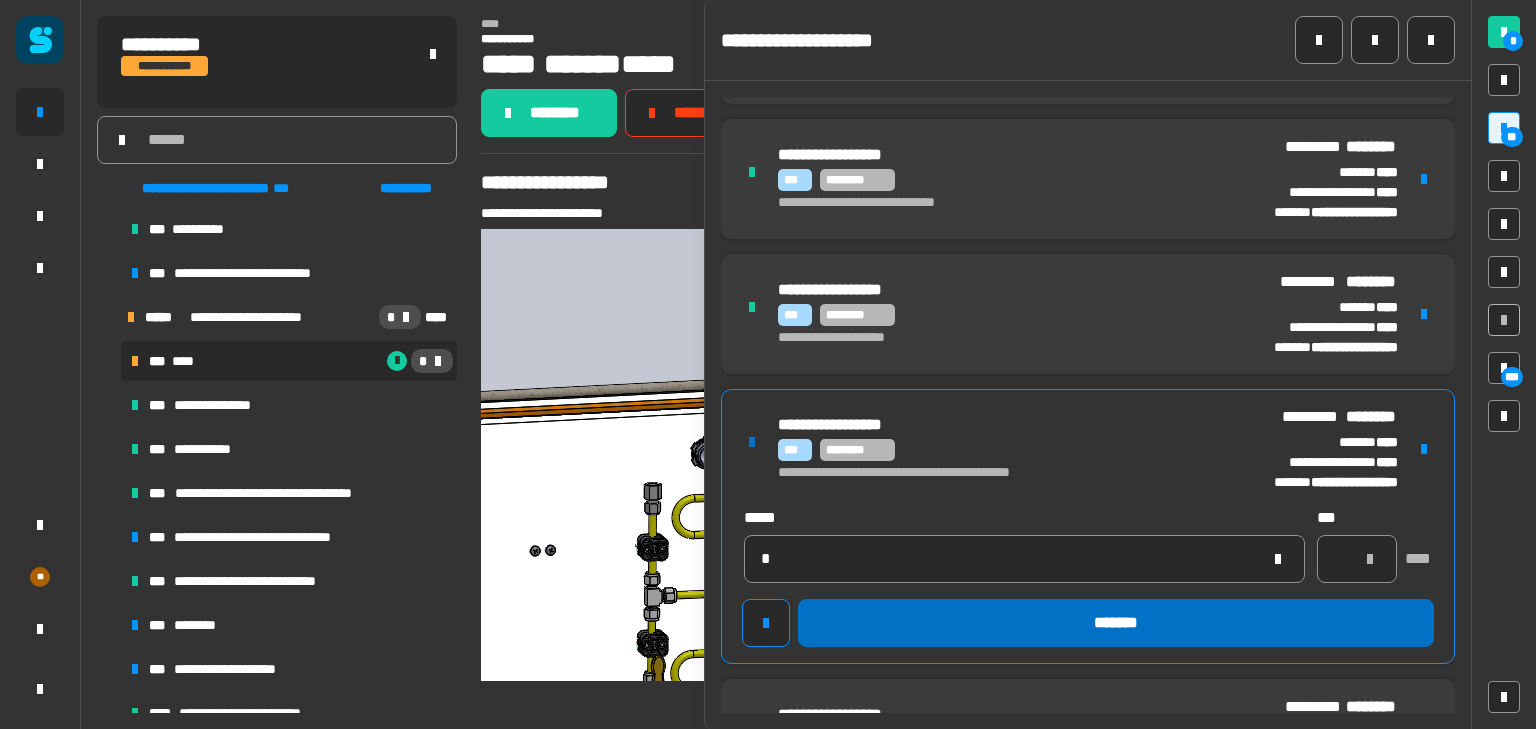 type 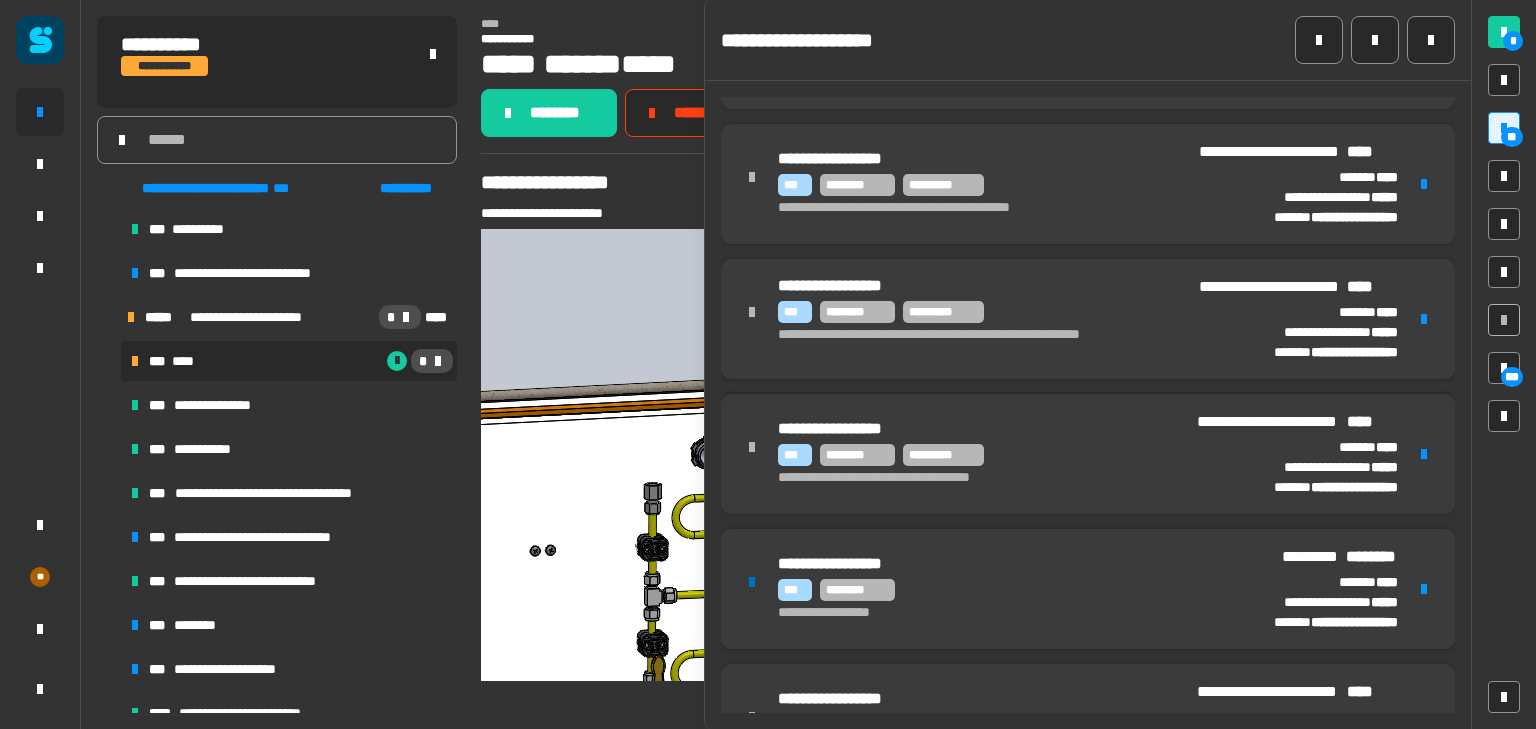 scroll, scrollTop: 2408, scrollLeft: 0, axis: vertical 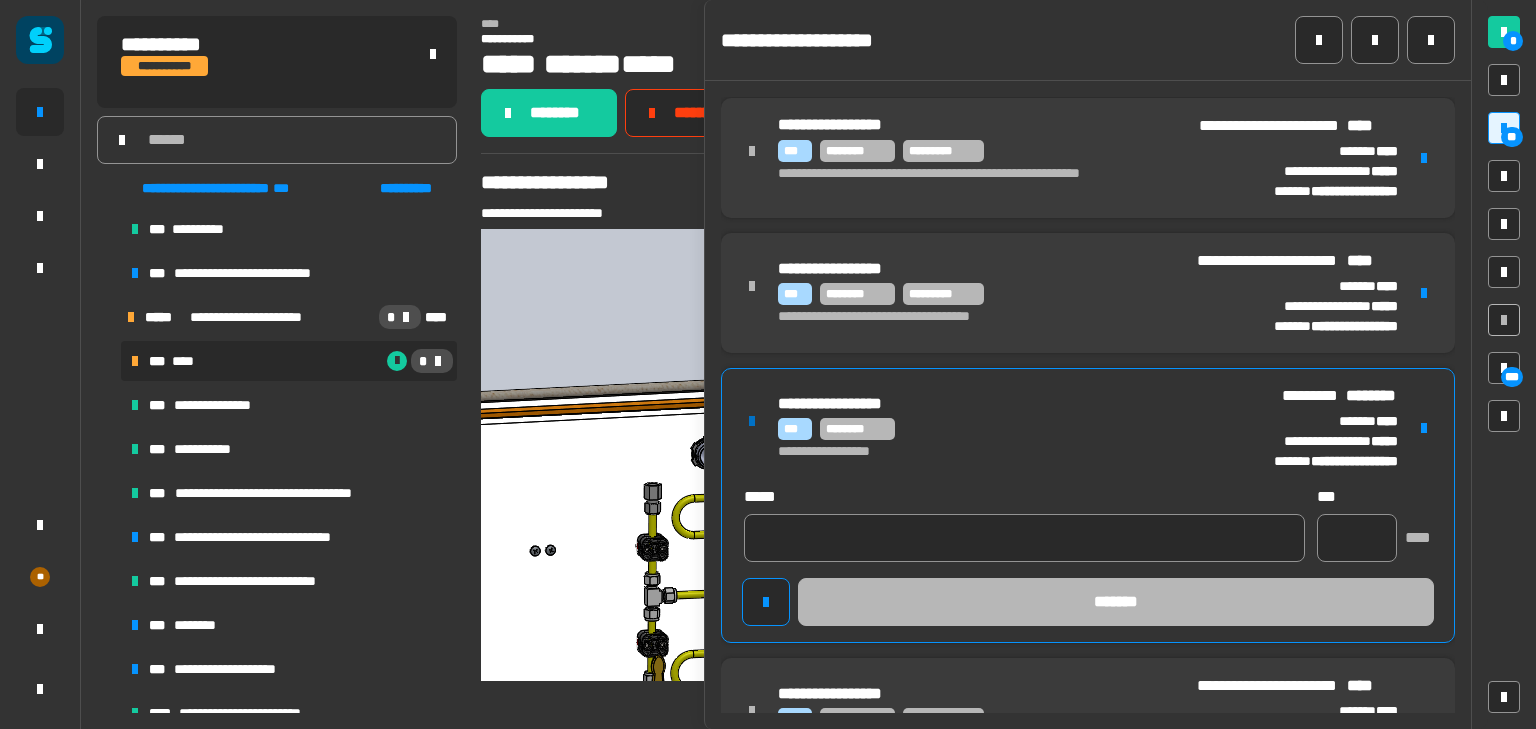 click on "*** ********" at bounding box center (997, 429) 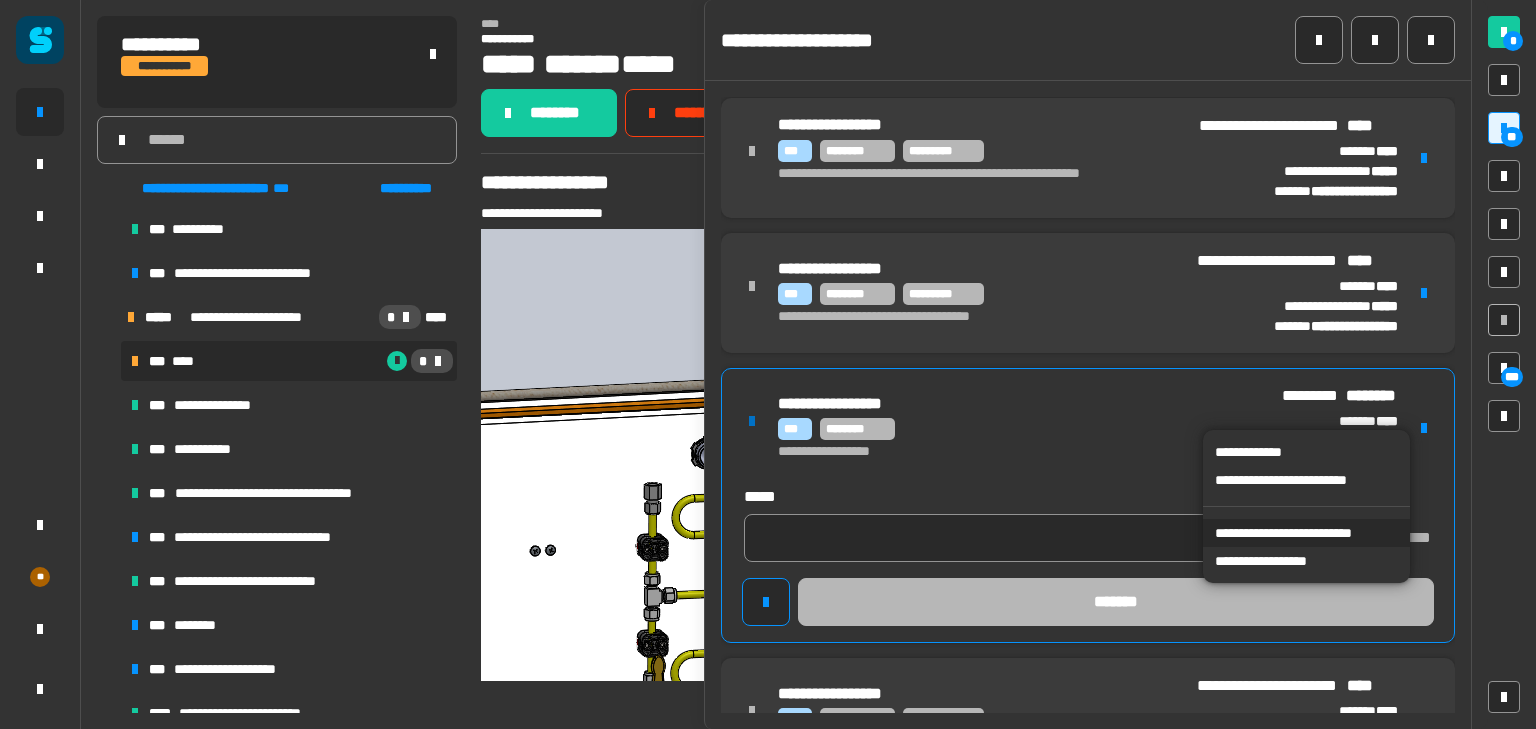 click on "**********" at bounding box center (1306, 533) 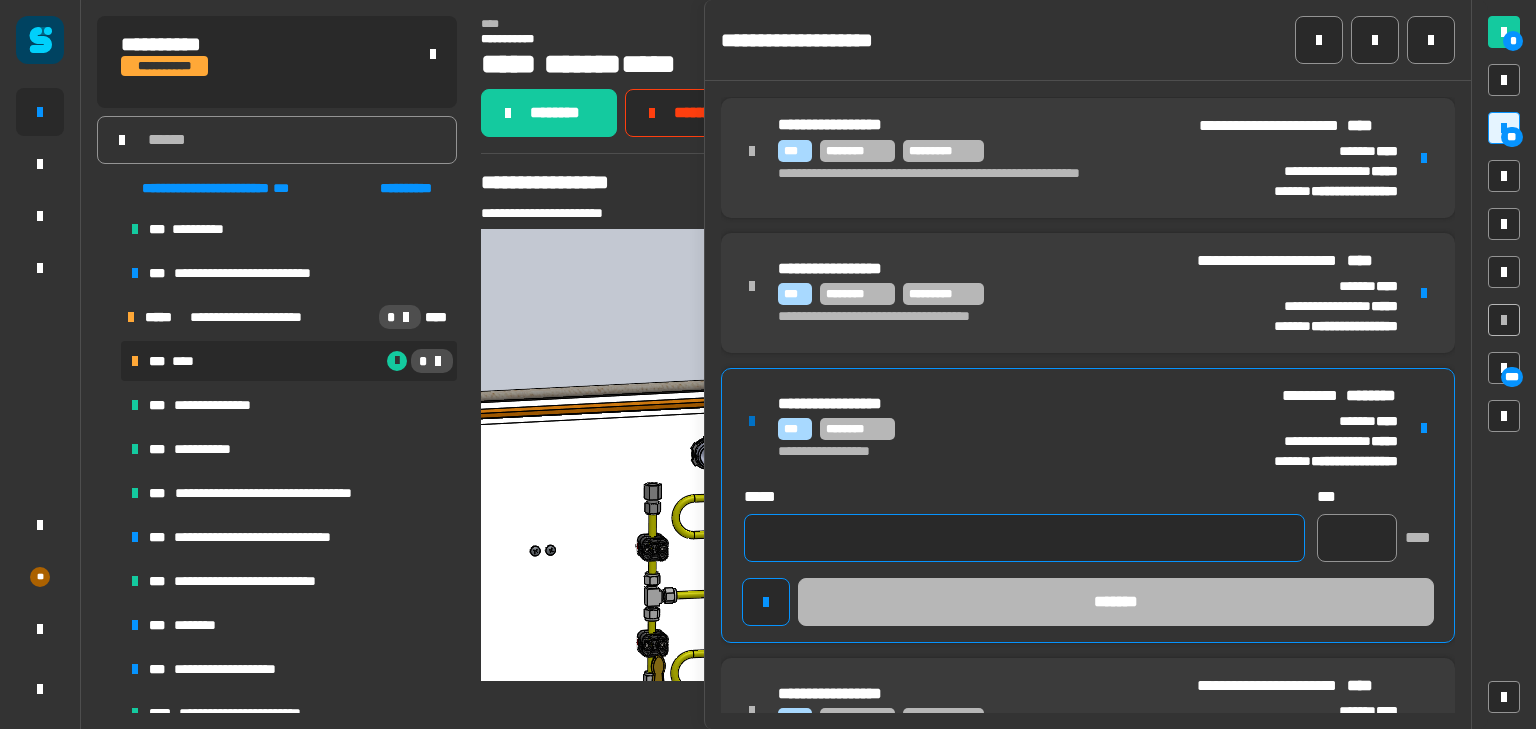 click 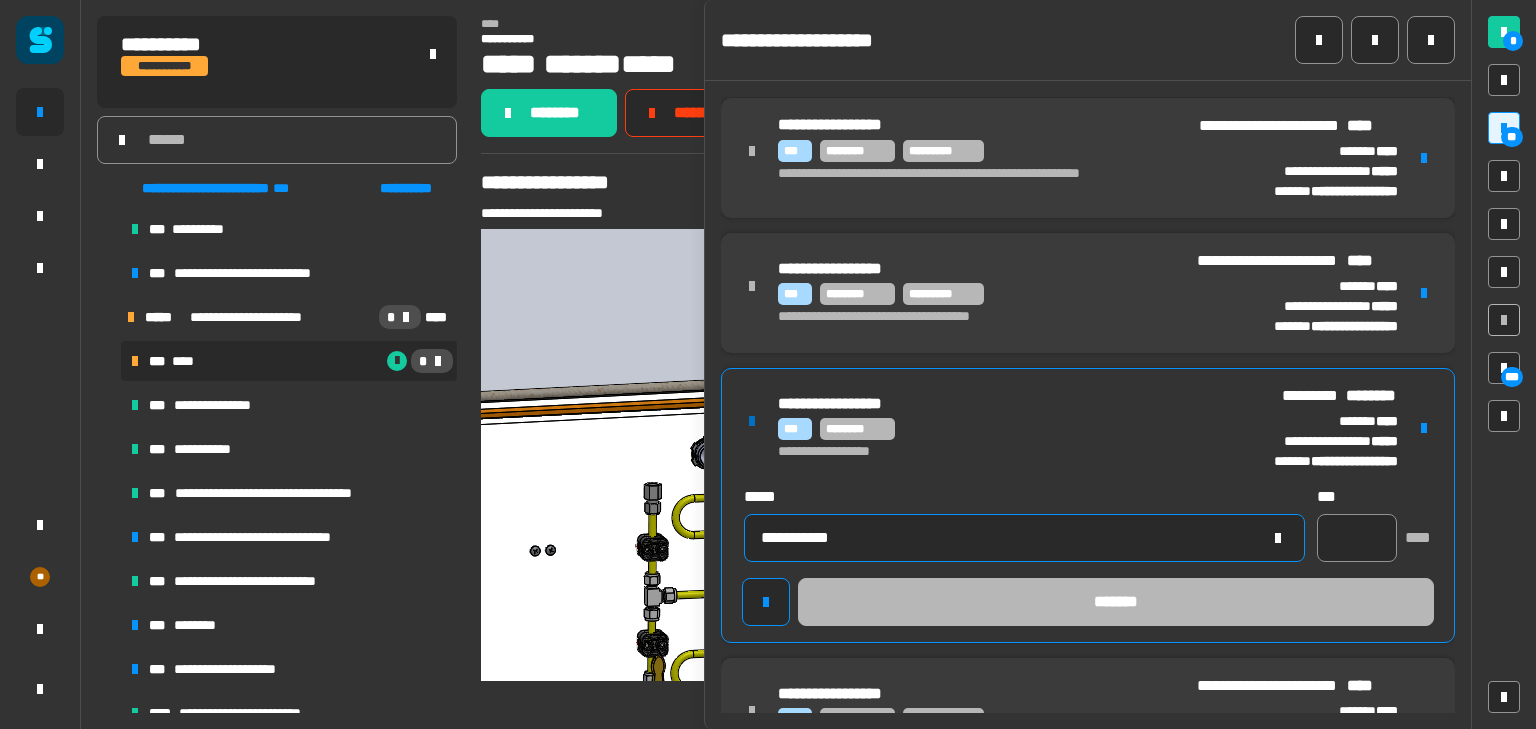 type on "**********" 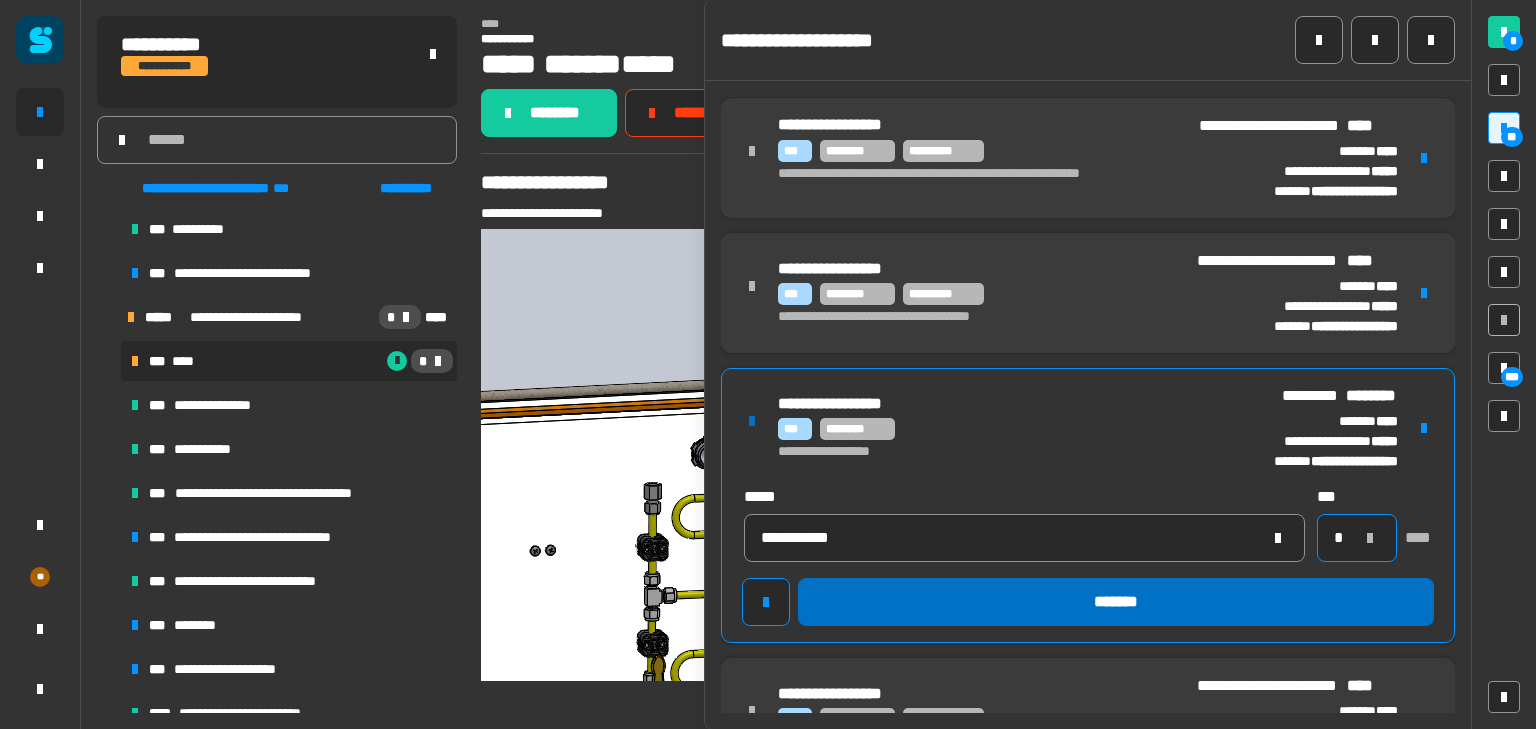 type on "*" 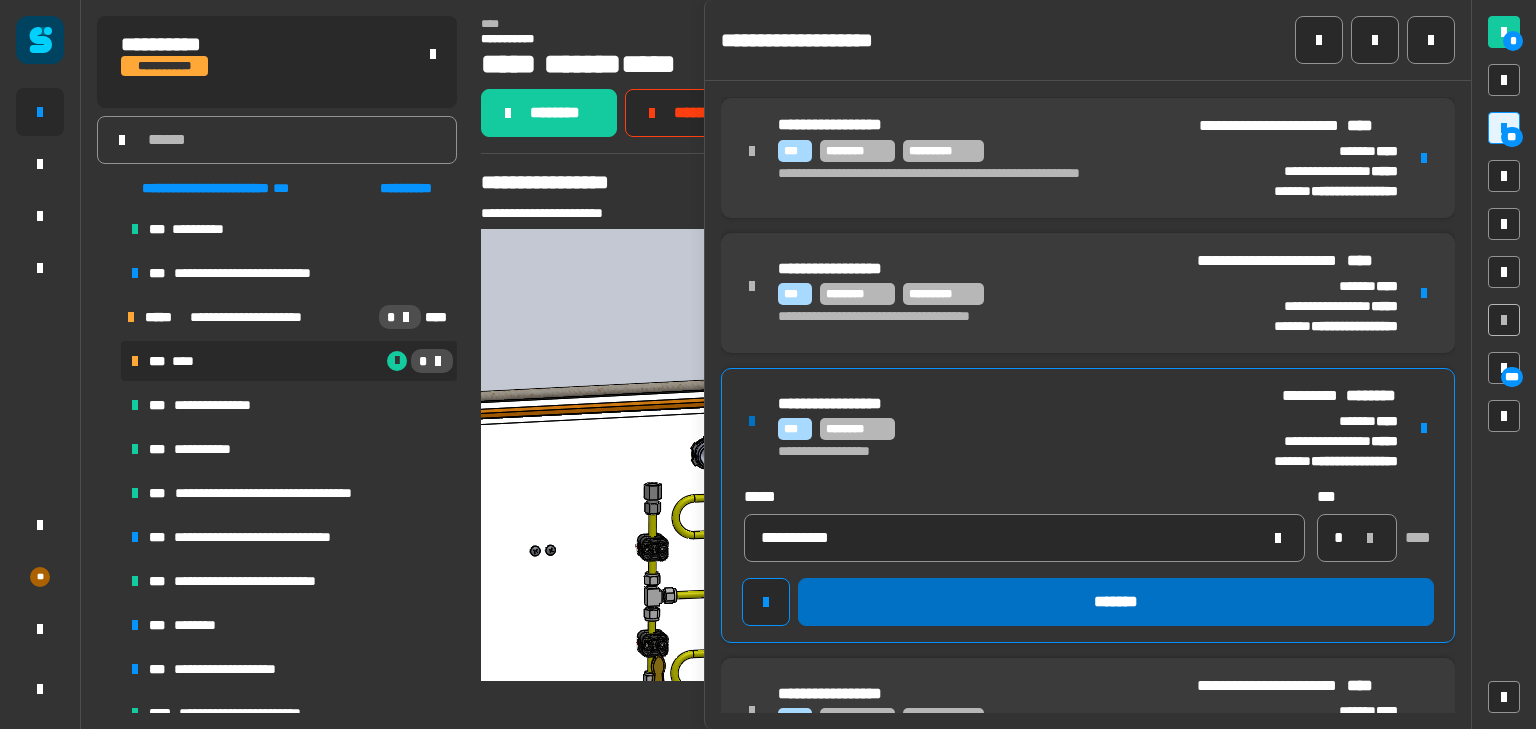 click on "*******" 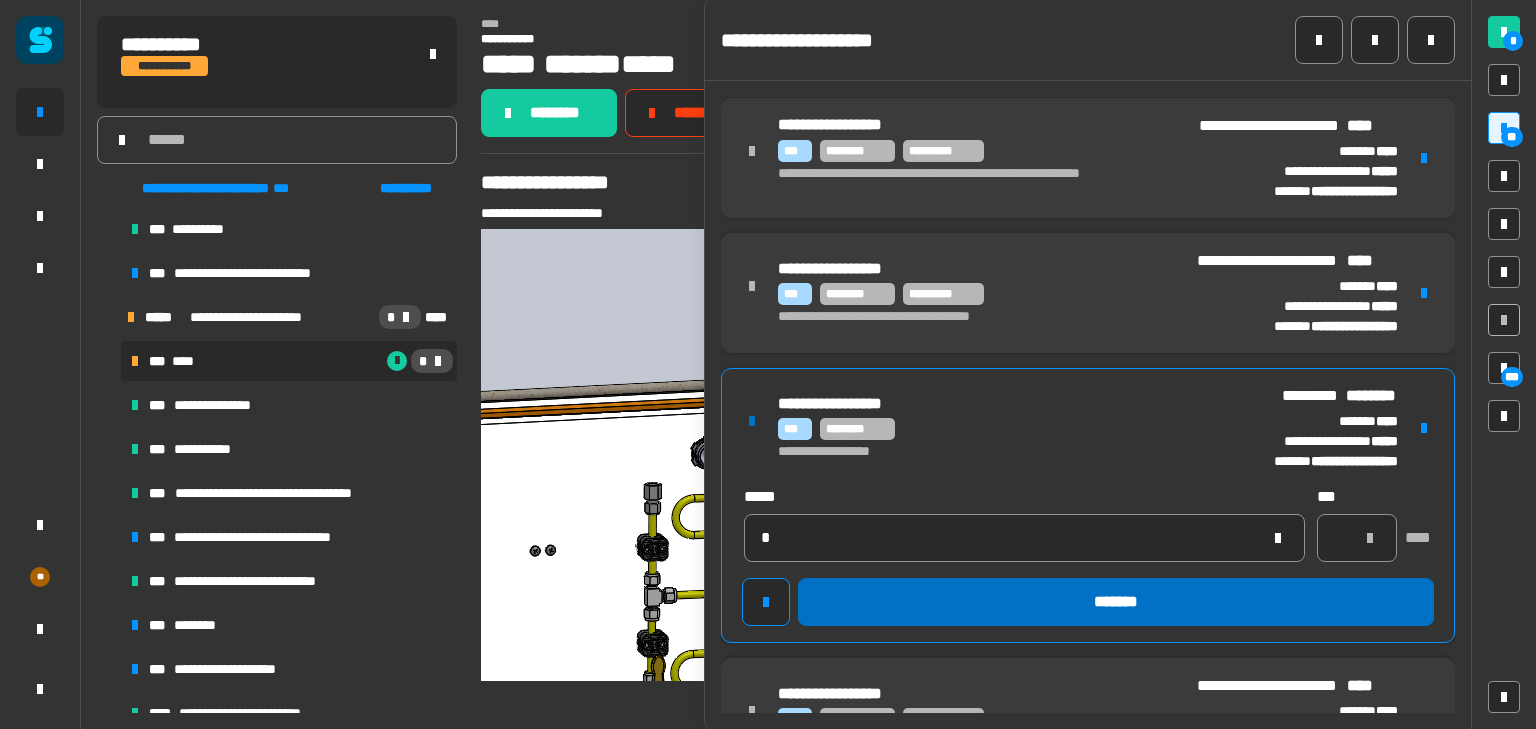 type 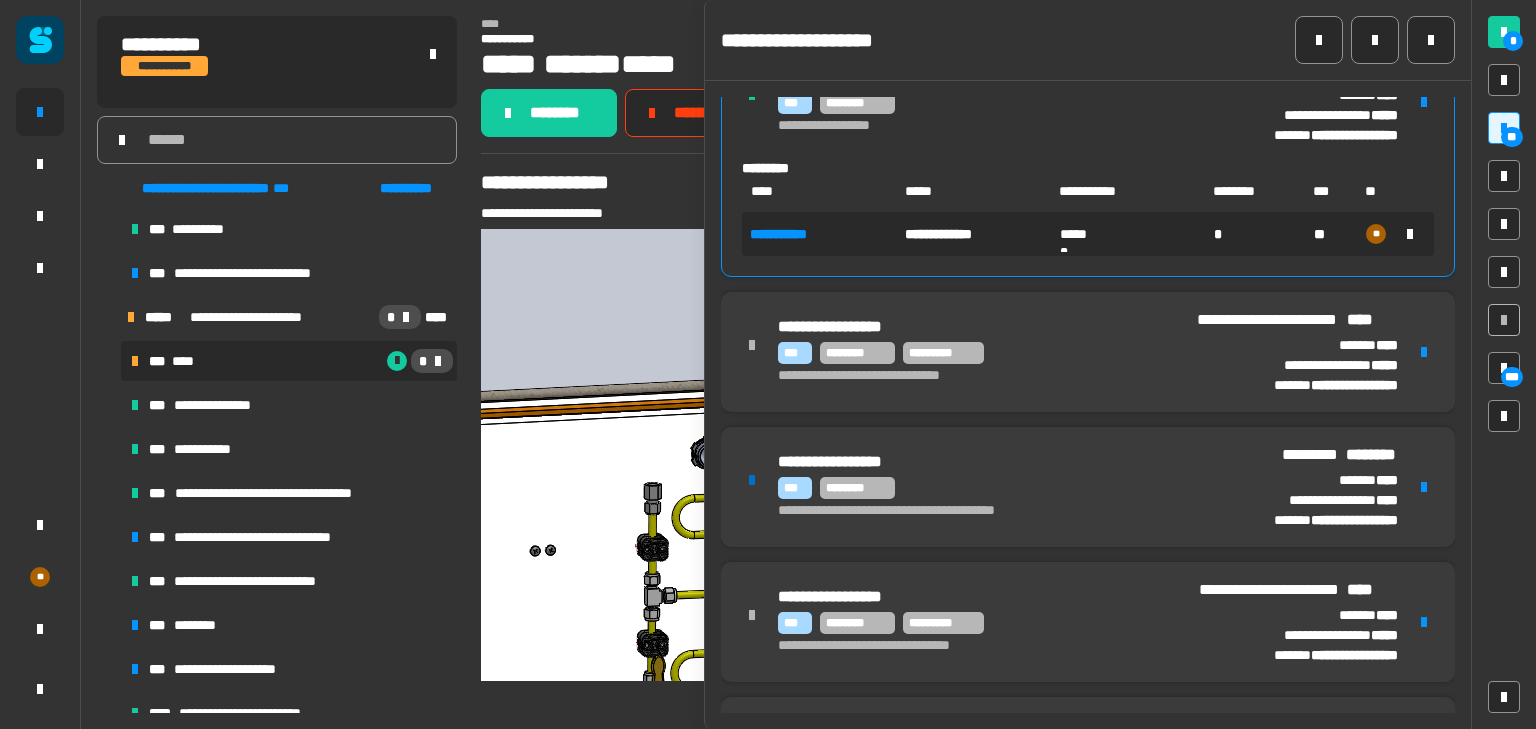 scroll, scrollTop: 2640, scrollLeft: 0, axis: vertical 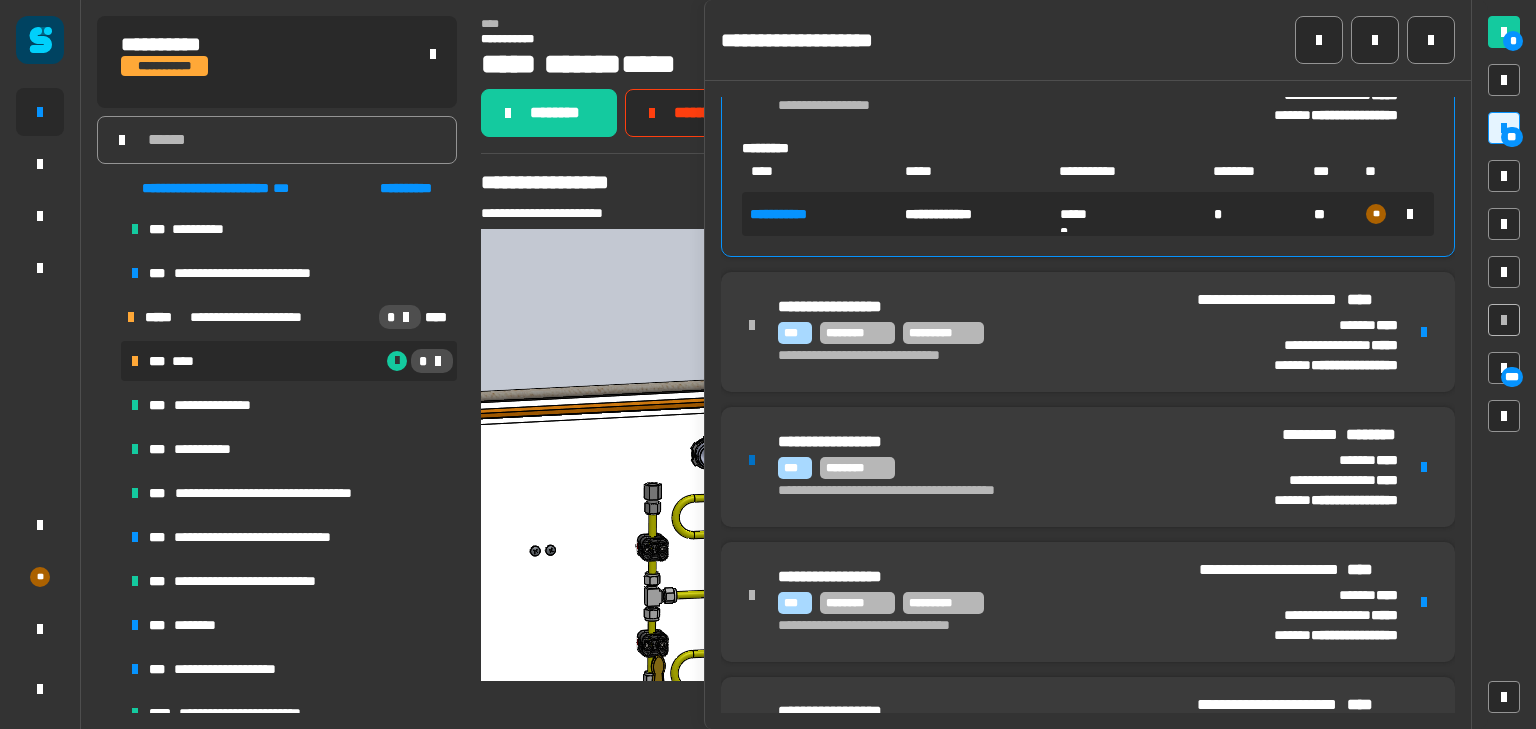 click at bounding box center (1424, 467) 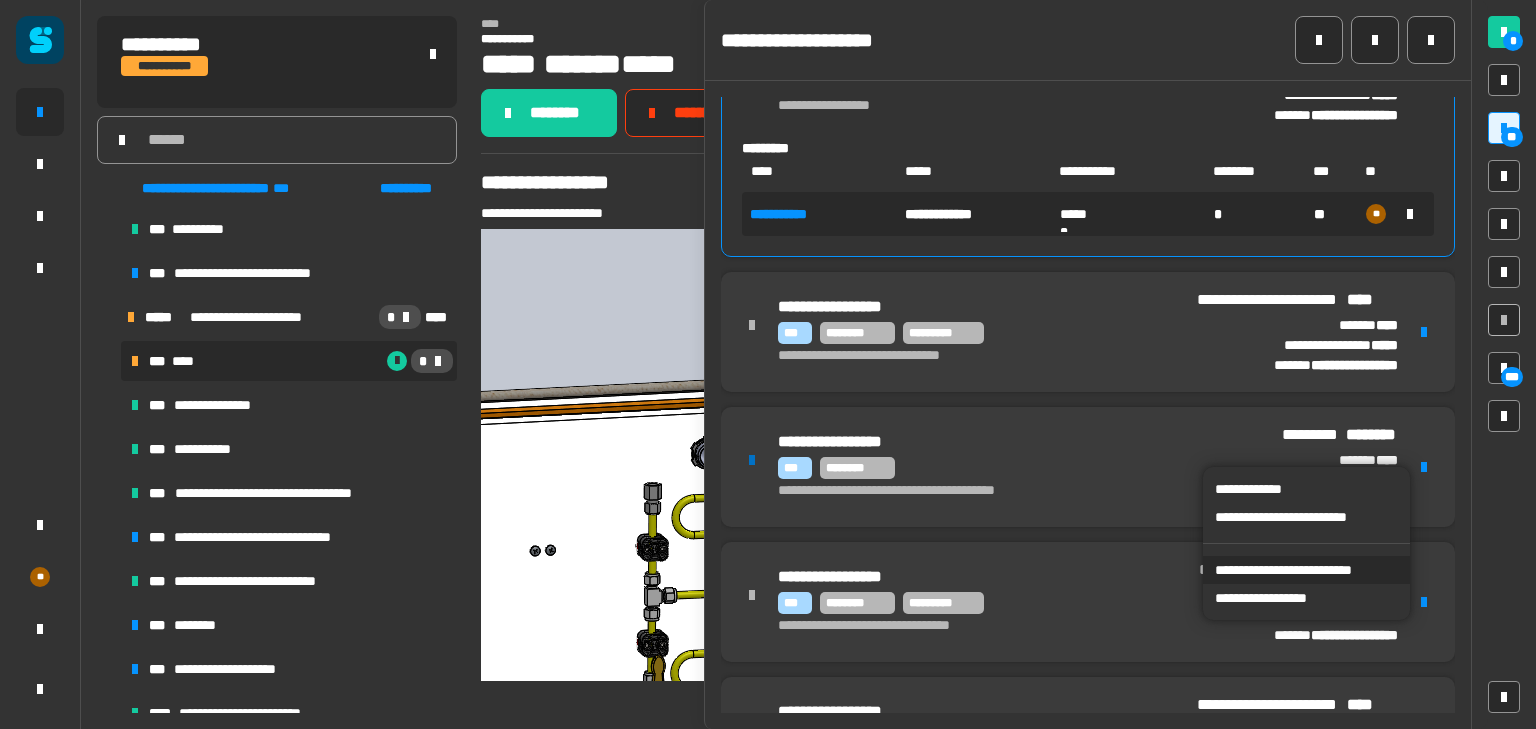 click on "**********" at bounding box center [1306, 570] 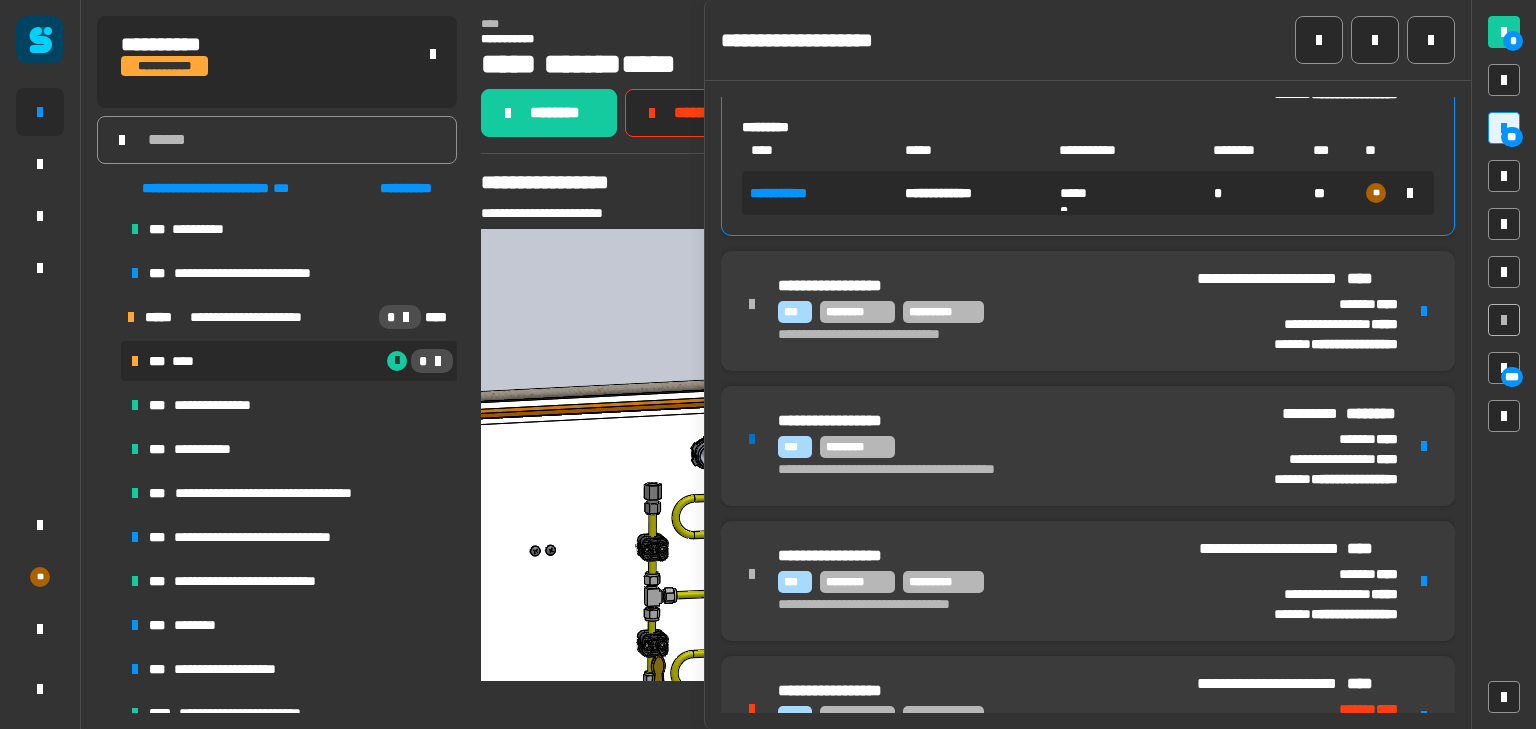 scroll, scrollTop: 2660, scrollLeft: 0, axis: vertical 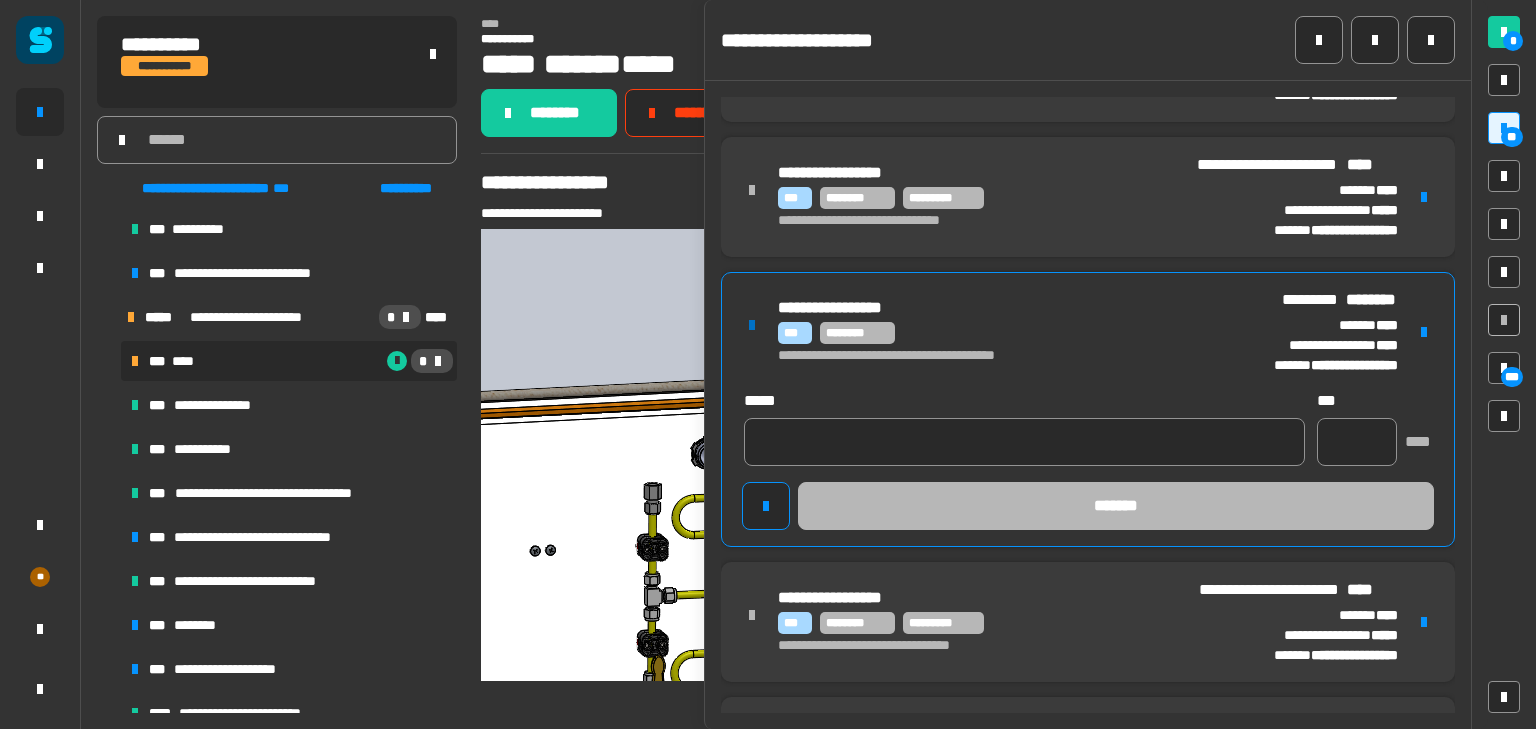 click on "**********" at bounding box center [1088, 409] 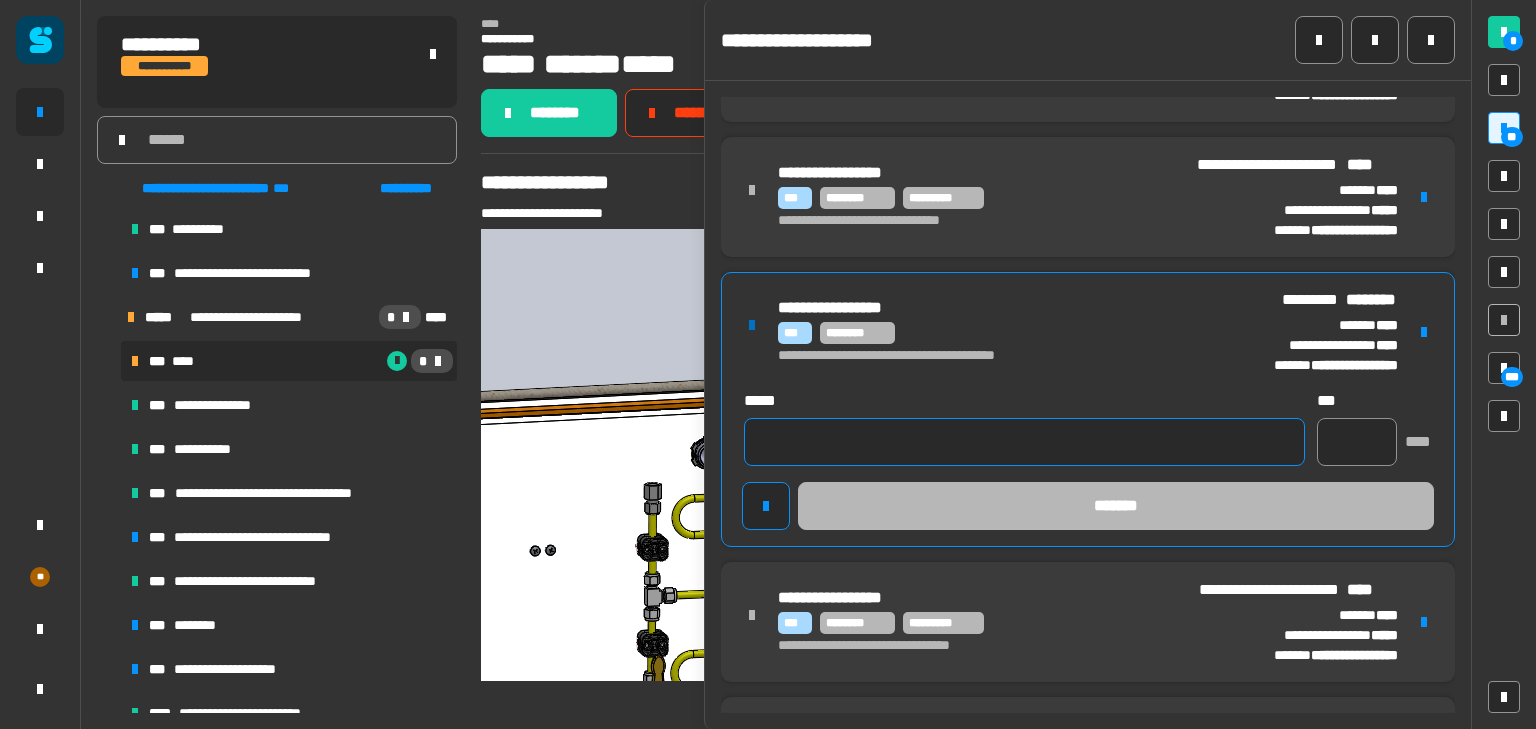 click 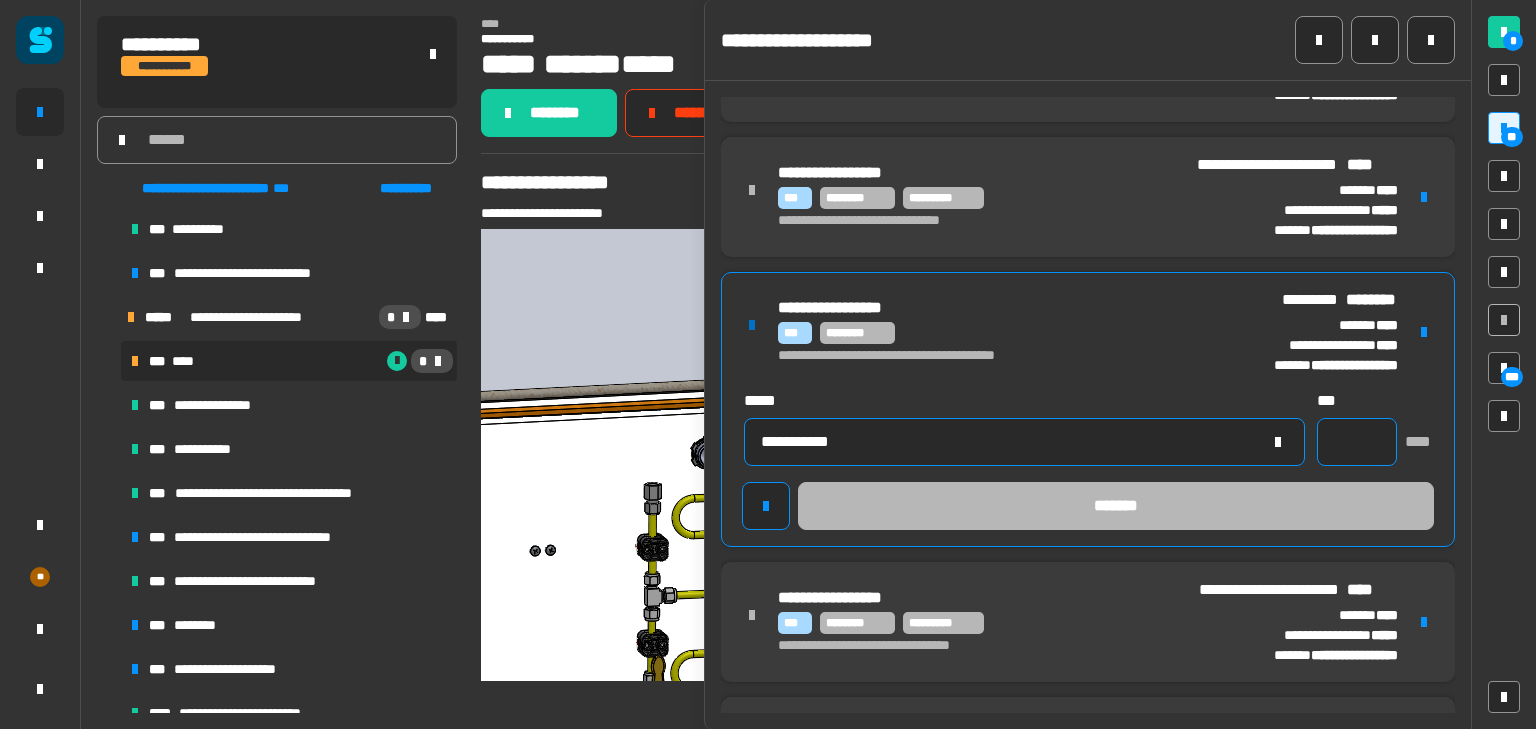 type on "**********" 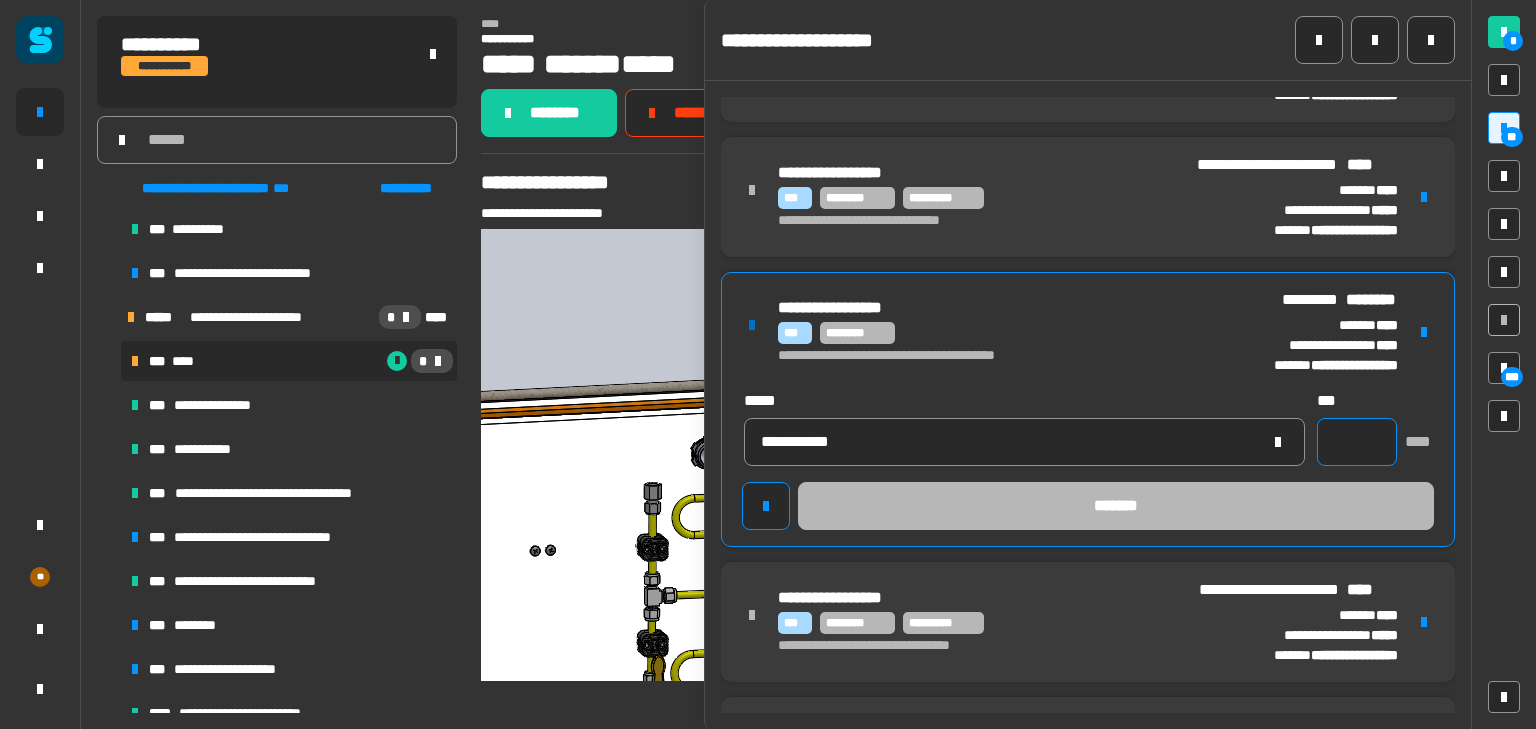 click 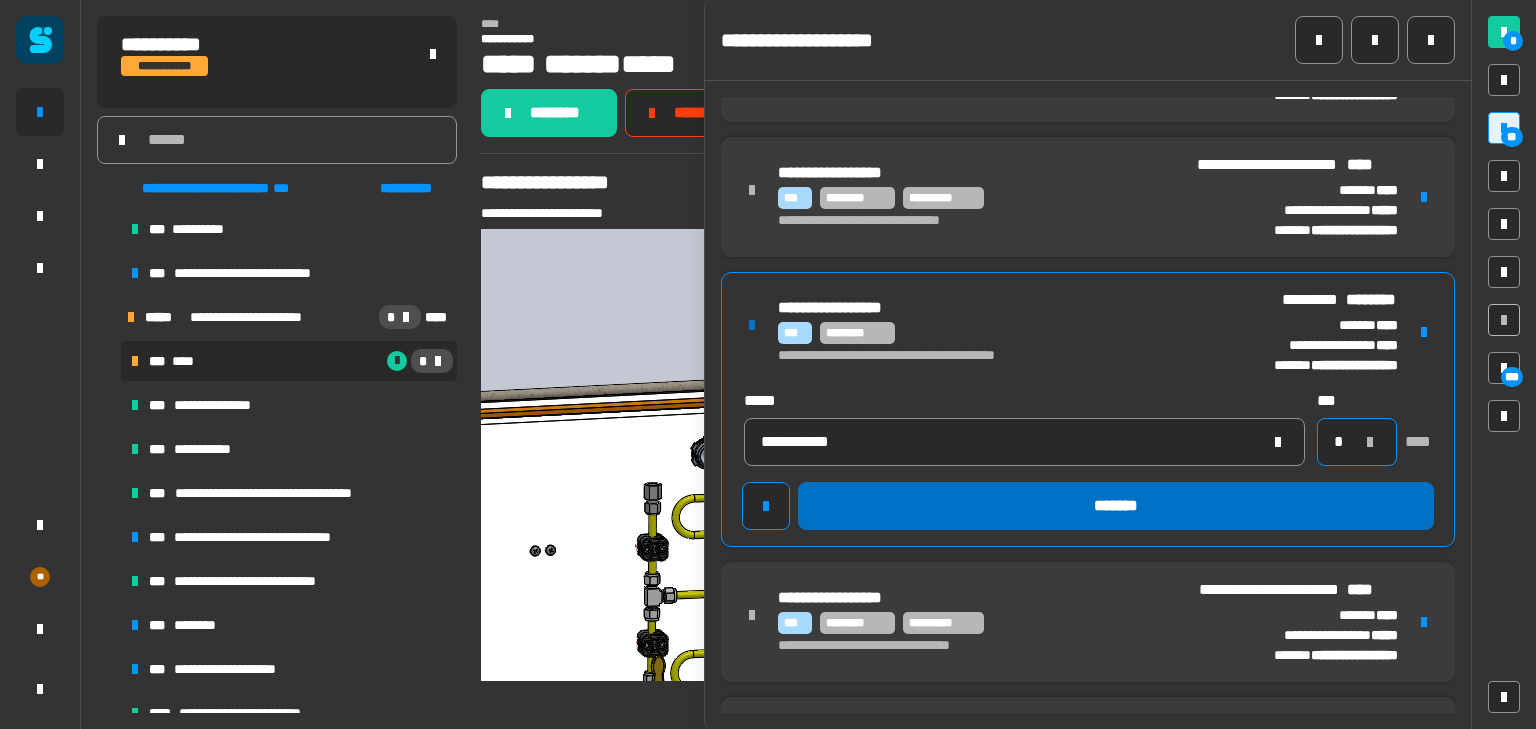 type on "*" 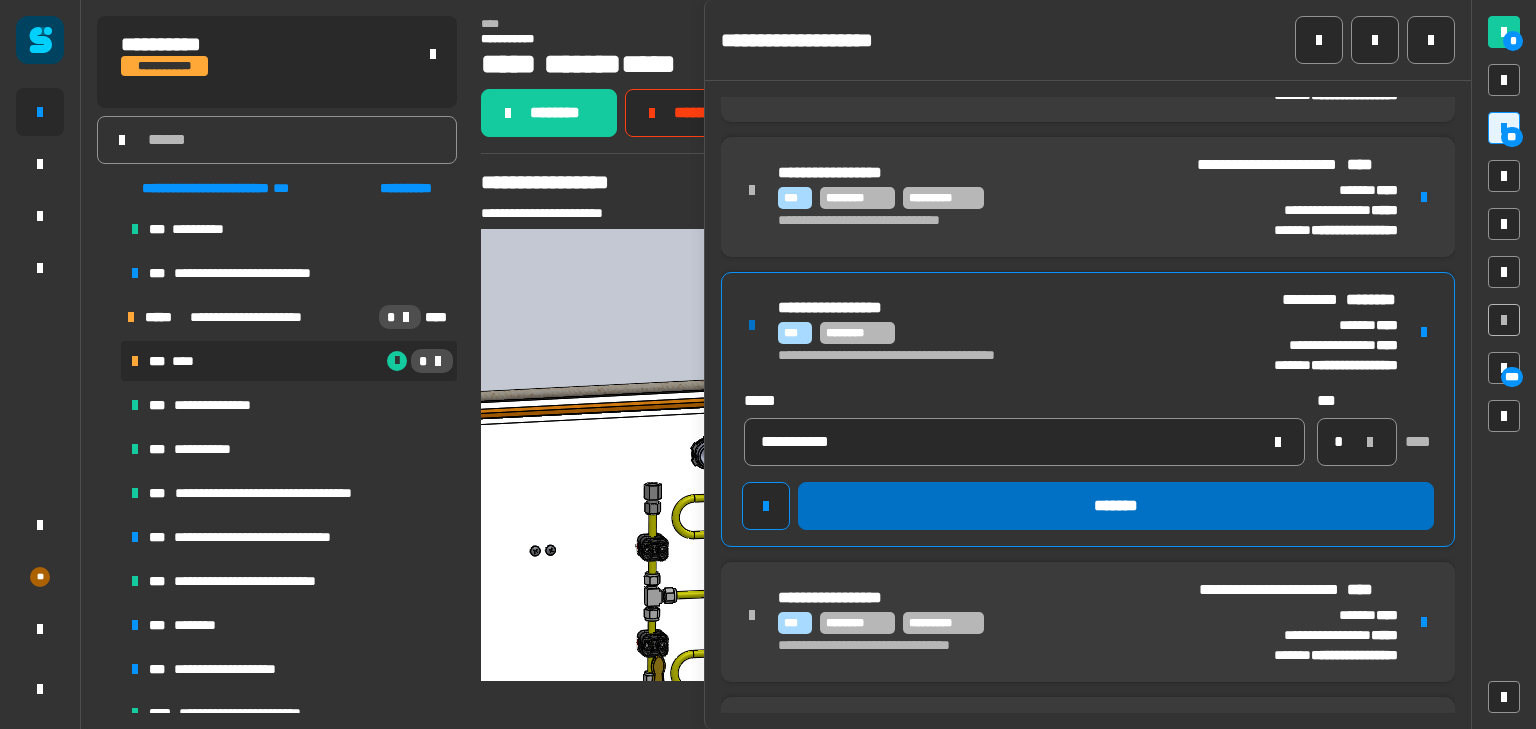 click on "*******" 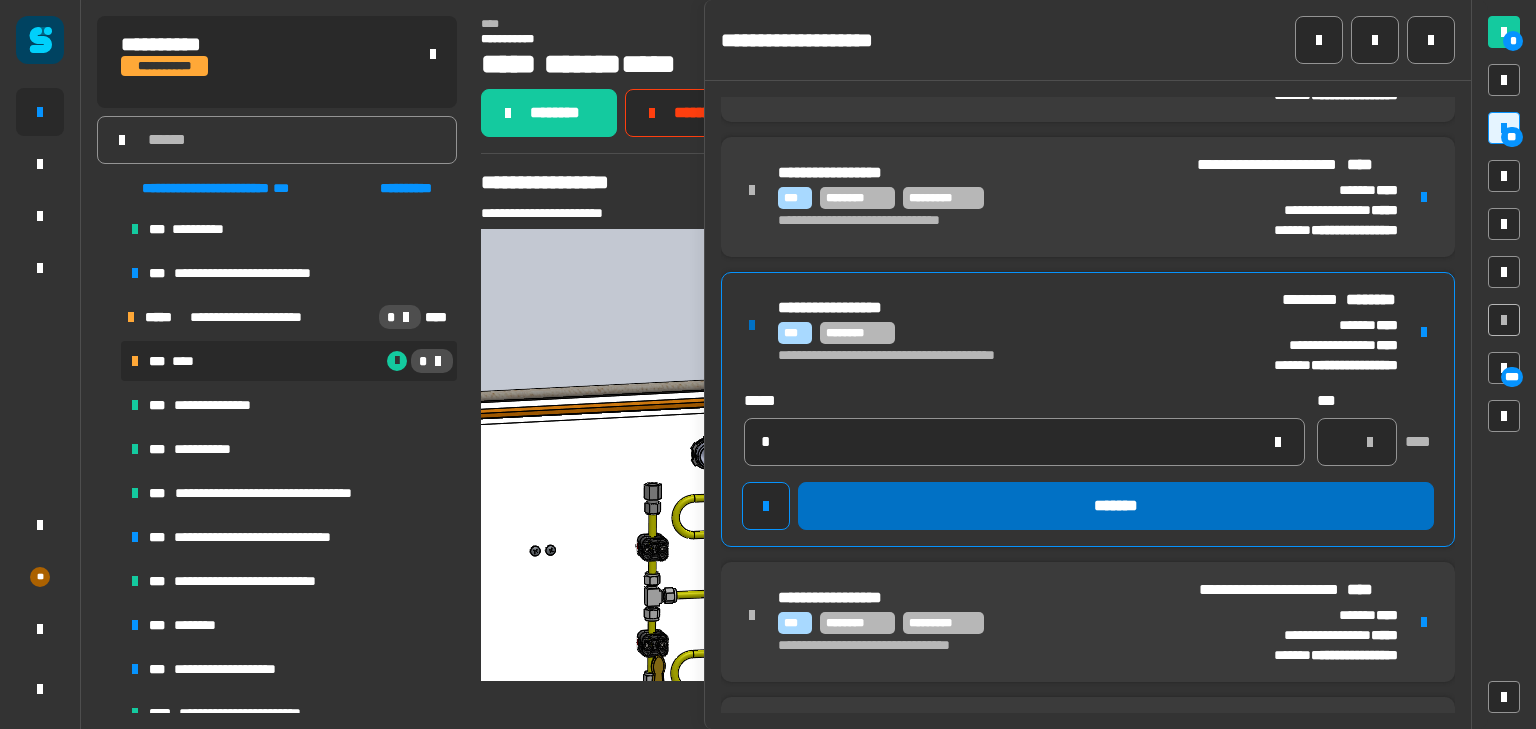 type 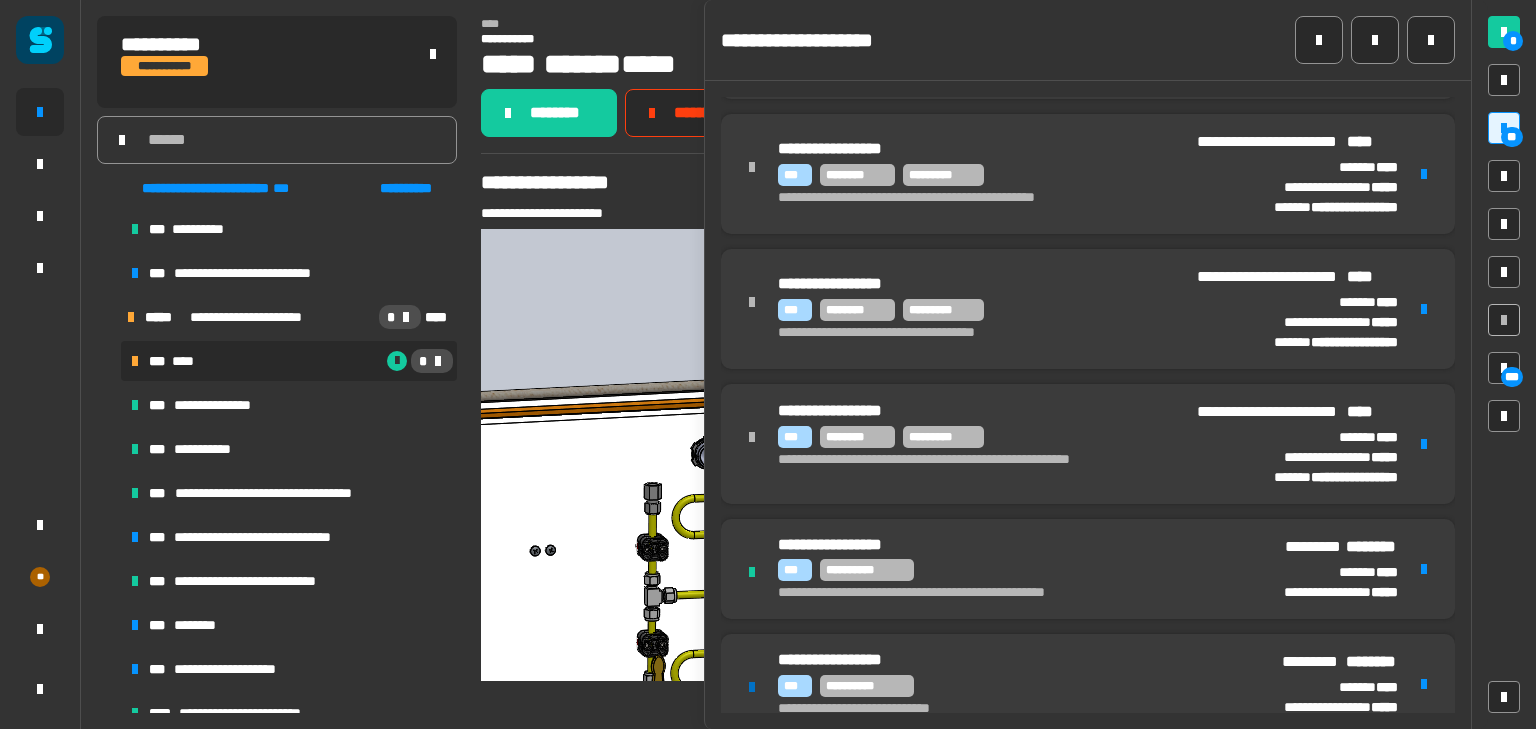 scroll, scrollTop: 3751, scrollLeft: 0, axis: vertical 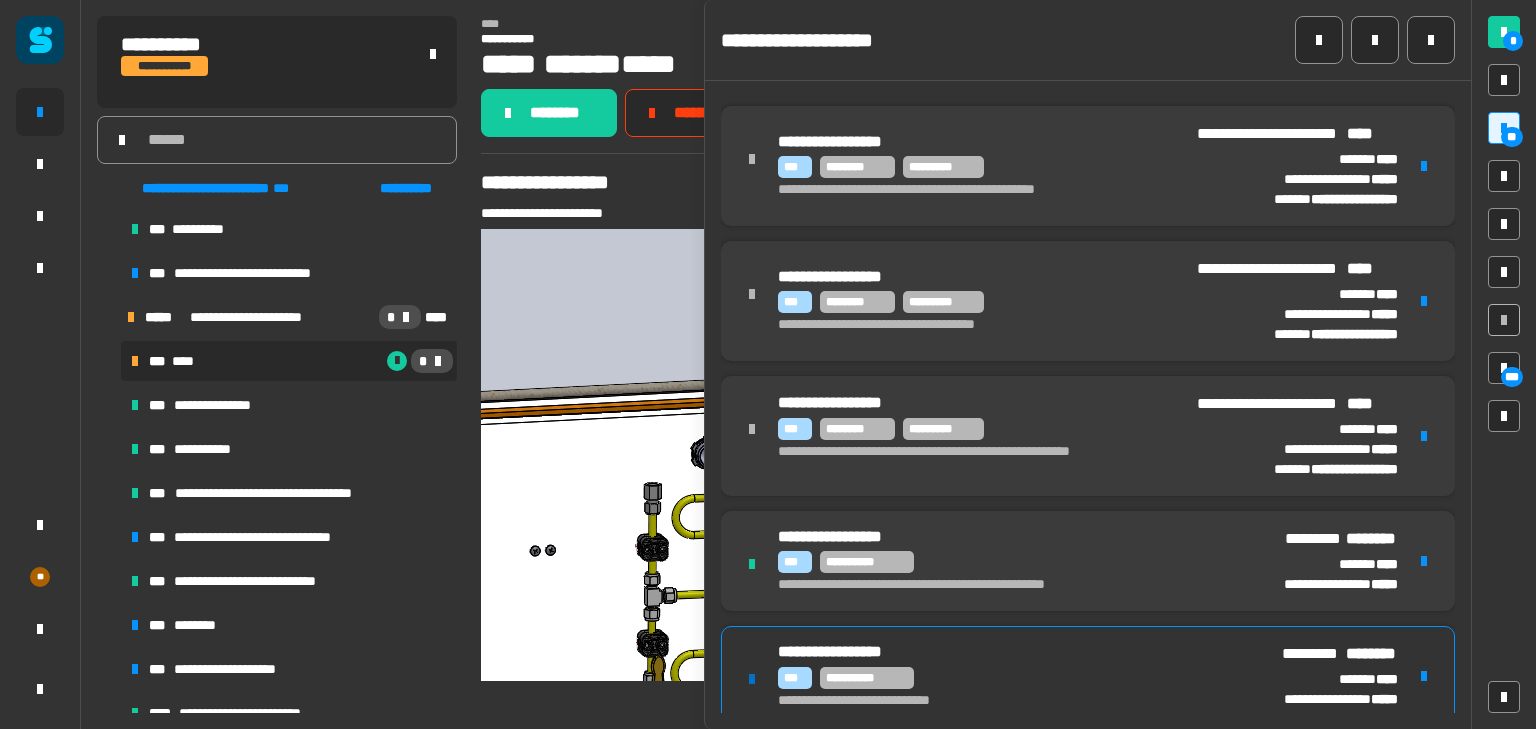 click on "**********" at bounding box center (1010, 678) 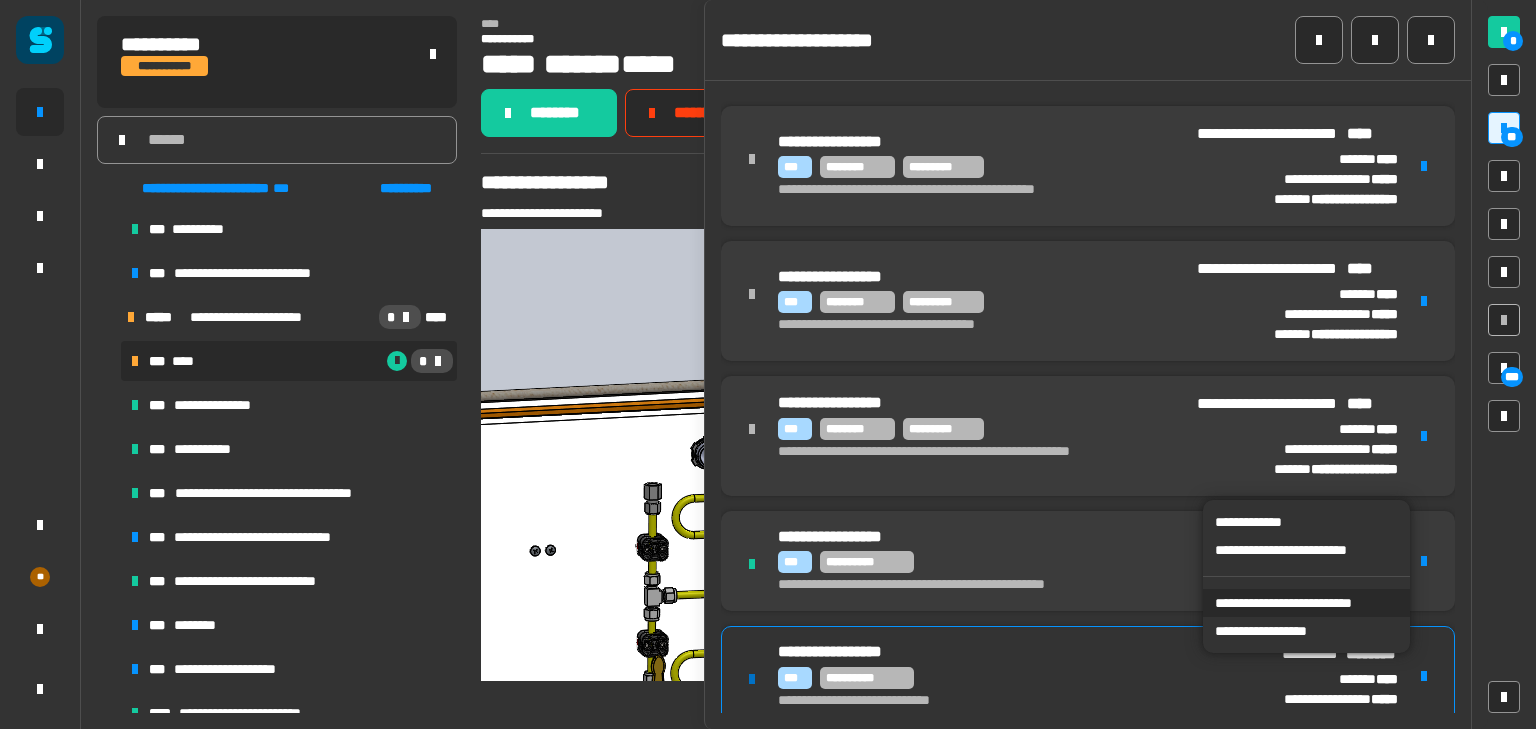 click on "**********" at bounding box center (1306, 603) 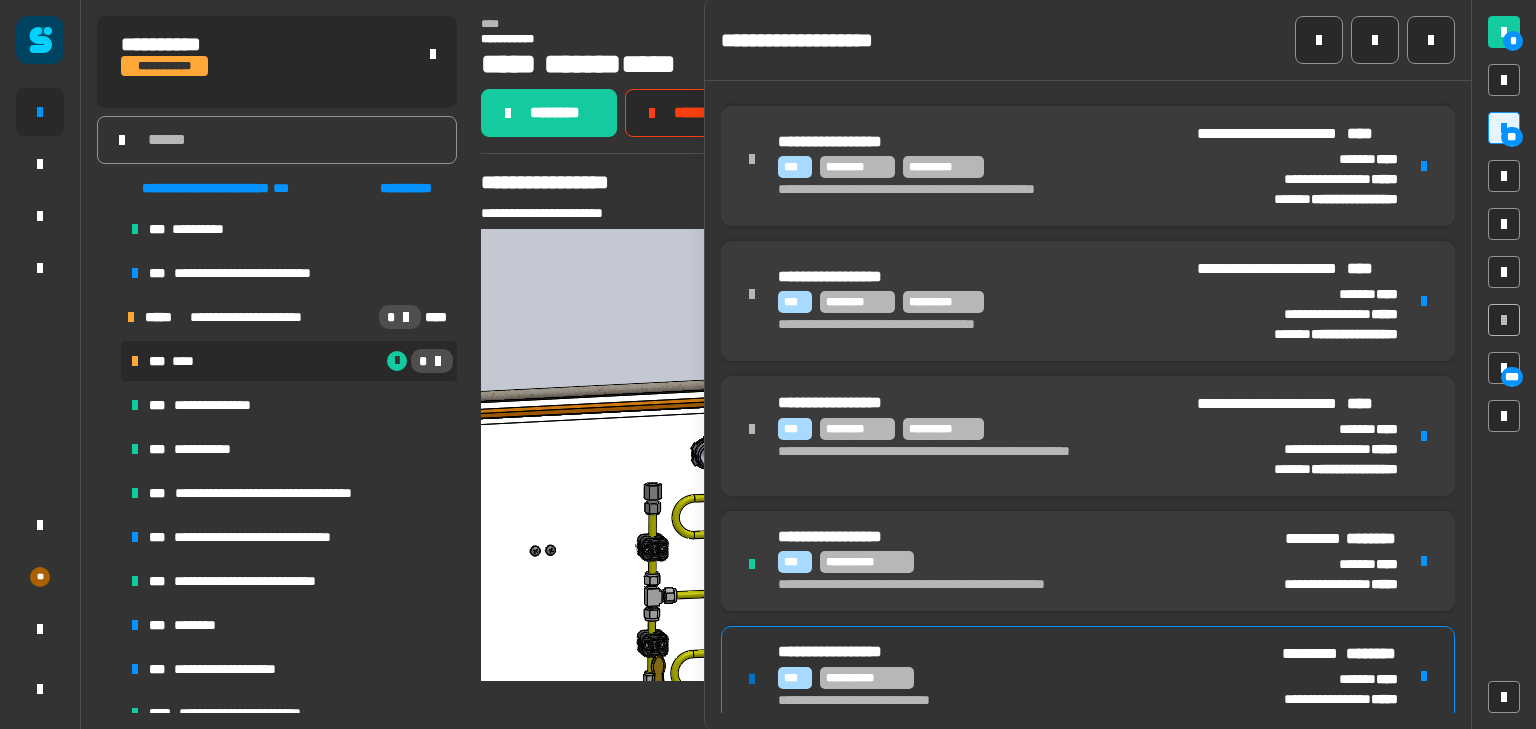 scroll, scrollTop: 3829, scrollLeft: 0, axis: vertical 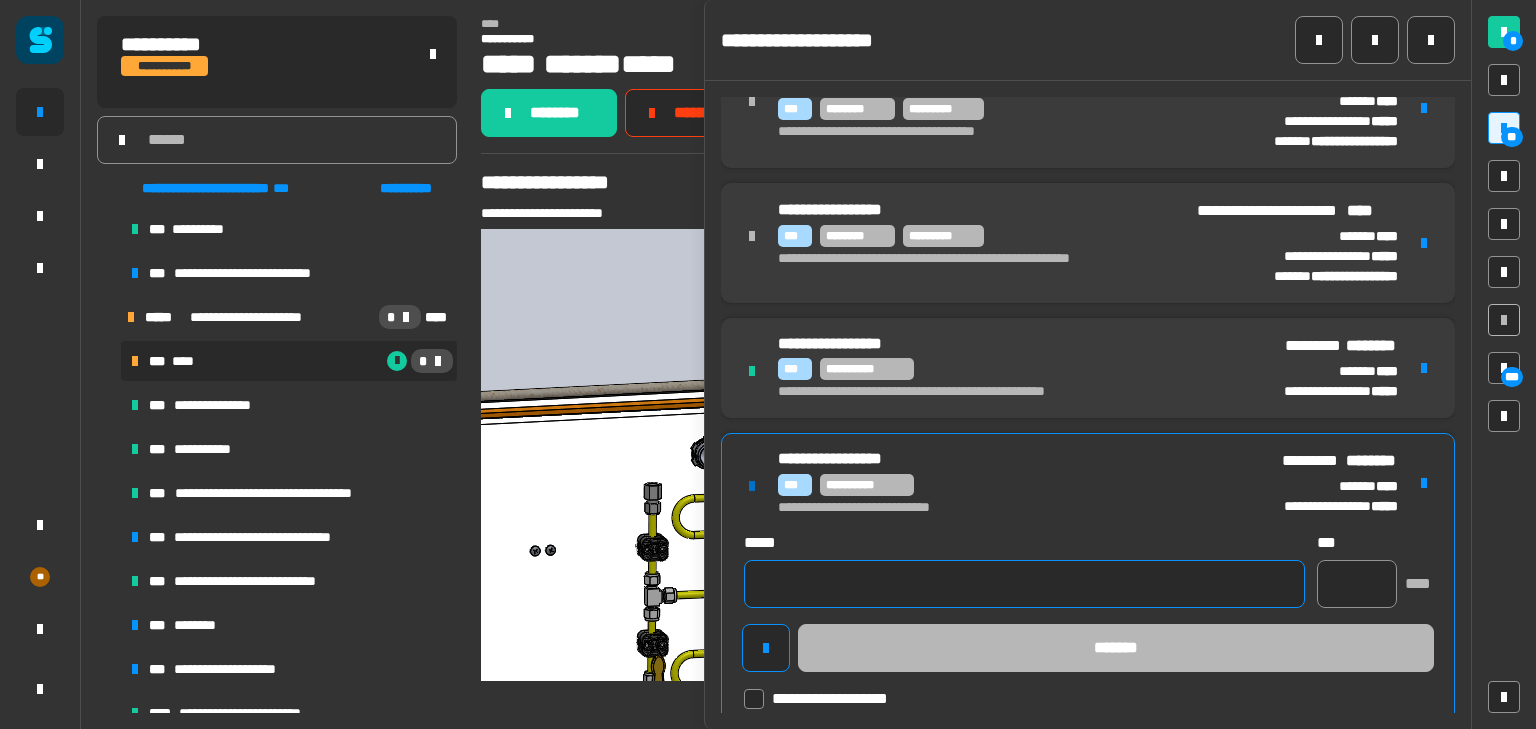 click 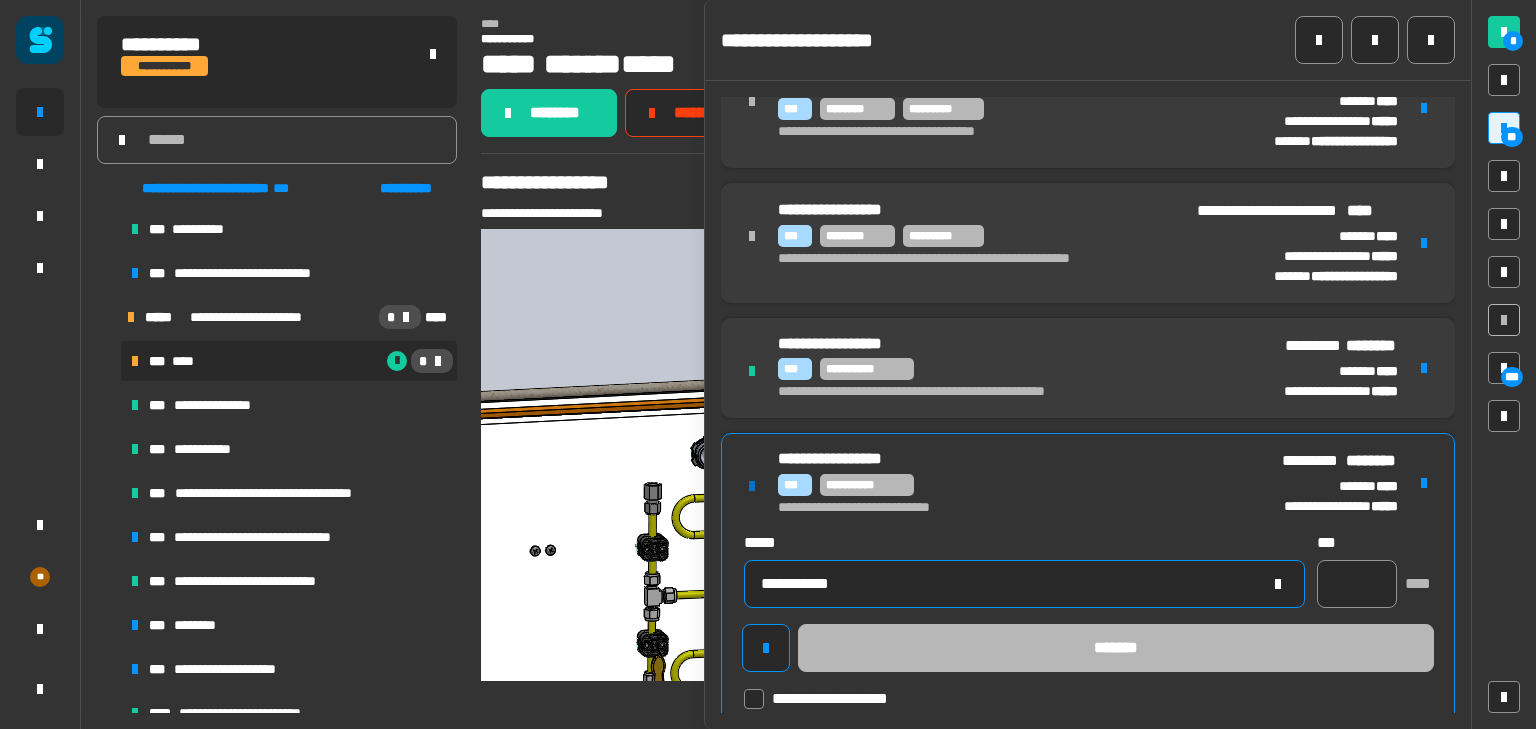 type on "**********" 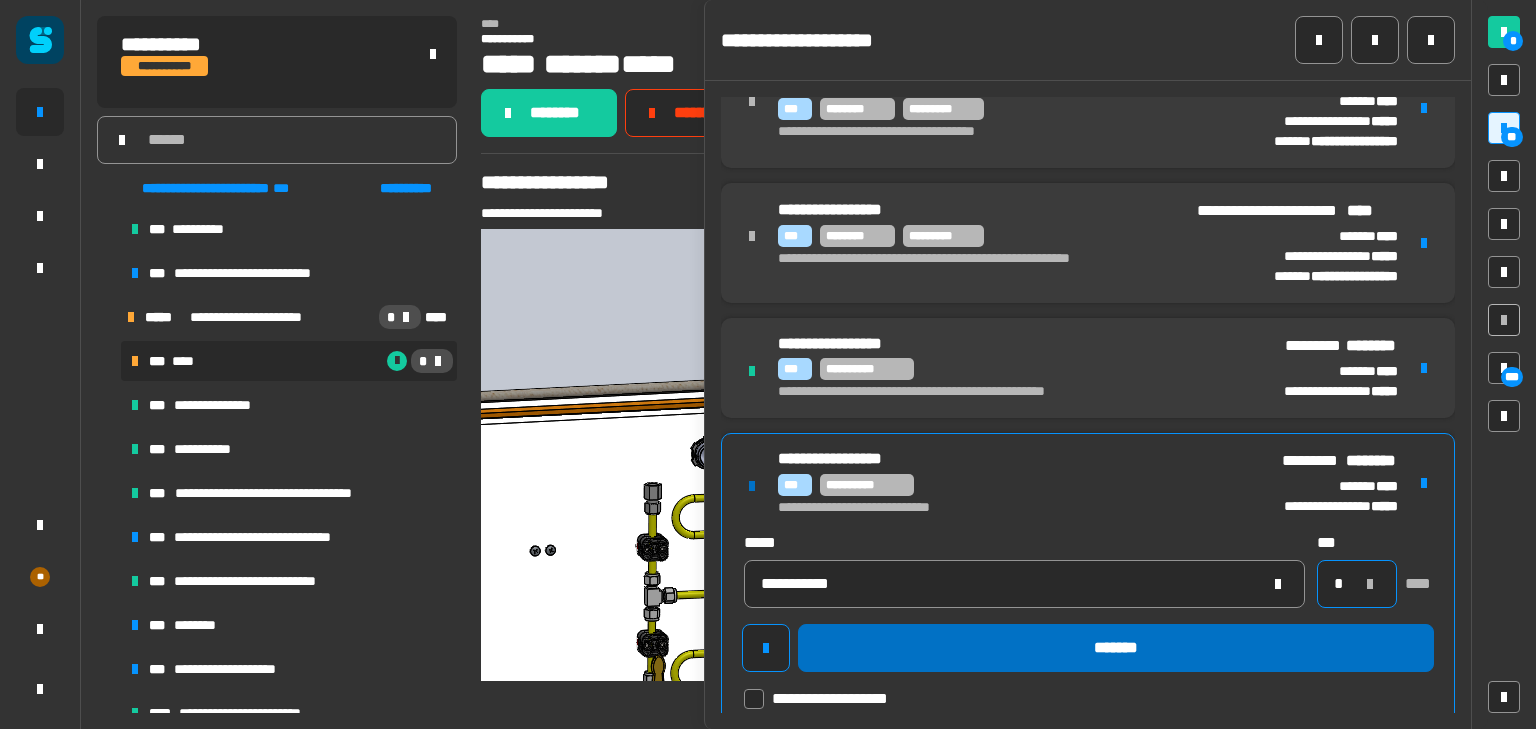 type on "*" 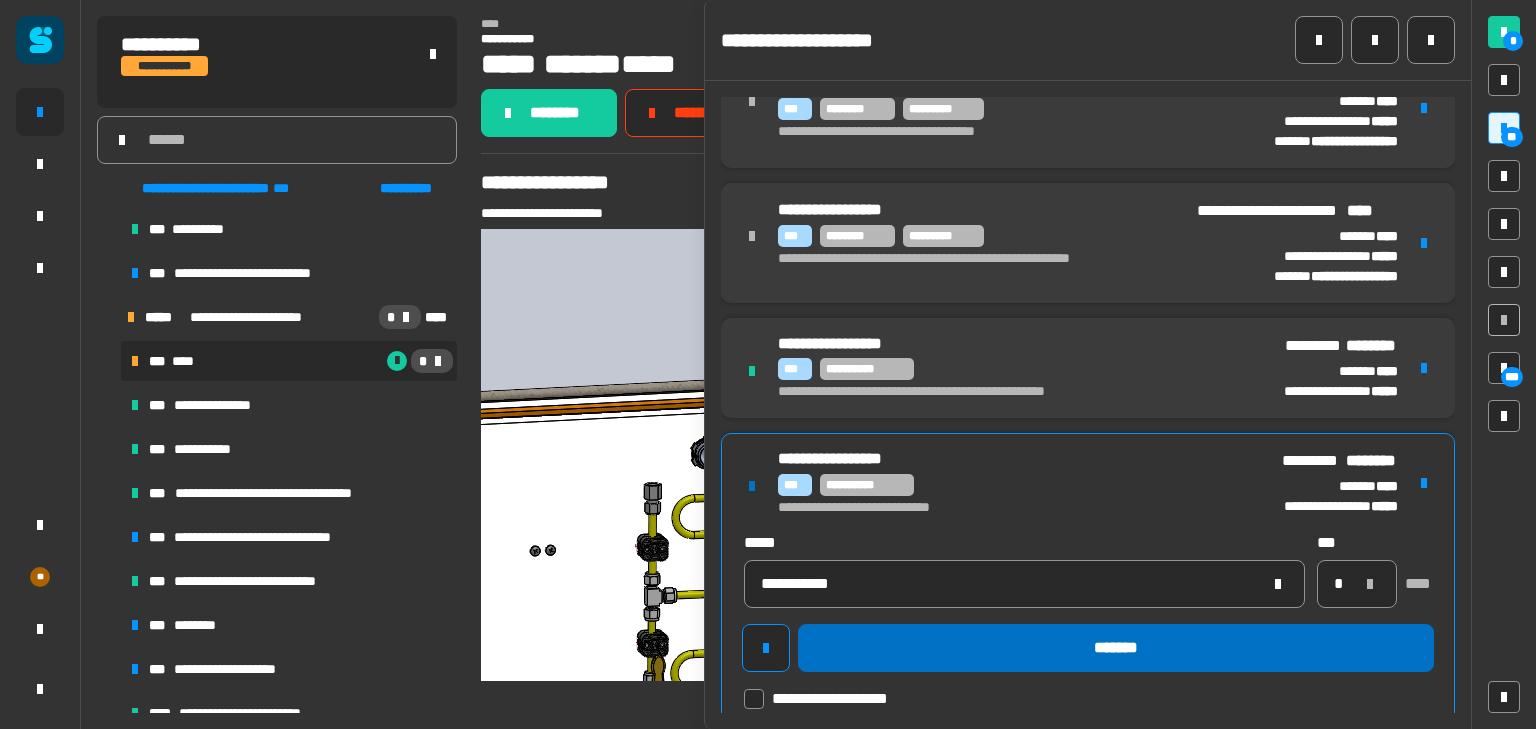 click on "*******" 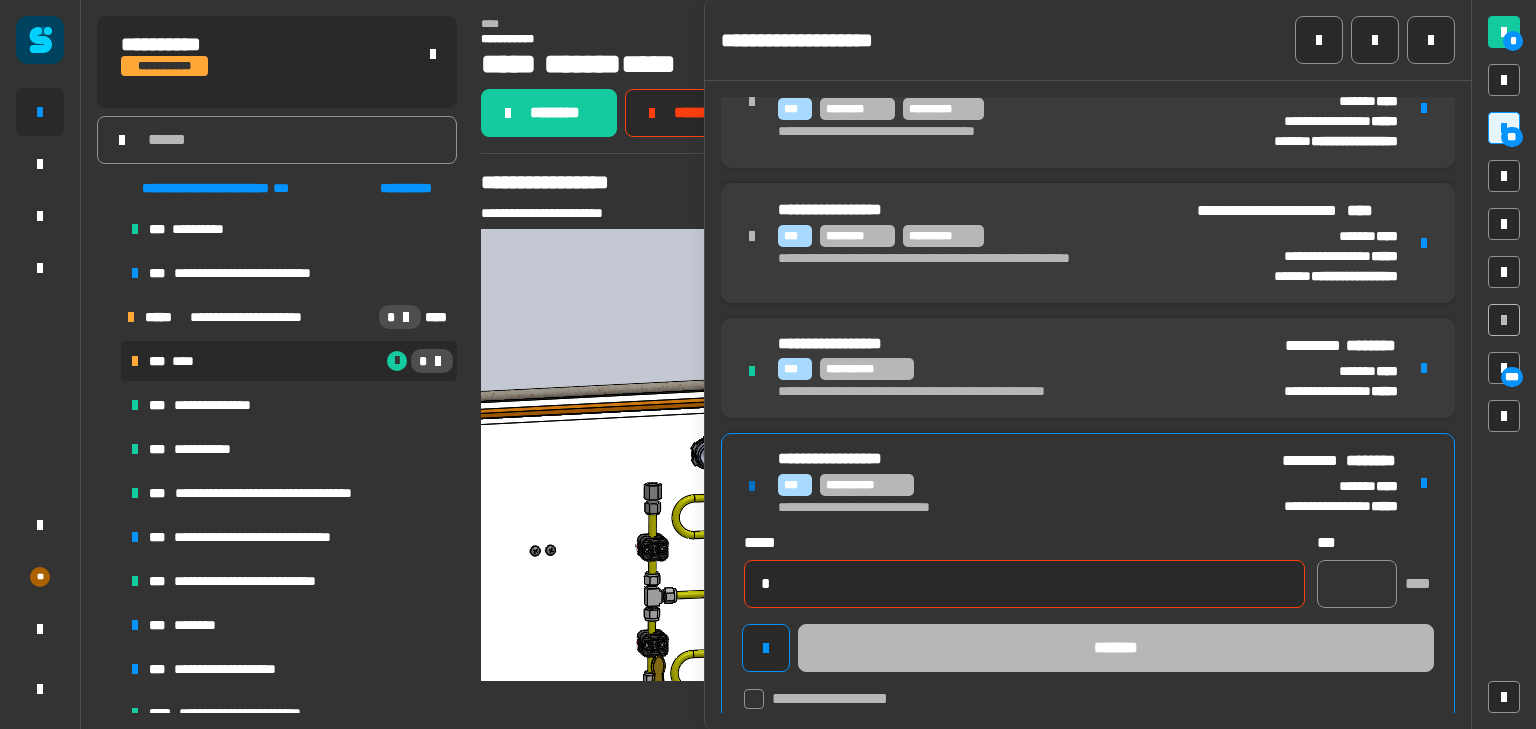 type 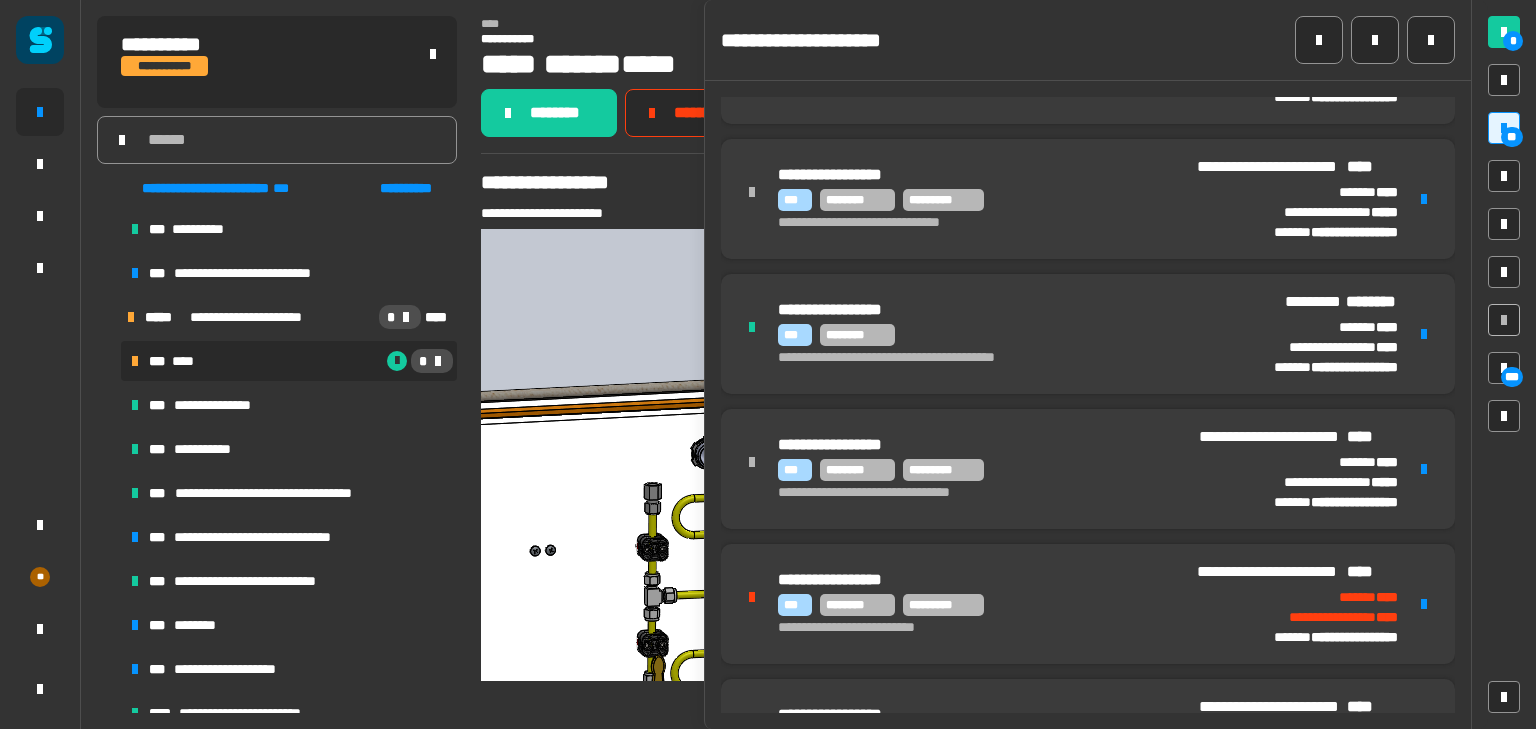 scroll, scrollTop: 2657, scrollLeft: 0, axis: vertical 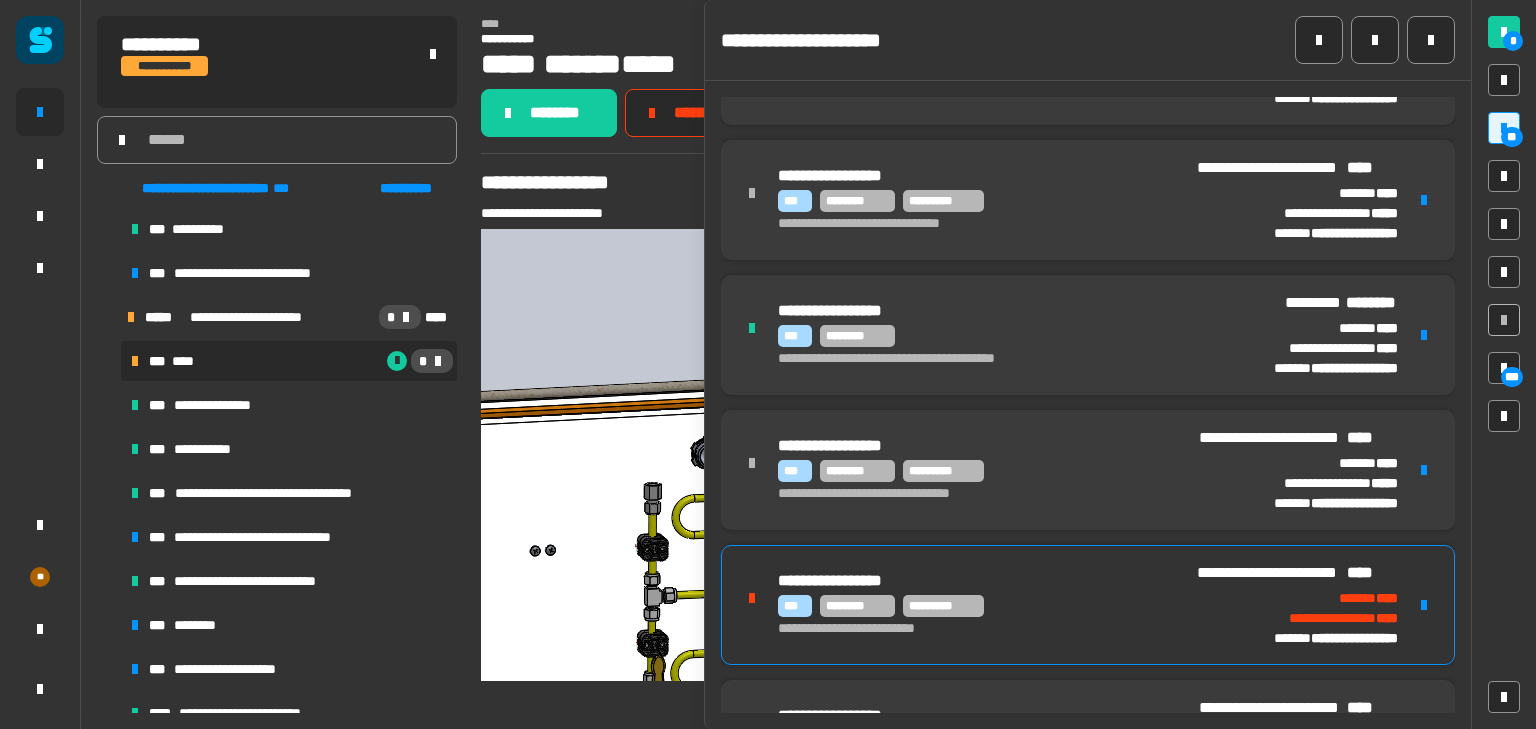 click on "**********" at bounding box center [1297, 605] 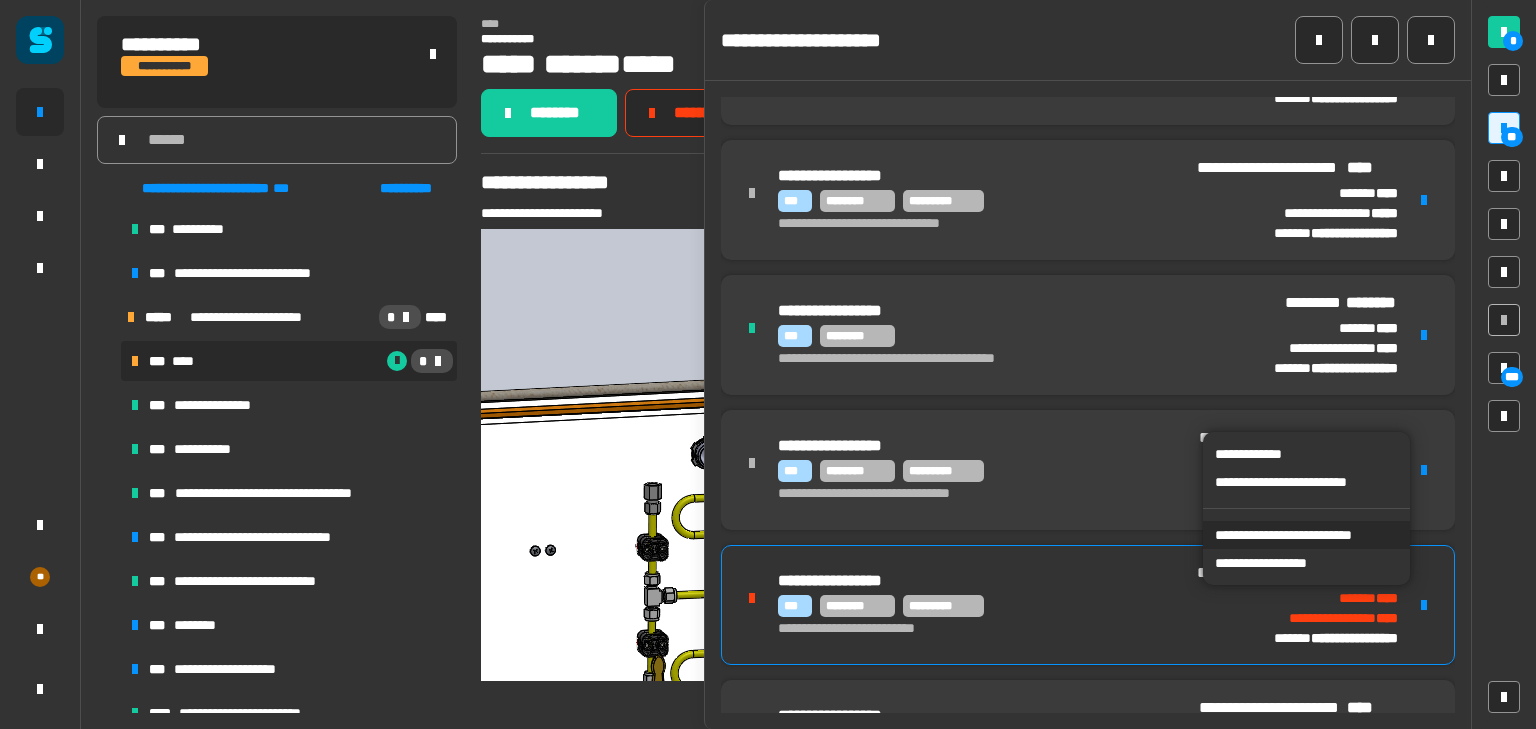 click on "**********" at bounding box center [1306, 535] 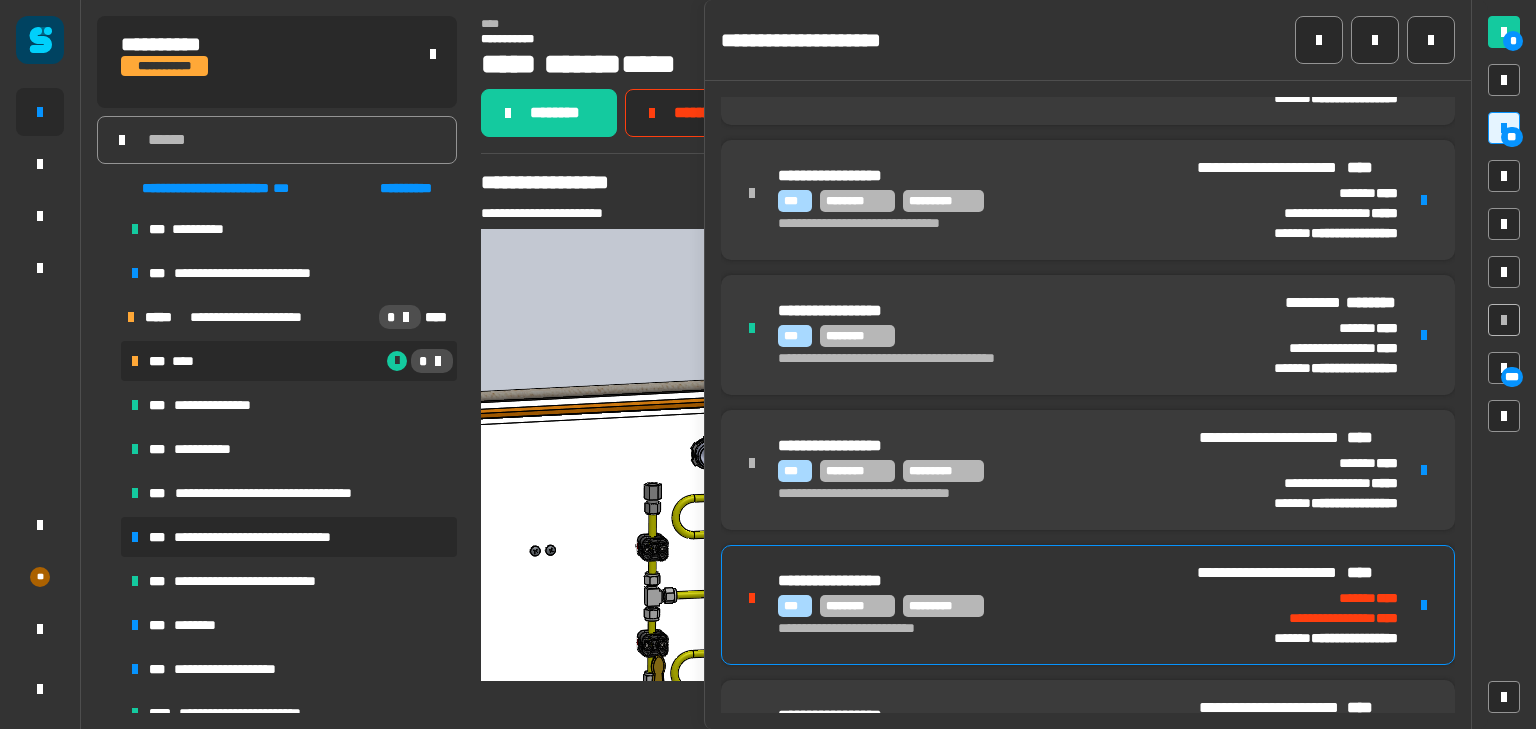 click on "**********" at bounding box center [272, 537] 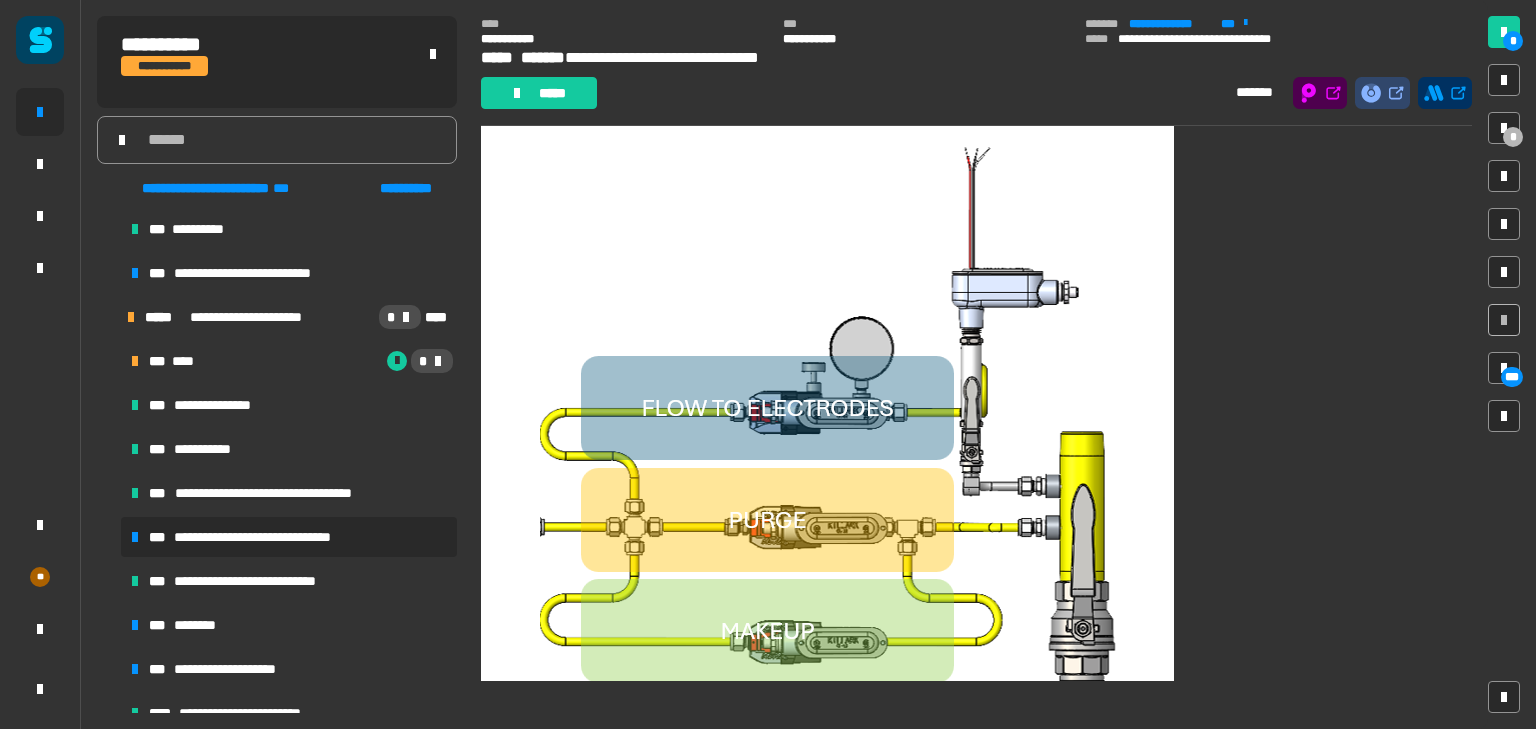 scroll, scrollTop: 151, scrollLeft: 0, axis: vertical 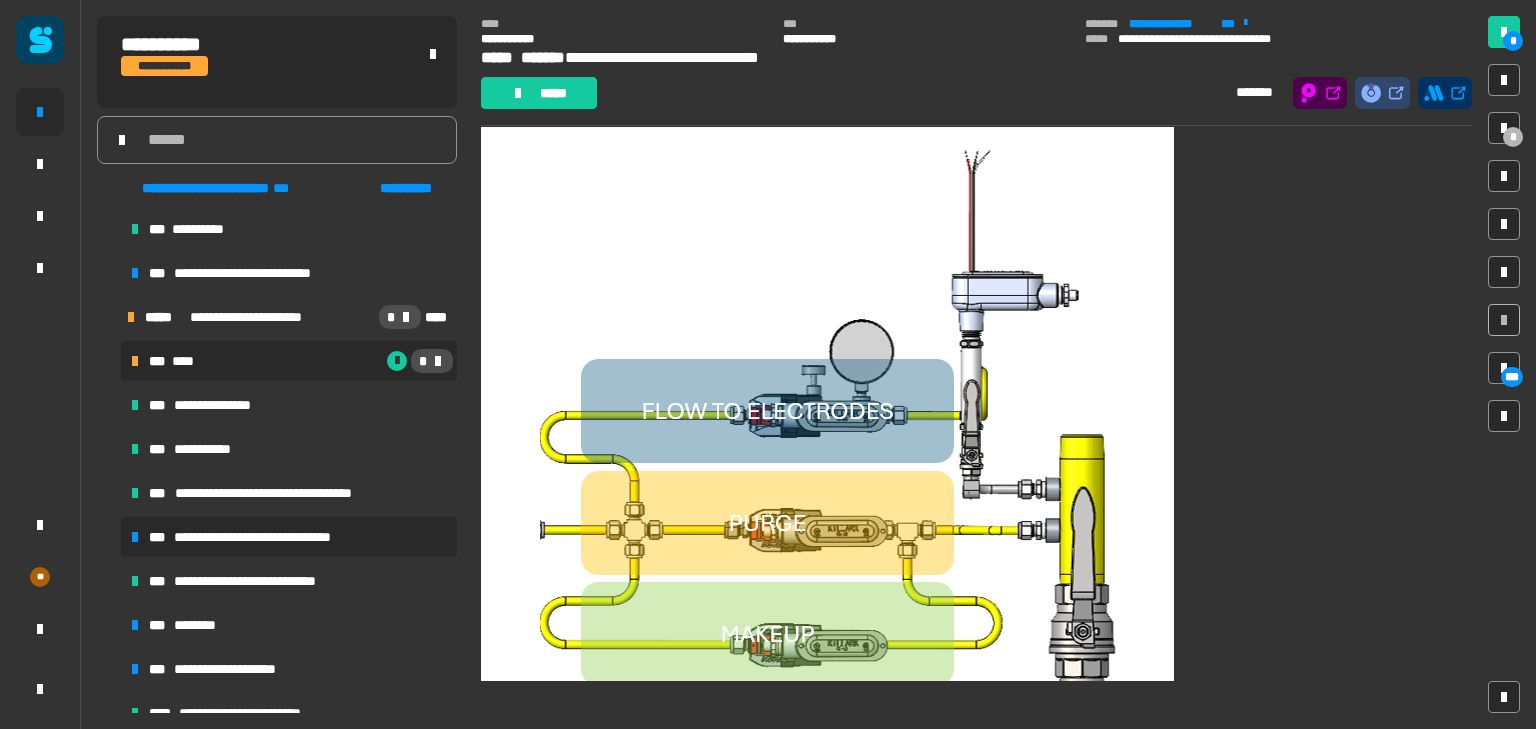 click on "*" at bounding box center [329, 361] 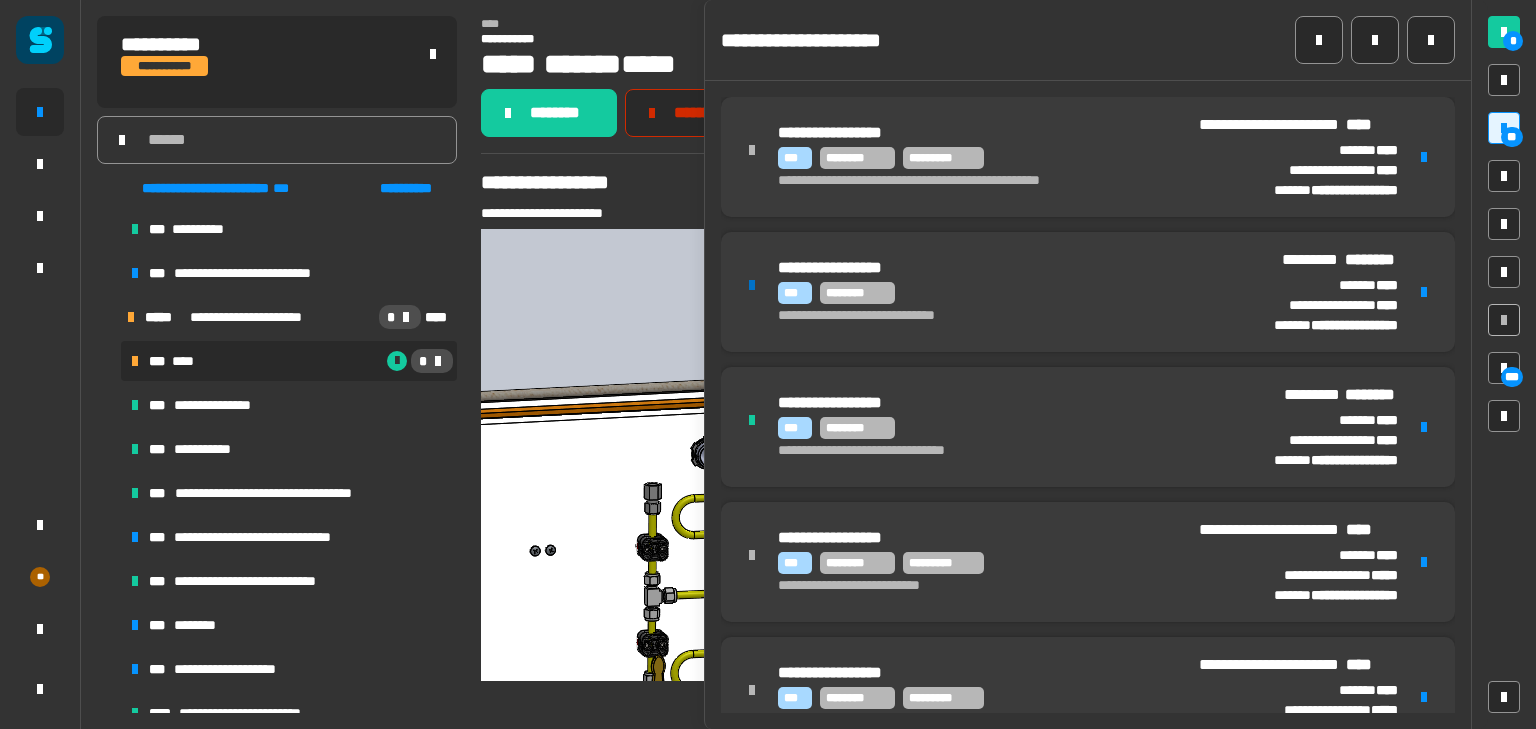 click on "*********" 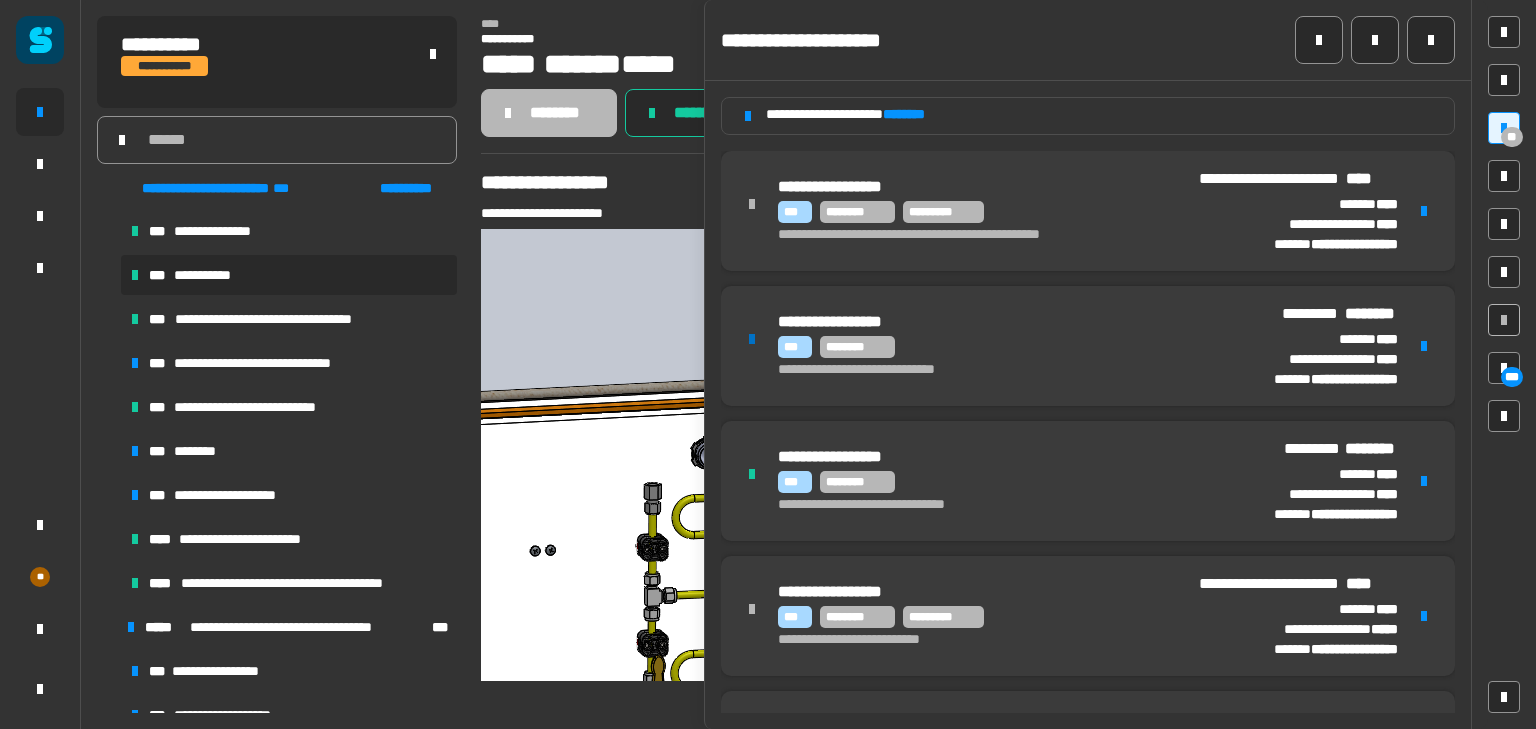 scroll, scrollTop: 220, scrollLeft: 0, axis: vertical 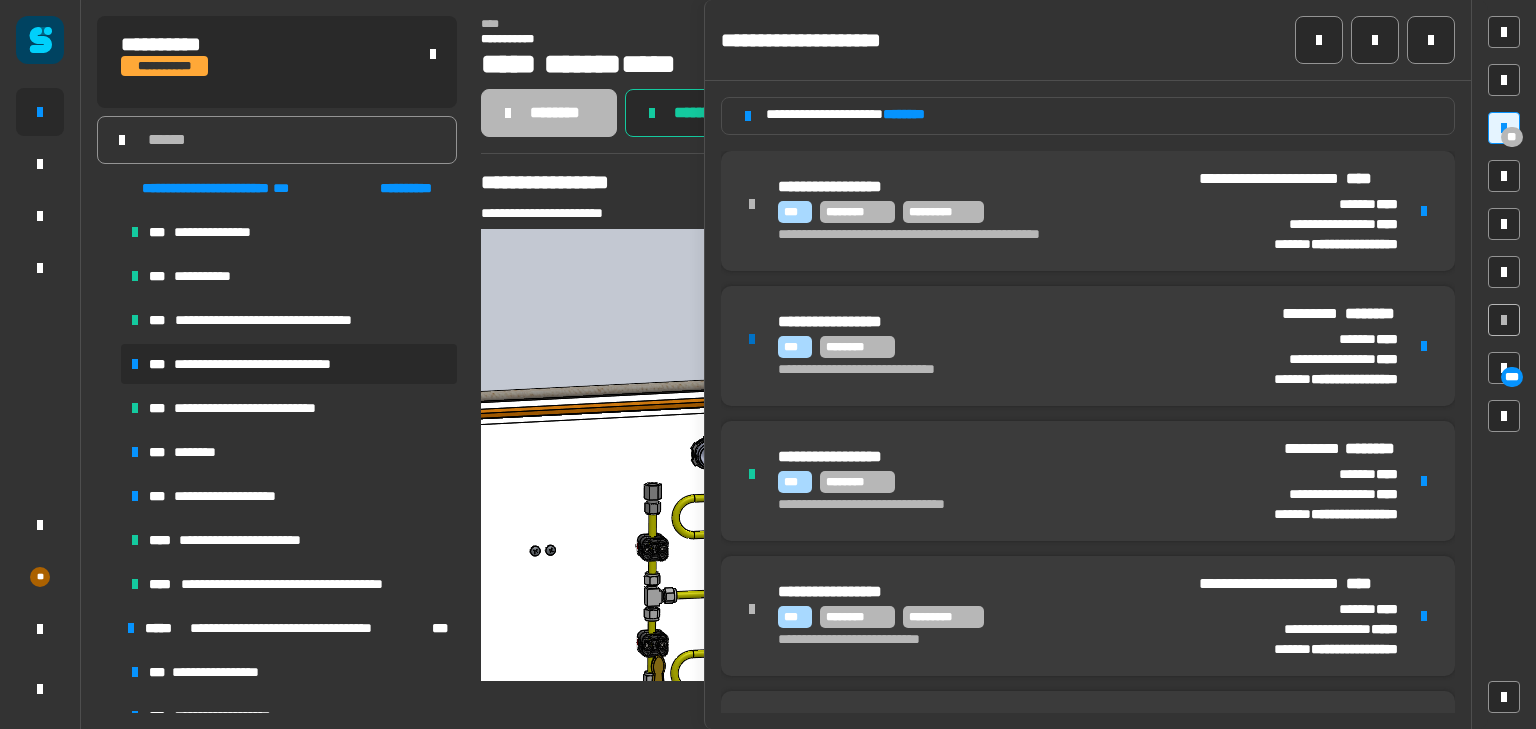 click on "**********" at bounding box center (272, 364) 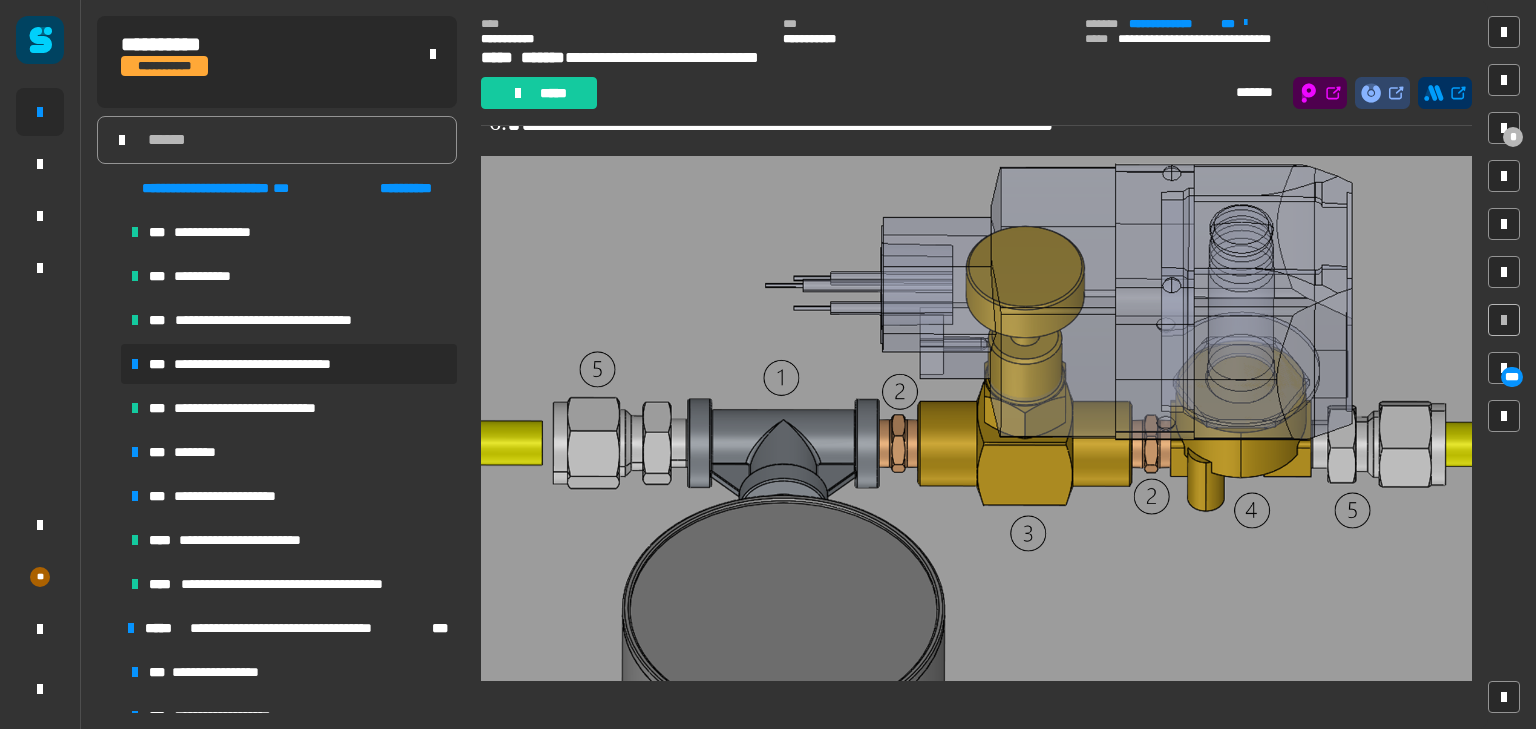 scroll, scrollTop: 2798, scrollLeft: 0, axis: vertical 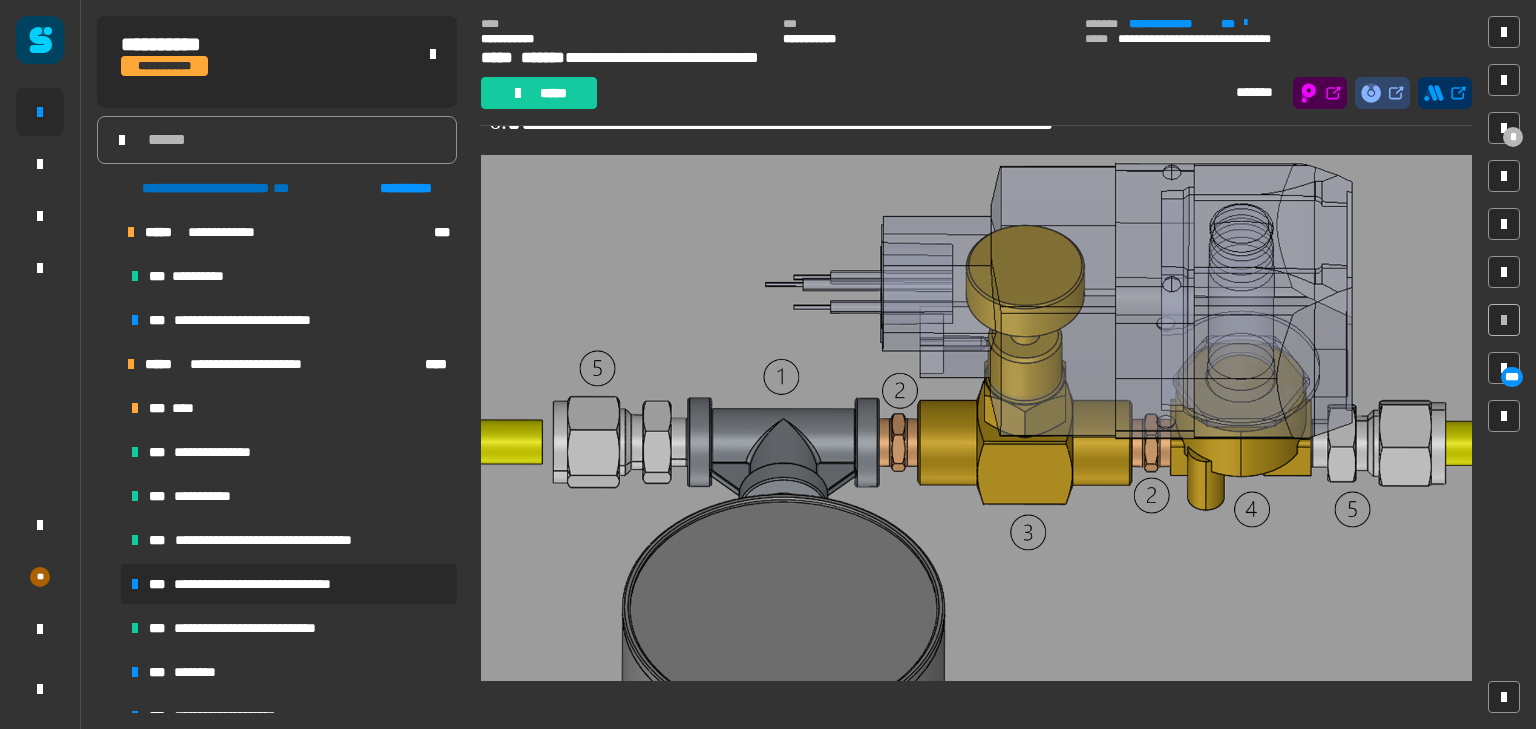 click on "**********" 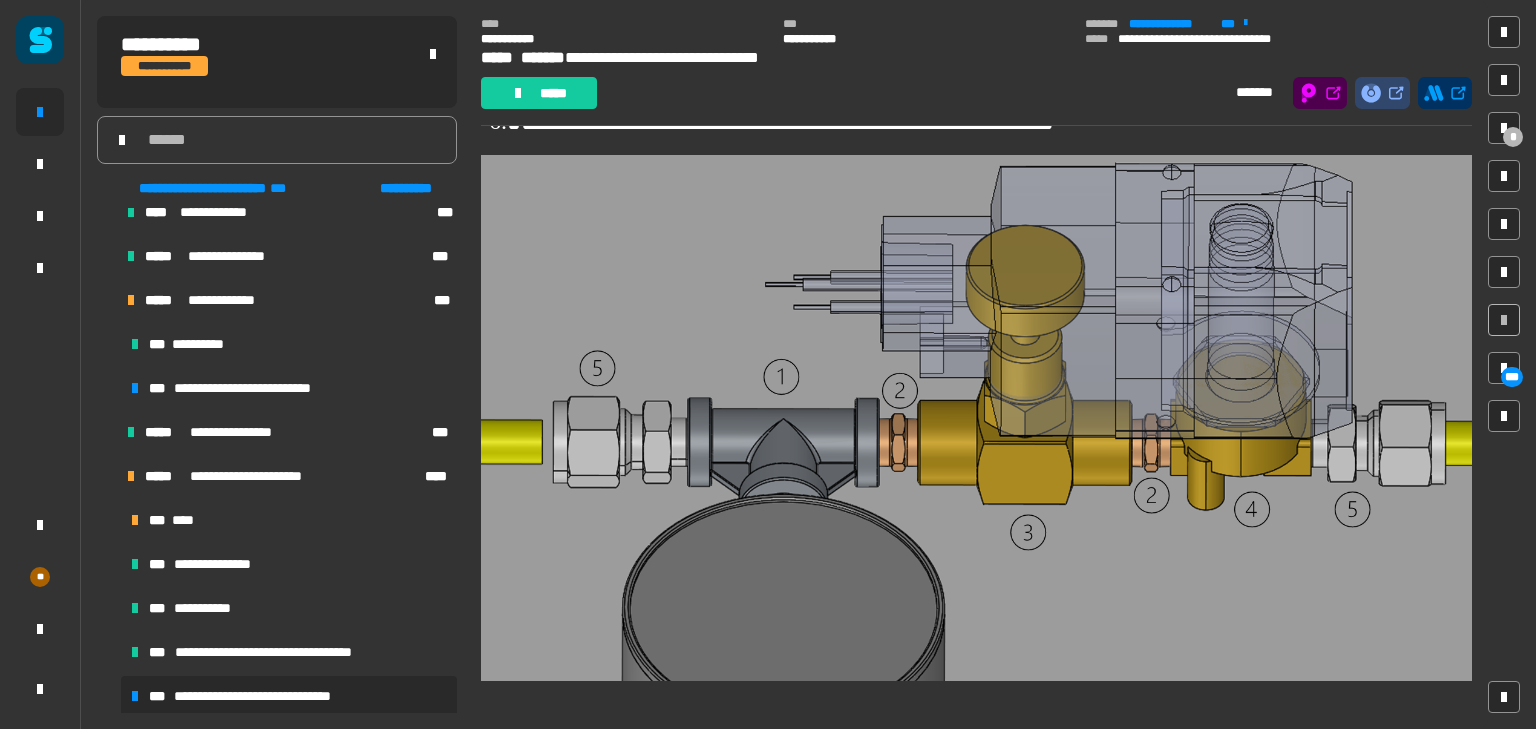 scroll, scrollTop: 16, scrollLeft: 0, axis: vertical 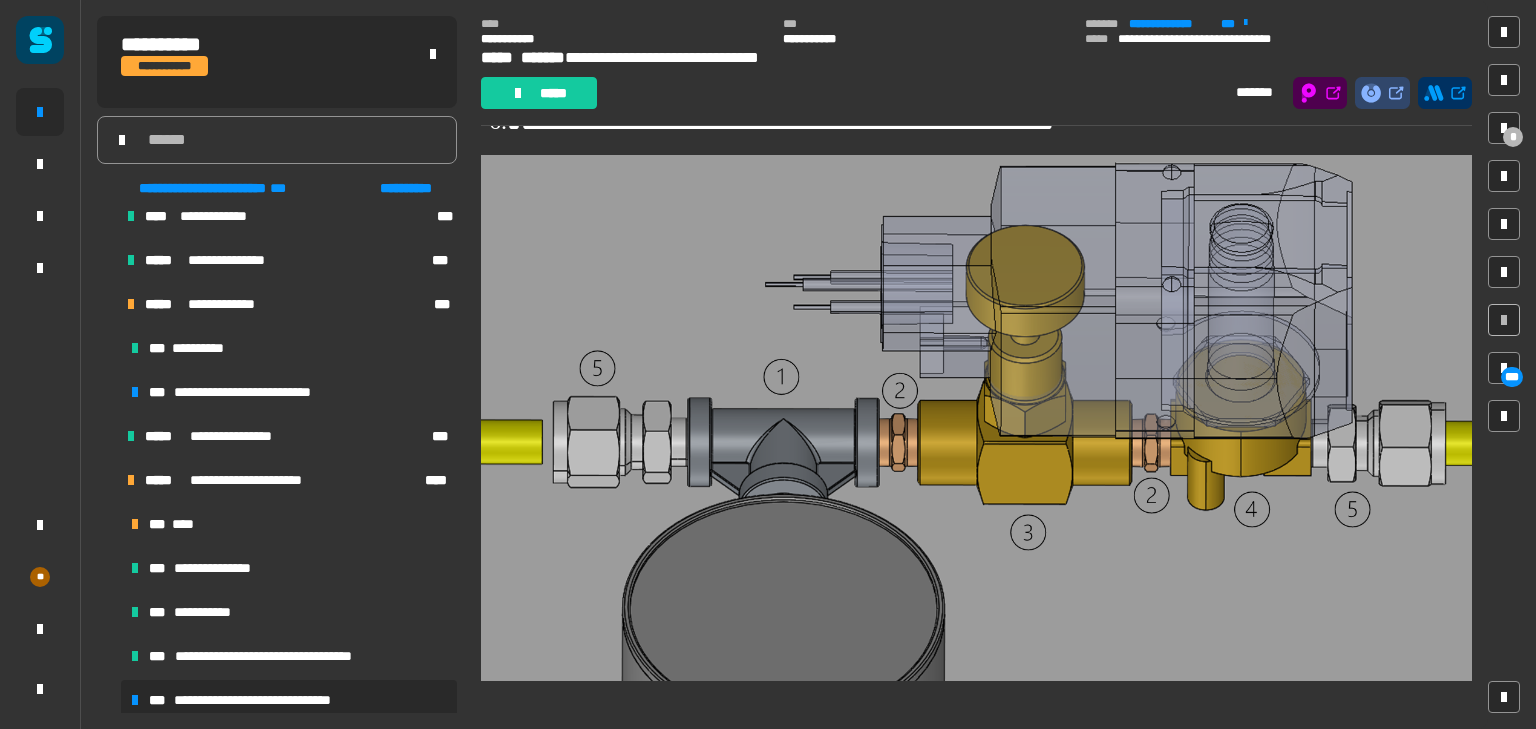 click at bounding box center [107, 436] 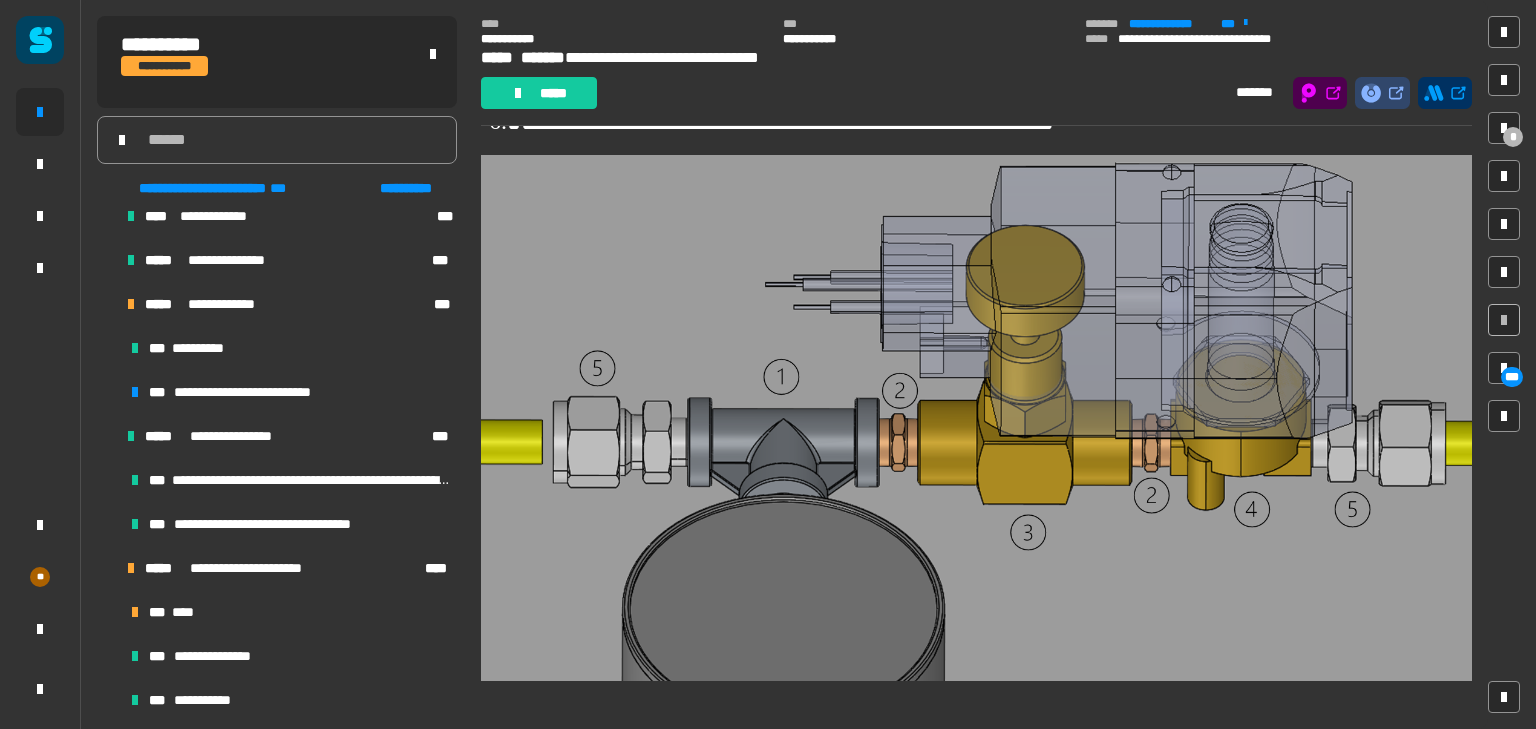 scroll, scrollTop: 0, scrollLeft: 0, axis: both 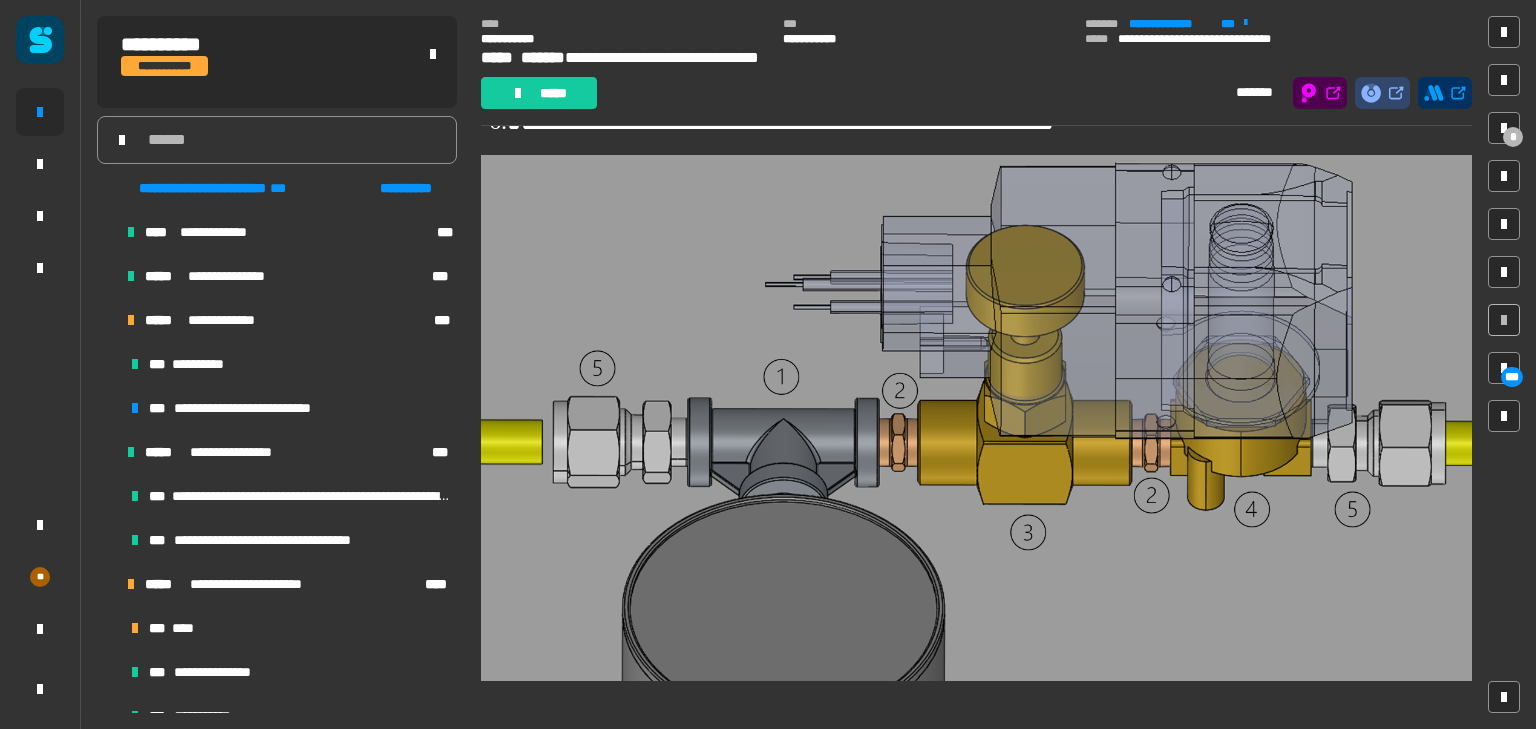 click at bounding box center (107, 452) 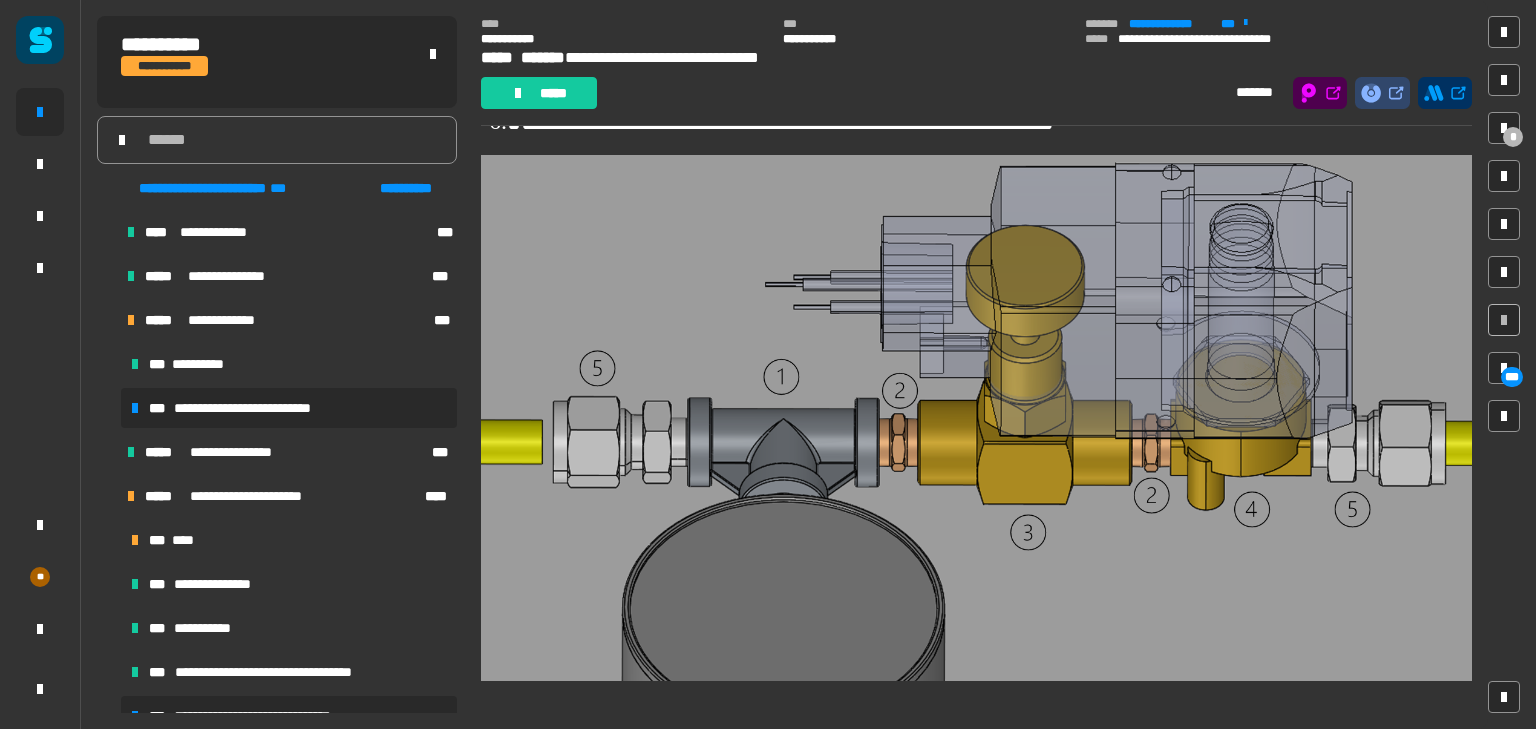click on "**********" at bounding box center [252, 408] 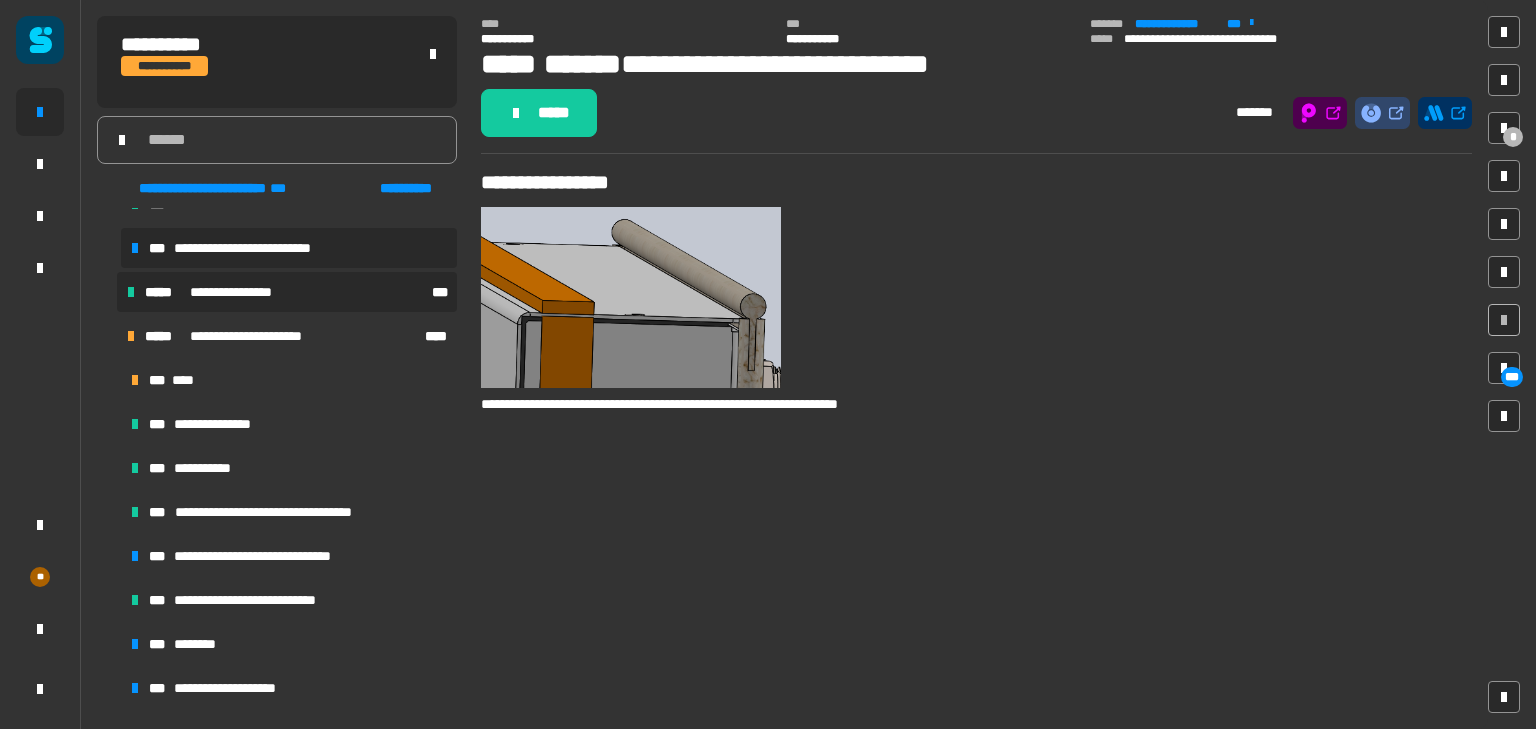 scroll, scrollTop: 166, scrollLeft: 0, axis: vertical 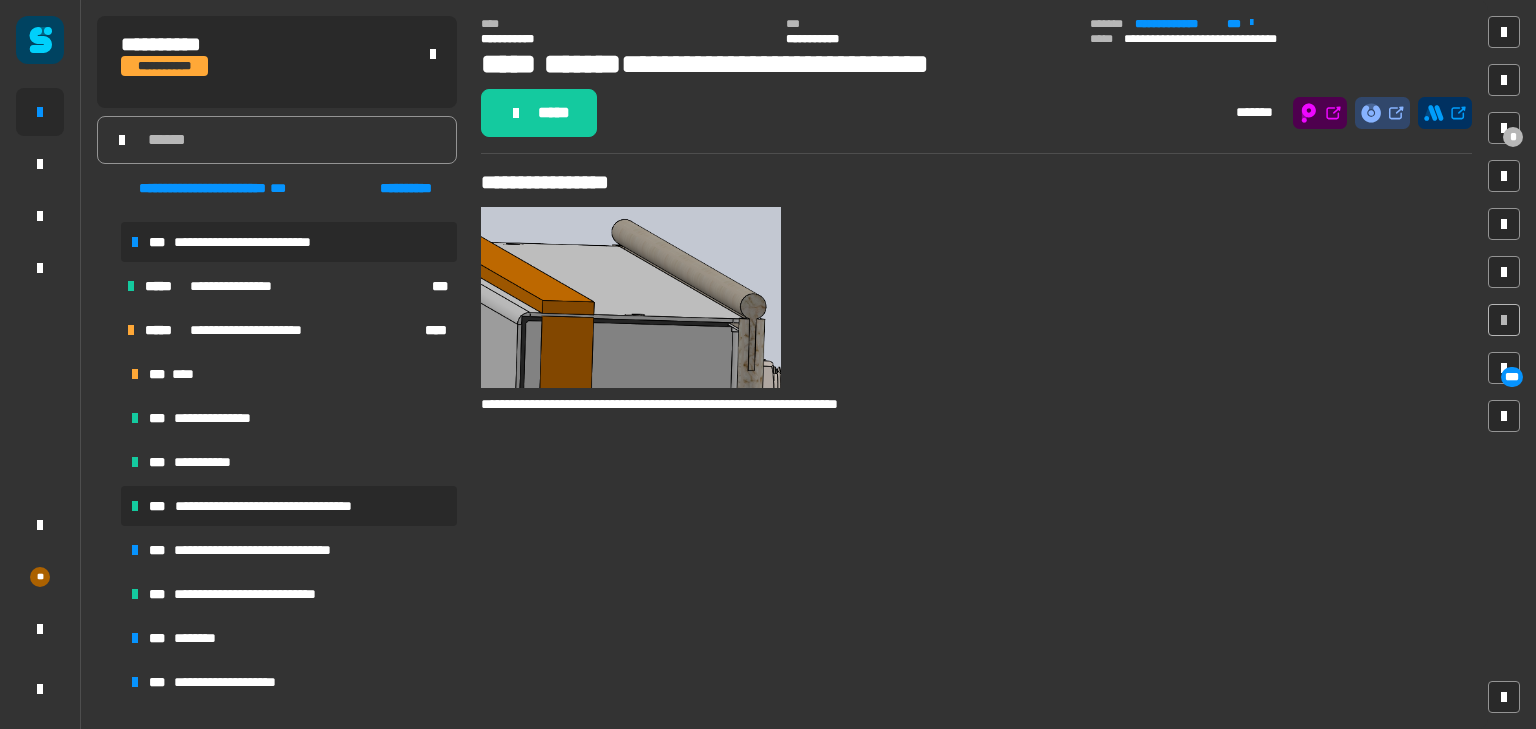 click on "**********" at bounding box center (282, 506) 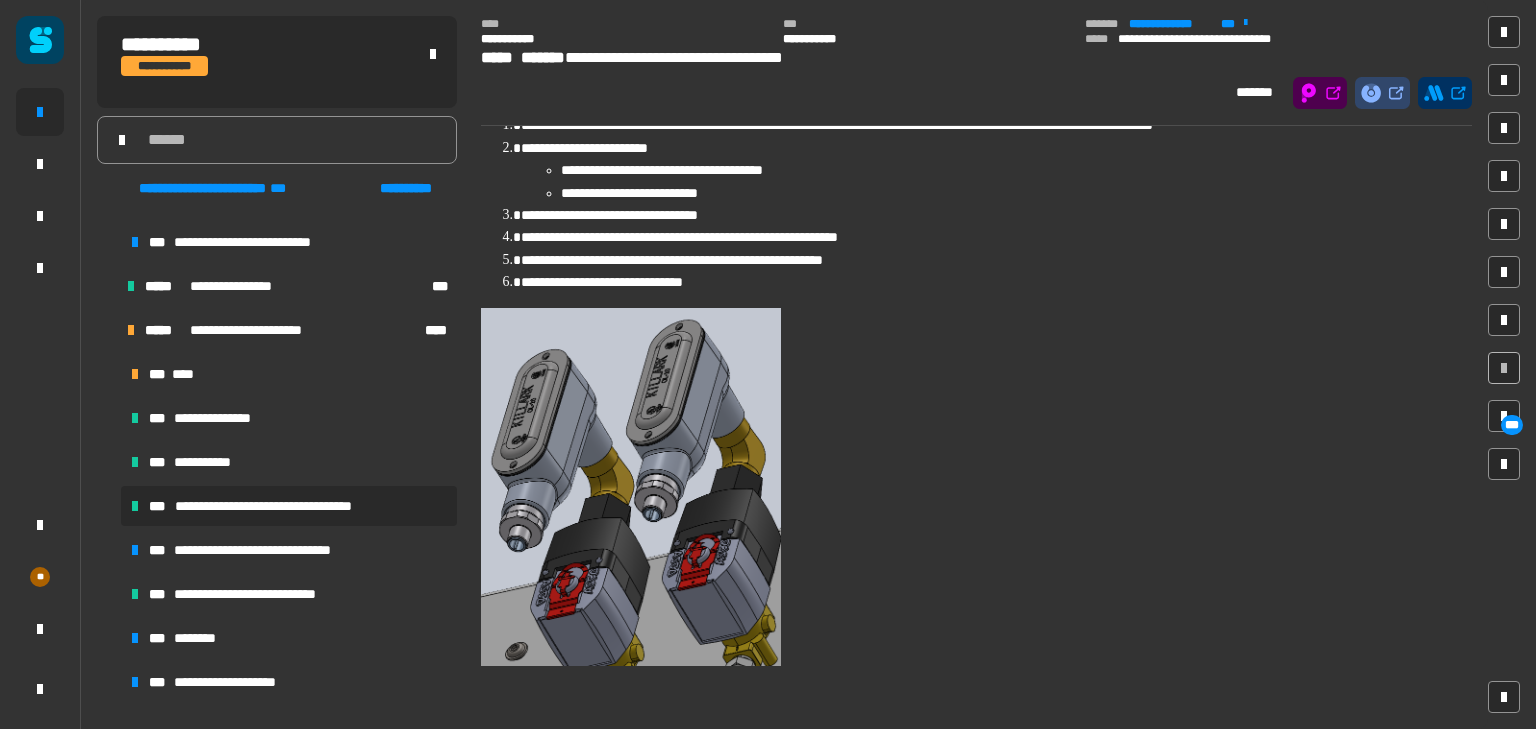 scroll, scrollTop: 0, scrollLeft: 0, axis: both 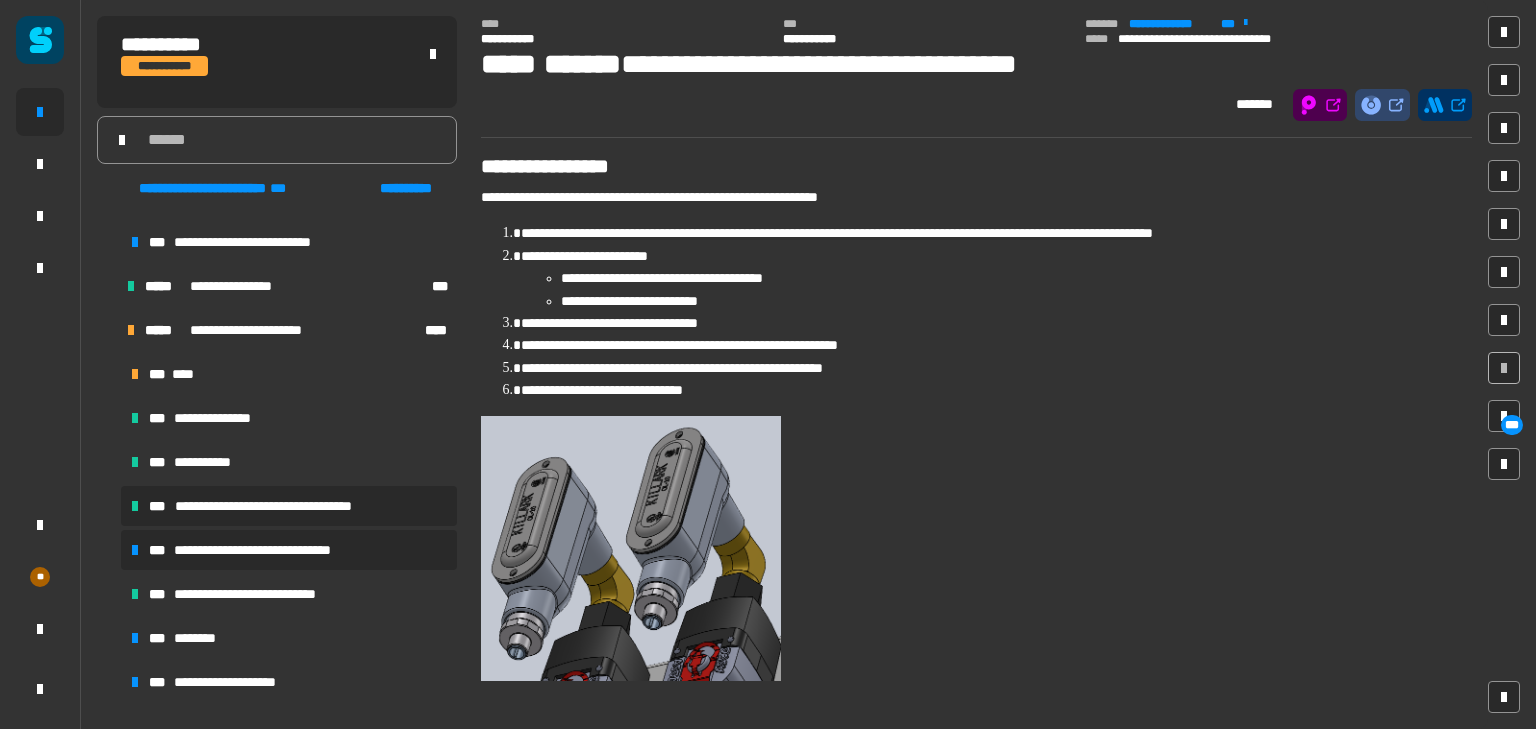 click on "**********" at bounding box center (272, 550) 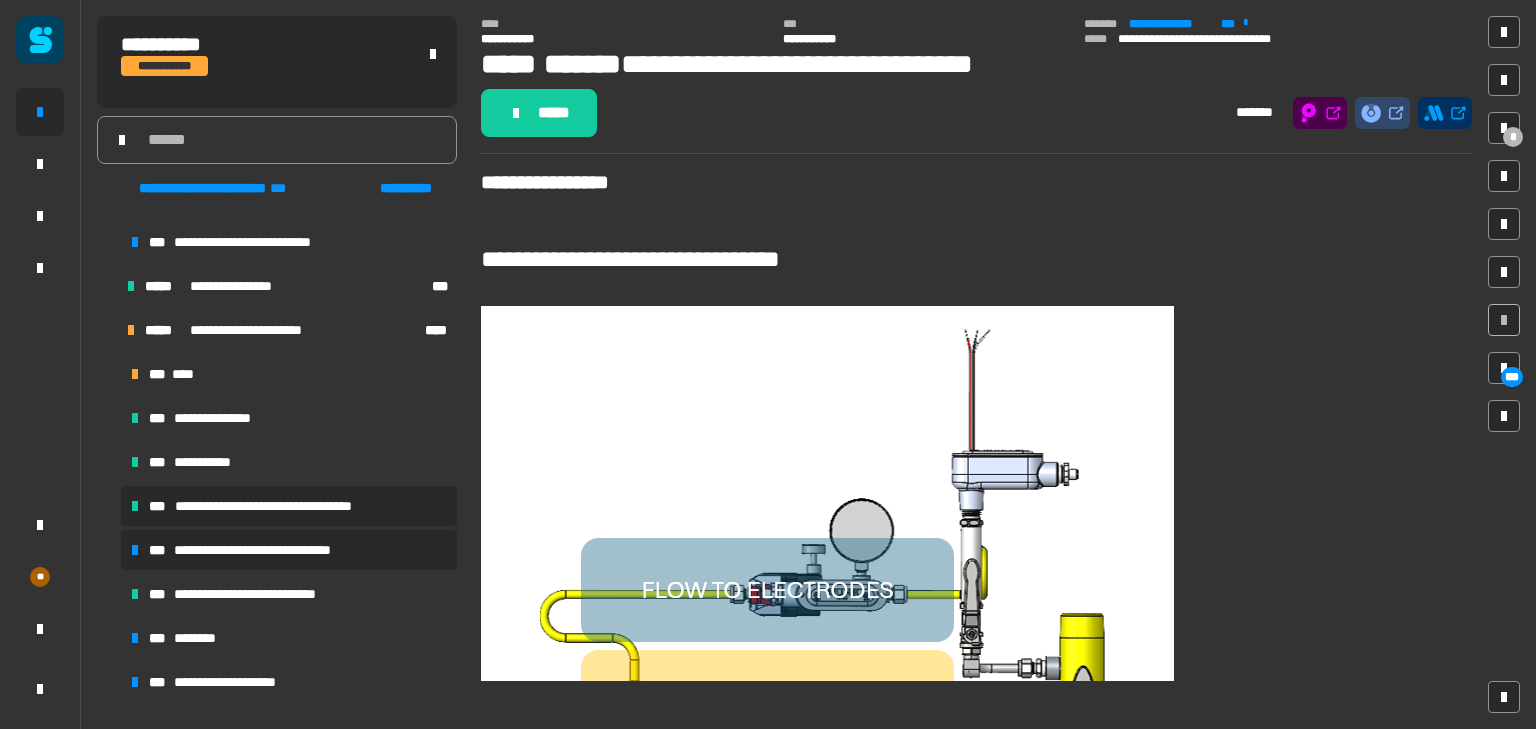 click on "**********" at bounding box center [282, 506] 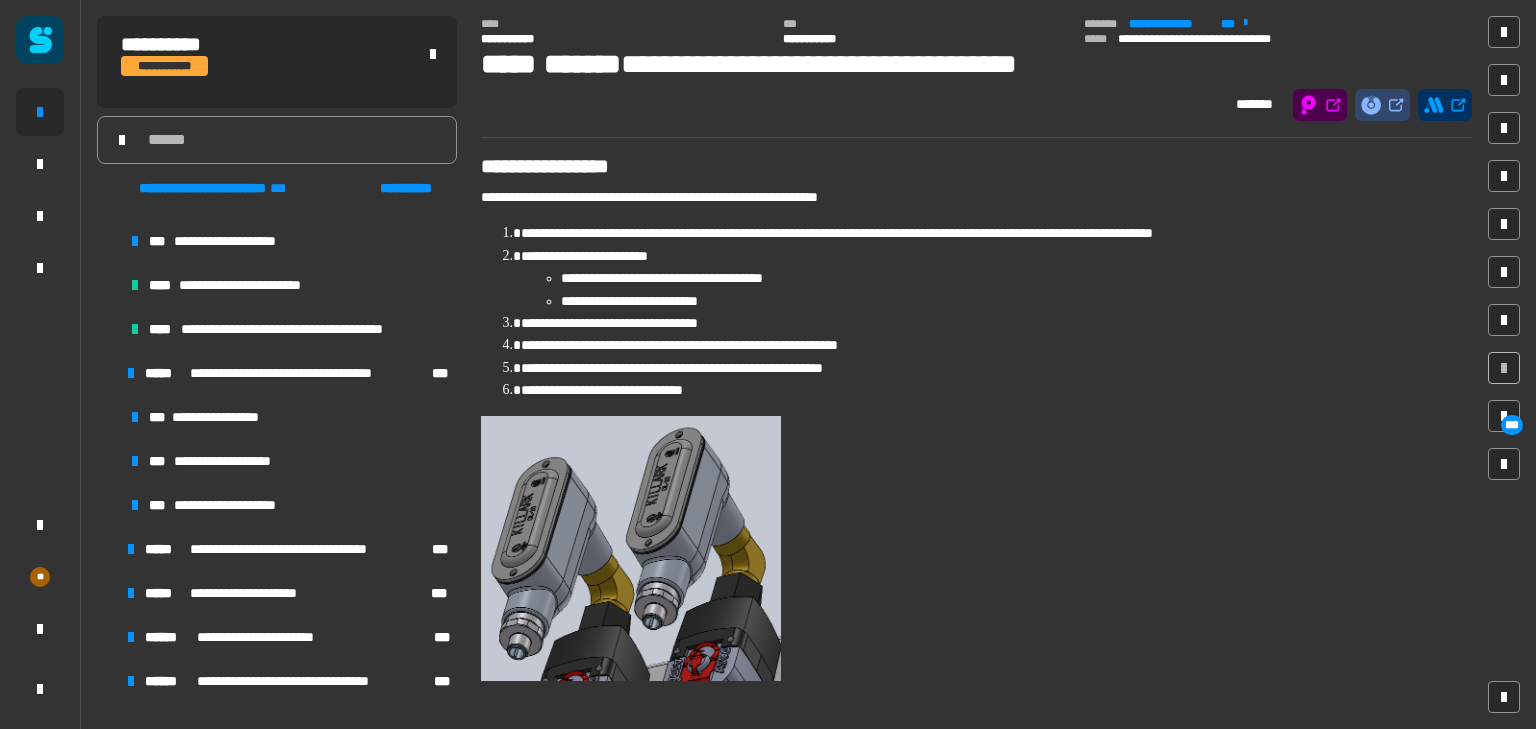 scroll, scrollTop: 638, scrollLeft: 0, axis: vertical 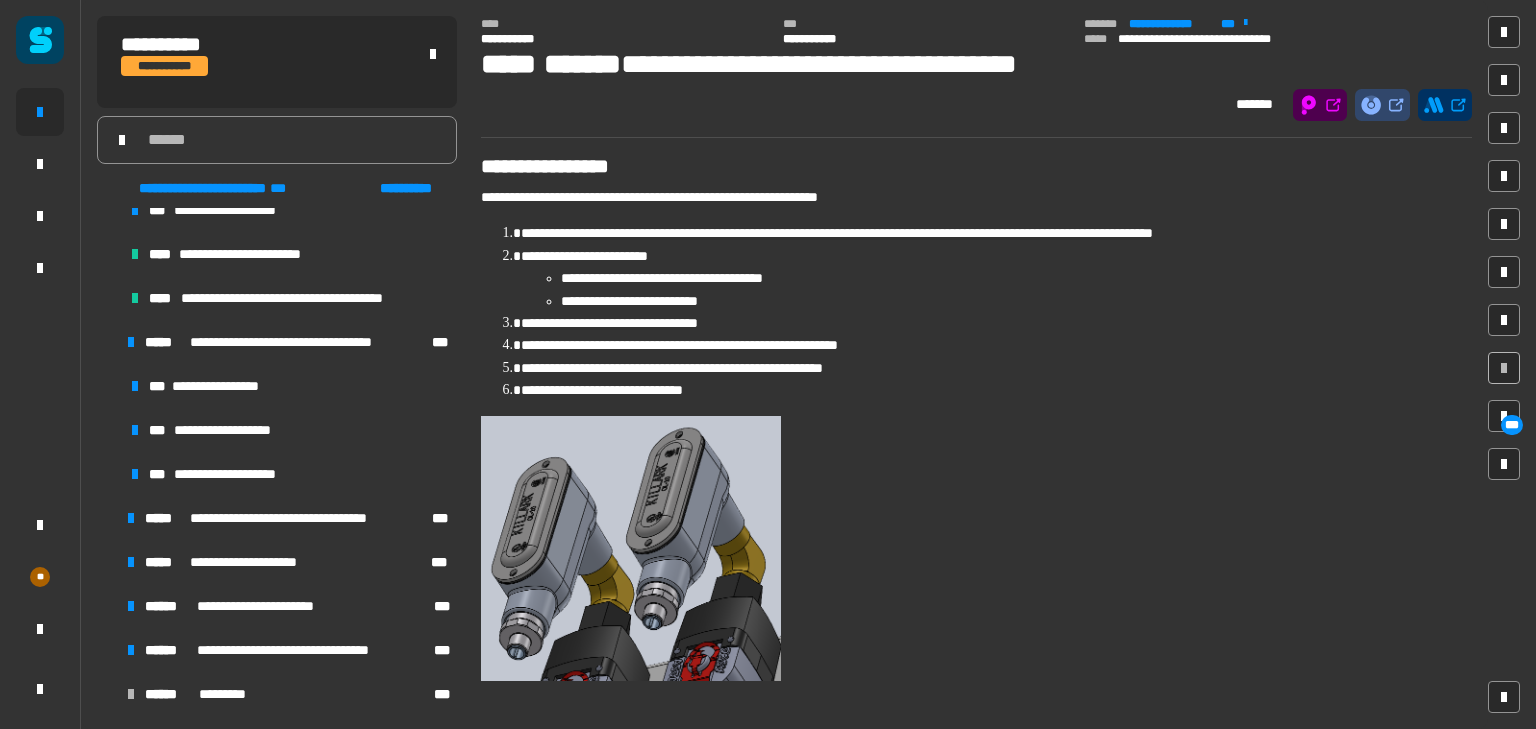 click at bounding box center (107, 518) 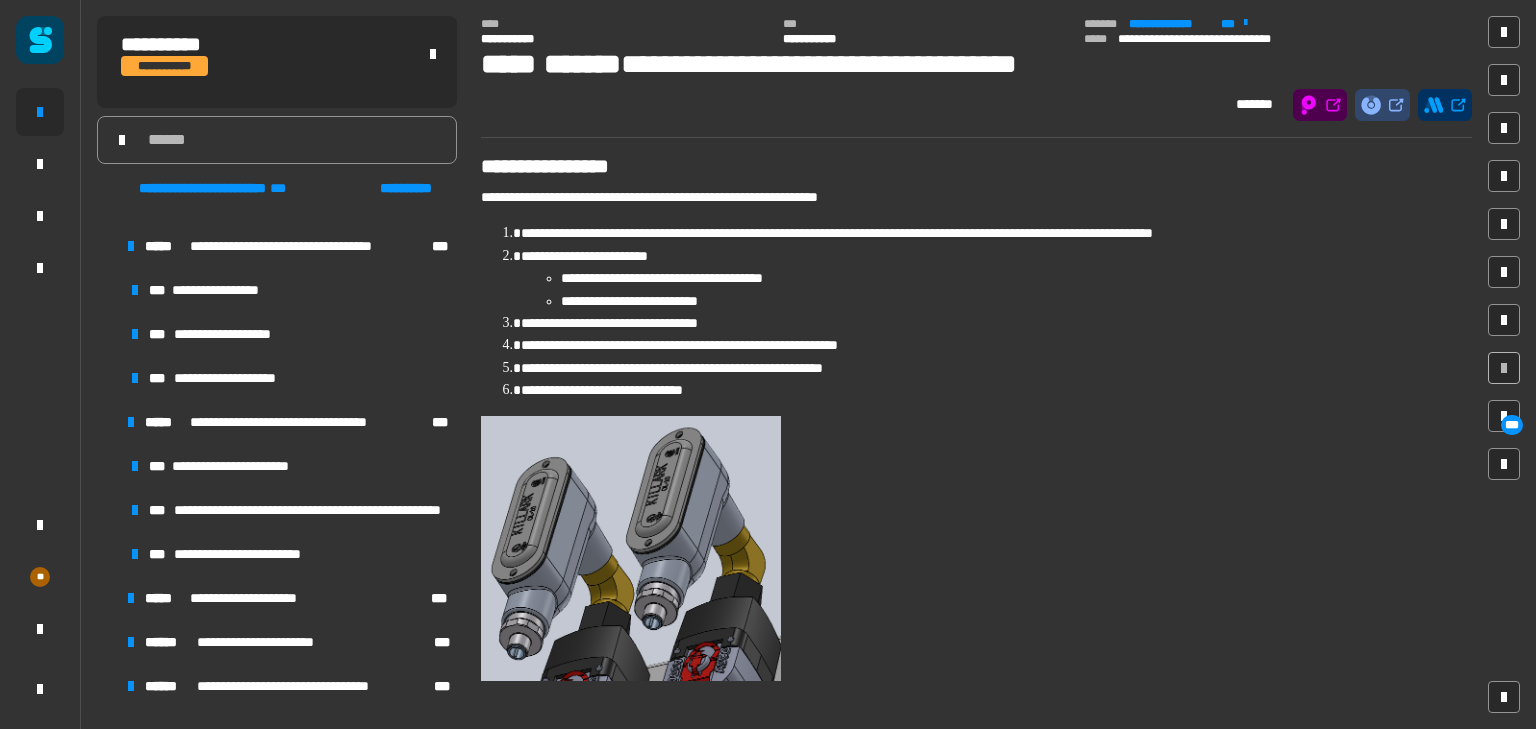 scroll, scrollTop: 770, scrollLeft: 0, axis: vertical 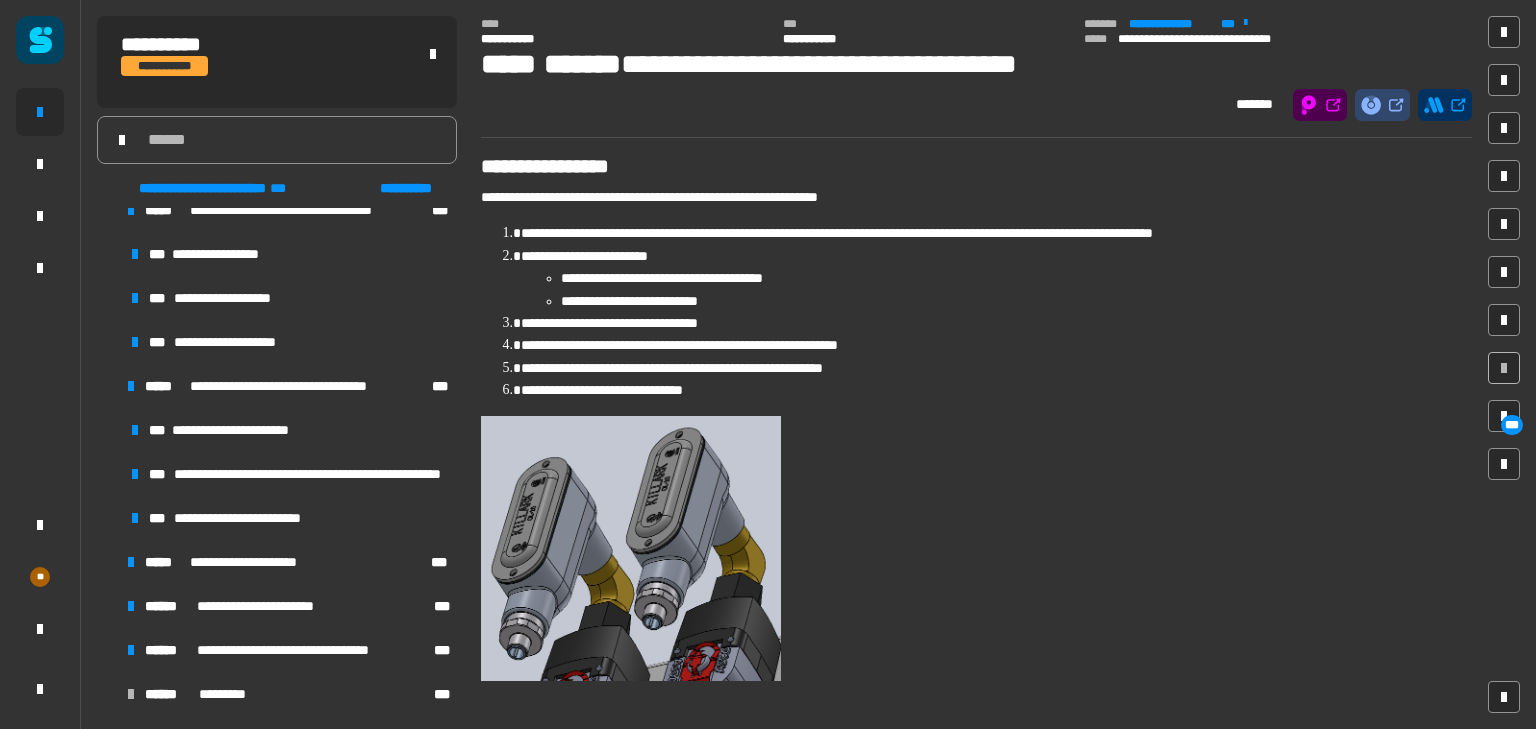 click at bounding box center (107, 562) 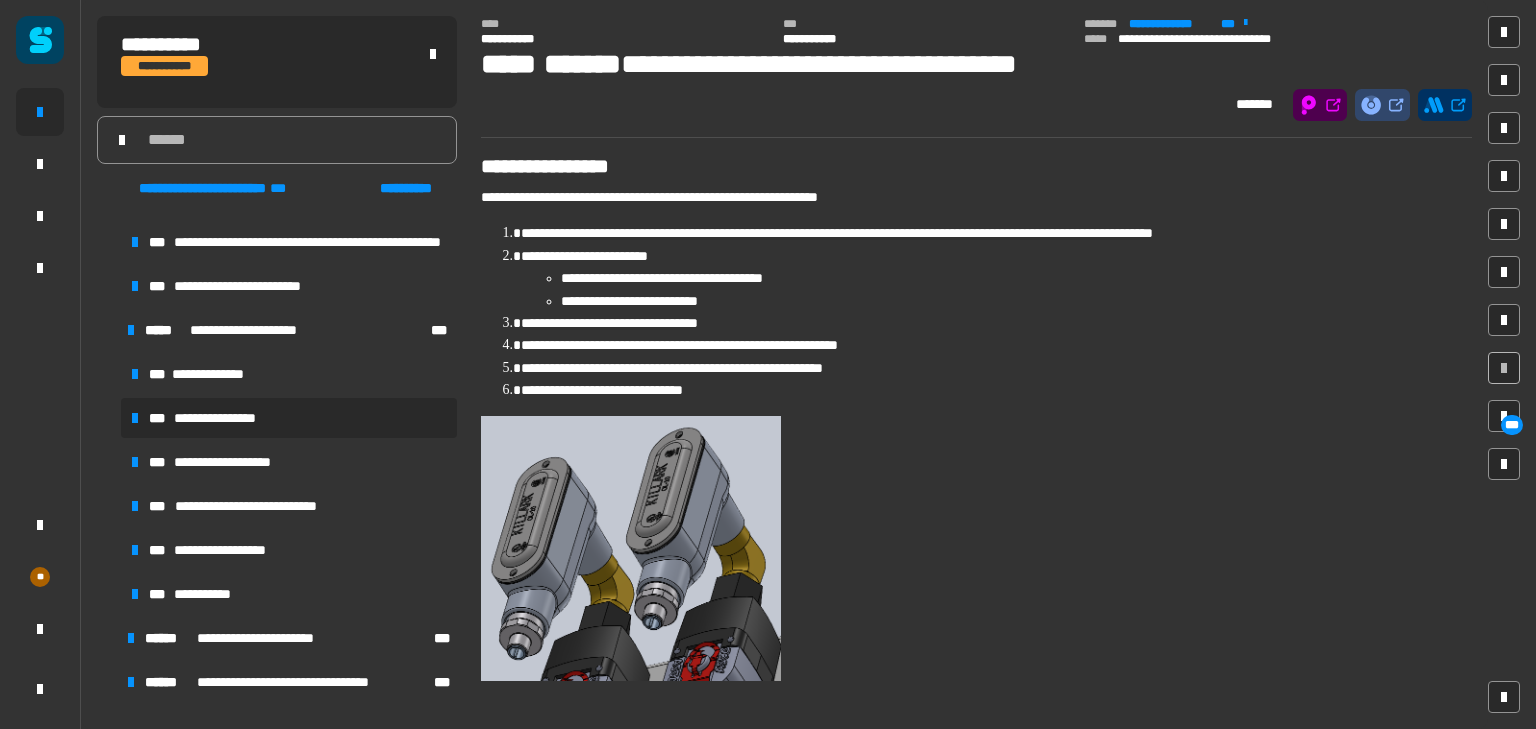 scroll, scrollTop: 1034, scrollLeft: 0, axis: vertical 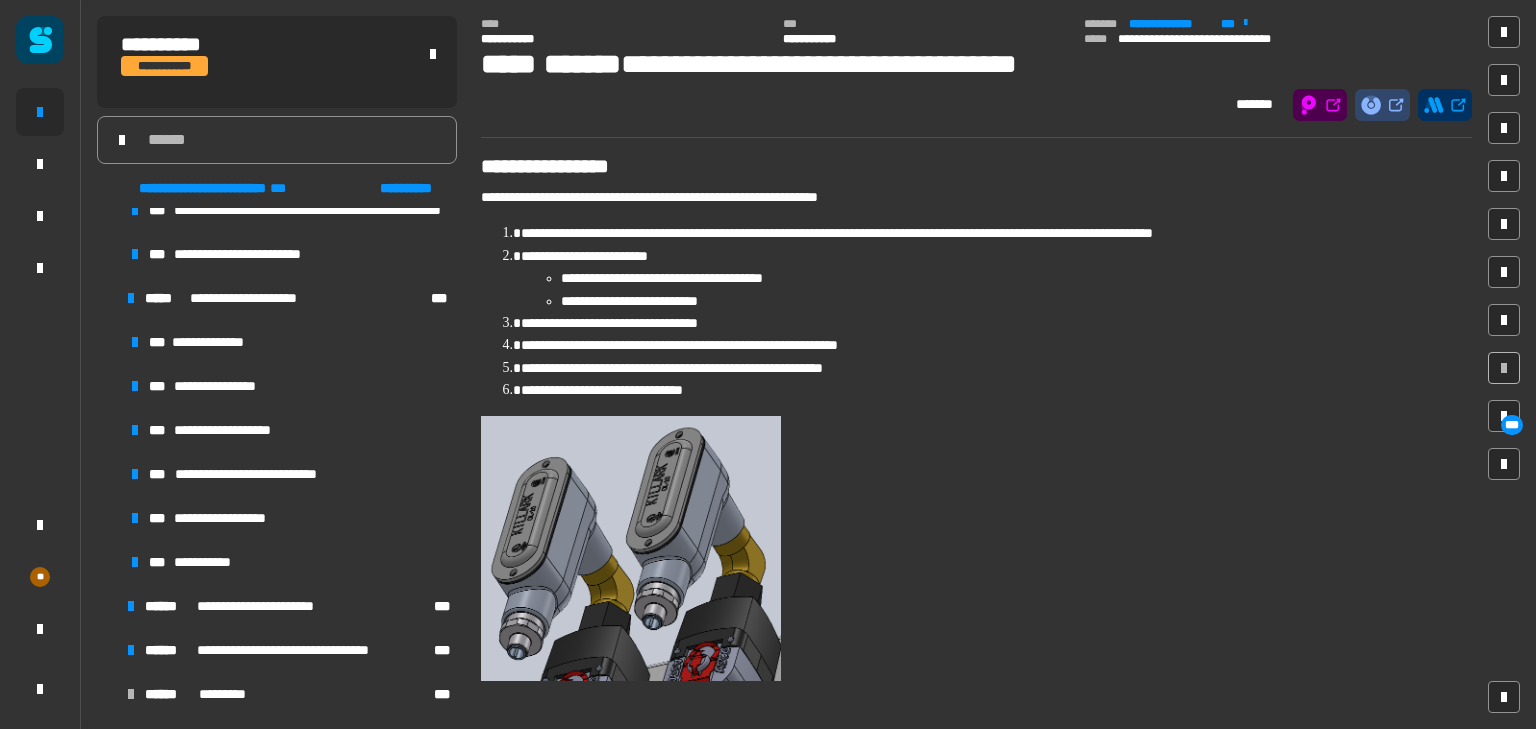 click at bounding box center [107, 606] 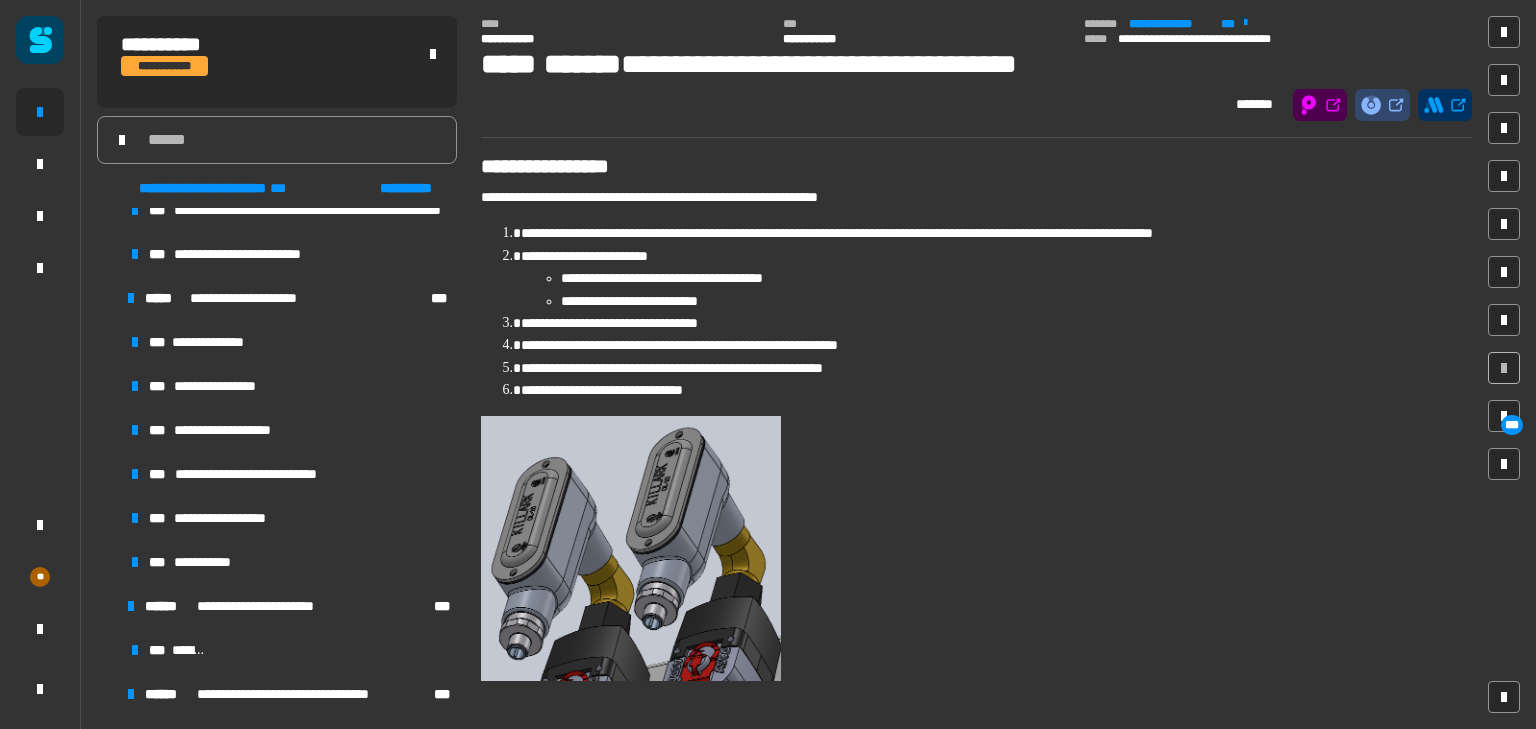 scroll, scrollTop: 1078, scrollLeft: 0, axis: vertical 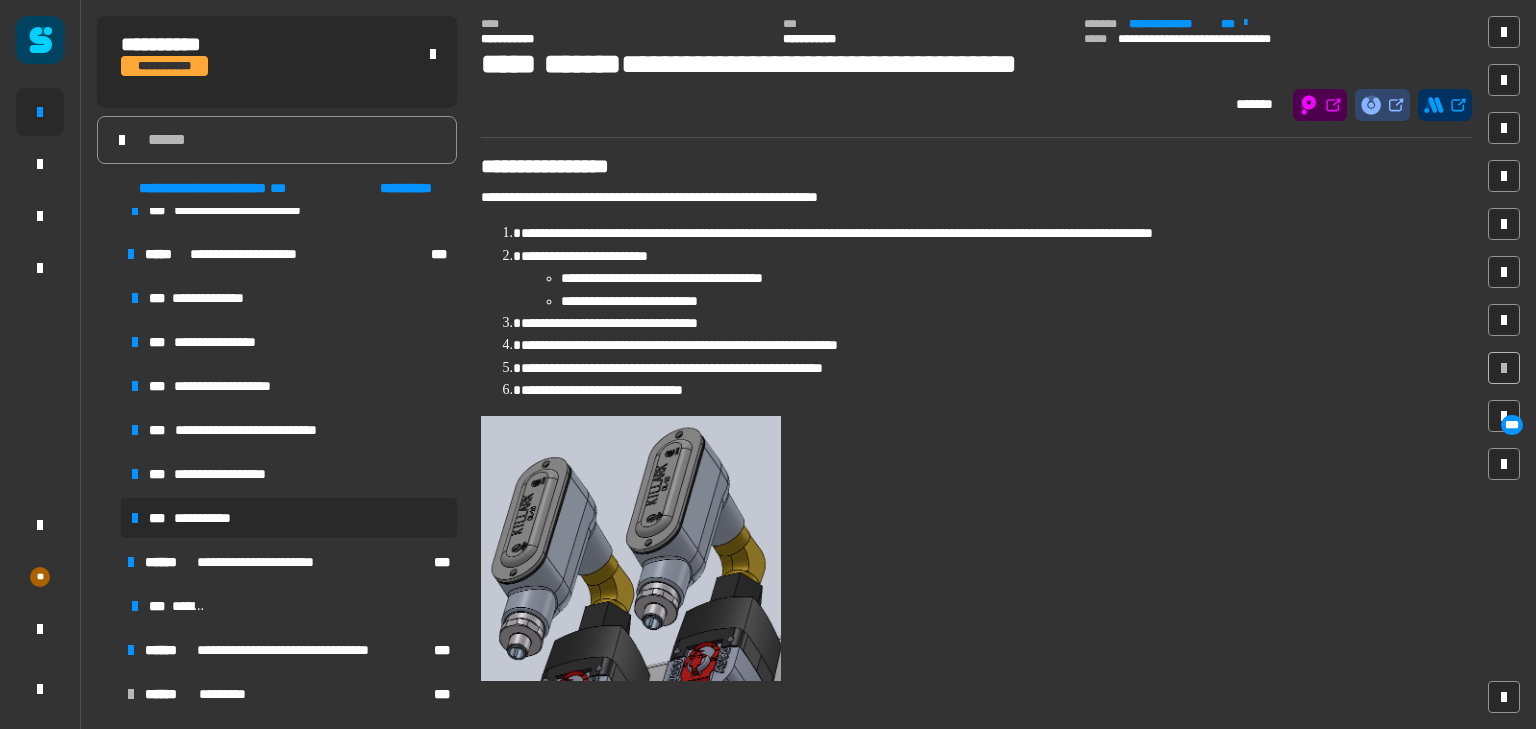 click on "**********" at bounding box center [205, 518] 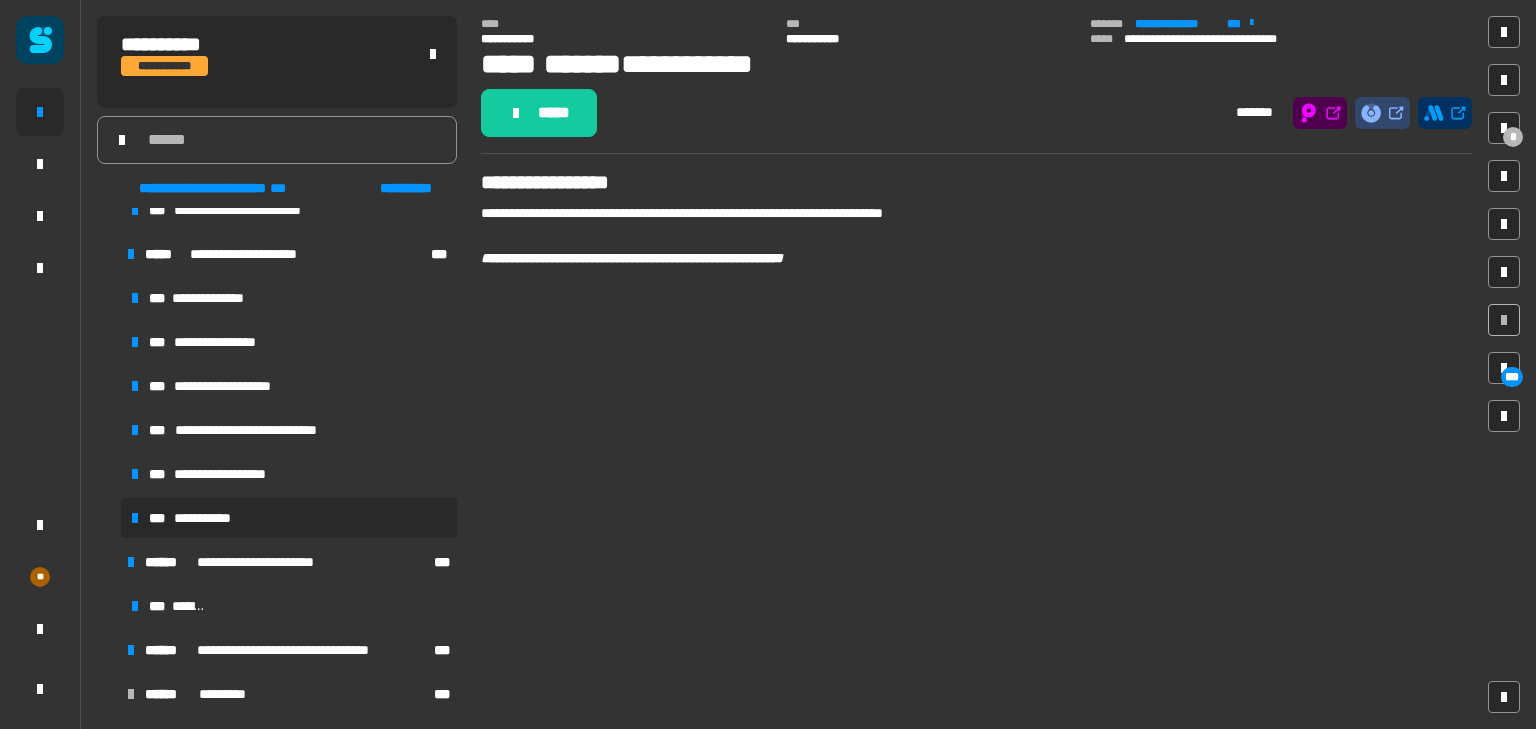 click at bounding box center (107, 650) 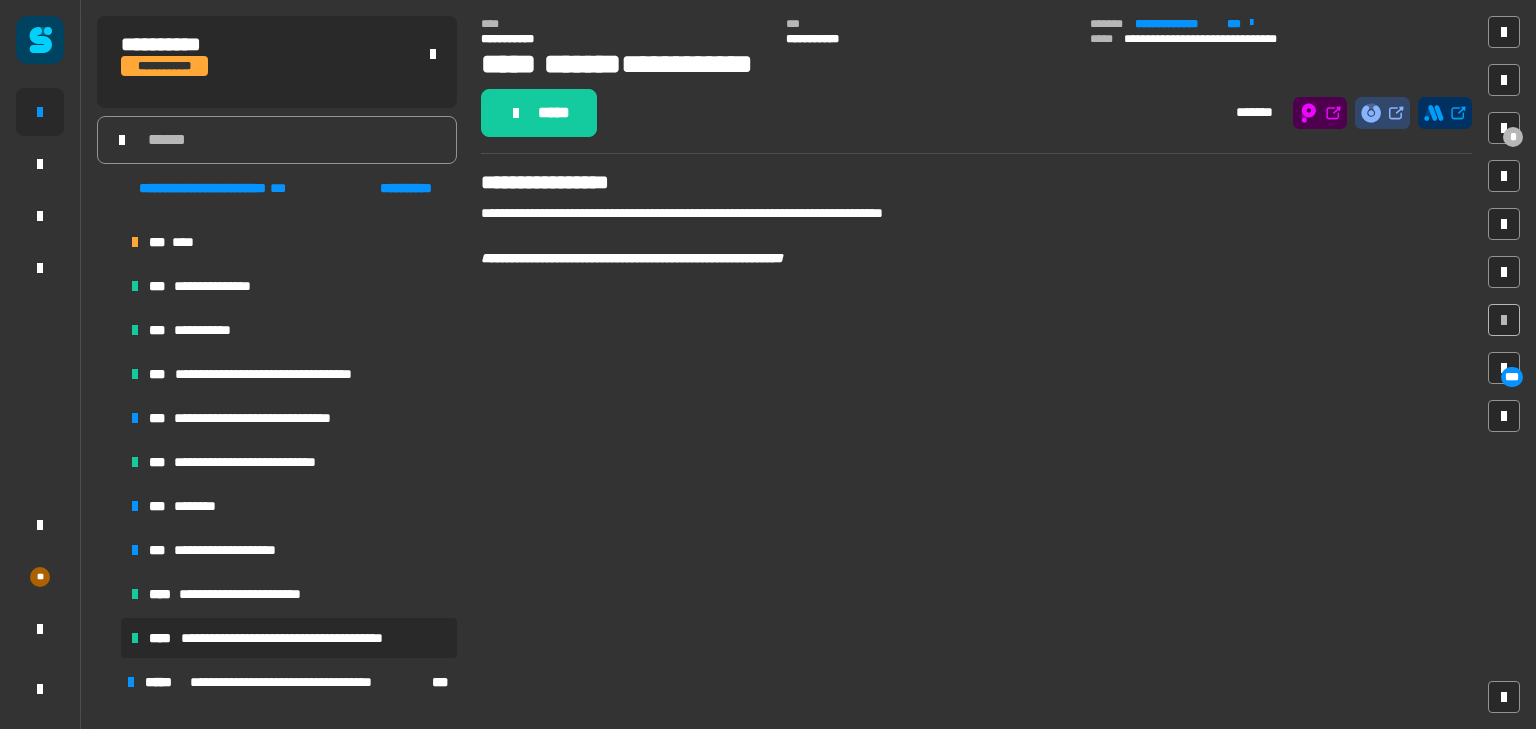 scroll, scrollTop: 296, scrollLeft: 0, axis: vertical 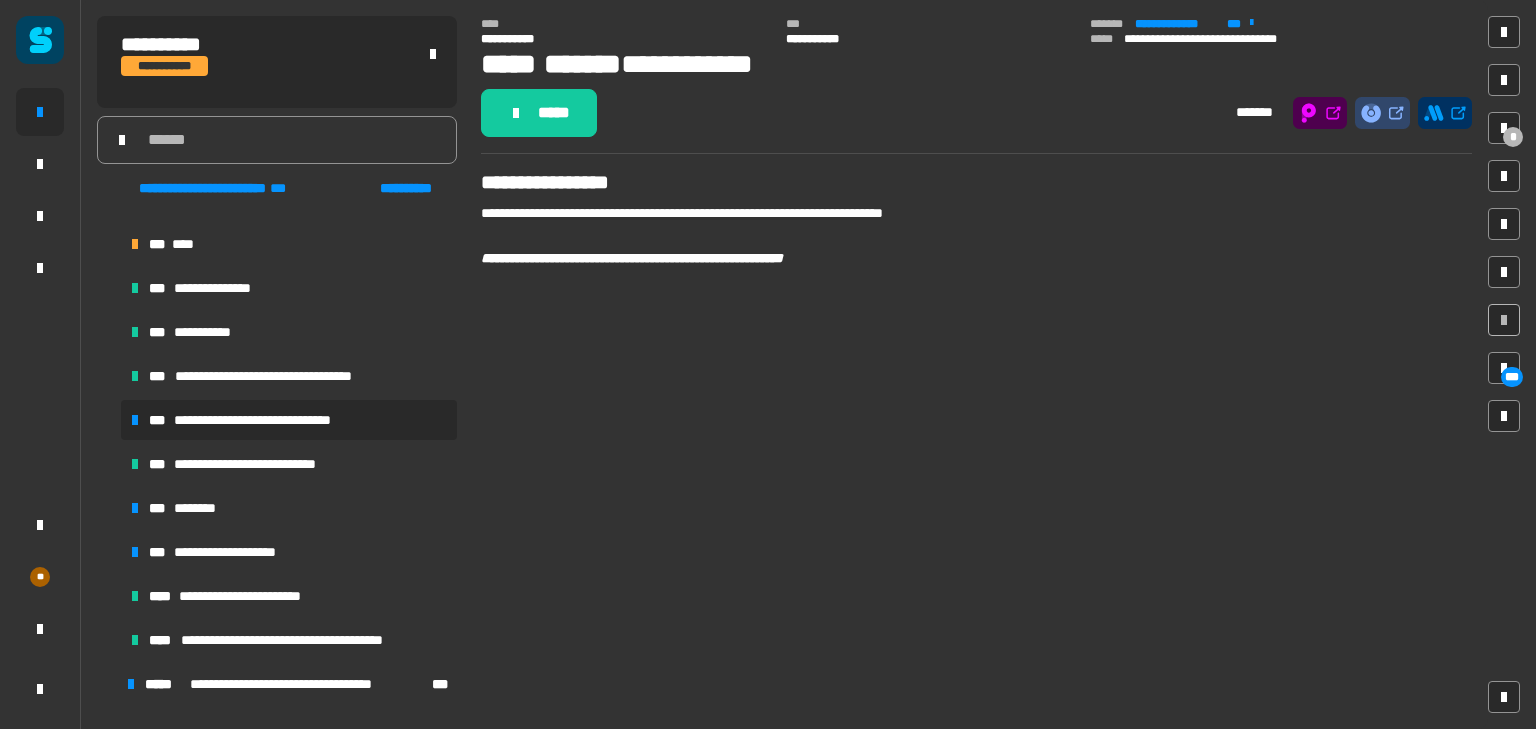 click on "**********" at bounding box center (272, 420) 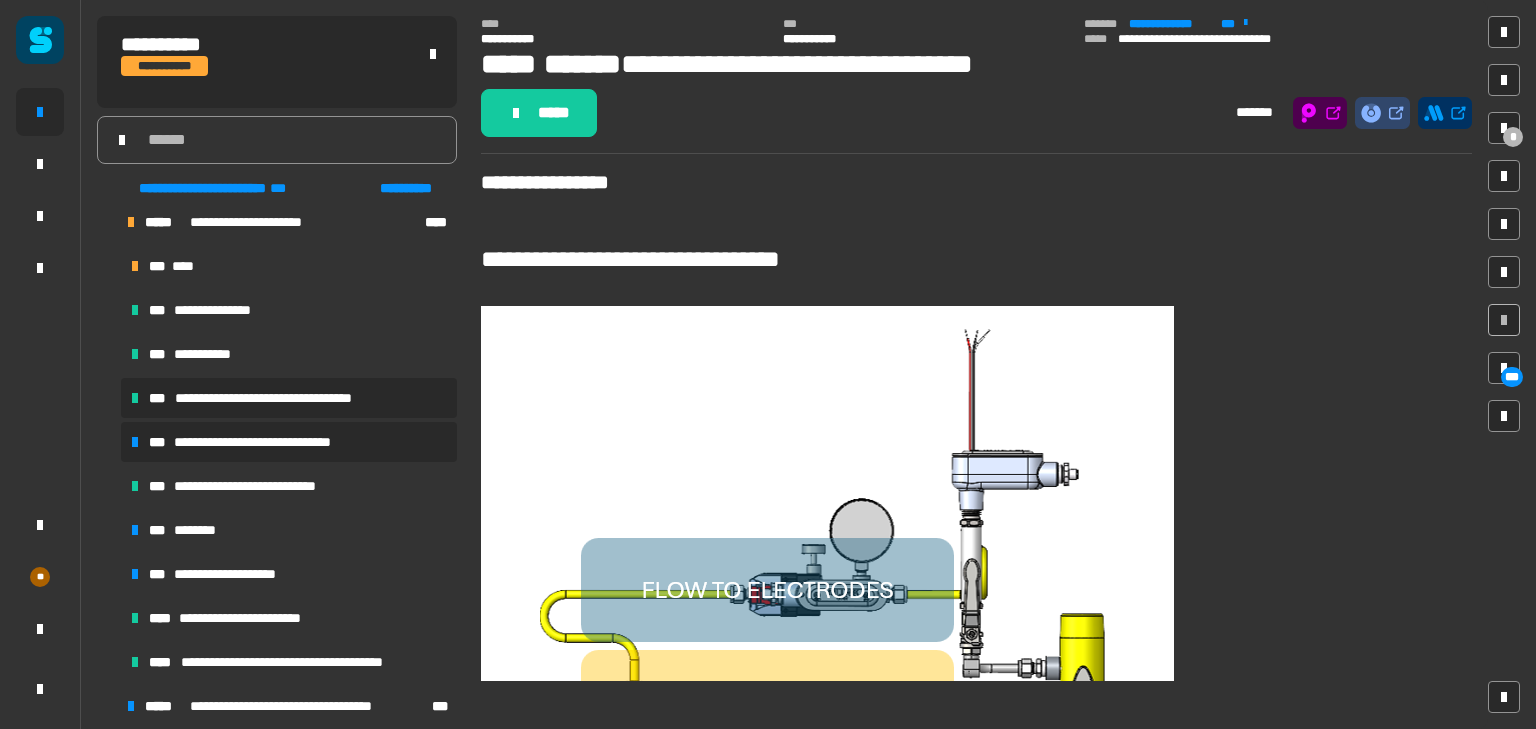 scroll, scrollTop: 274, scrollLeft: 0, axis: vertical 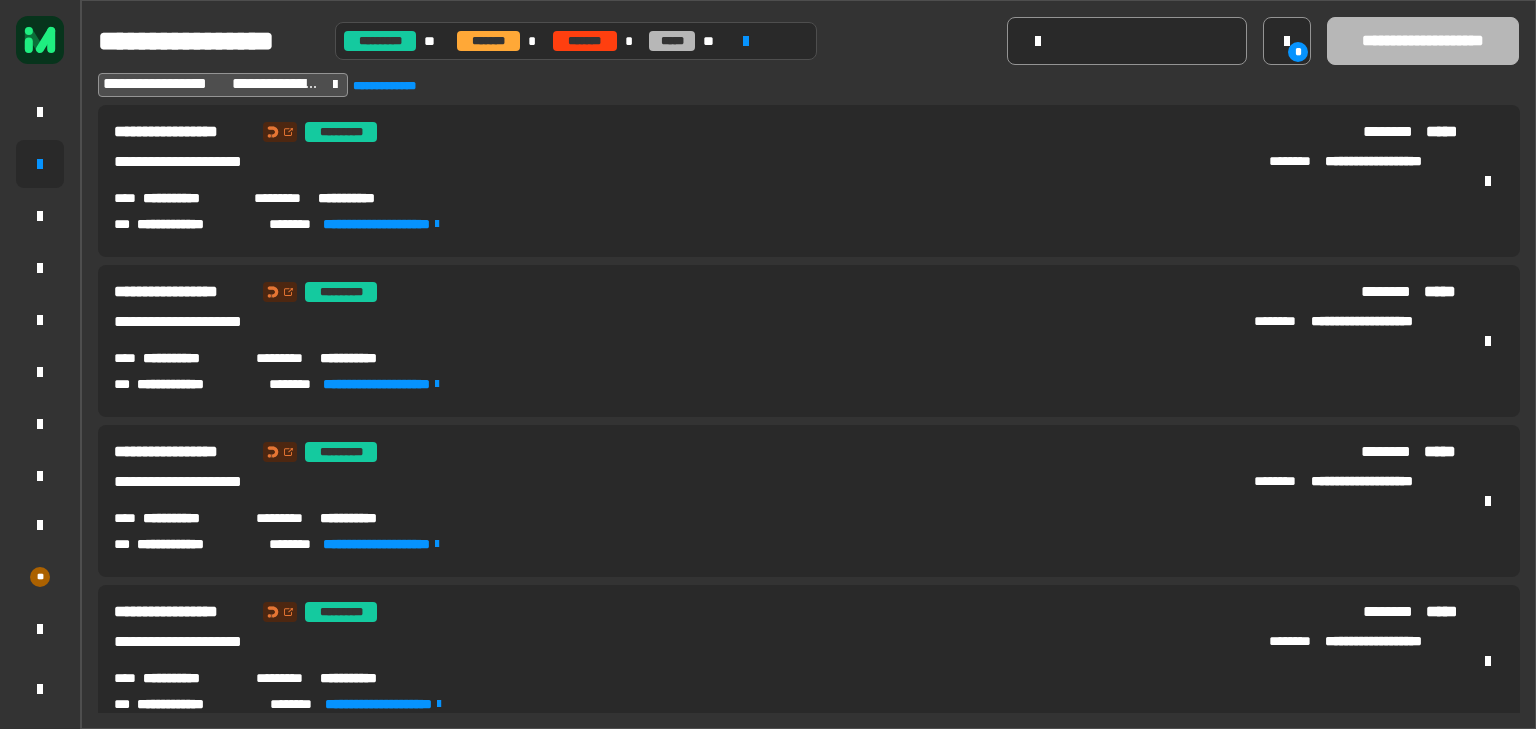 click on "**********" at bounding box center [190, 198] 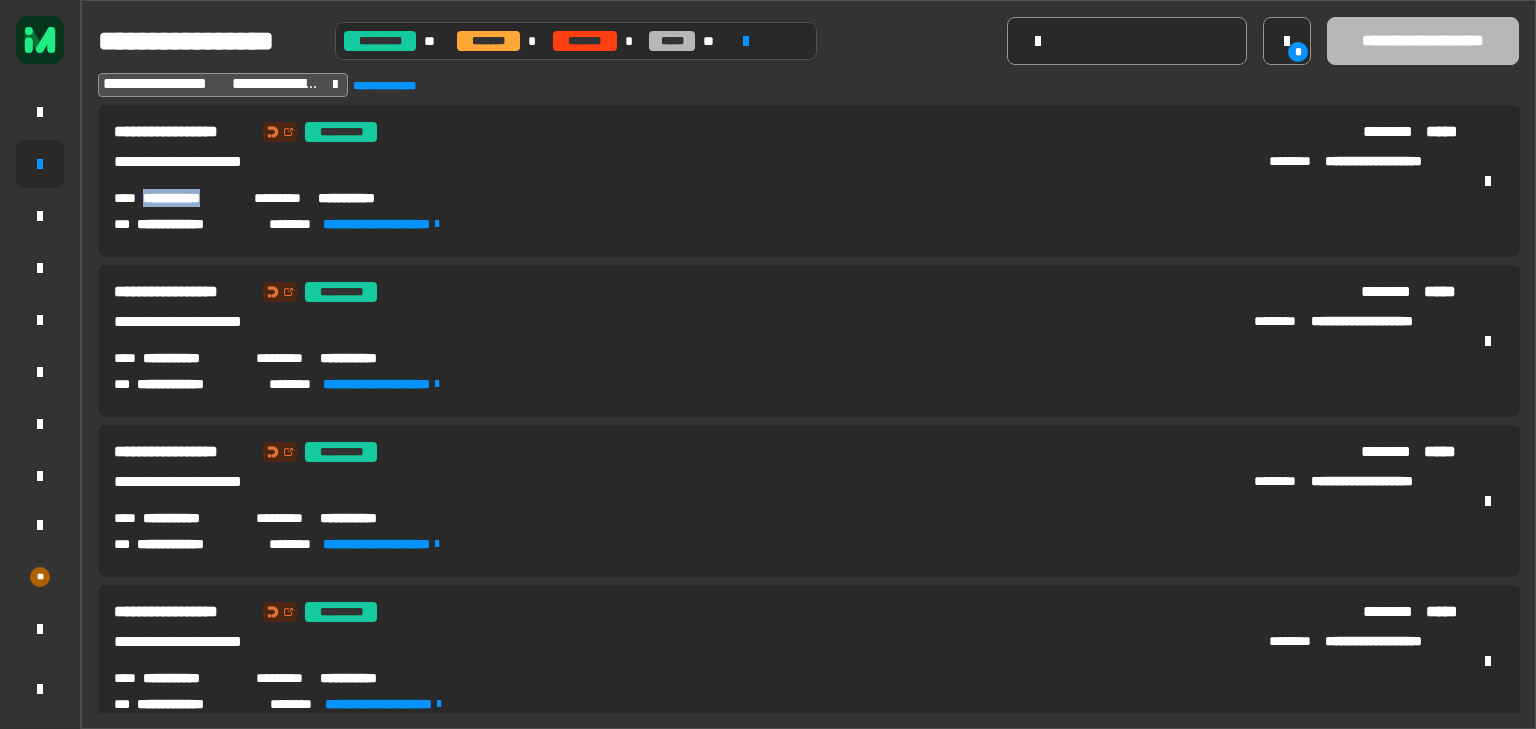 click on "**********" at bounding box center [190, 198] 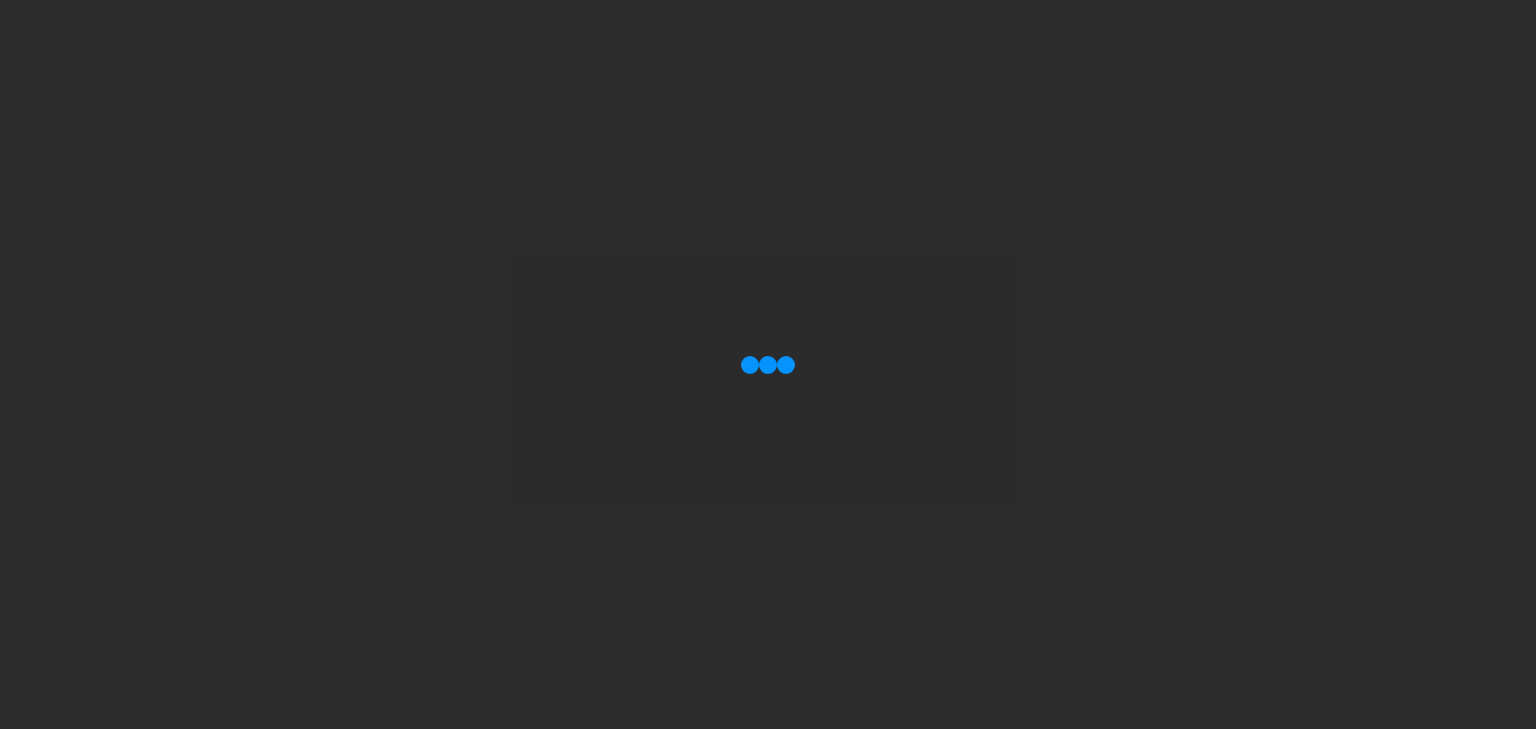scroll, scrollTop: 0, scrollLeft: 0, axis: both 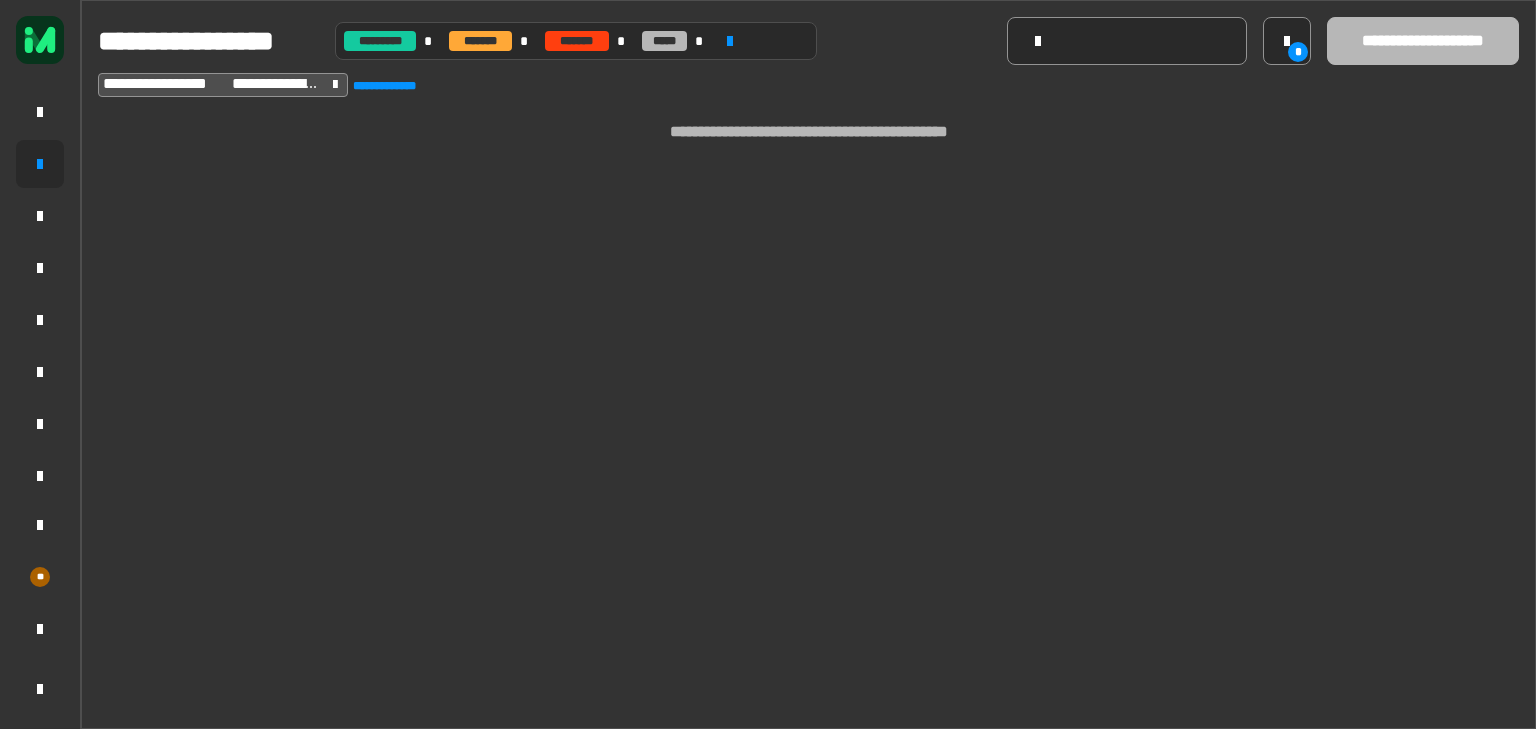 click 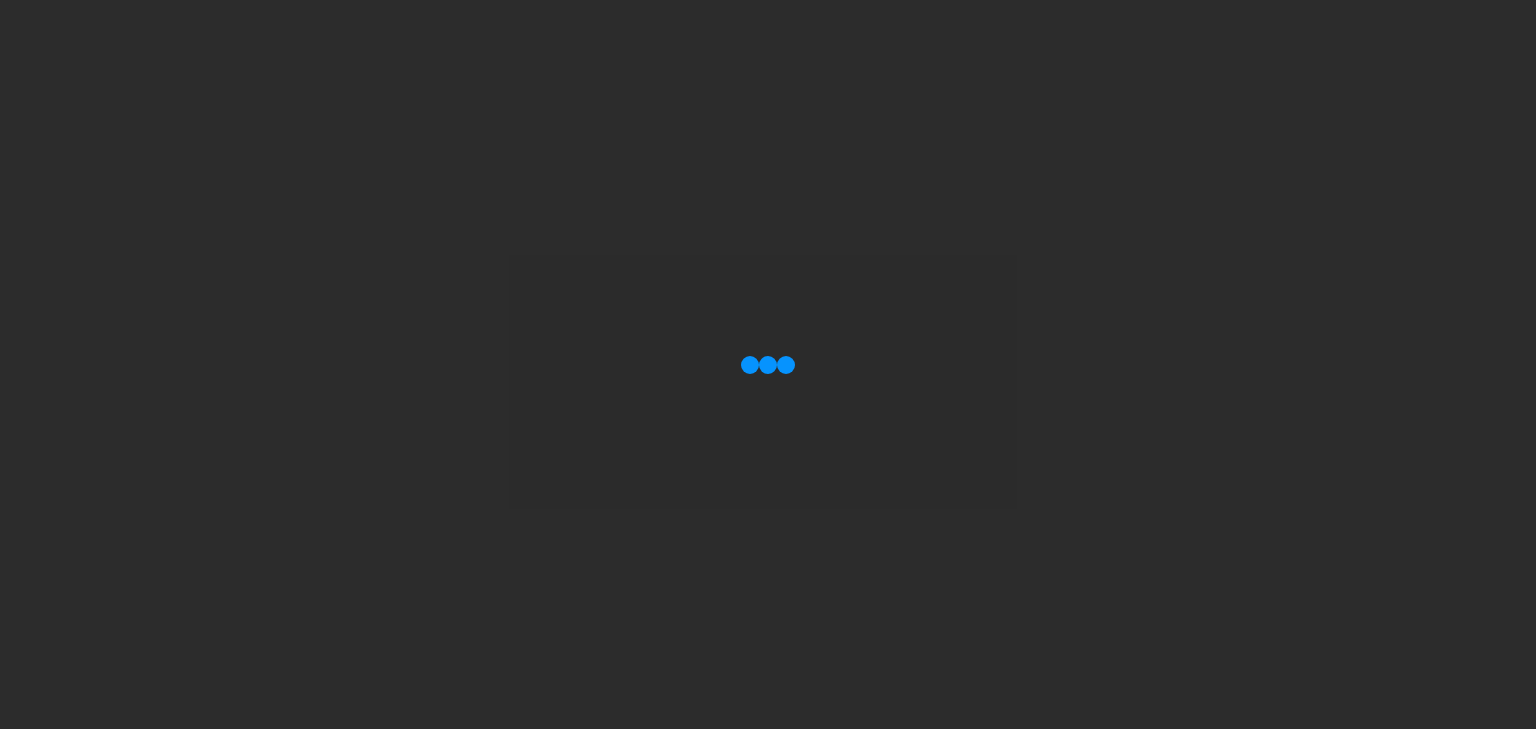 scroll, scrollTop: 0, scrollLeft: 0, axis: both 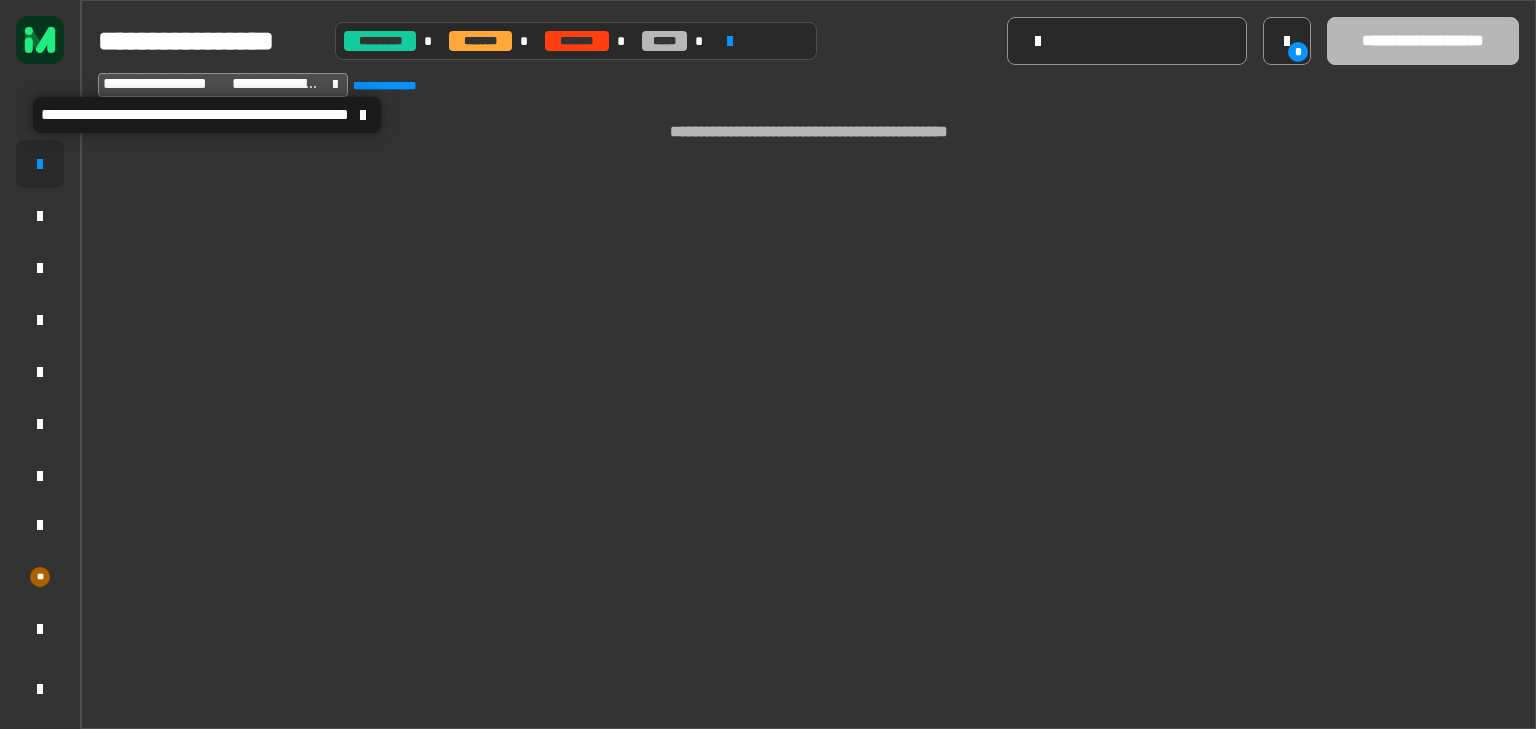 click 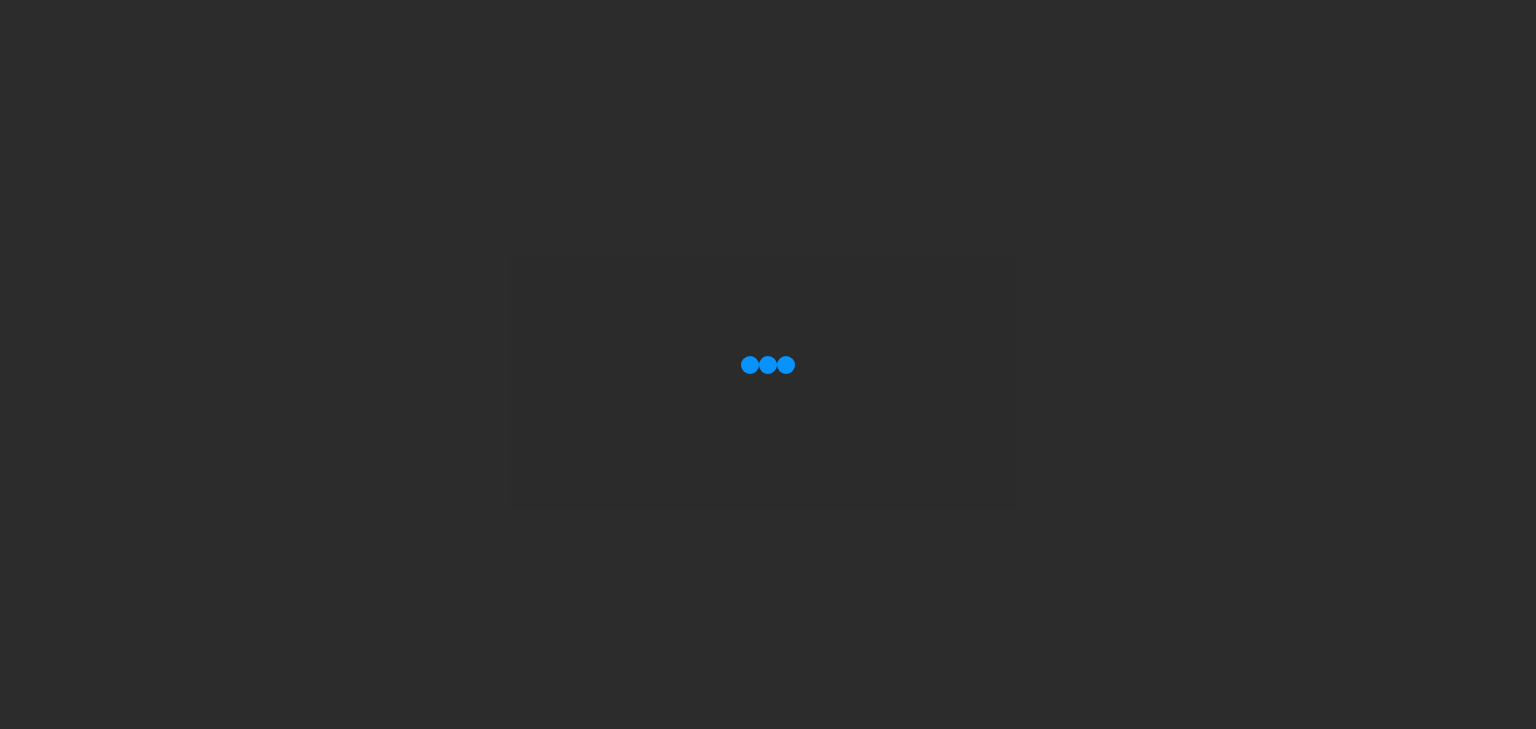 scroll, scrollTop: 0, scrollLeft: 0, axis: both 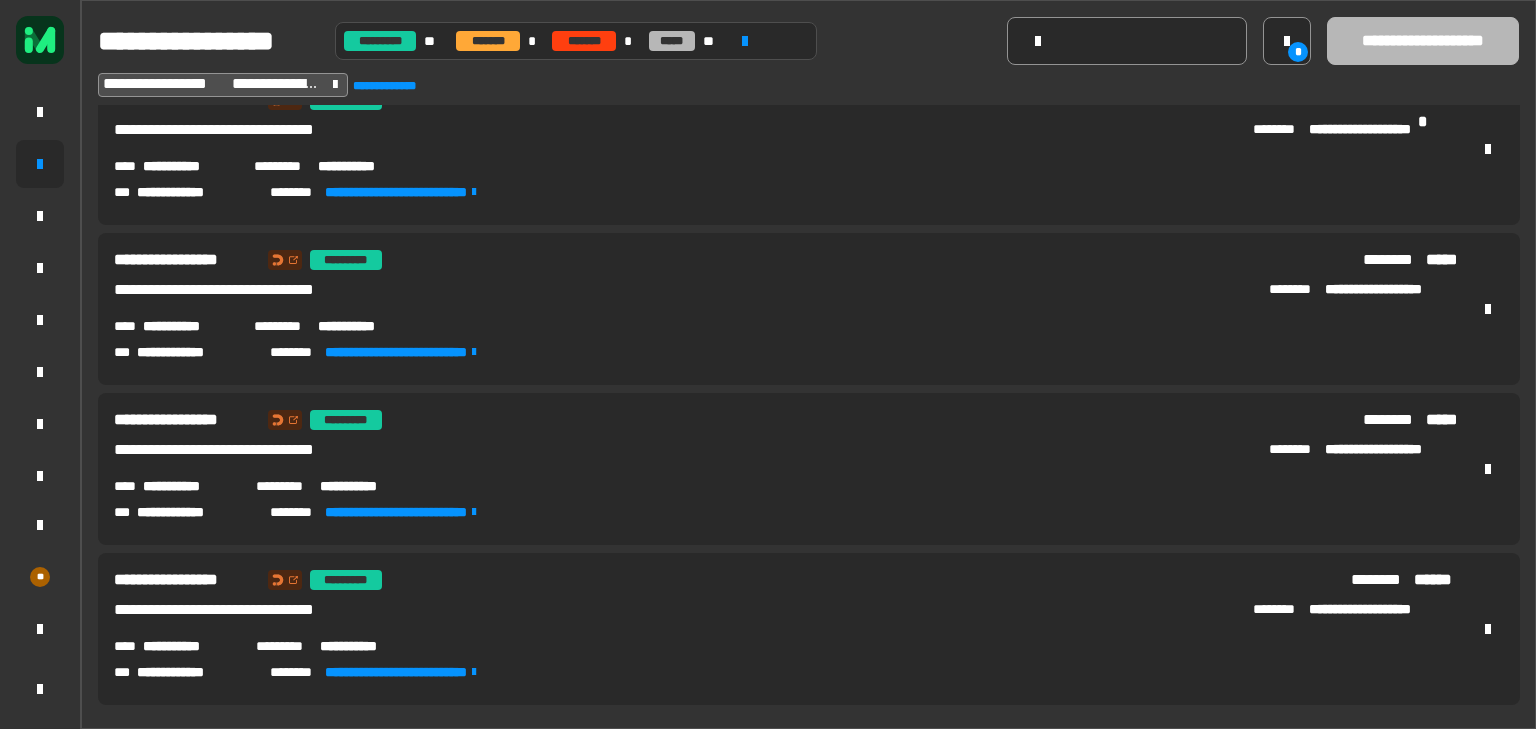 click on "**********" at bounding box center [191, 486] 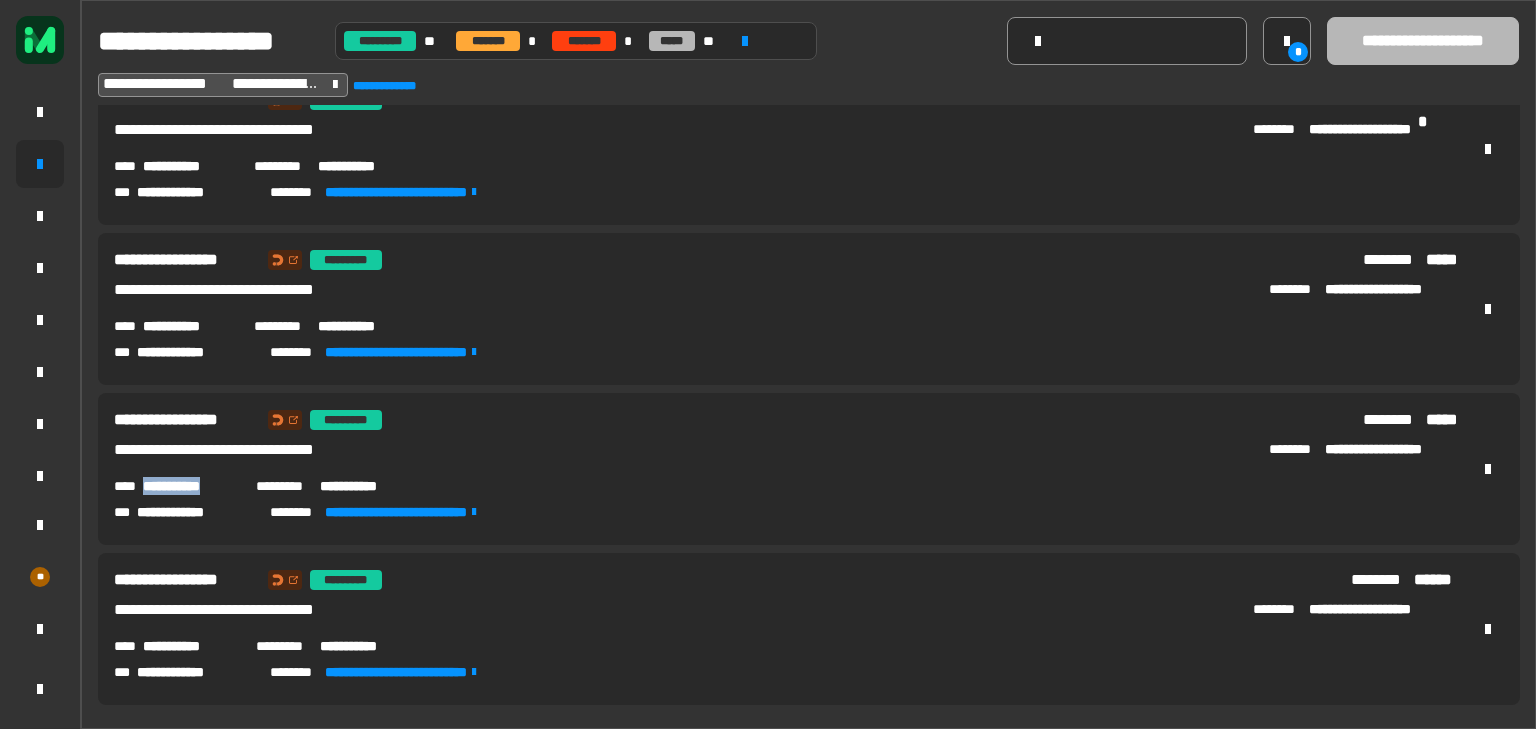 click on "**********" at bounding box center [191, 486] 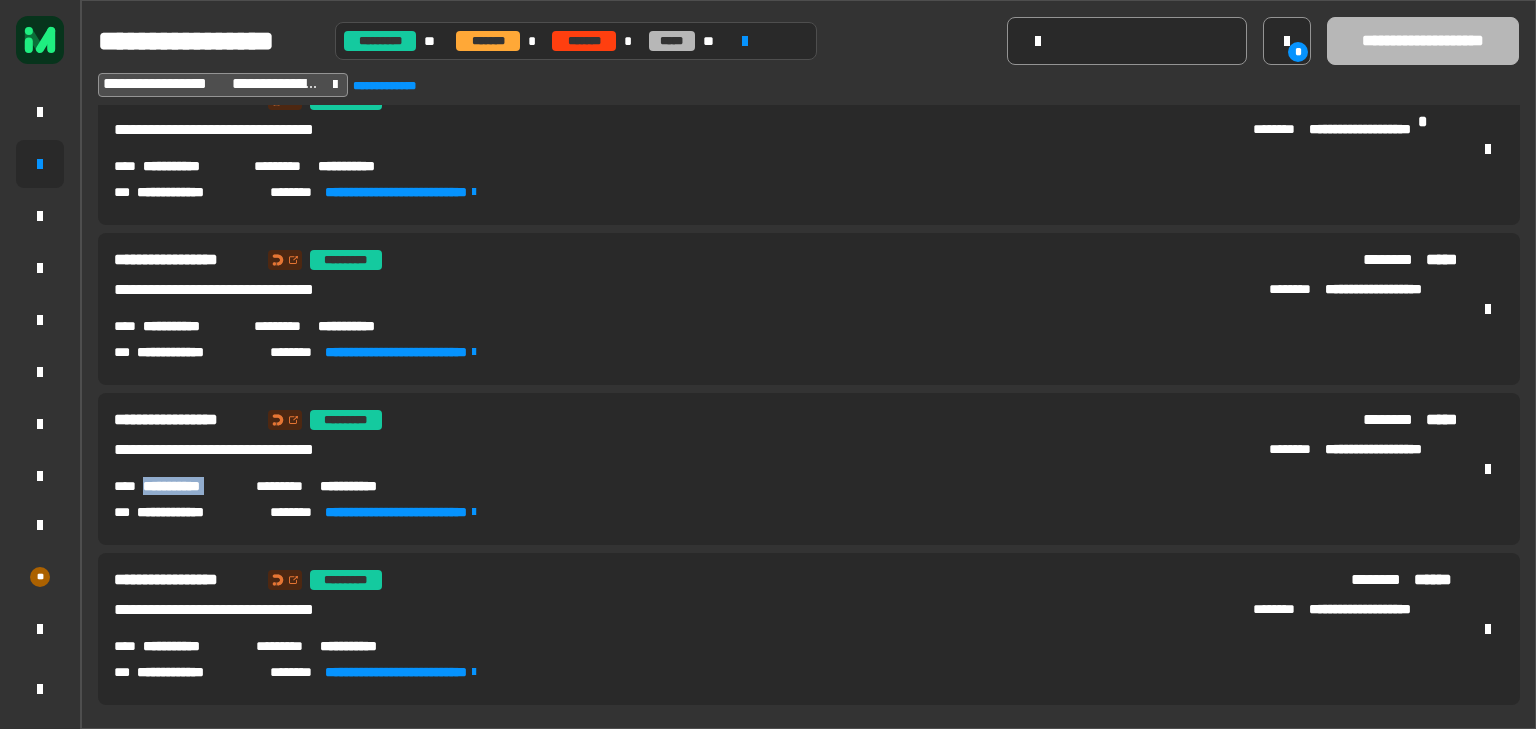 click on "**********" at bounding box center [191, 486] 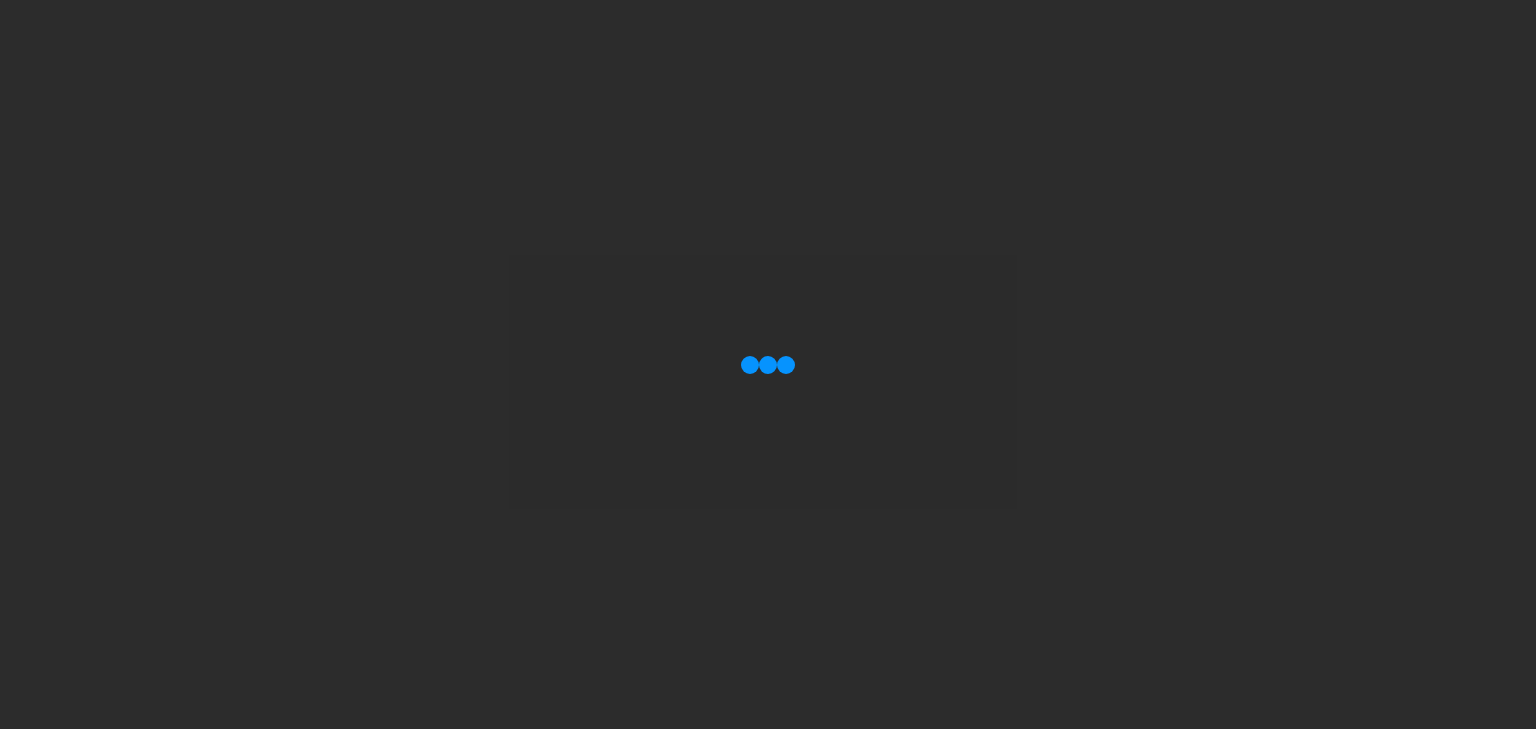 scroll, scrollTop: 0, scrollLeft: 0, axis: both 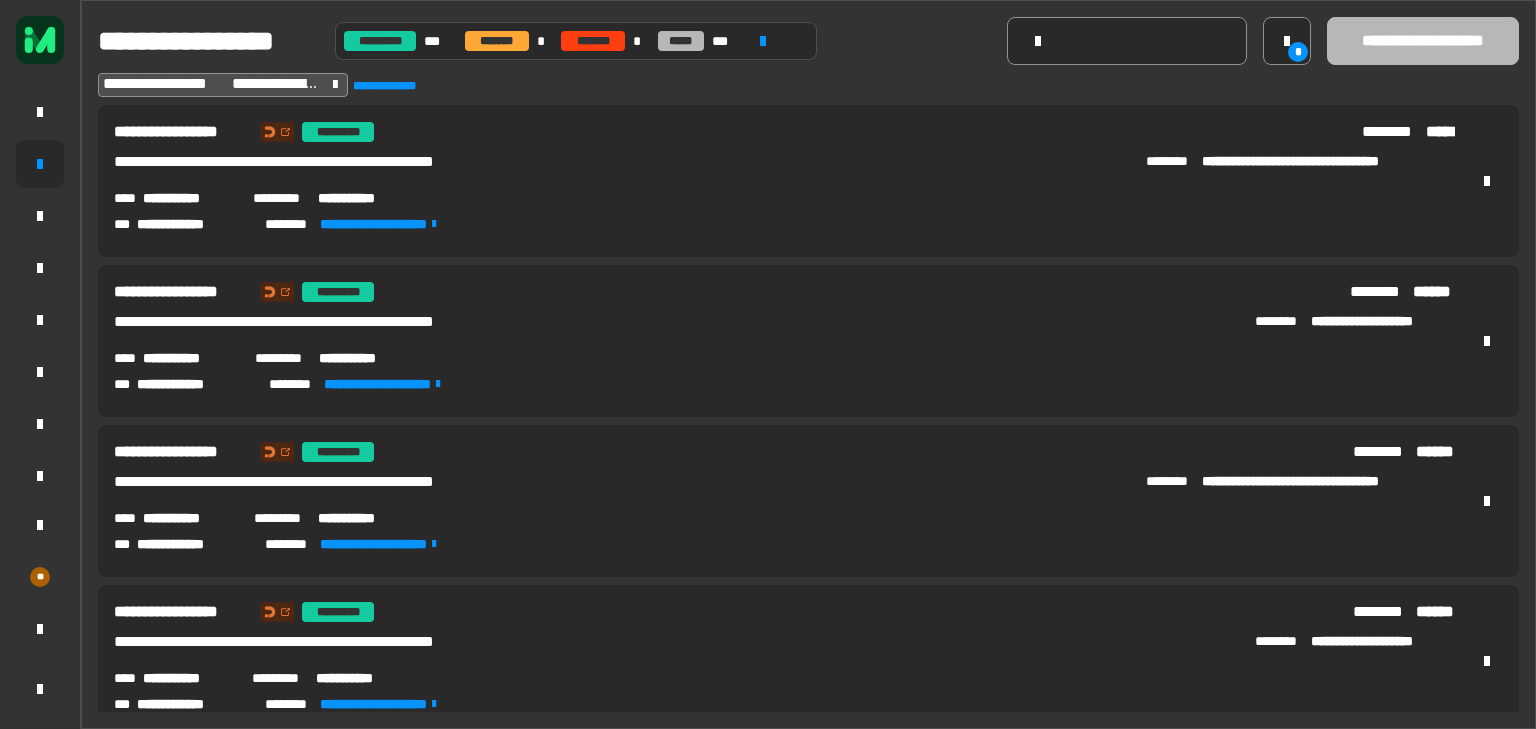 click on "**********" at bounding box center [190, 198] 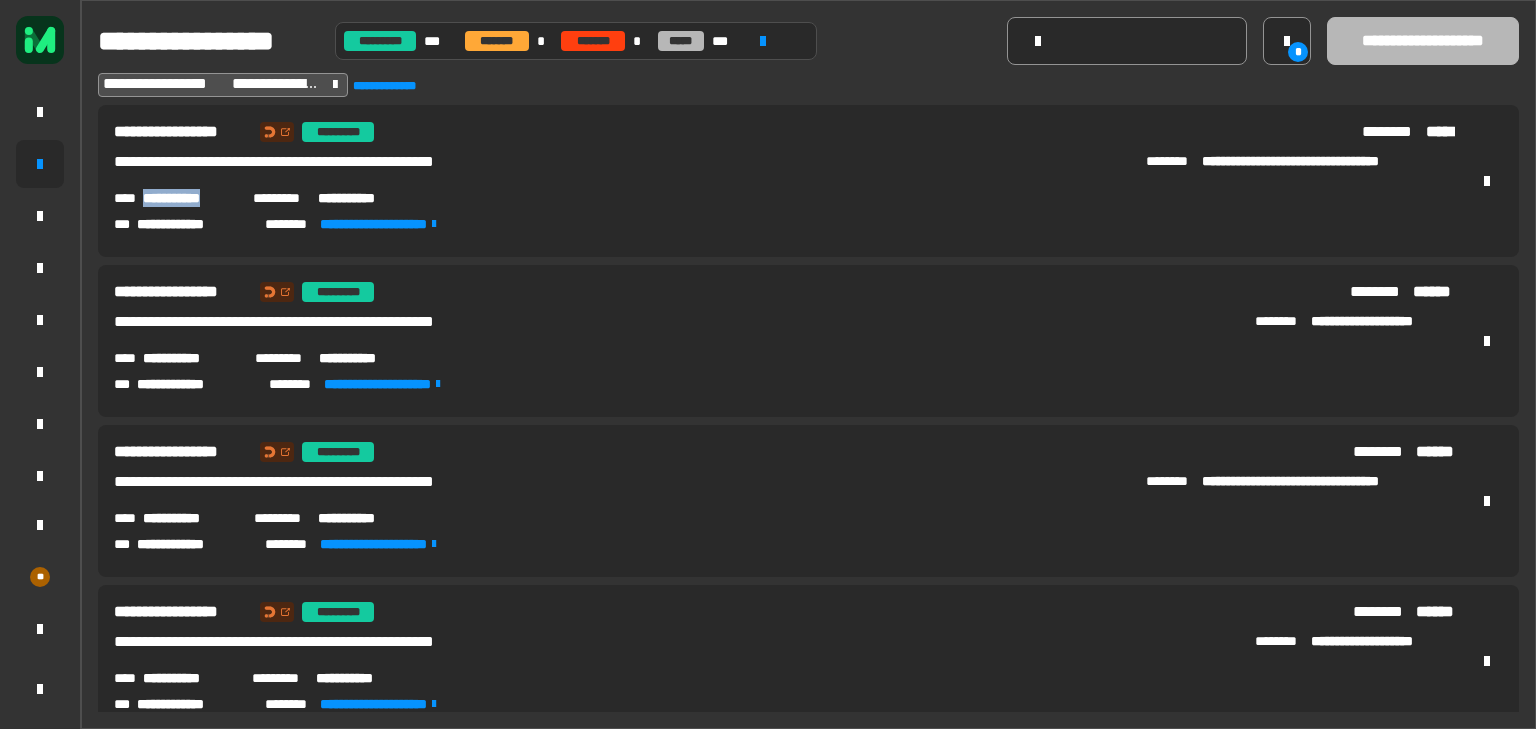 click on "**********" at bounding box center (190, 198) 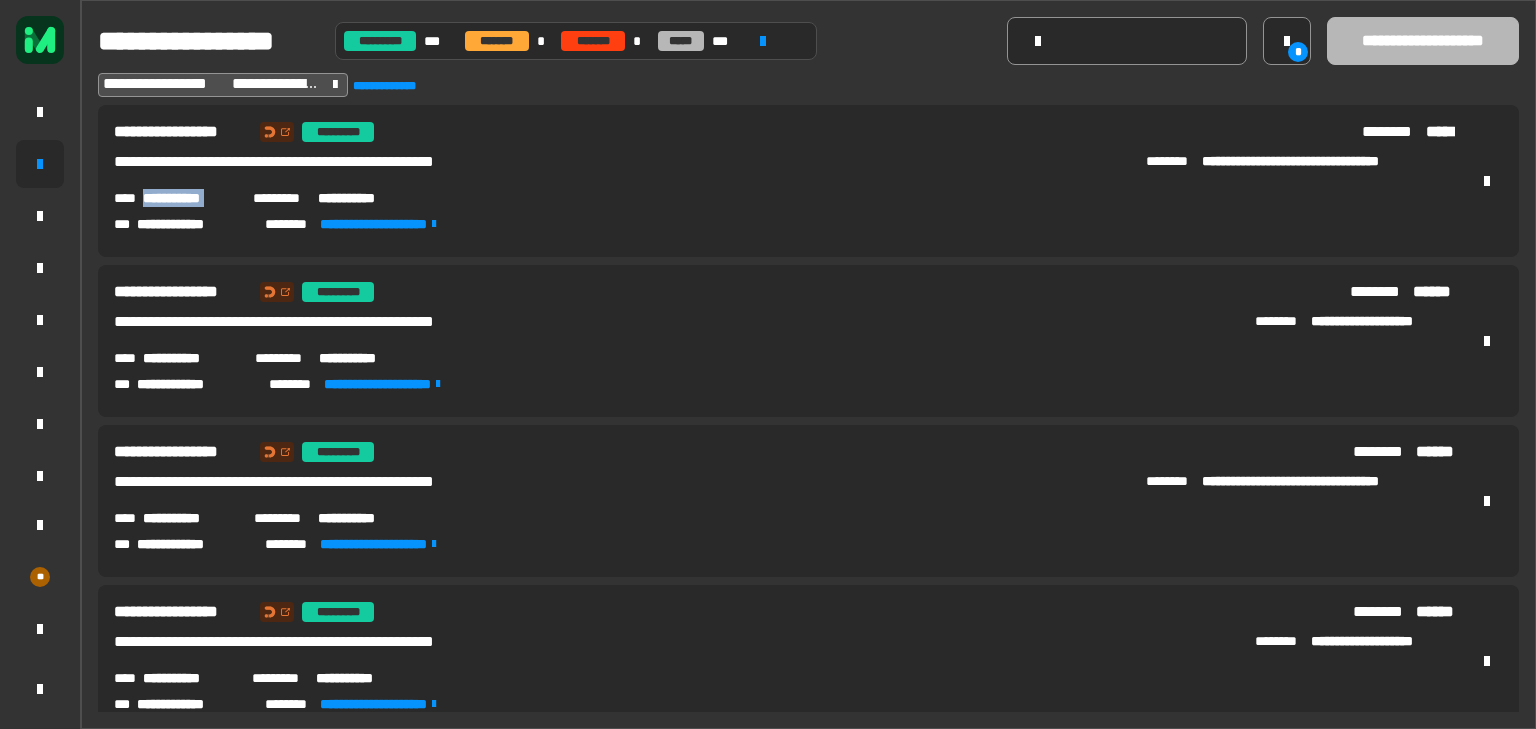 click on "**********" at bounding box center [190, 198] 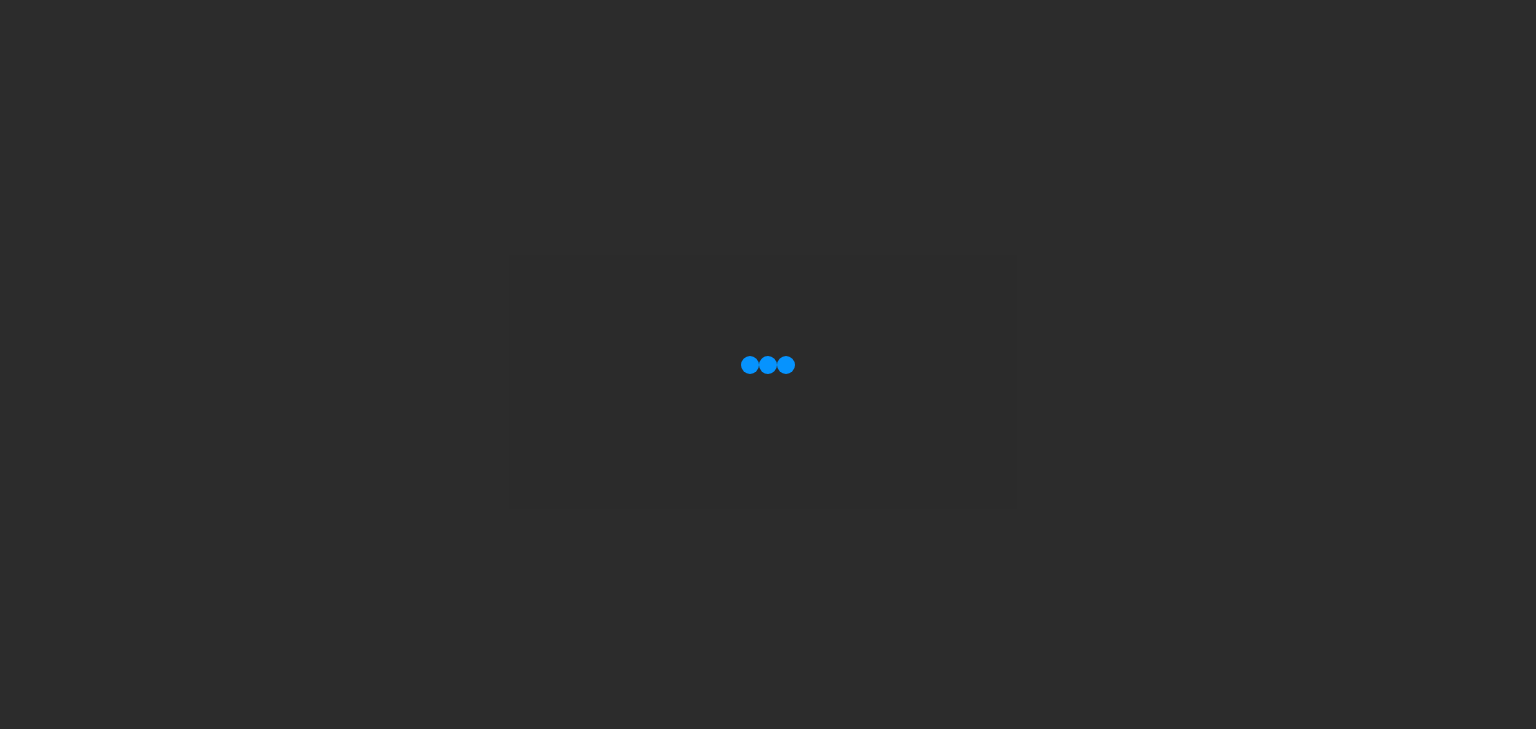 scroll, scrollTop: 0, scrollLeft: 0, axis: both 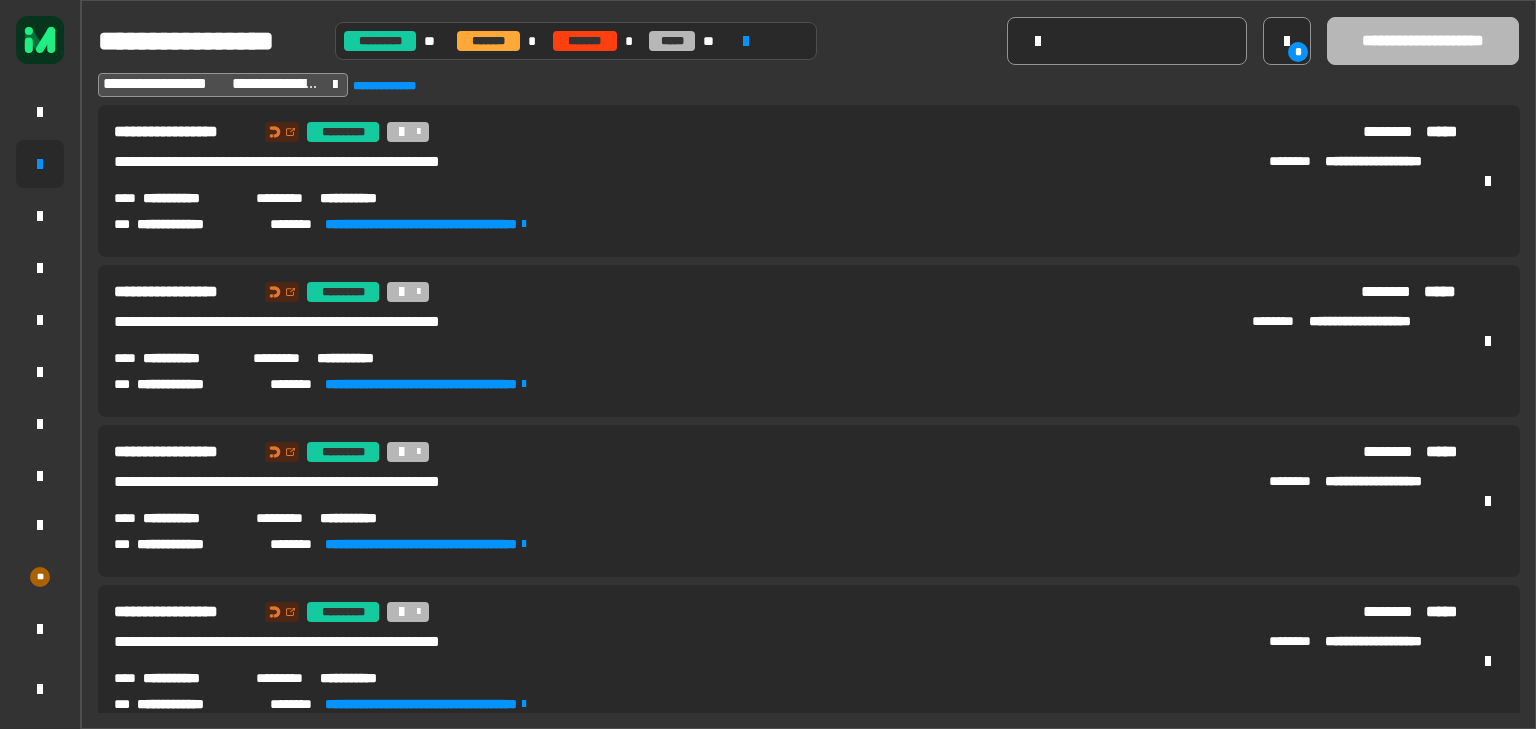 click on "**********" at bounding box center [191, 198] 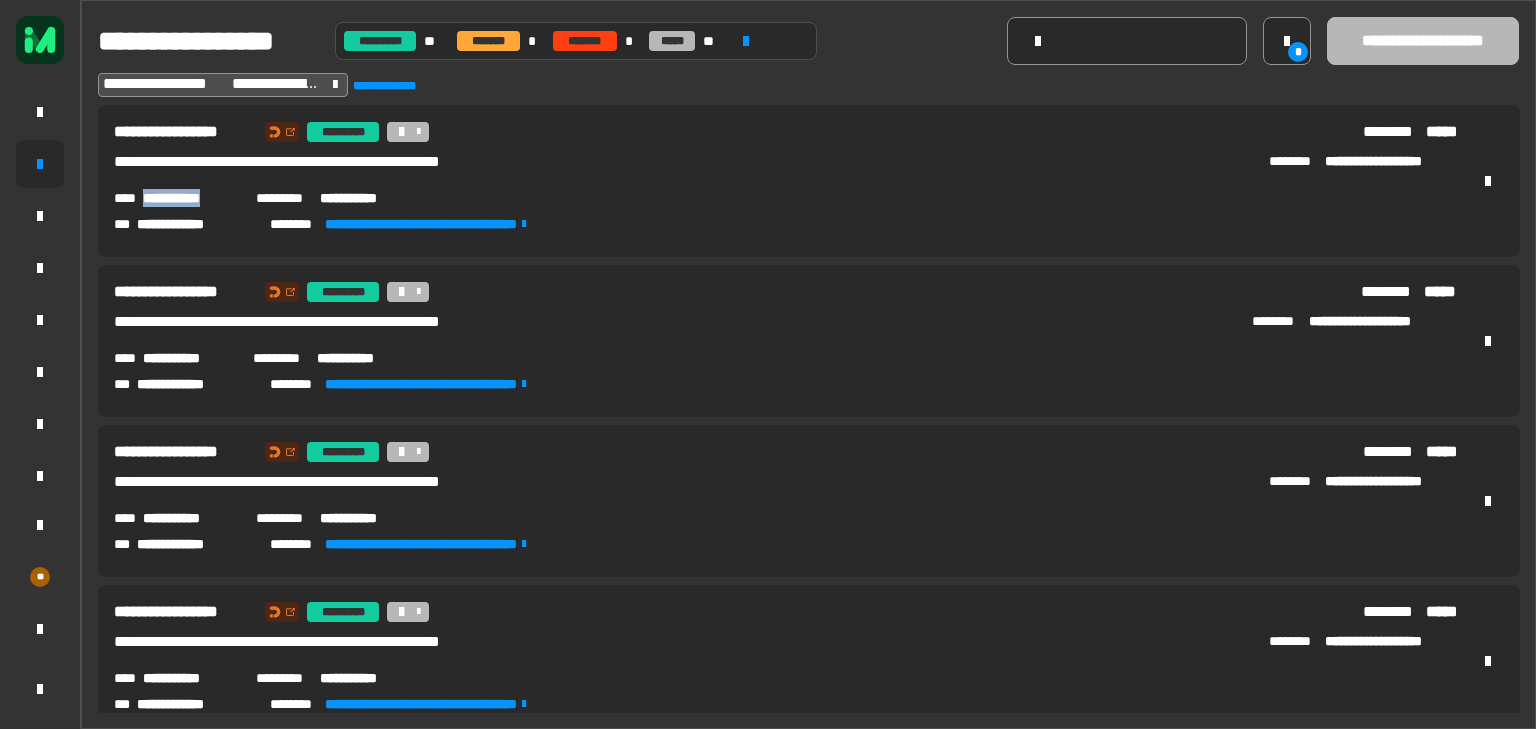 click on "**********" at bounding box center [191, 198] 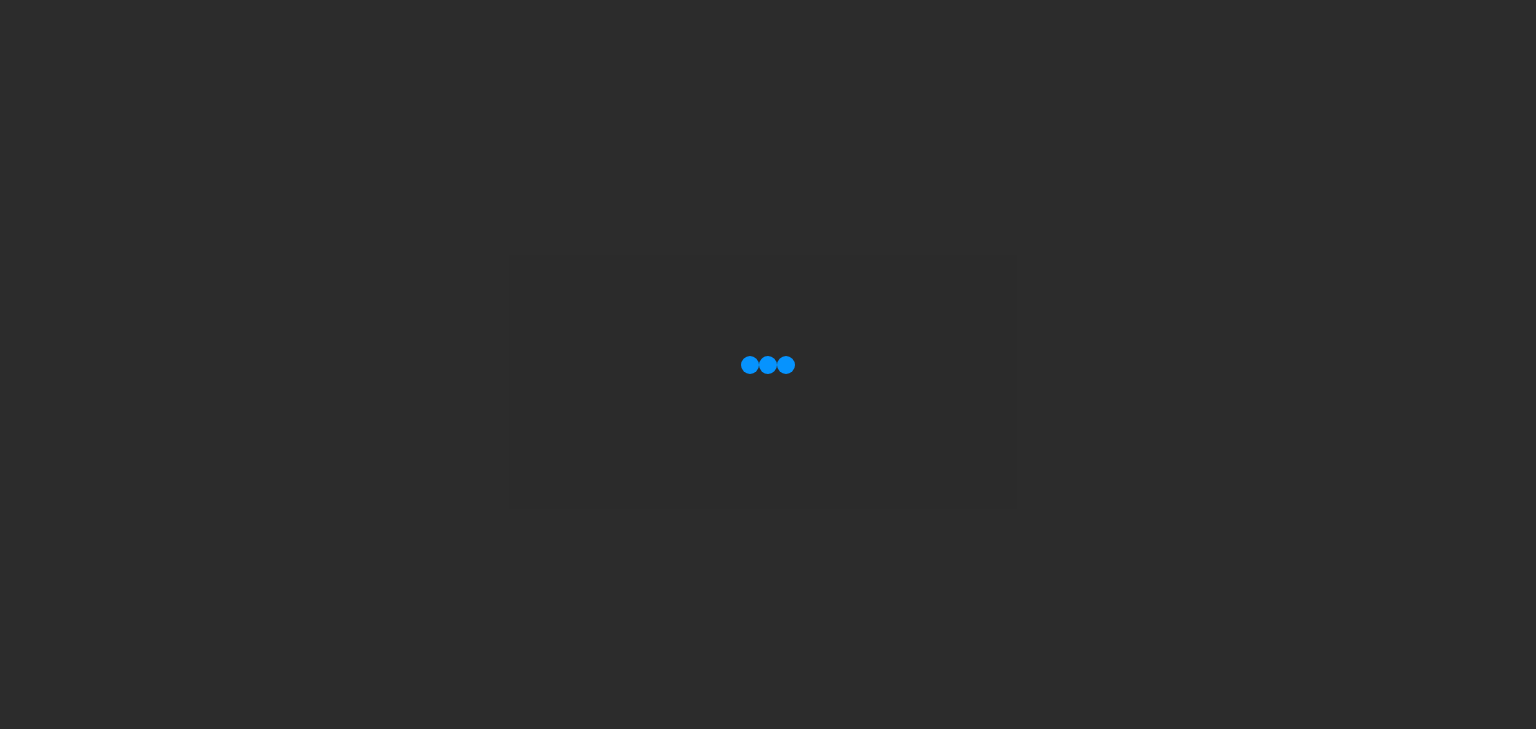 scroll, scrollTop: 0, scrollLeft: 0, axis: both 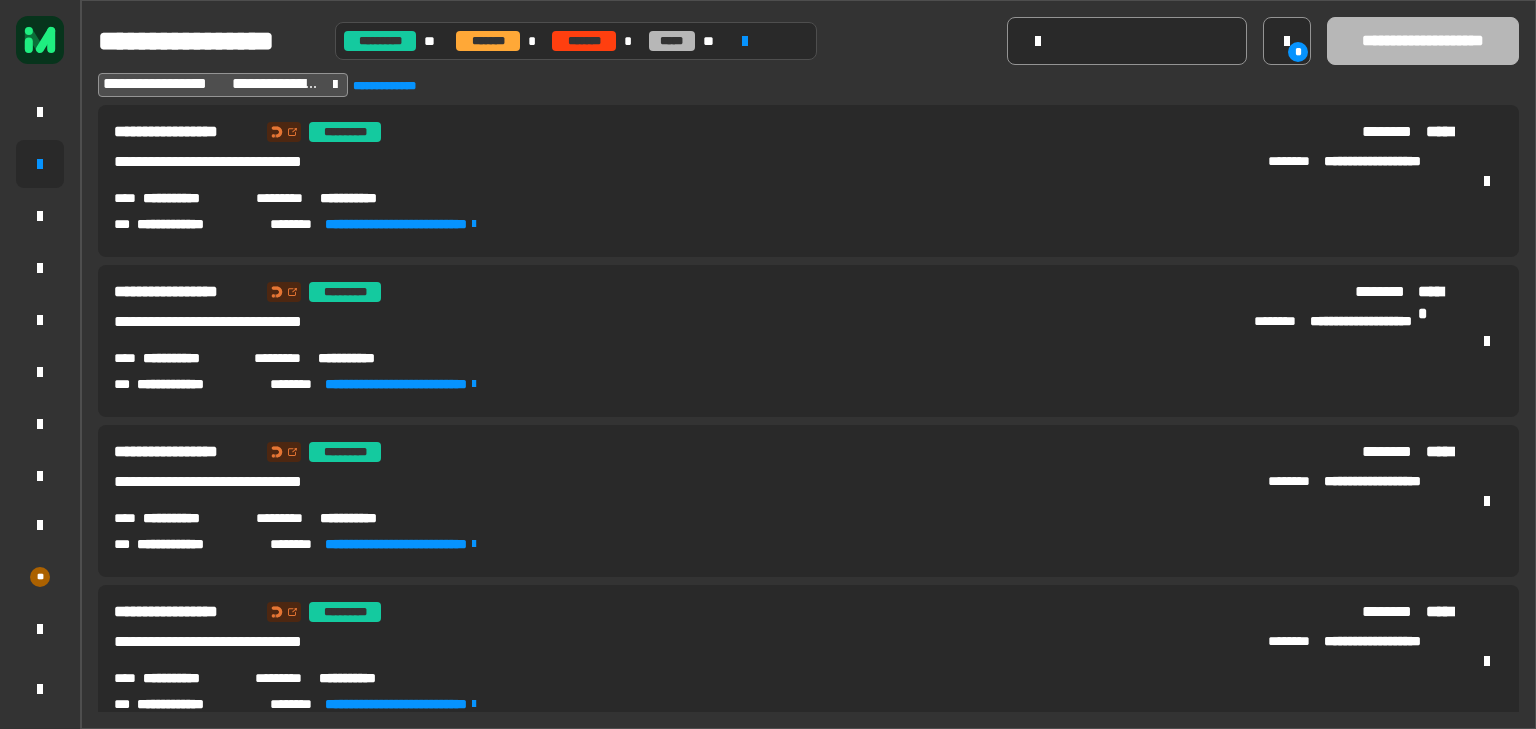 click on "**********" at bounding box center [191, 198] 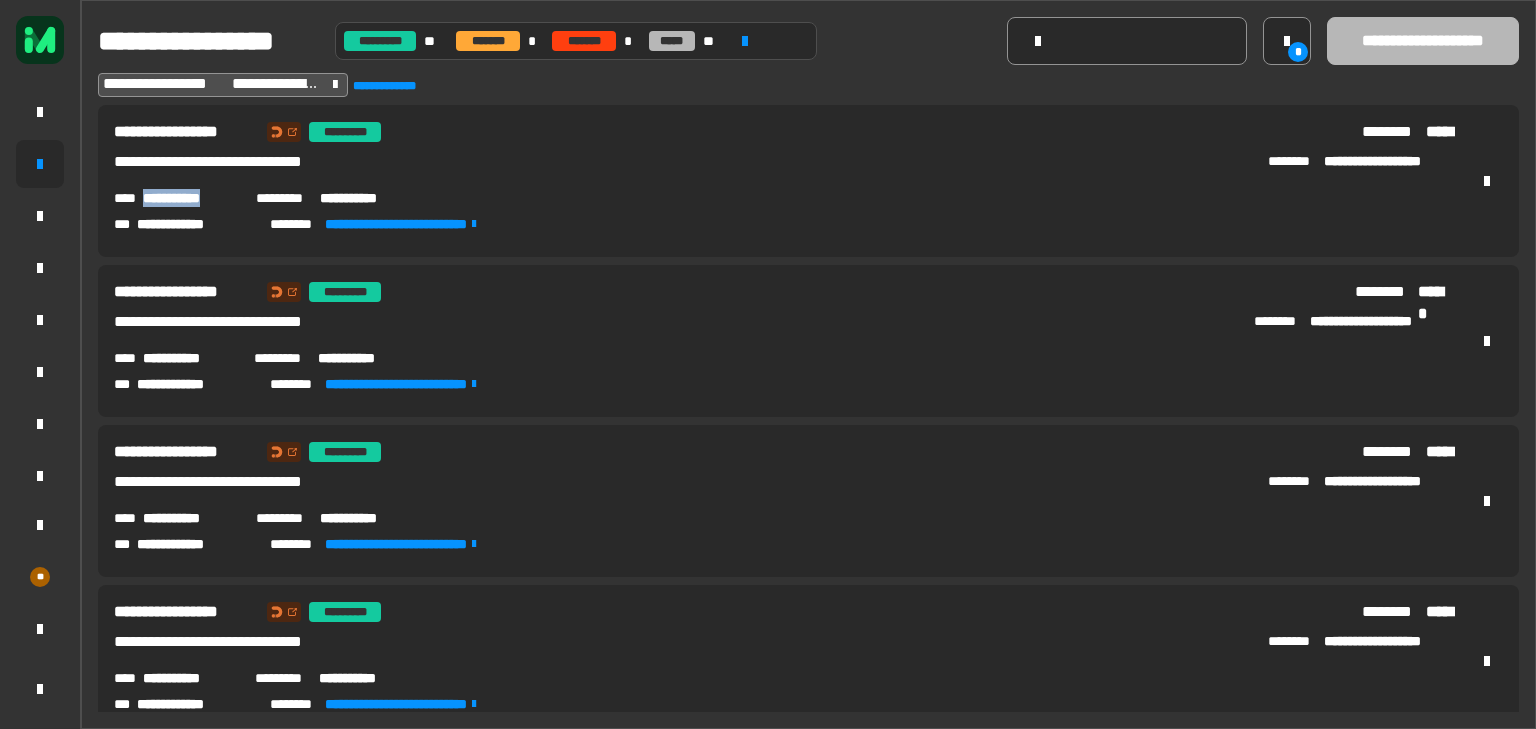 click on "**********" at bounding box center [191, 198] 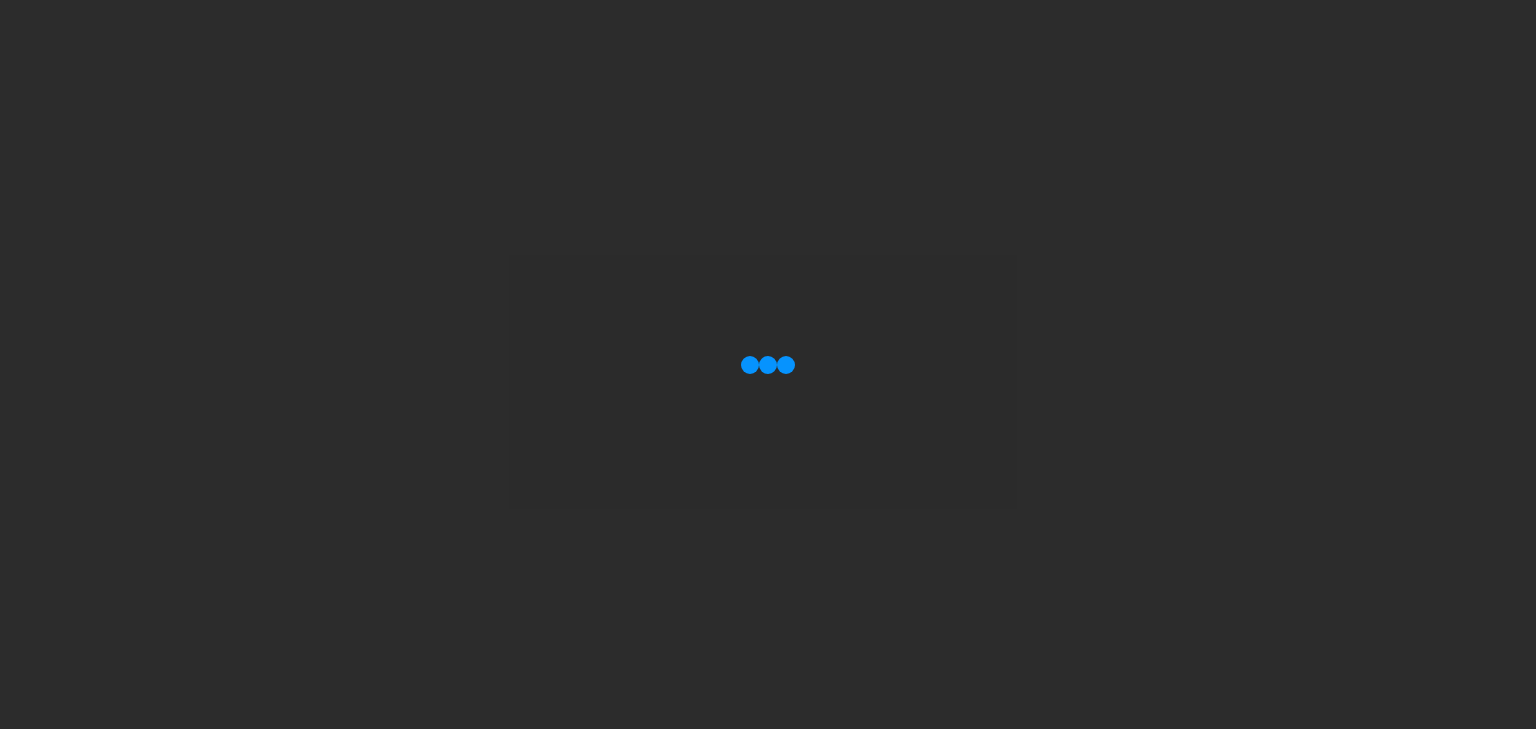 scroll, scrollTop: 0, scrollLeft: 0, axis: both 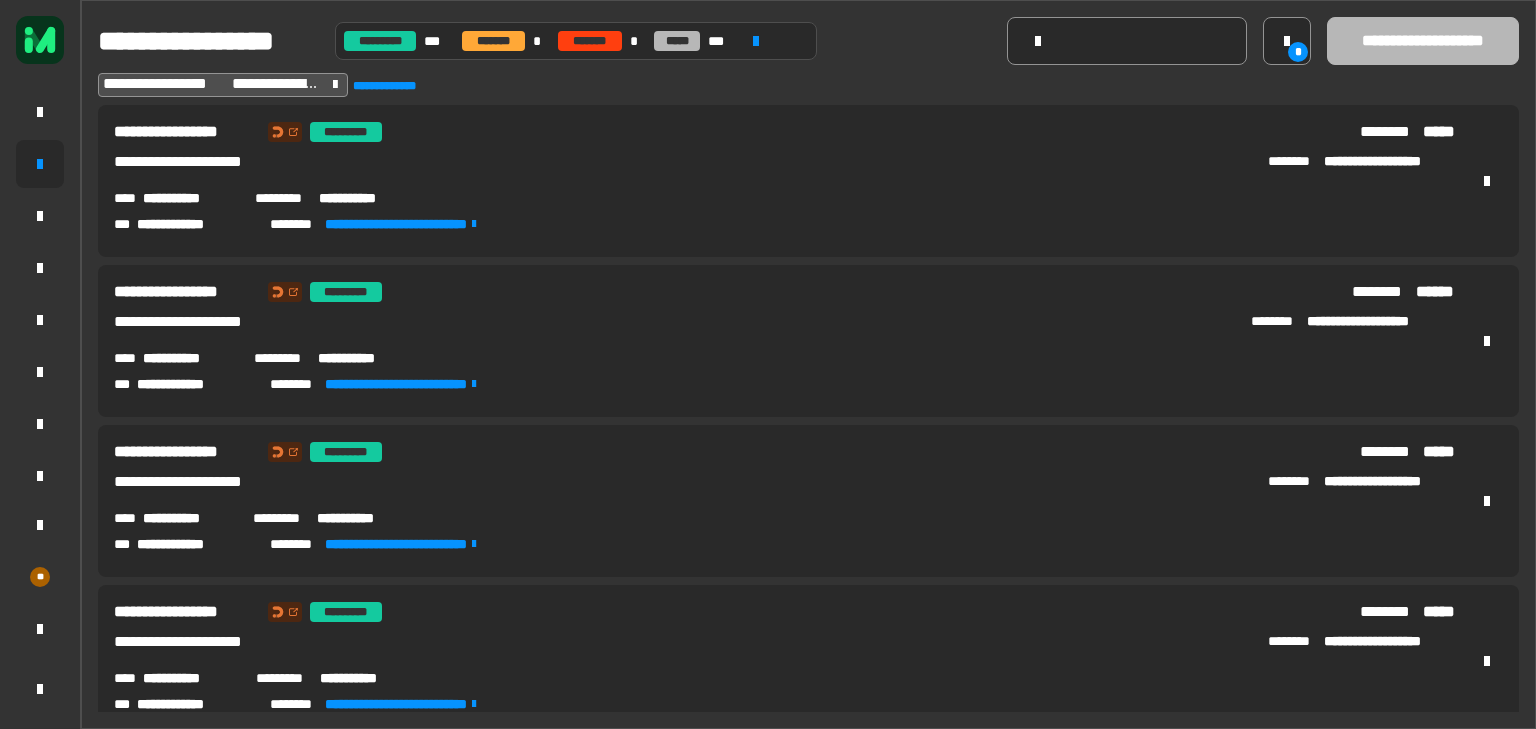 click on "**********" at bounding box center (191, 198) 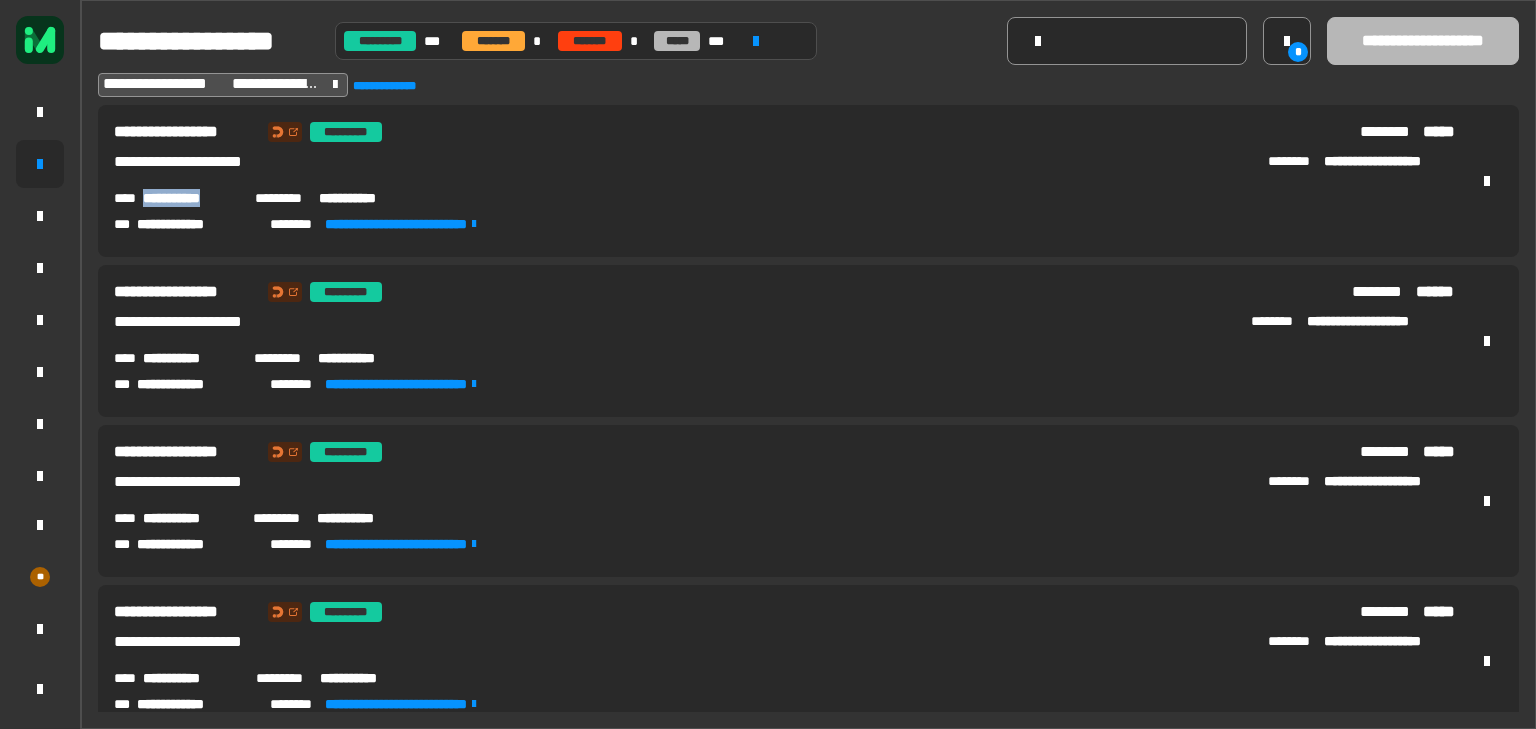 click on "**********" at bounding box center (191, 198) 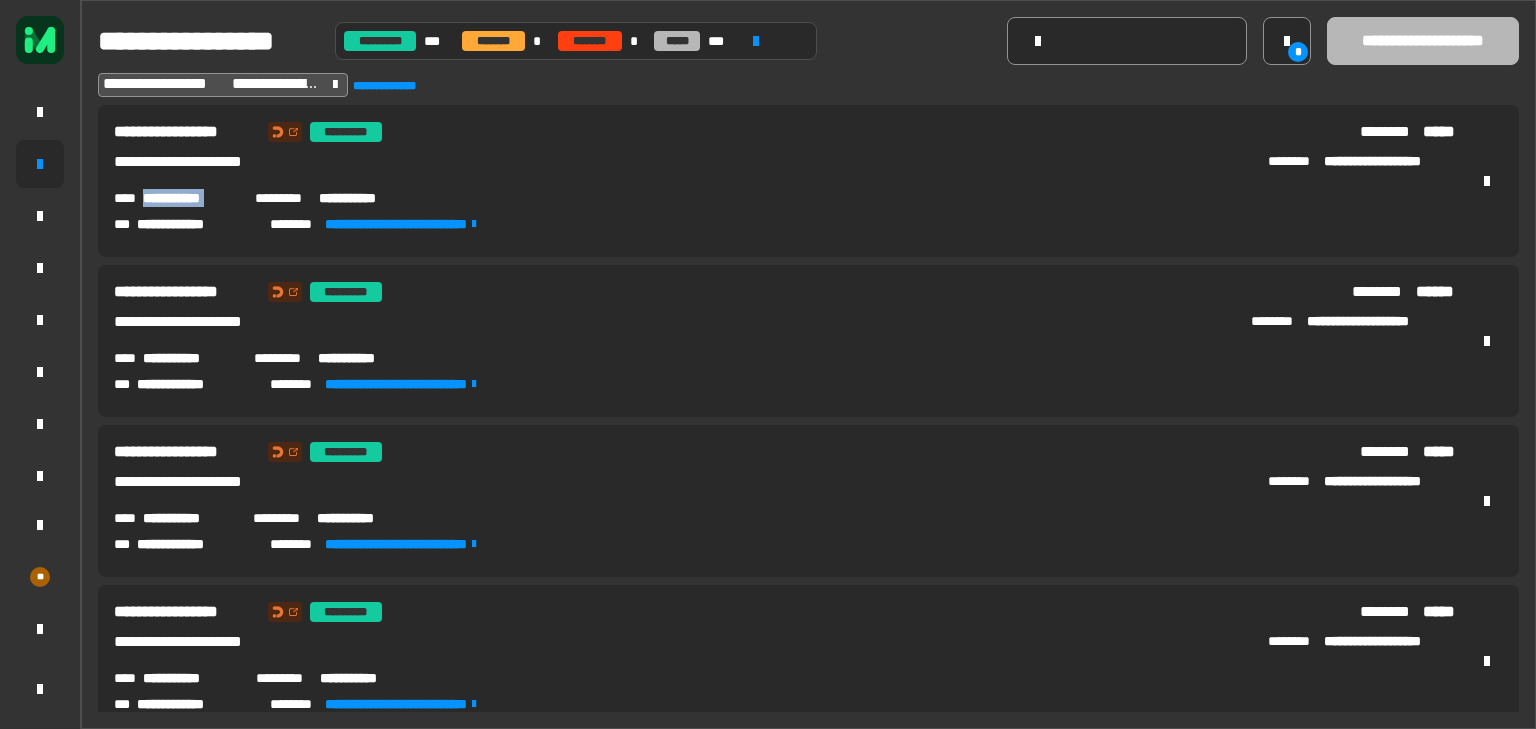 click on "**********" at bounding box center (191, 198) 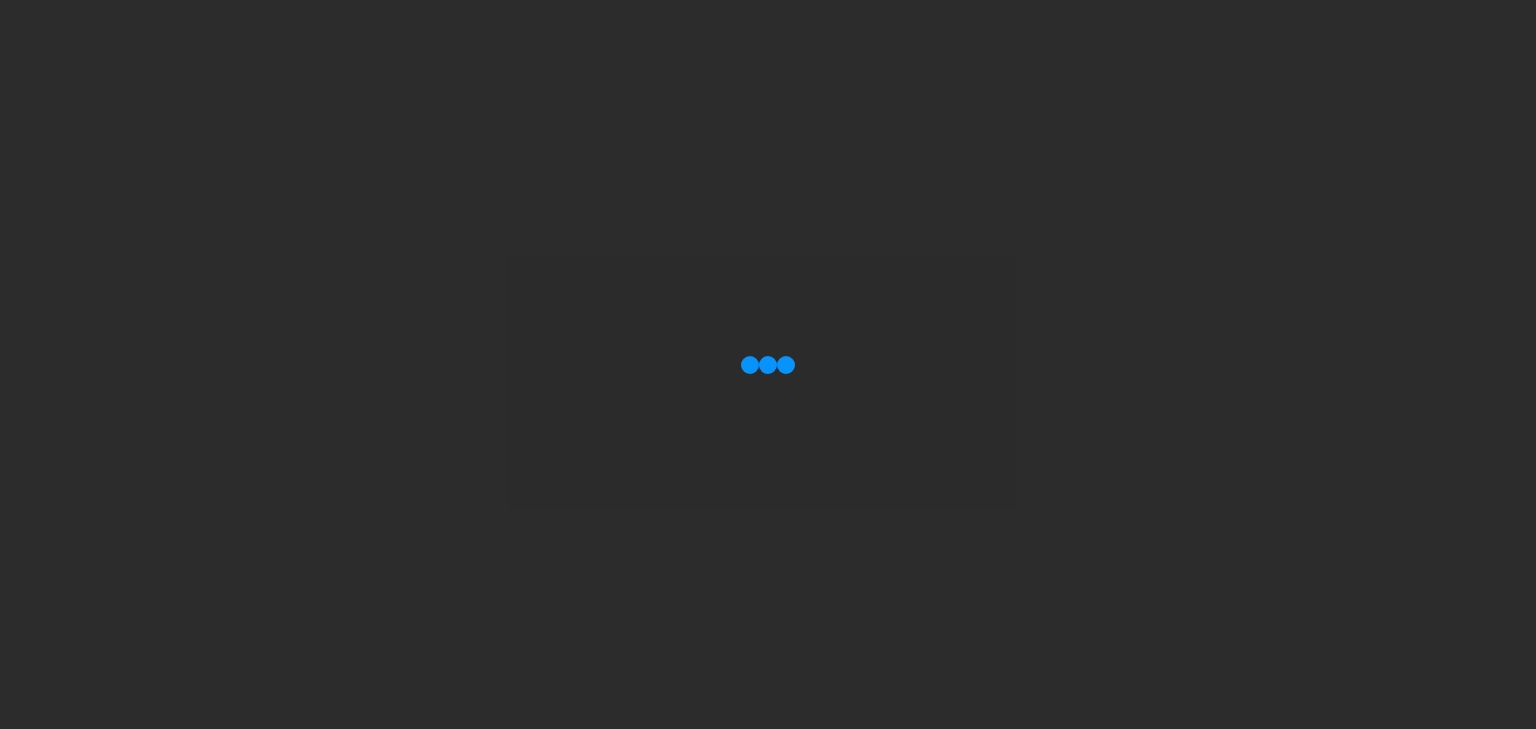 scroll, scrollTop: 0, scrollLeft: 0, axis: both 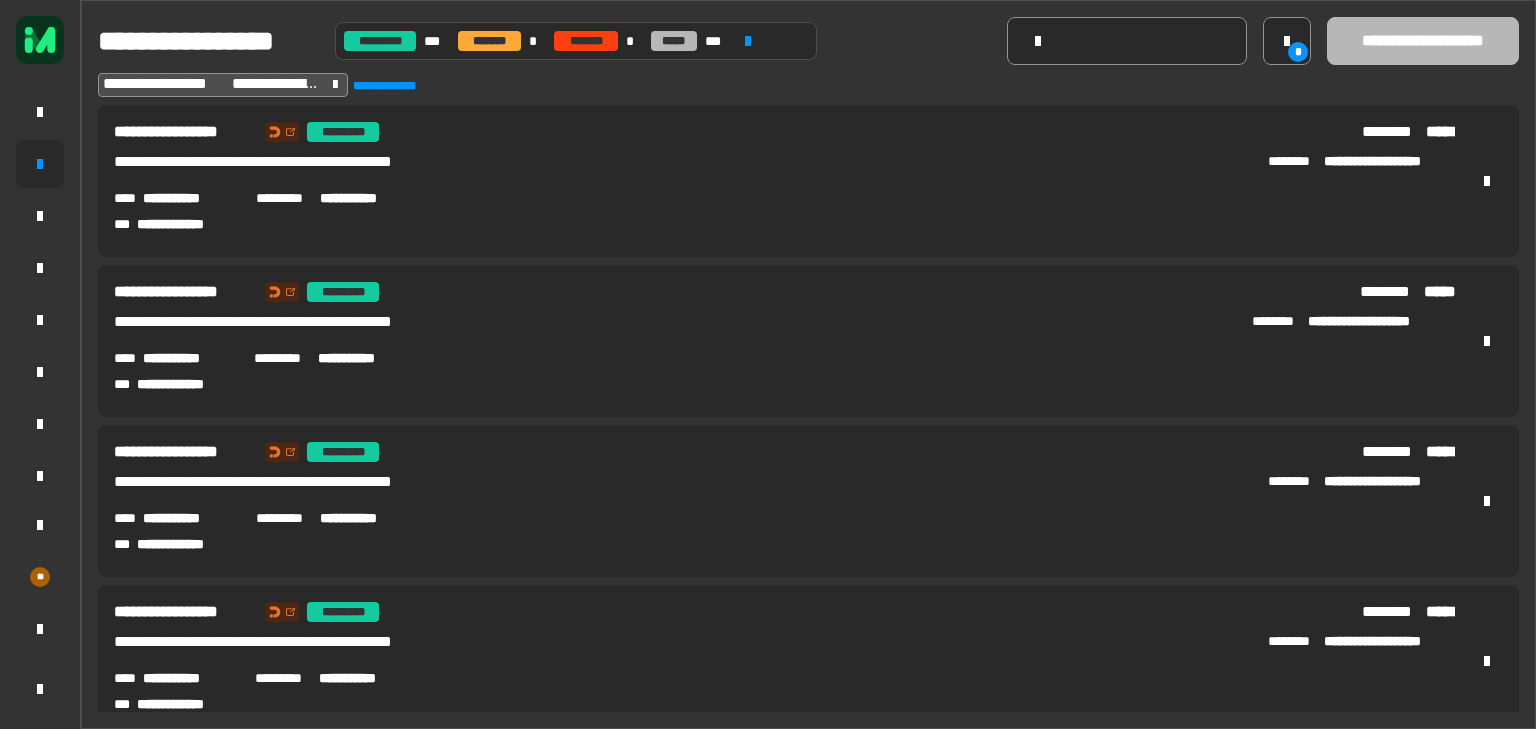 click on "**********" at bounding box center [191, 198] 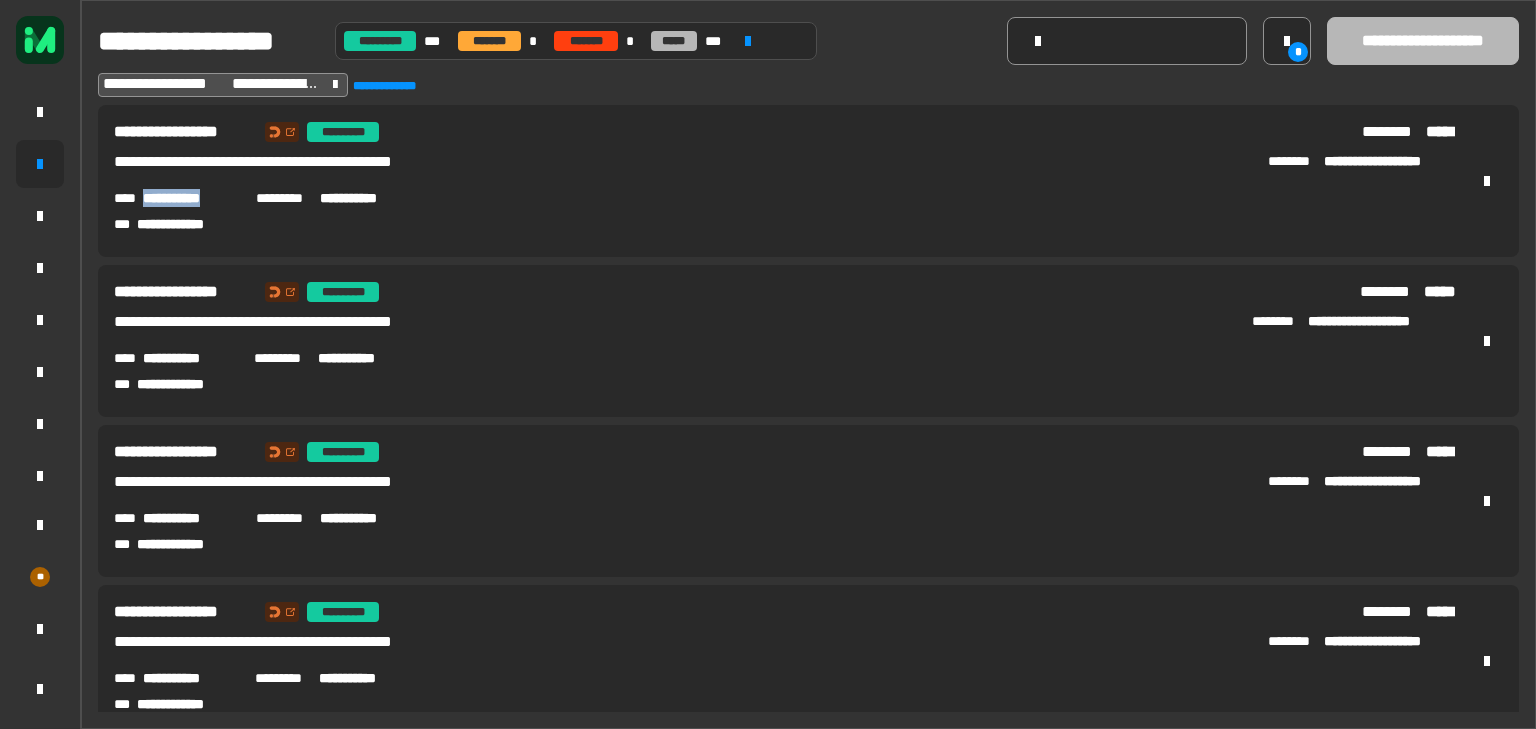 click on "**********" at bounding box center (191, 198) 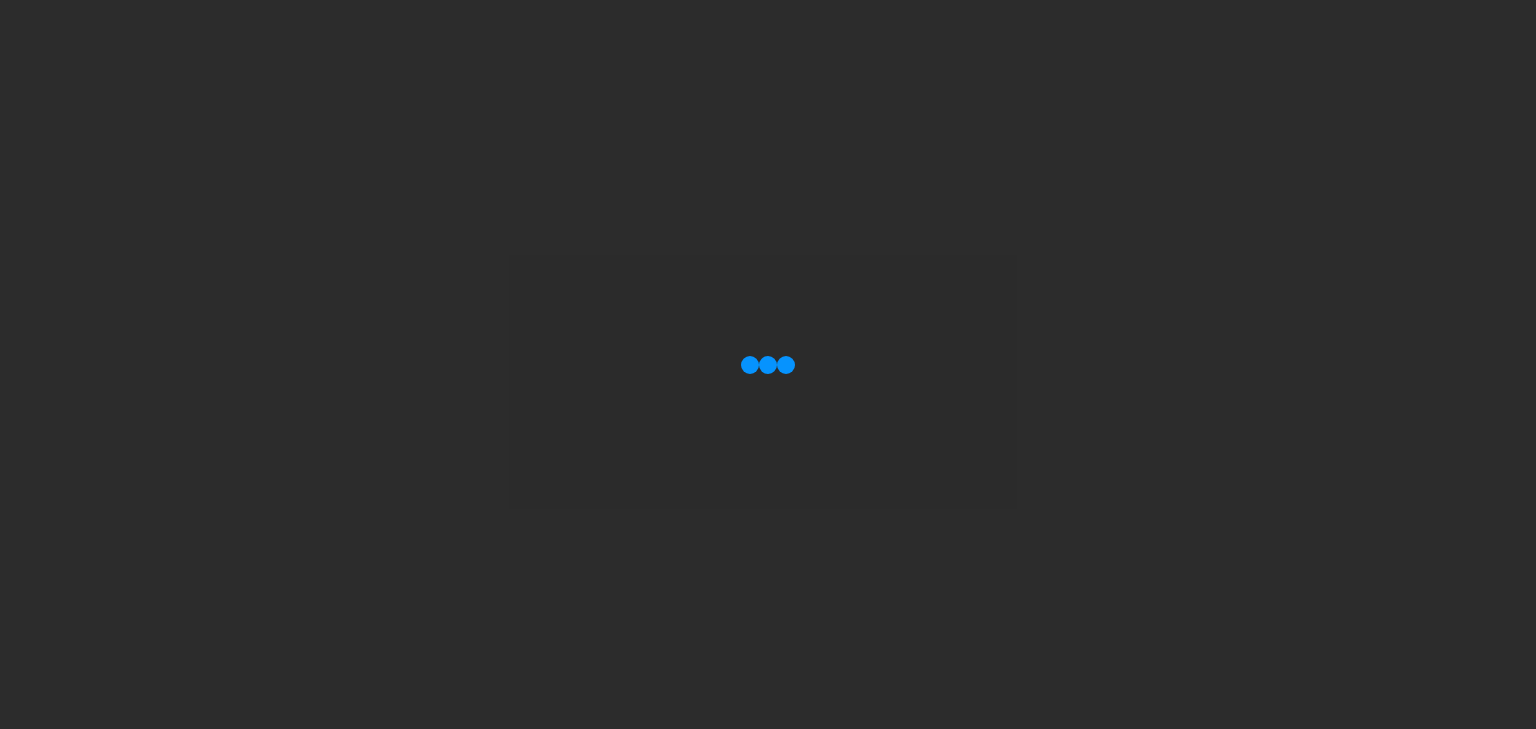 scroll, scrollTop: 0, scrollLeft: 0, axis: both 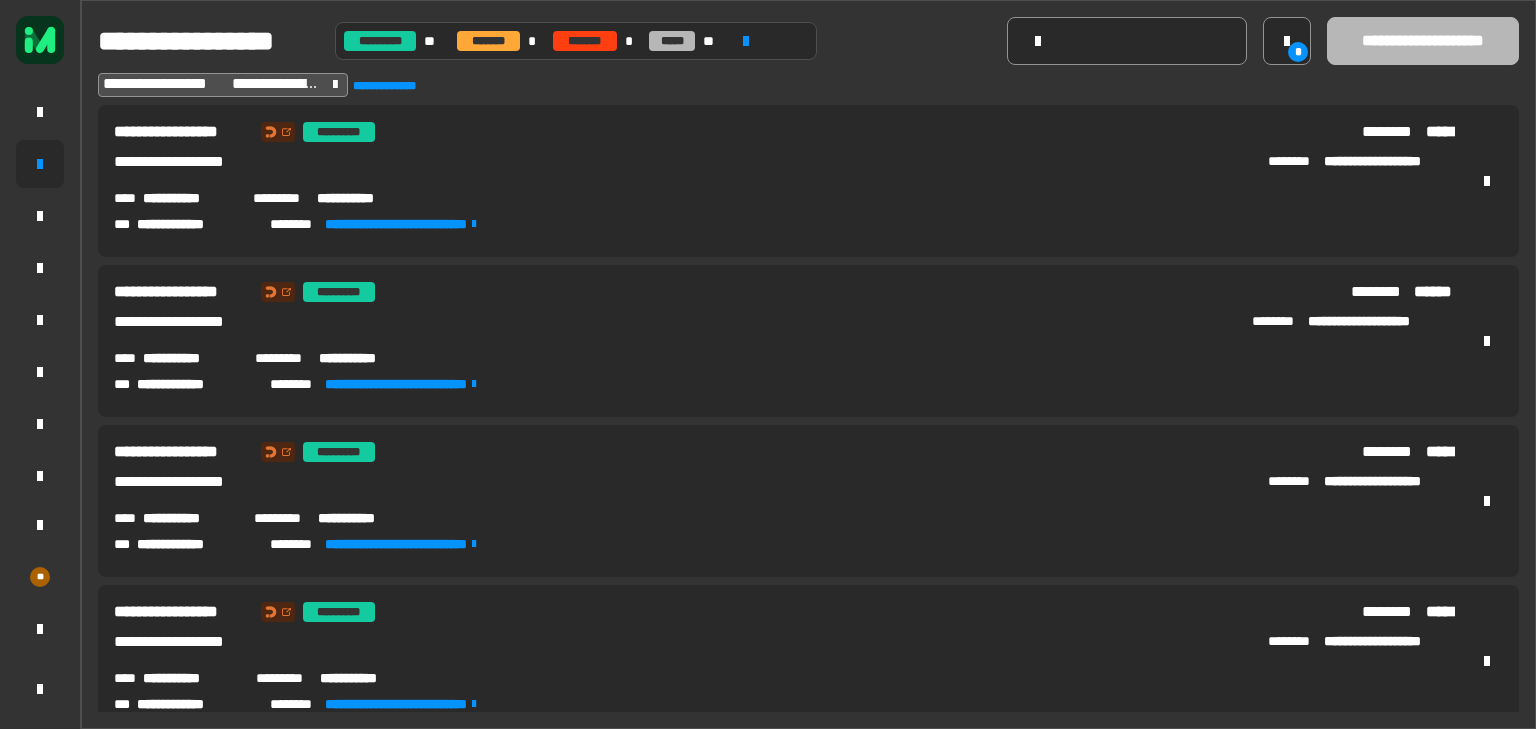 click on "**********" at bounding box center (190, 198) 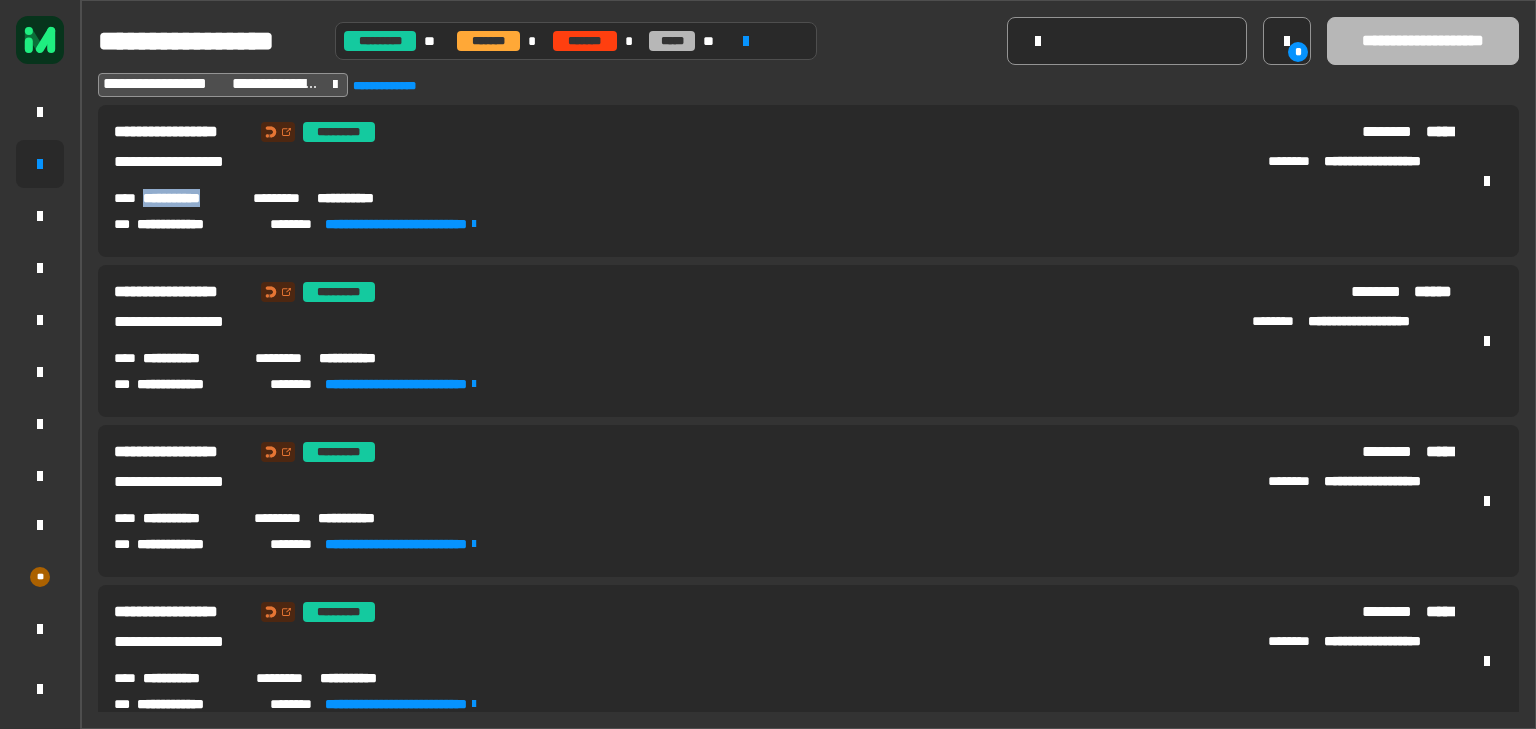 click on "**********" at bounding box center [190, 198] 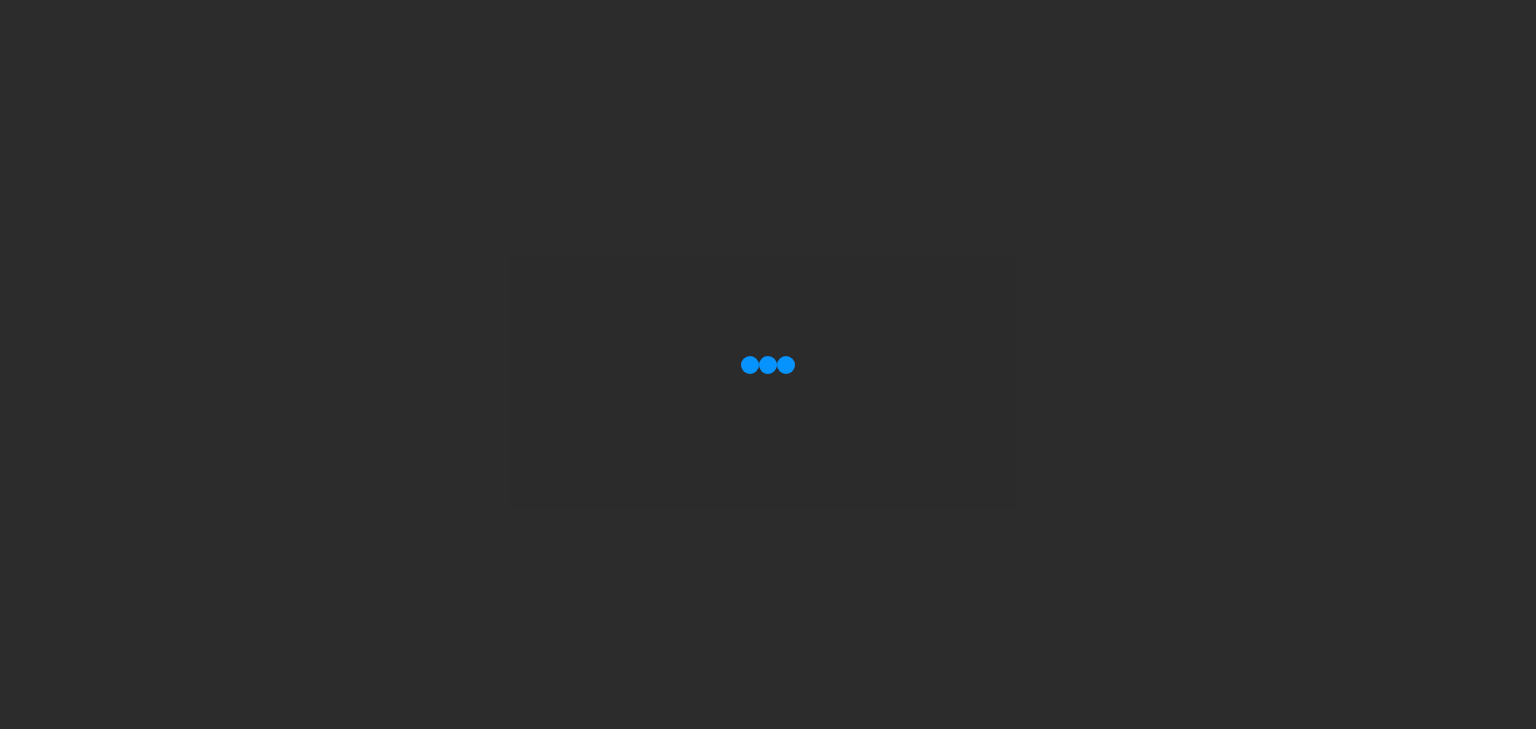 scroll, scrollTop: 0, scrollLeft: 0, axis: both 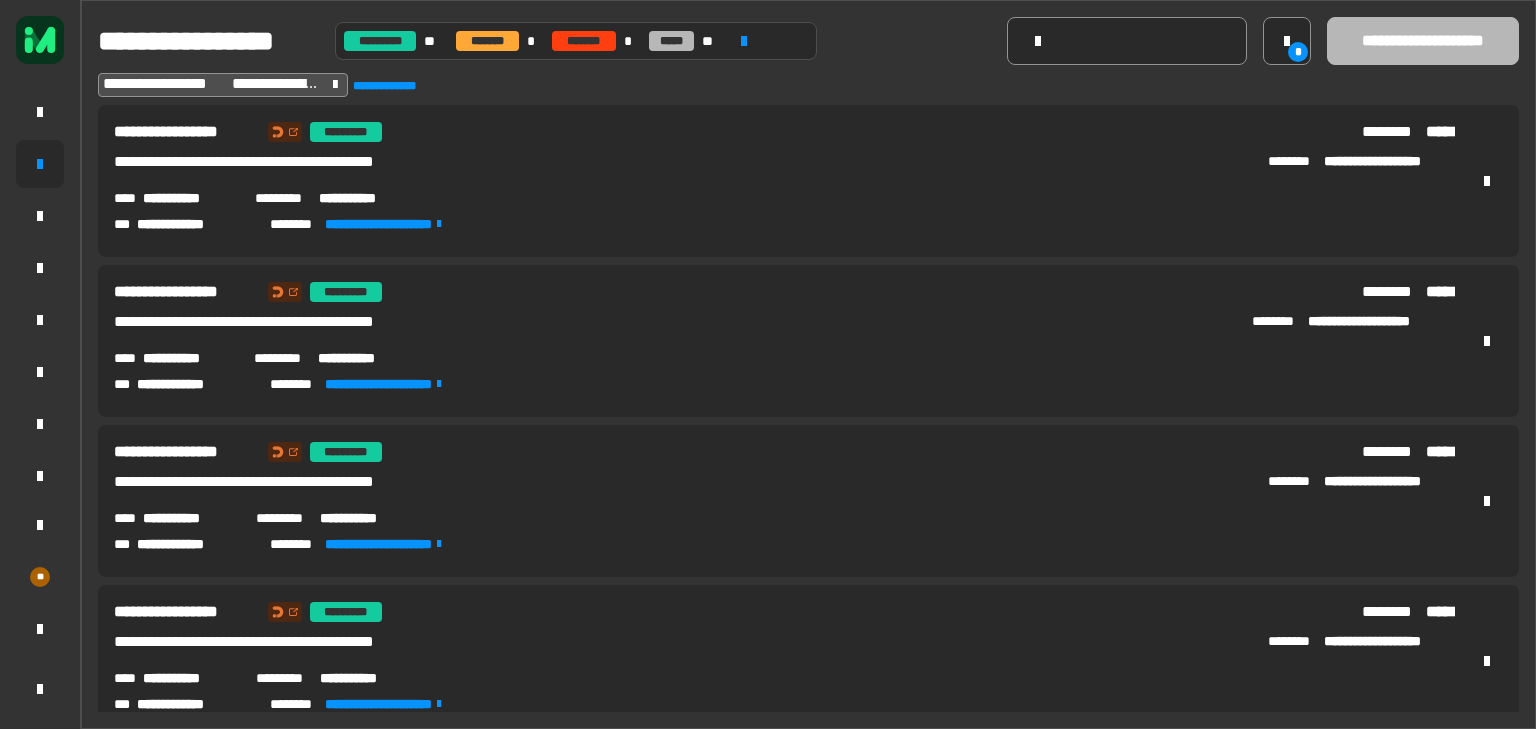 click on "**********" at bounding box center (190, 198) 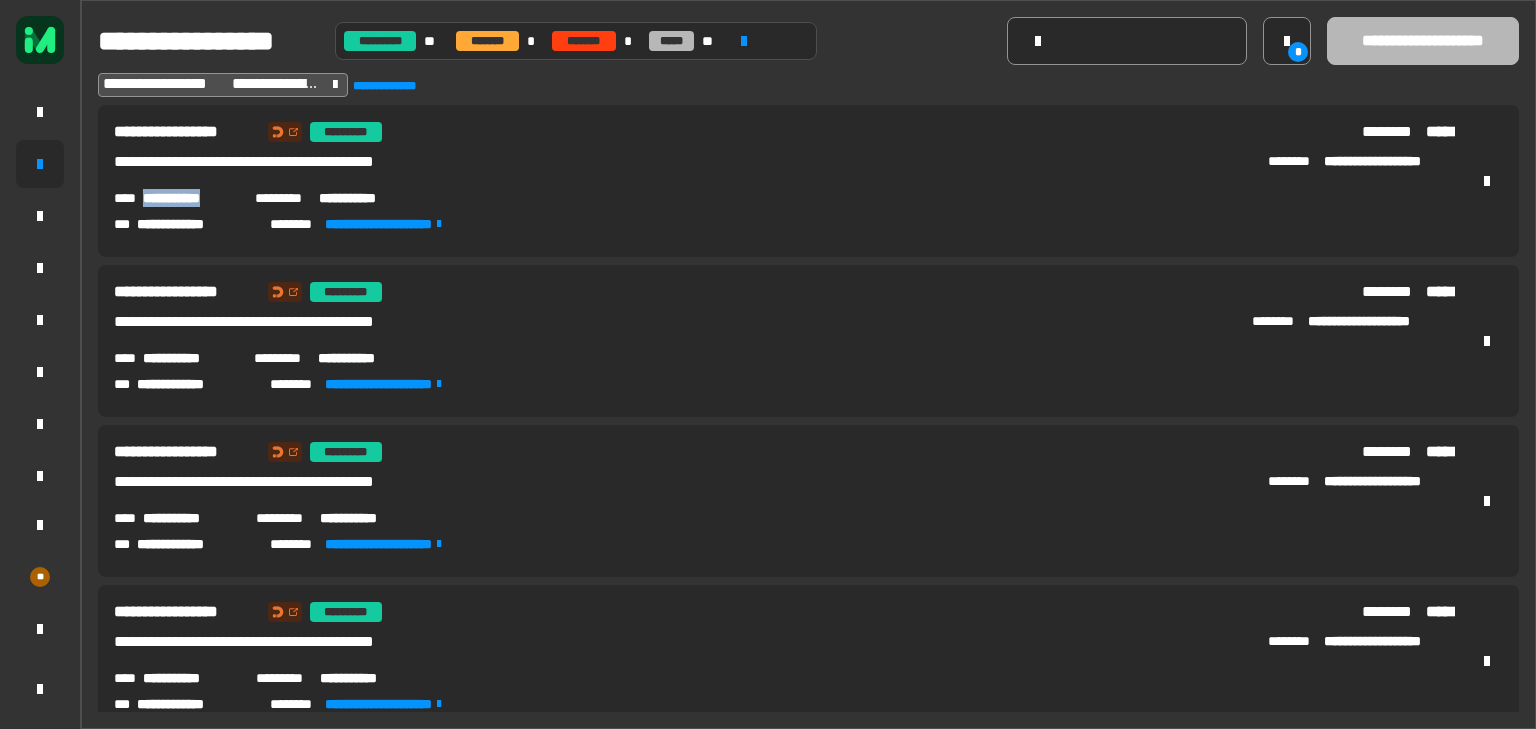 click on "**********" at bounding box center (190, 198) 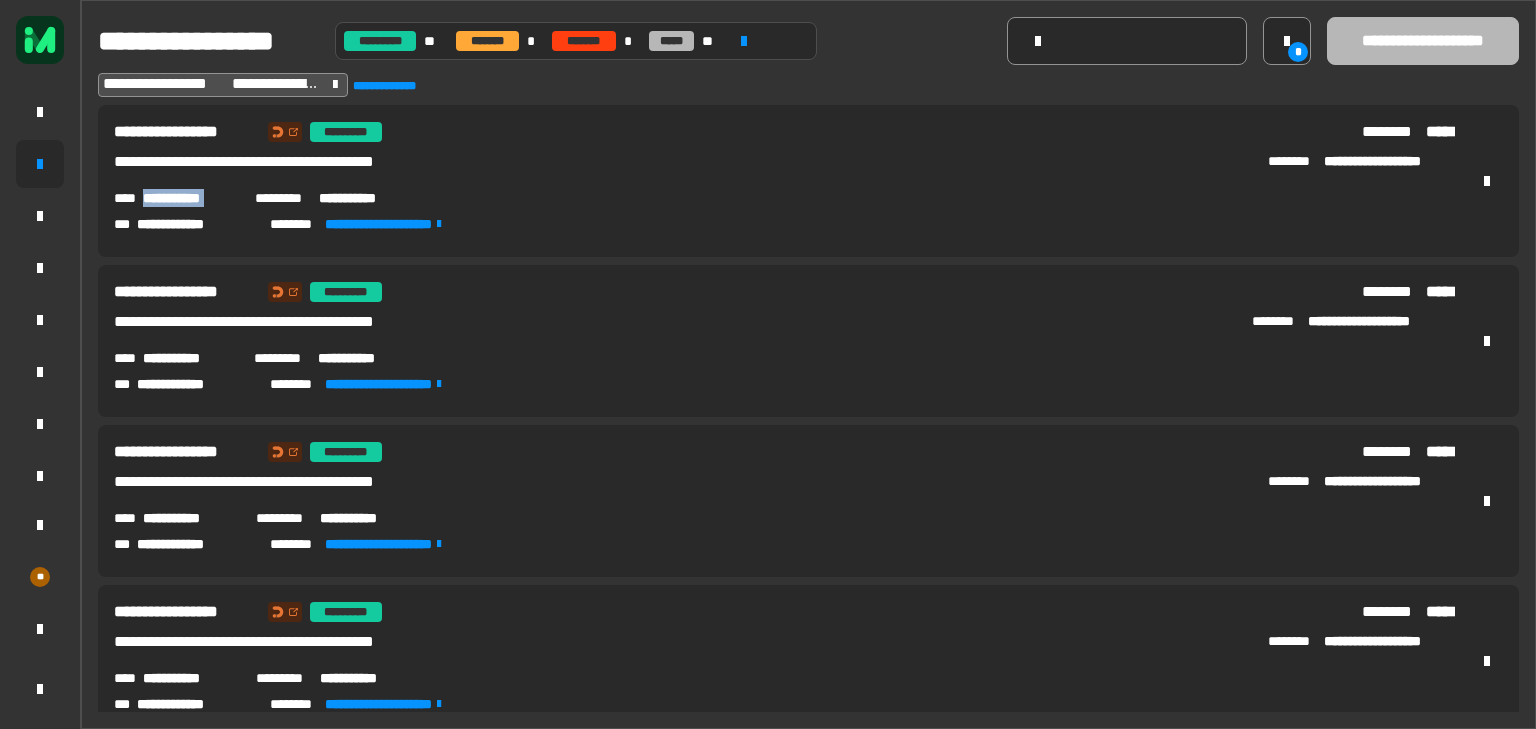 click on "**********" at bounding box center [190, 198] 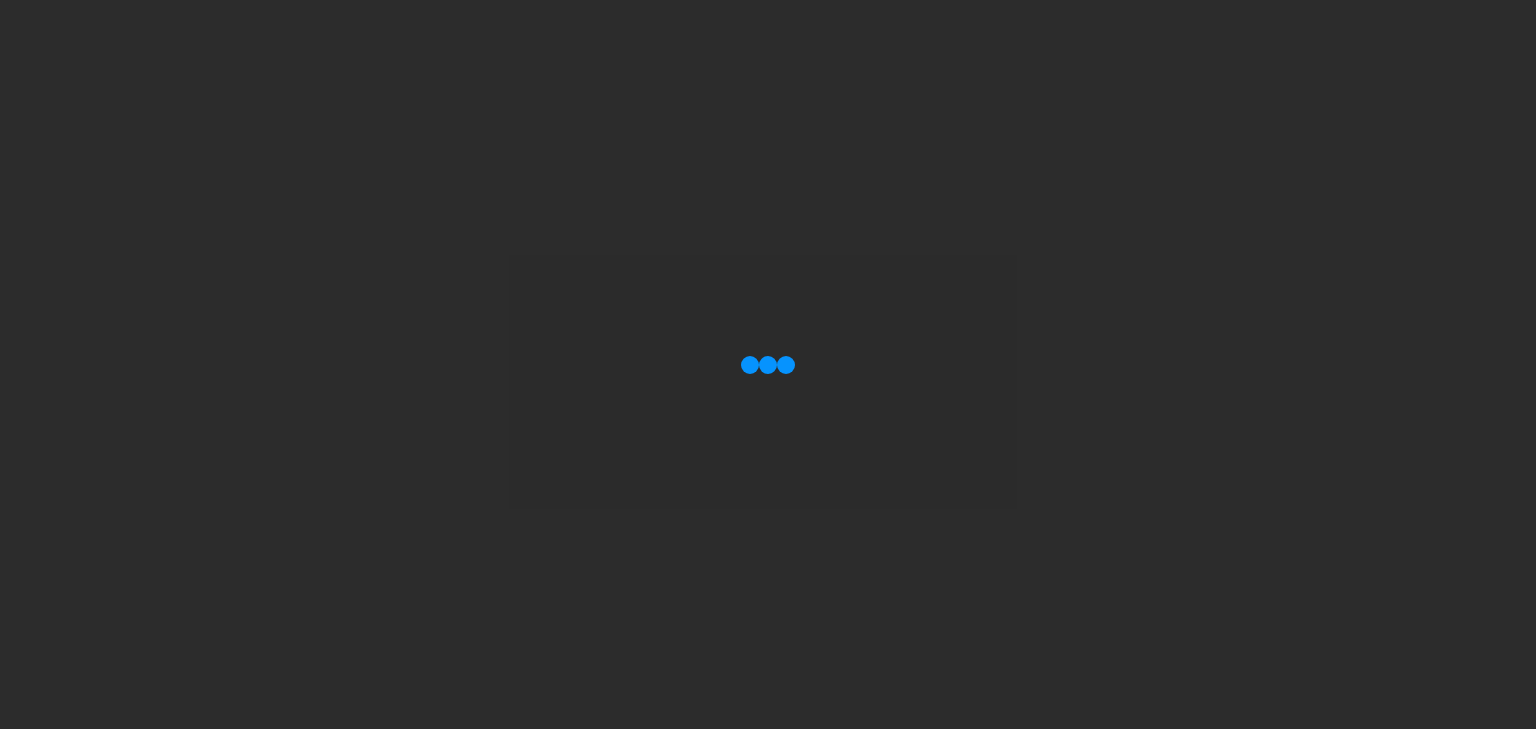 scroll, scrollTop: 0, scrollLeft: 0, axis: both 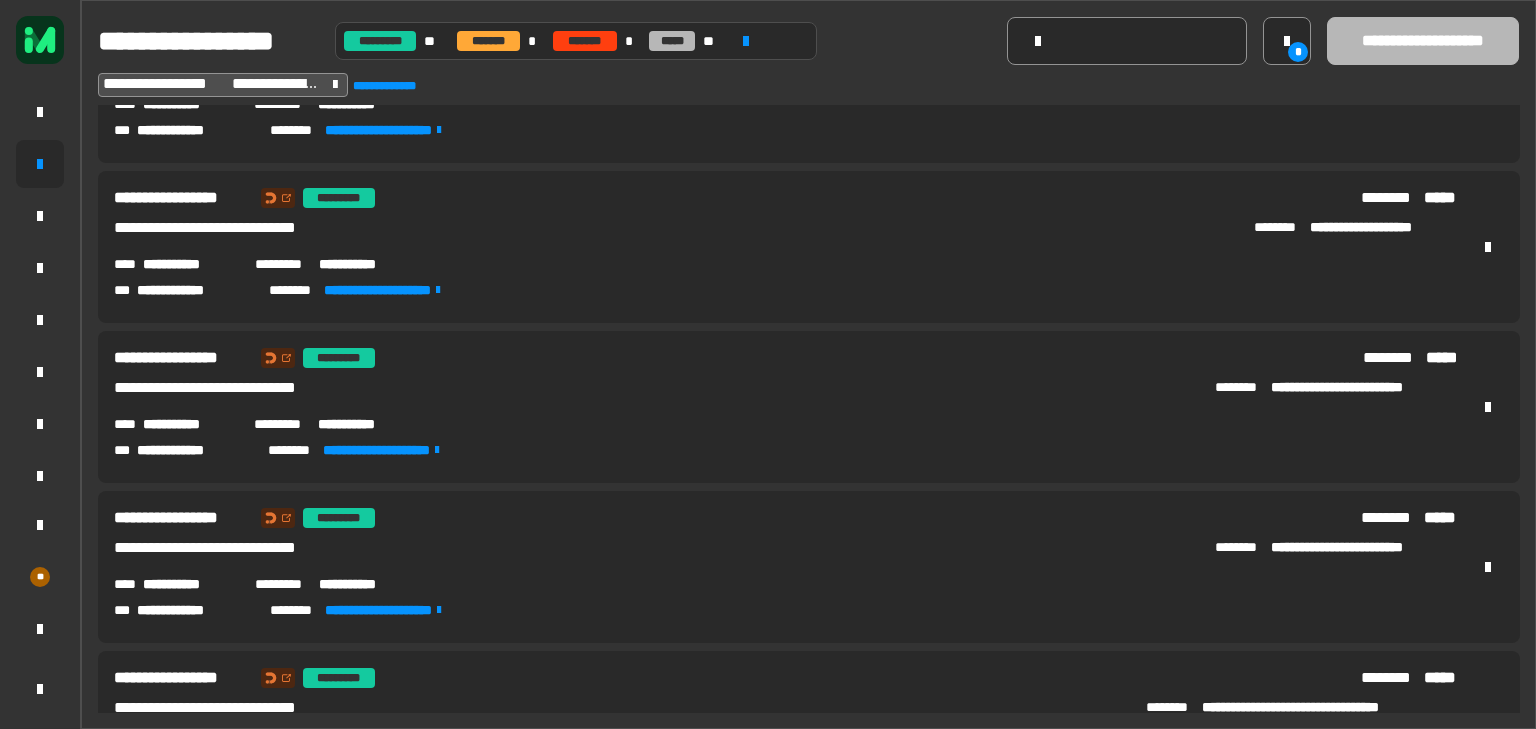 click on "**********" at bounding box center [190, 424] 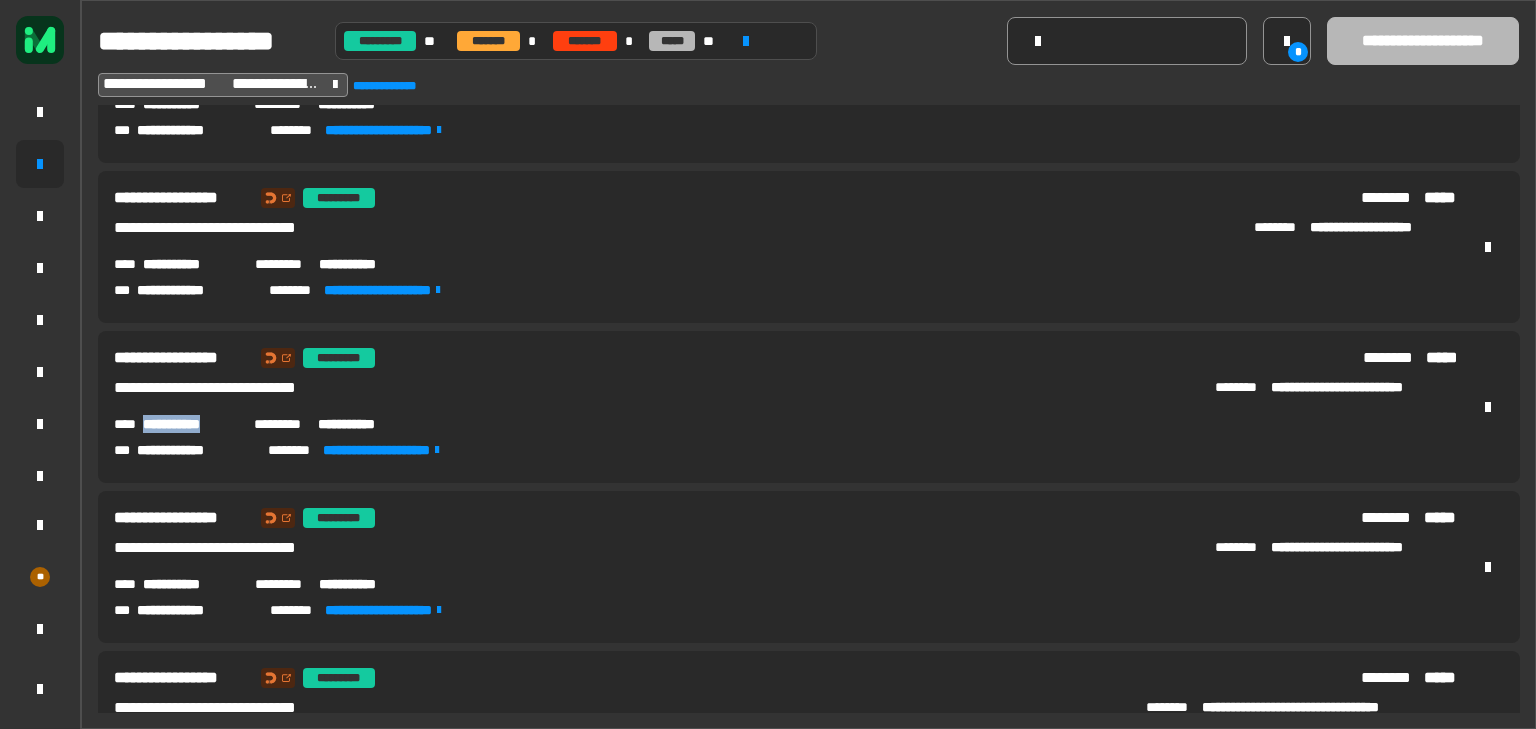 click on "**********" at bounding box center (190, 424) 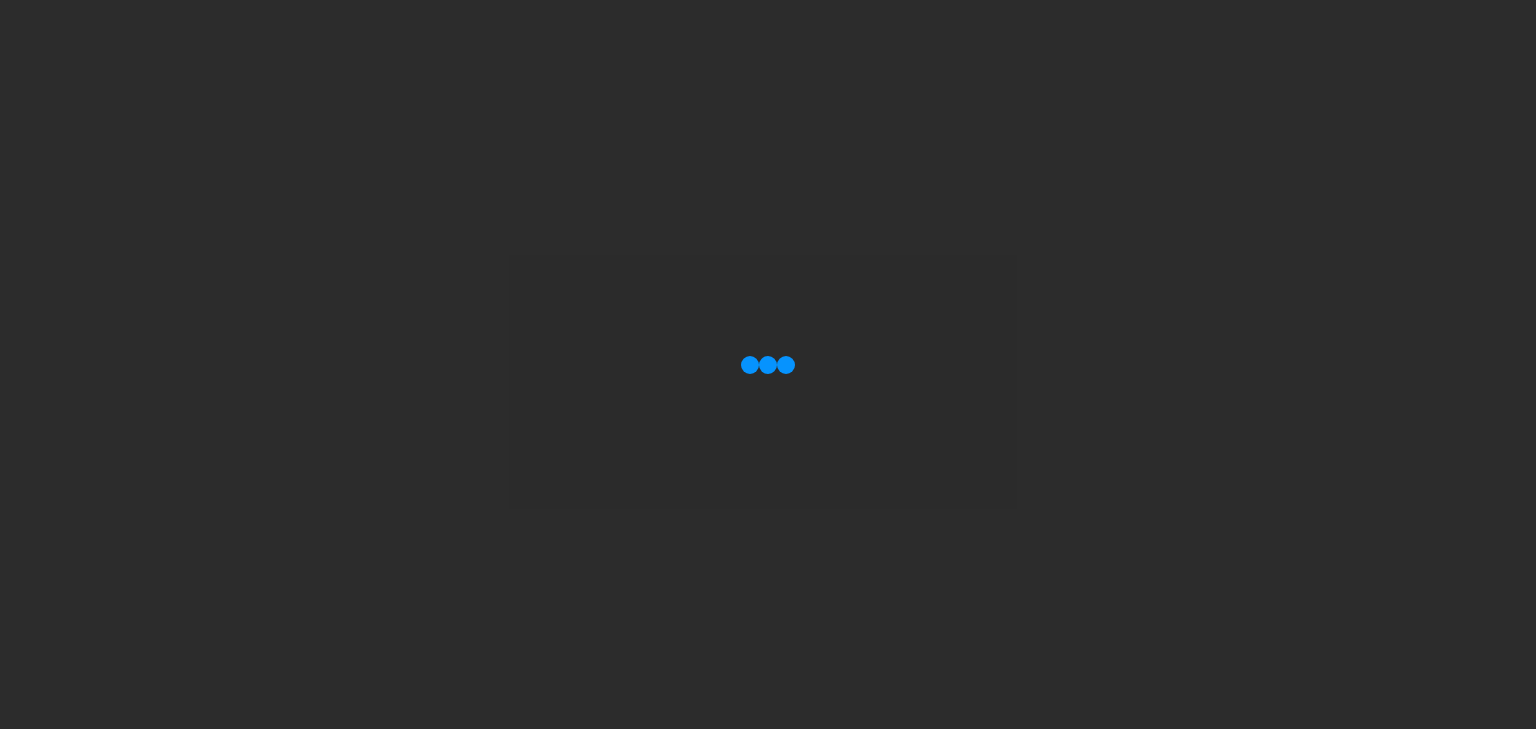 scroll, scrollTop: 0, scrollLeft: 0, axis: both 